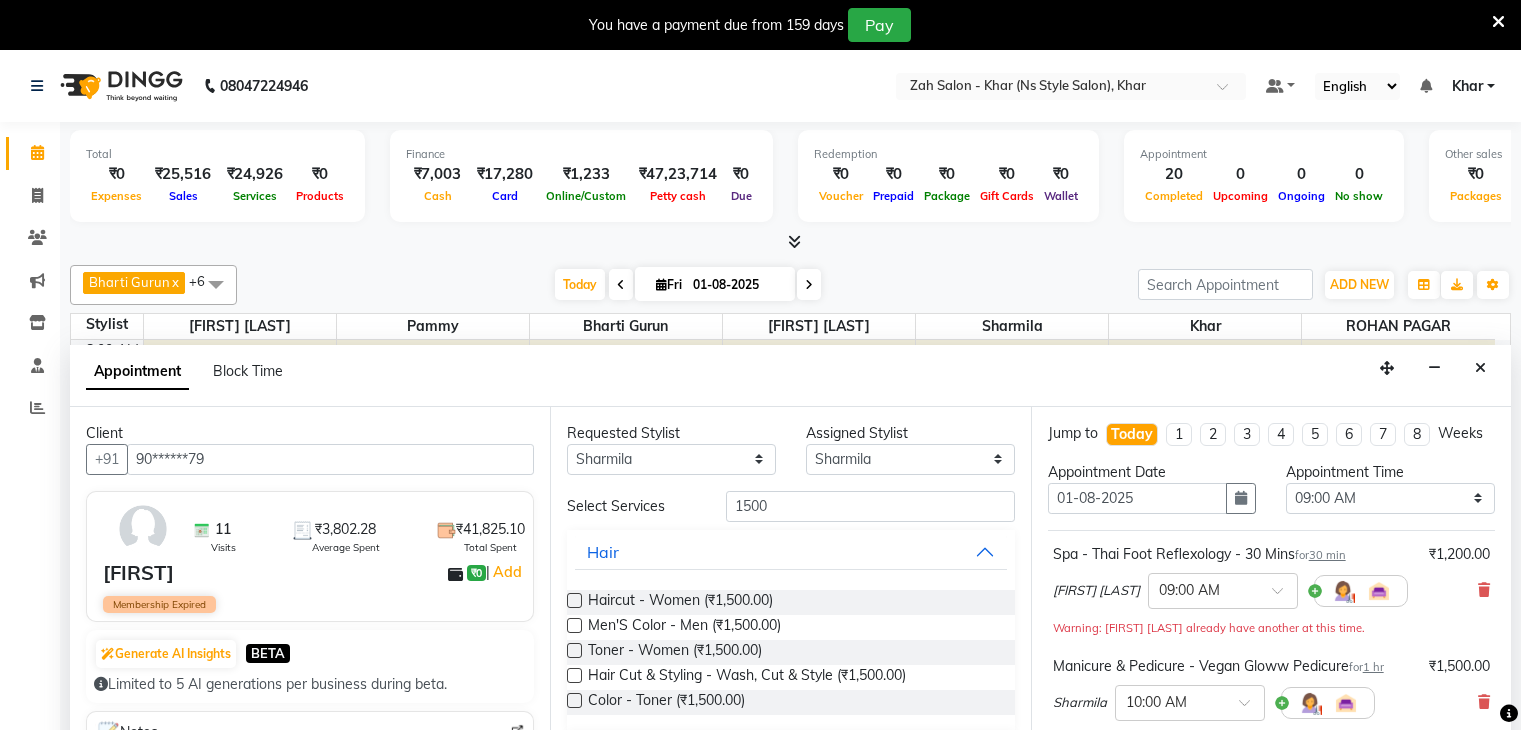 select on "38404" 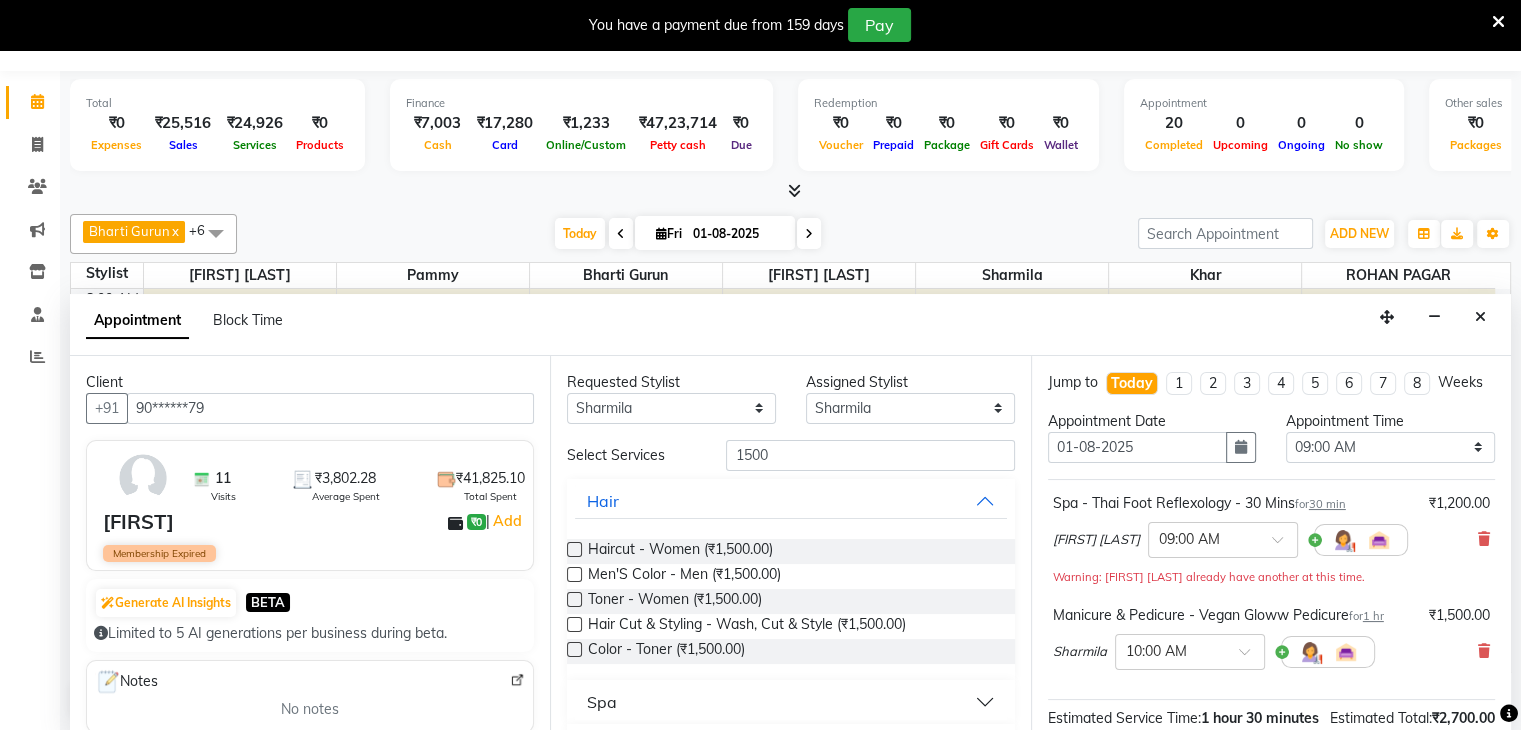 scroll, scrollTop: 0, scrollLeft: 0, axis: both 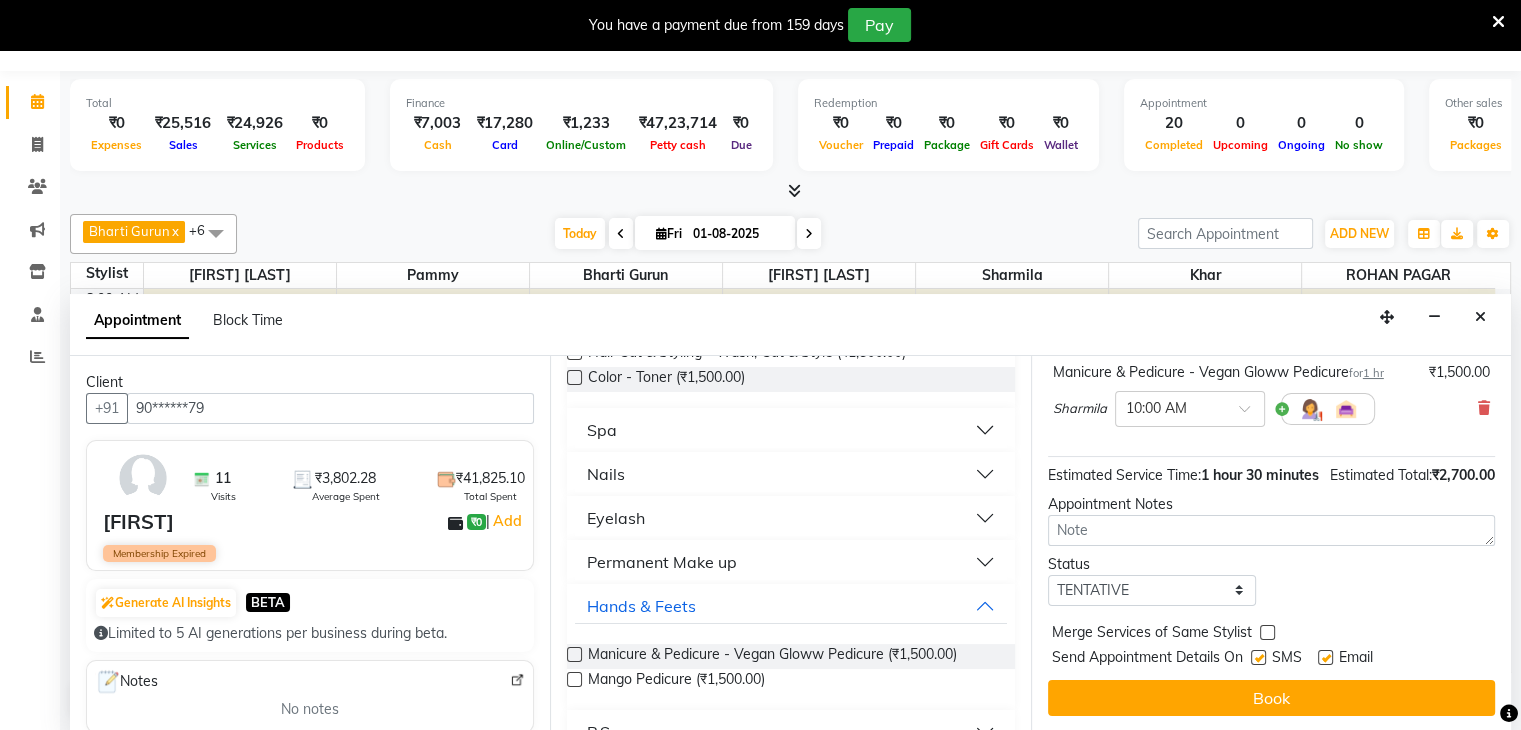 click at bounding box center [1258, 657] 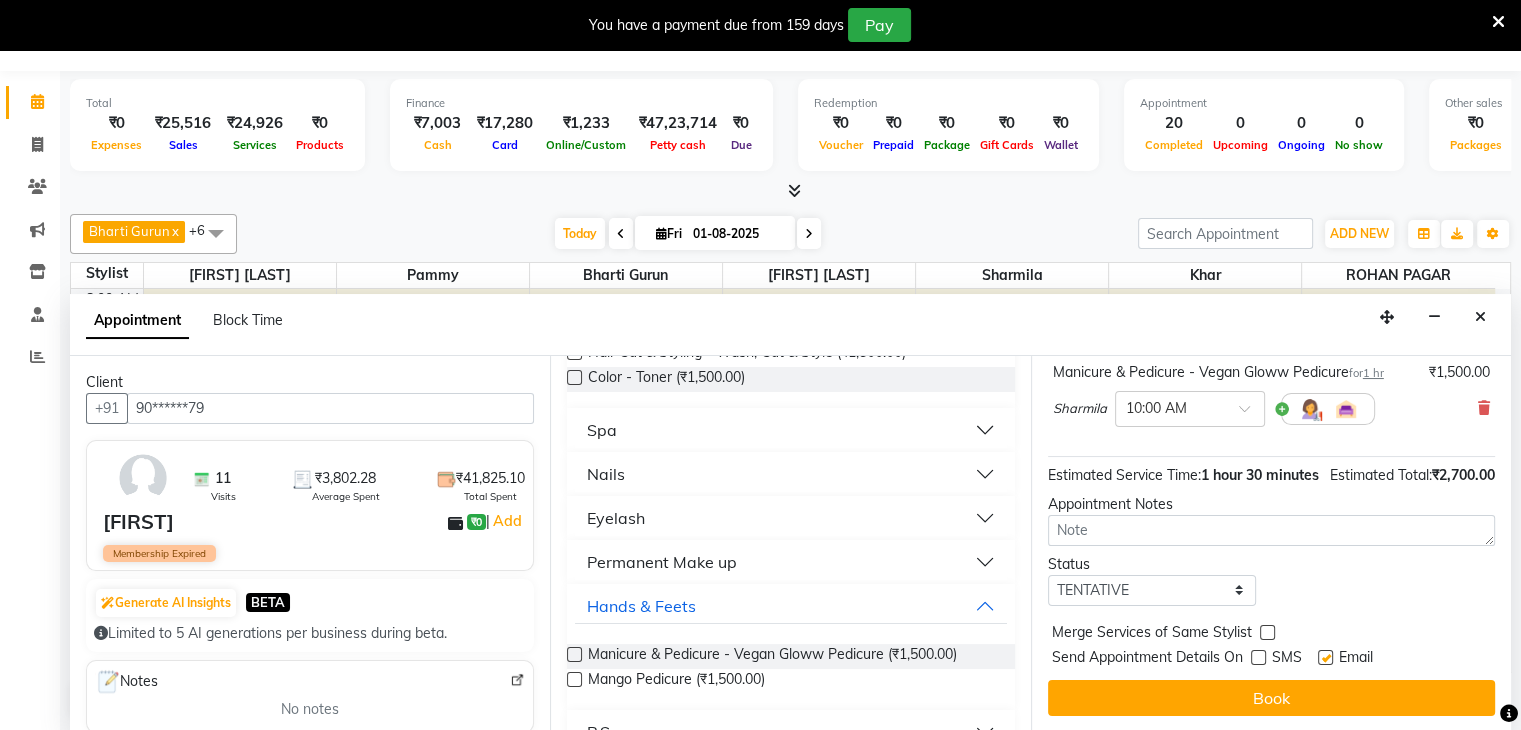 click at bounding box center [1325, 657] 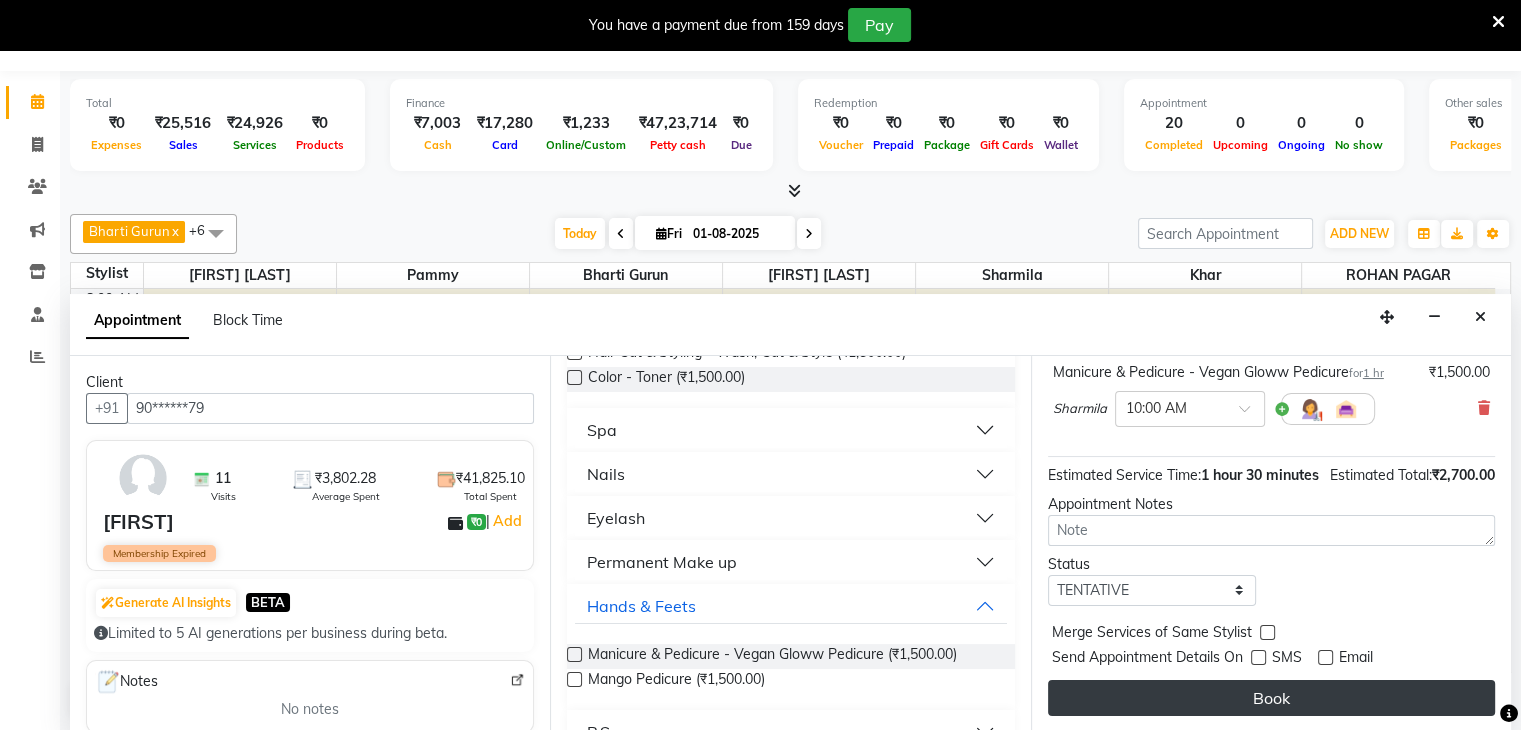 click on "Book" at bounding box center [1271, 698] 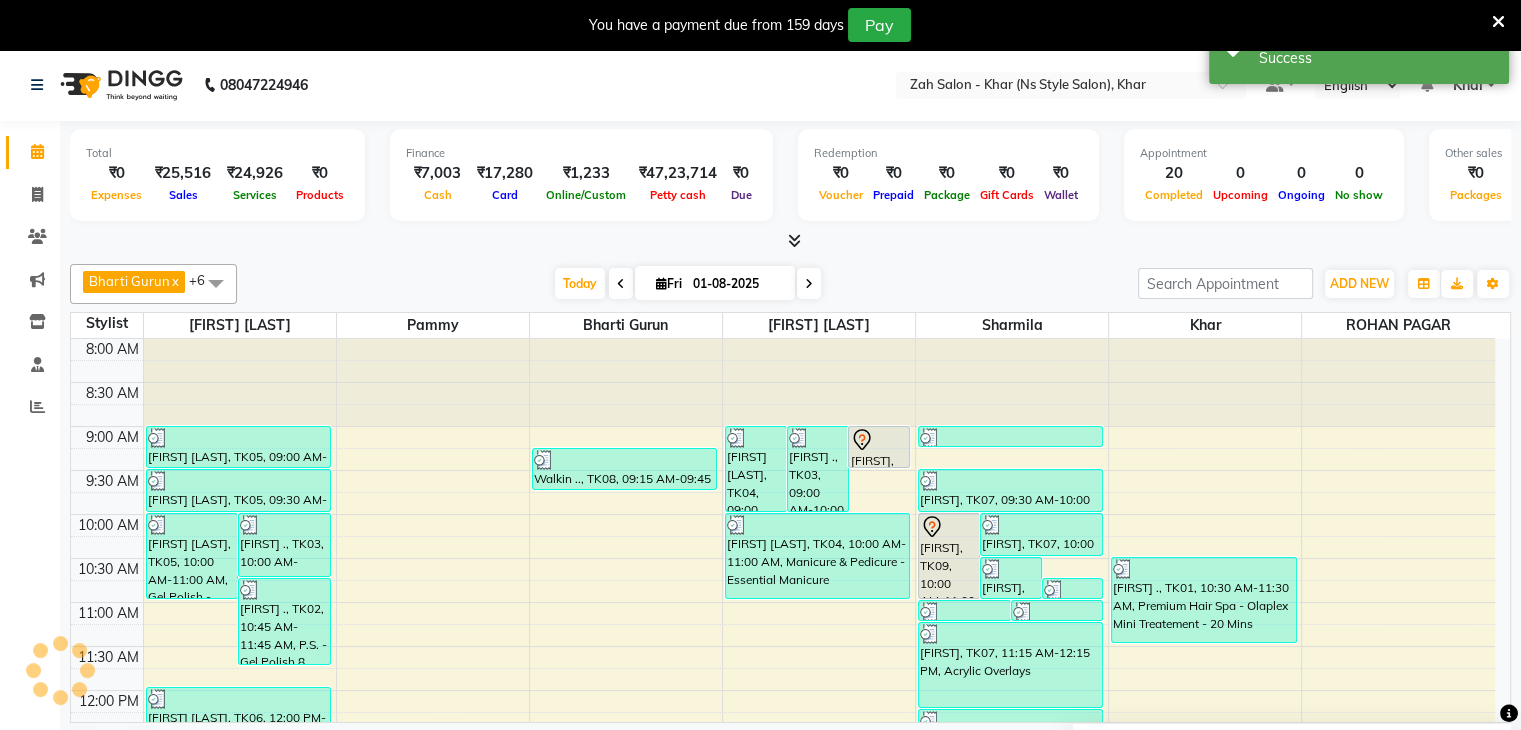 scroll, scrollTop: 0, scrollLeft: 0, axis: both 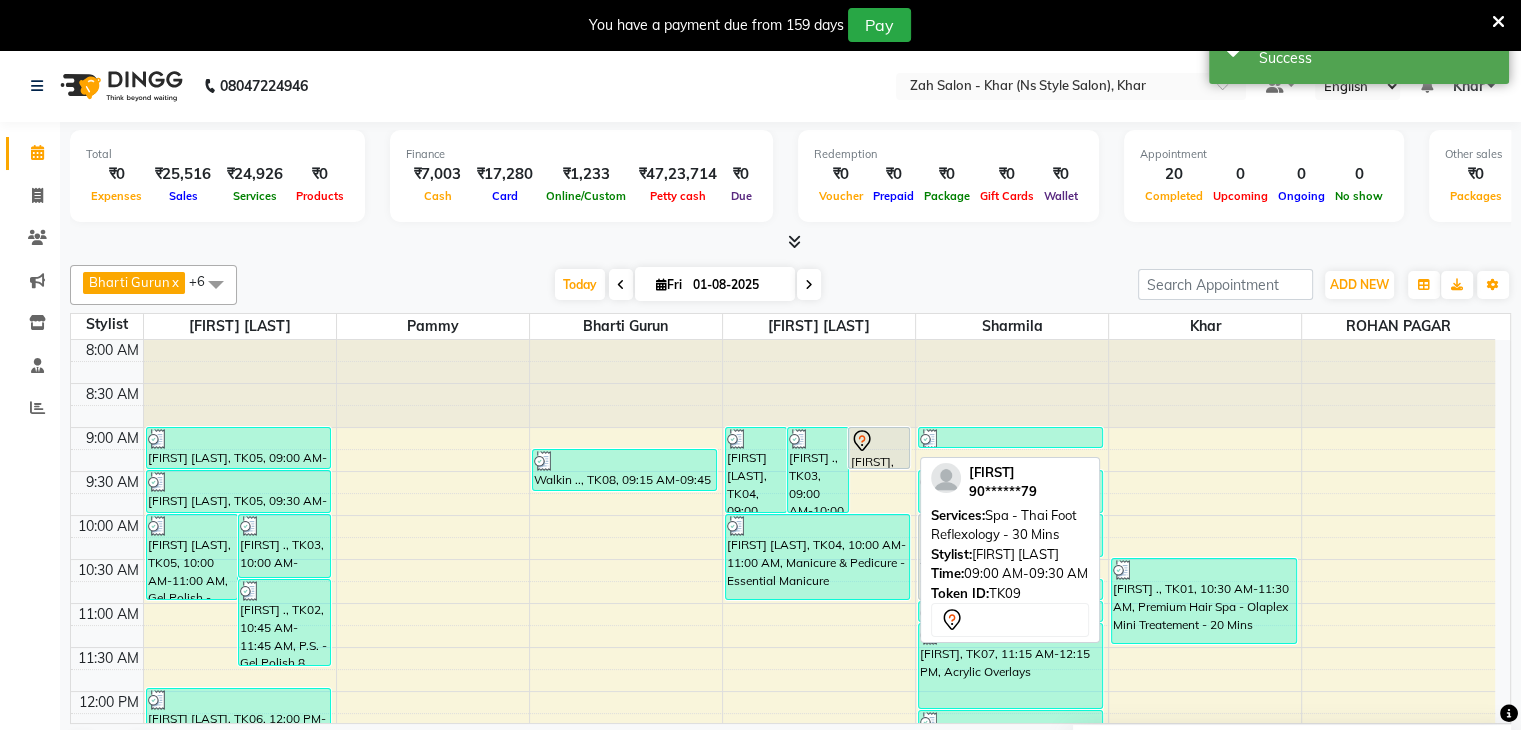 click 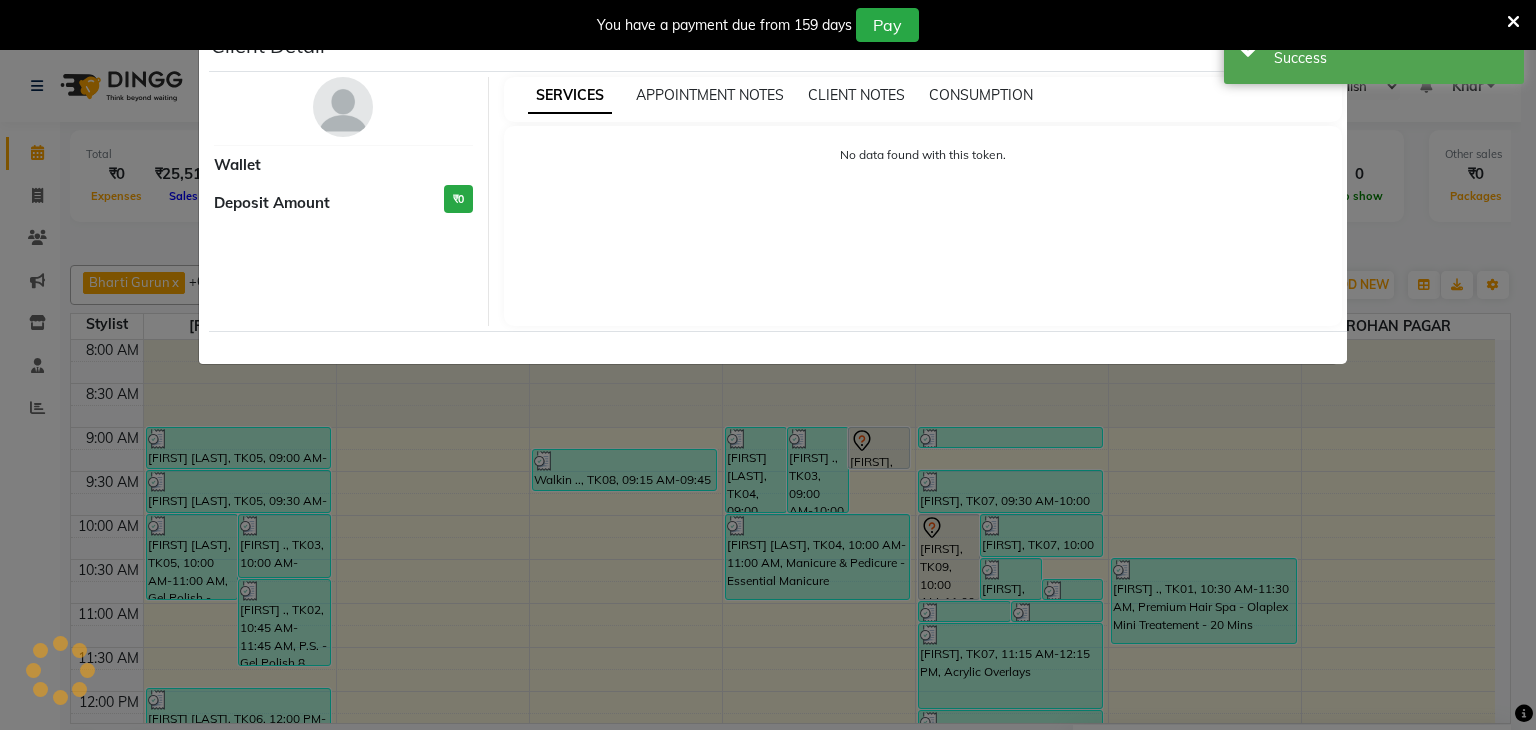 select on "7" 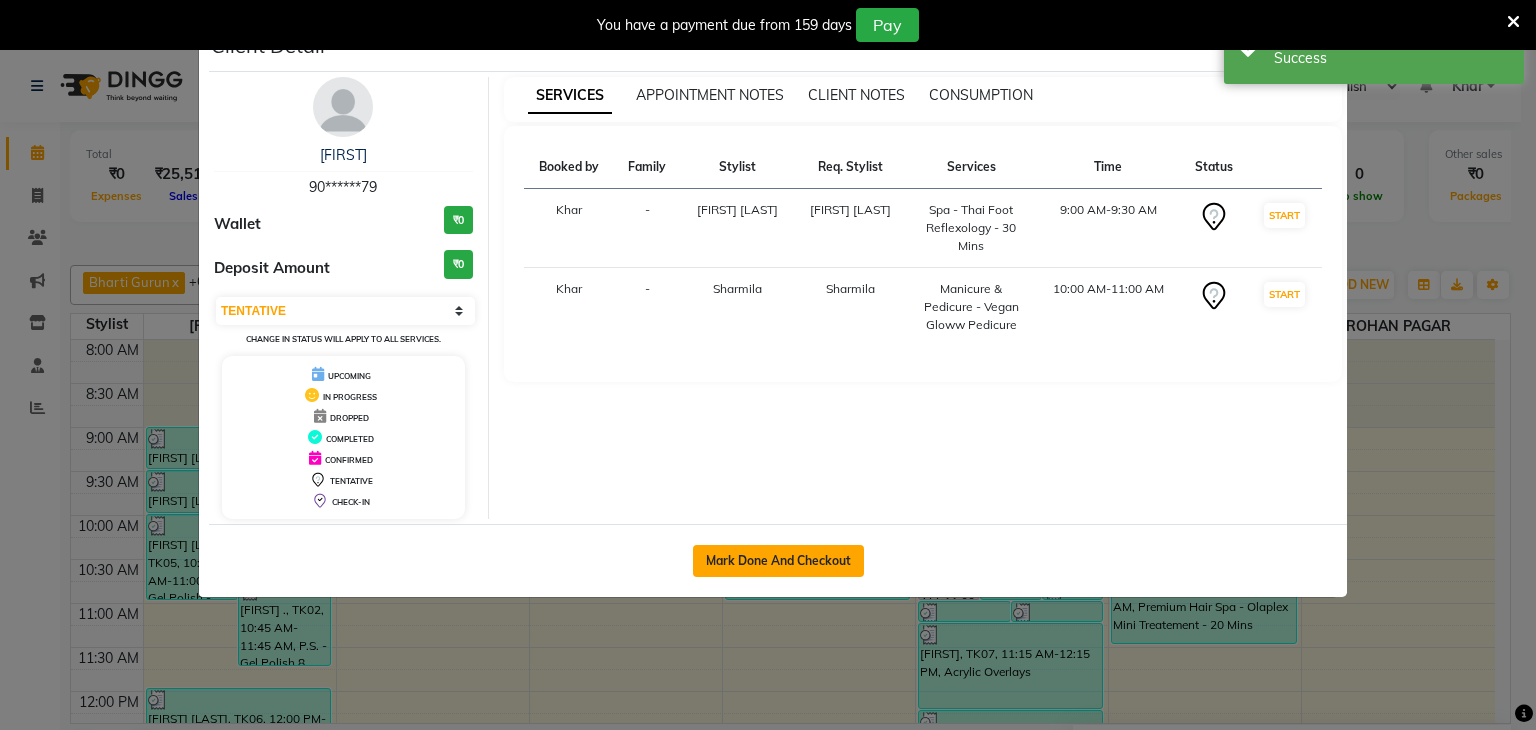 click on "Mark Done And Checkout" 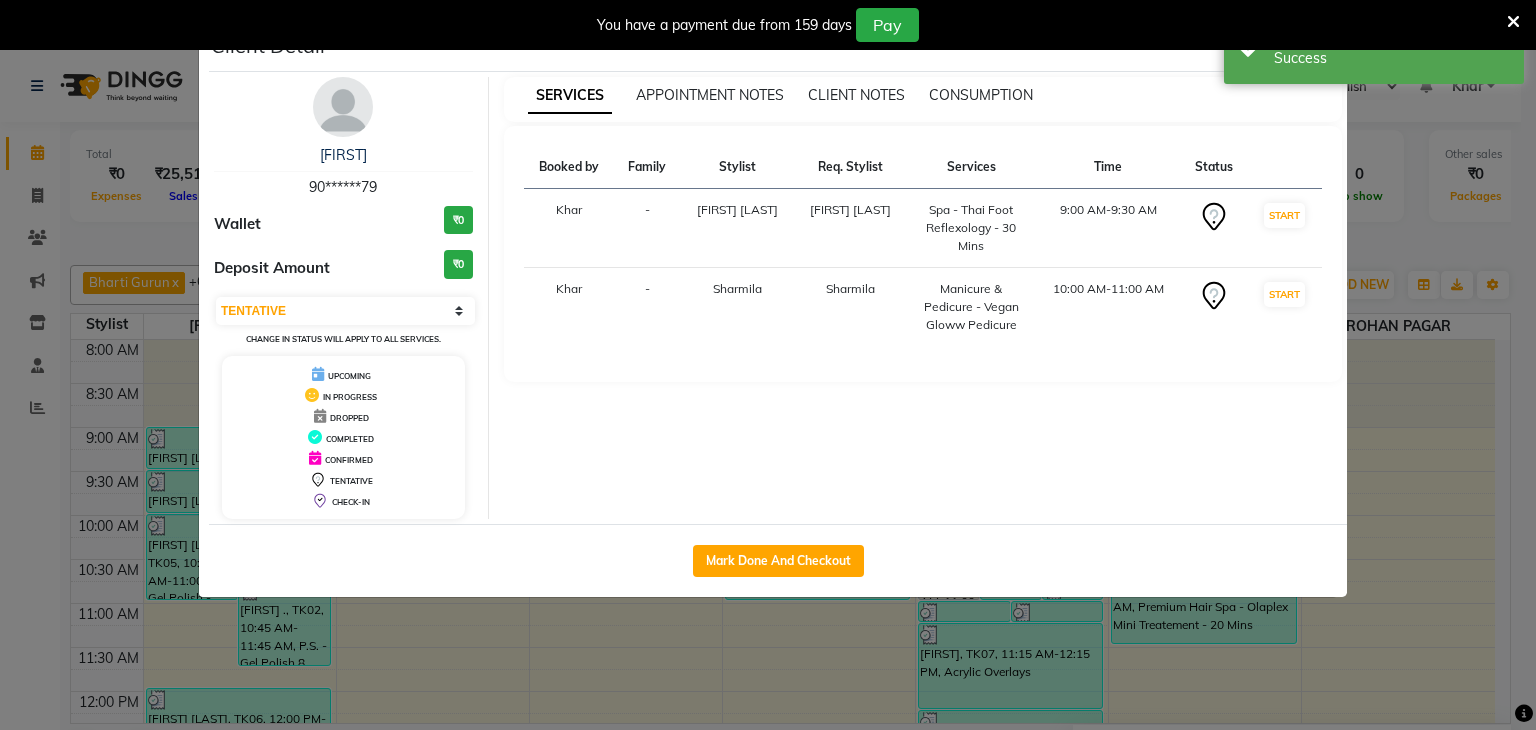 select on "5619" 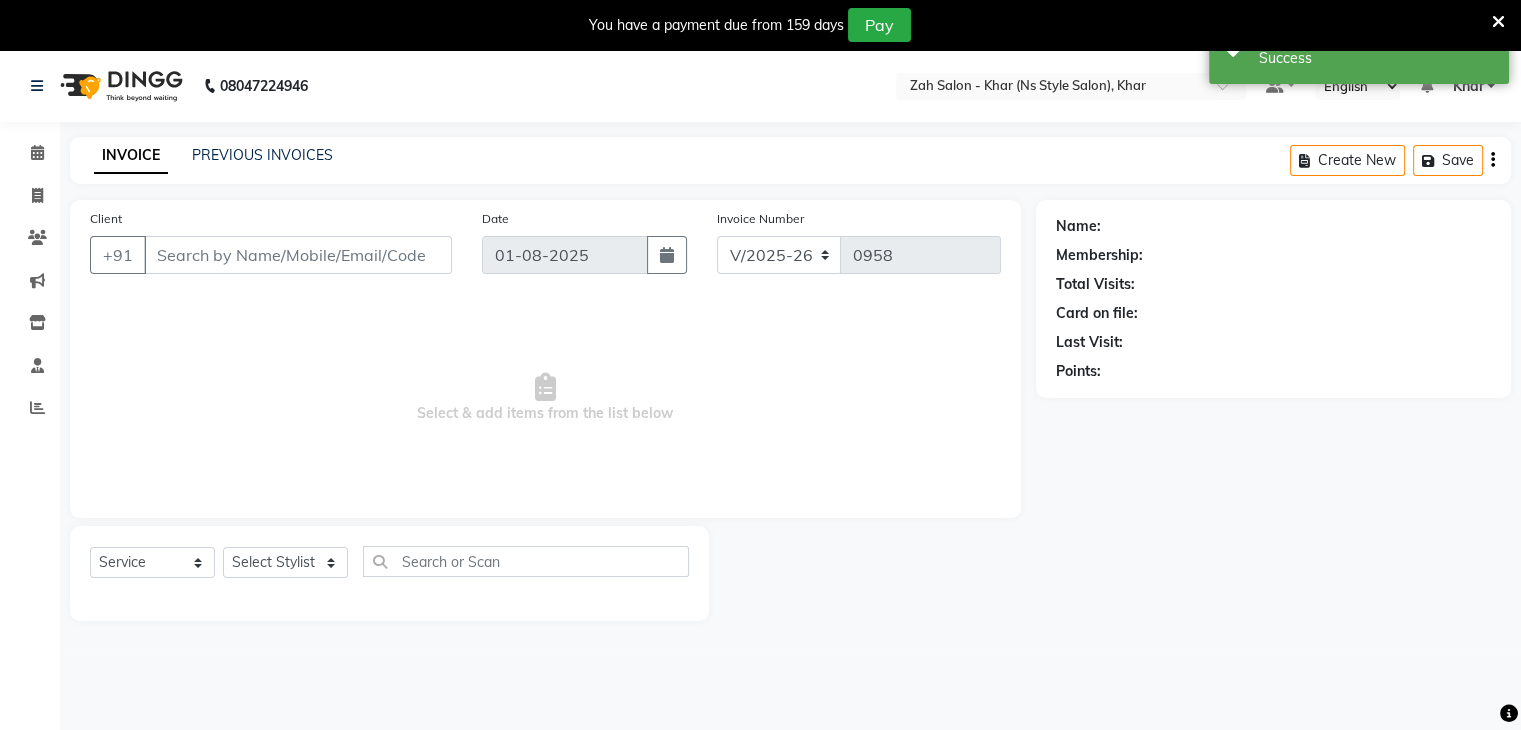 type on "90******79" 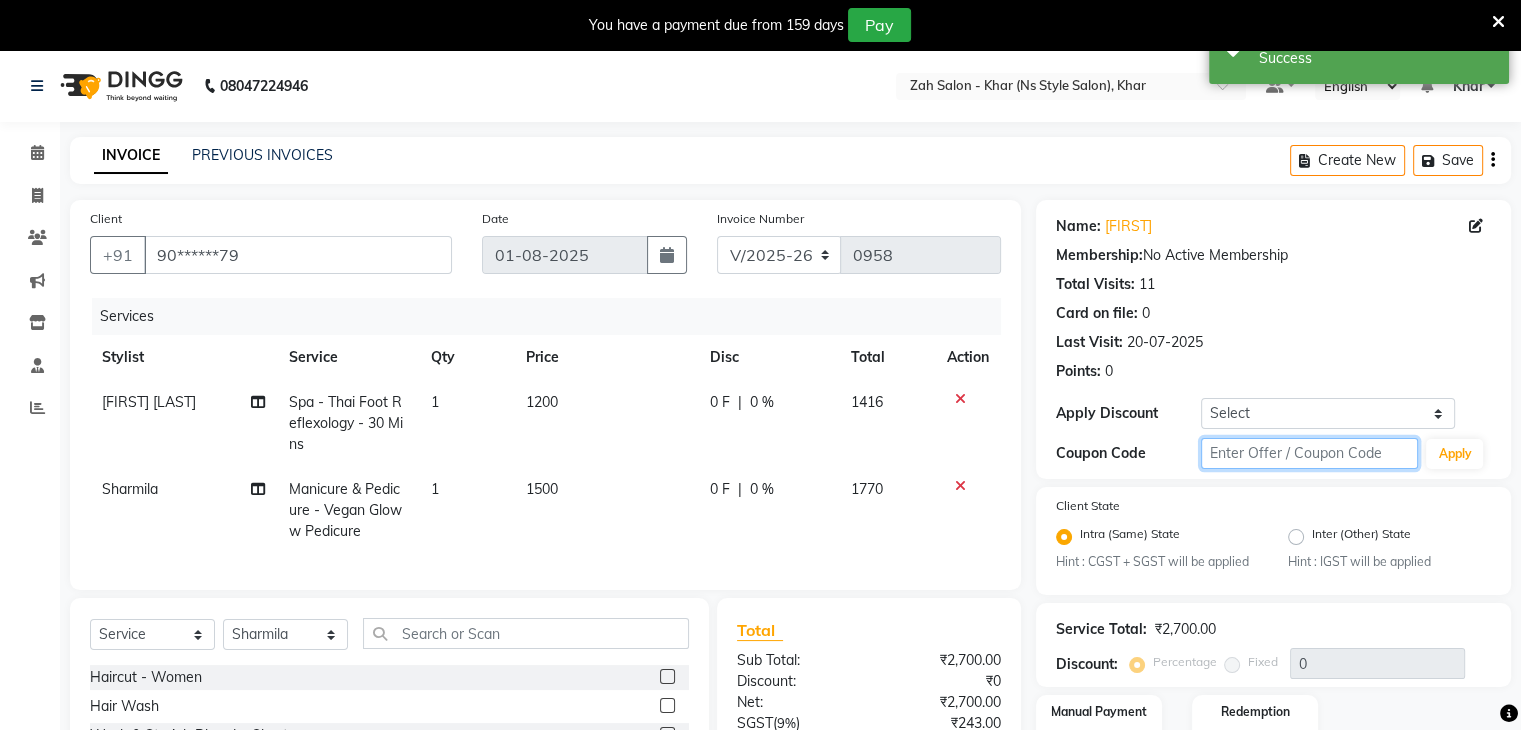 click 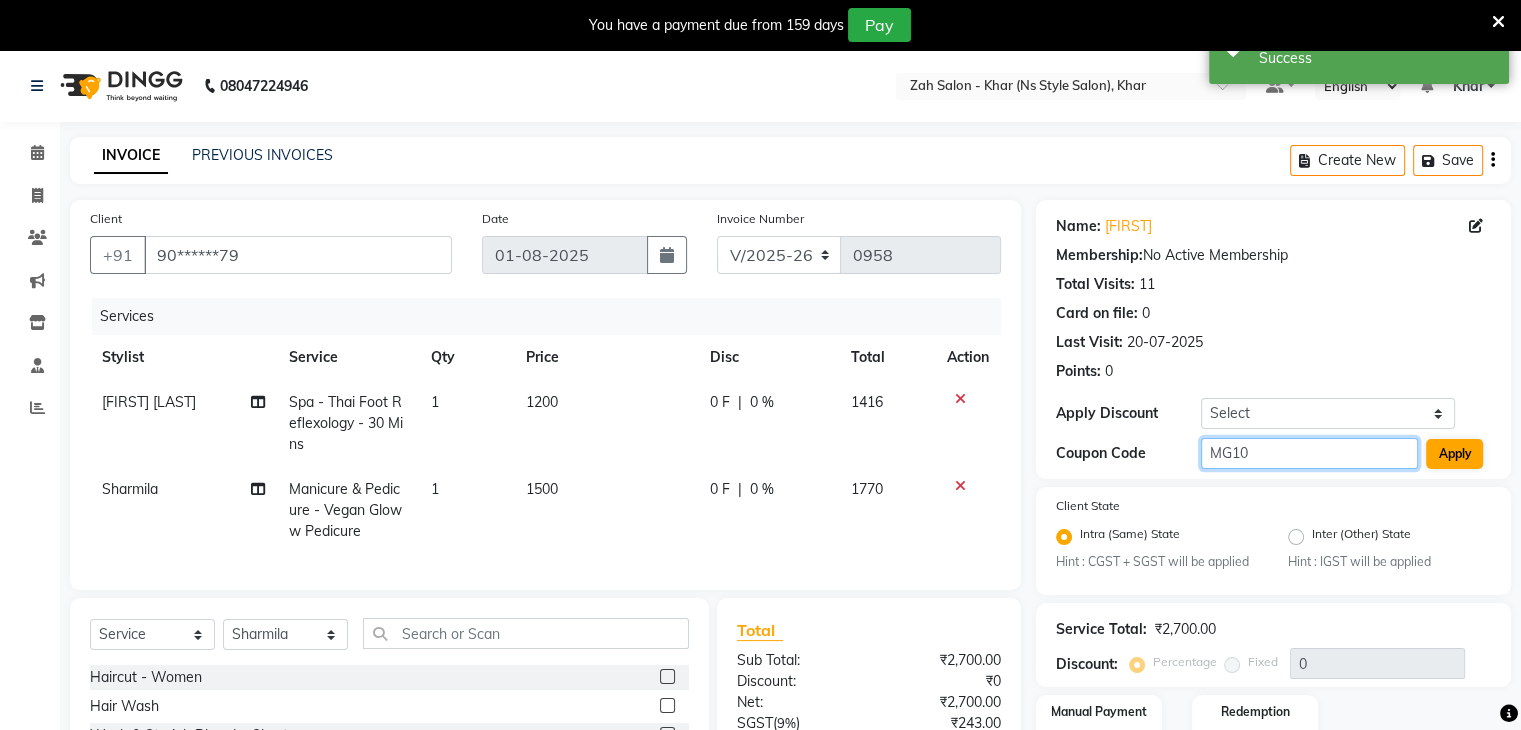 type on "MG10" 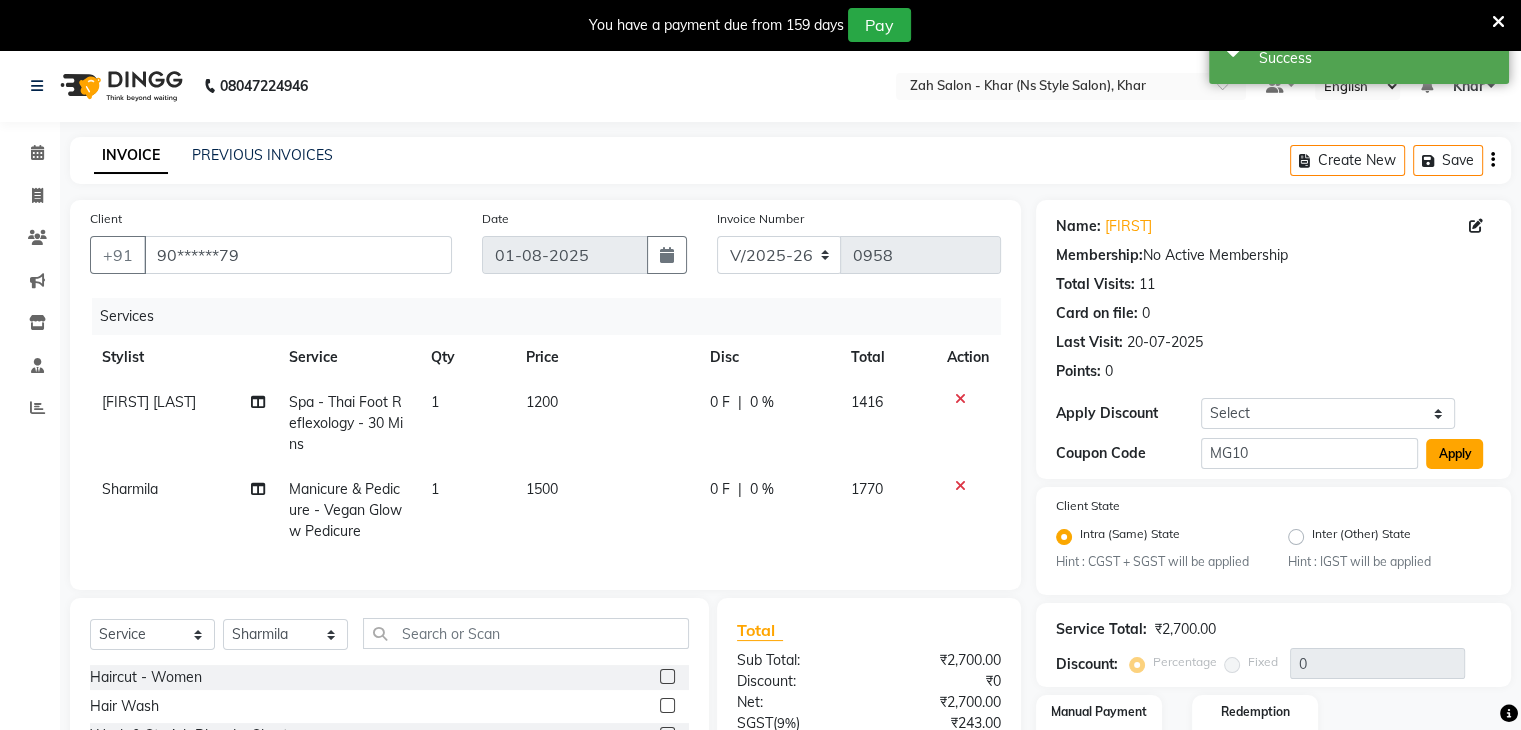 click on "Apply" 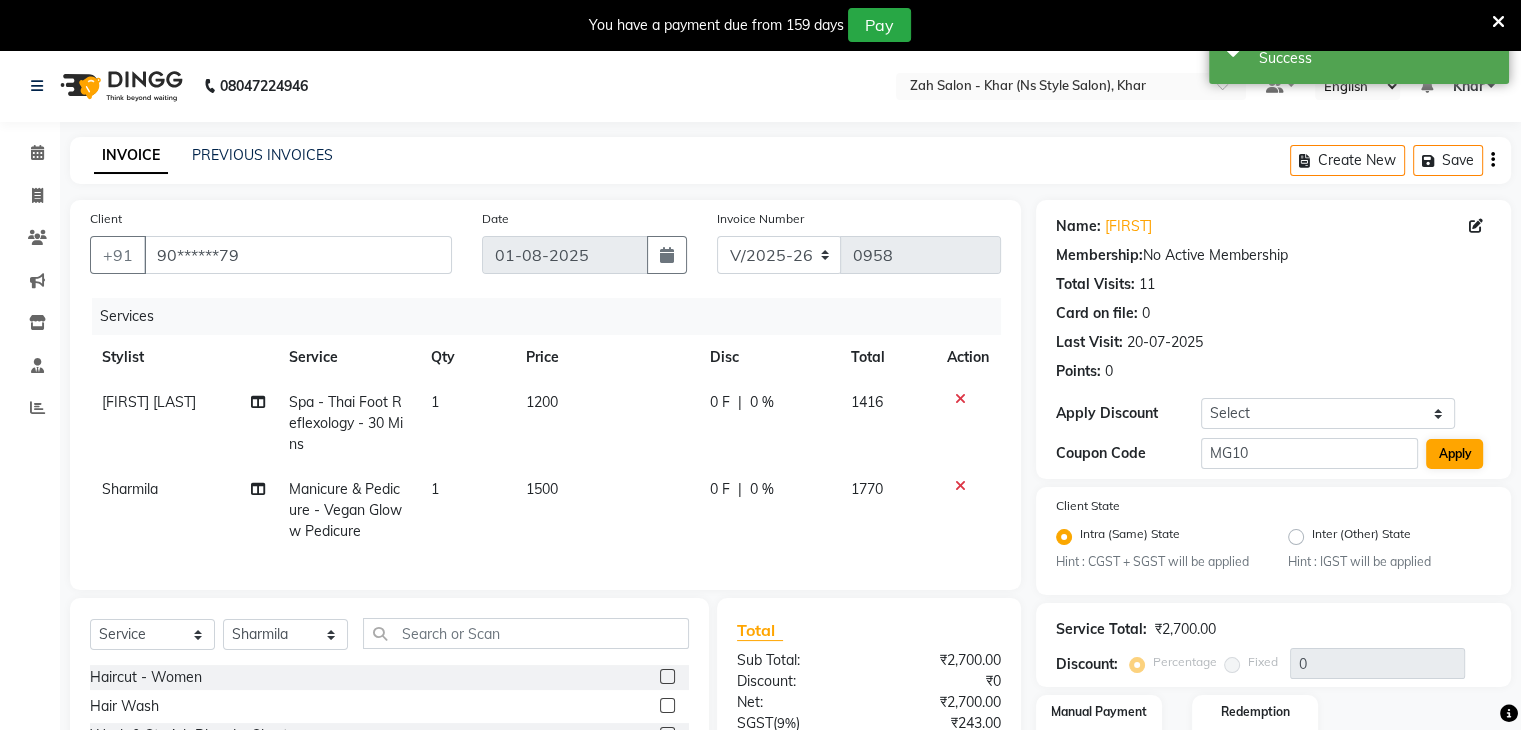 type on "10" 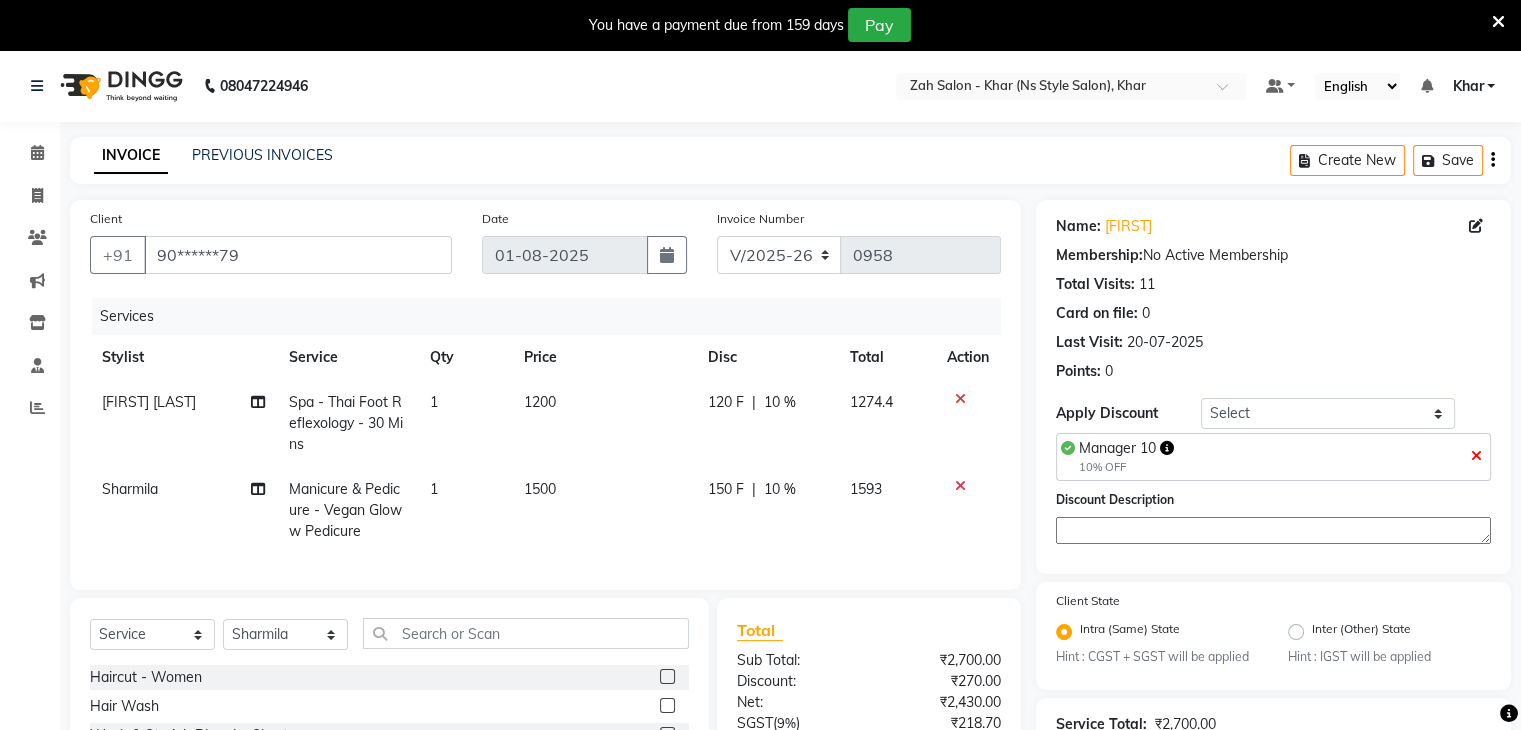 scroll, scrollTop: 232, scrollLeft: 0, axis: vertical 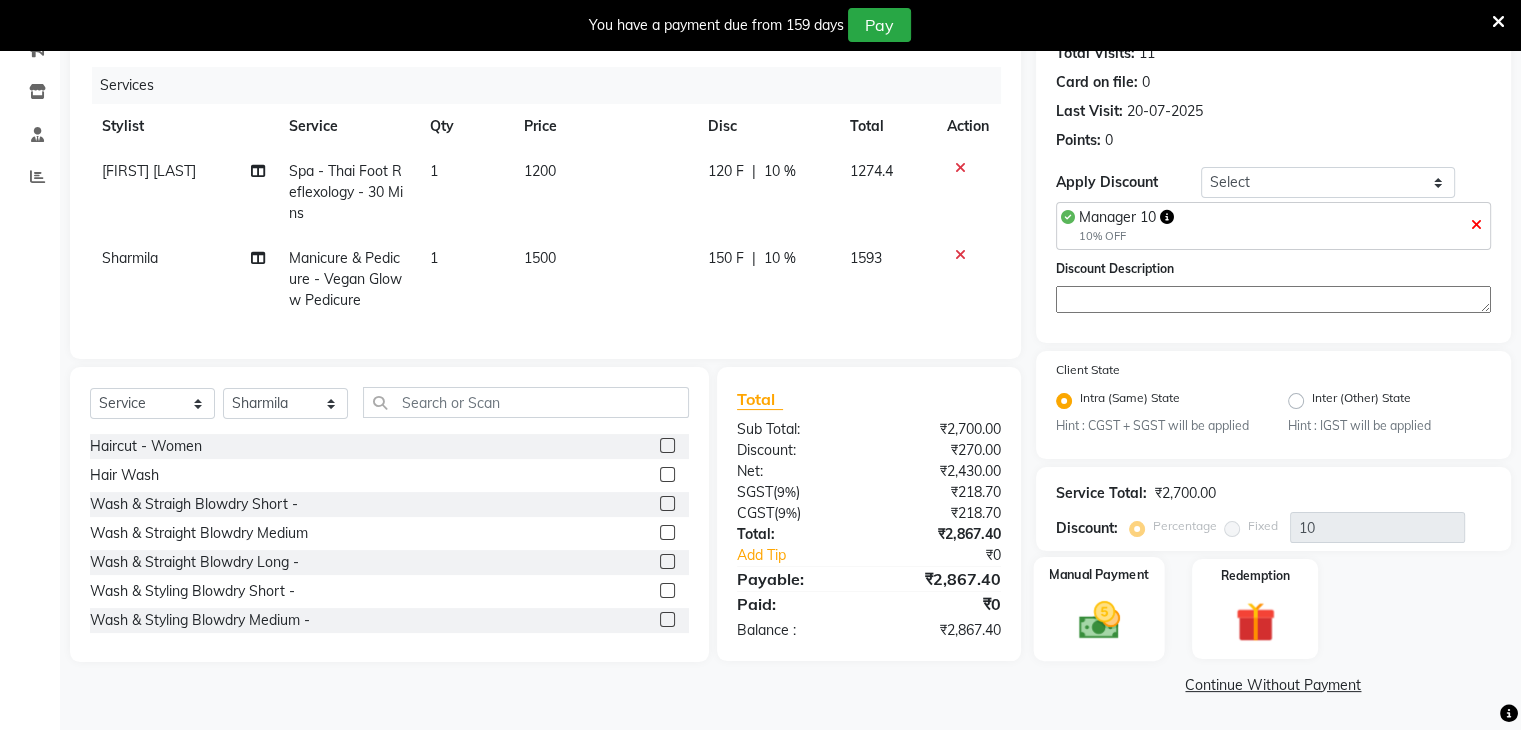 click 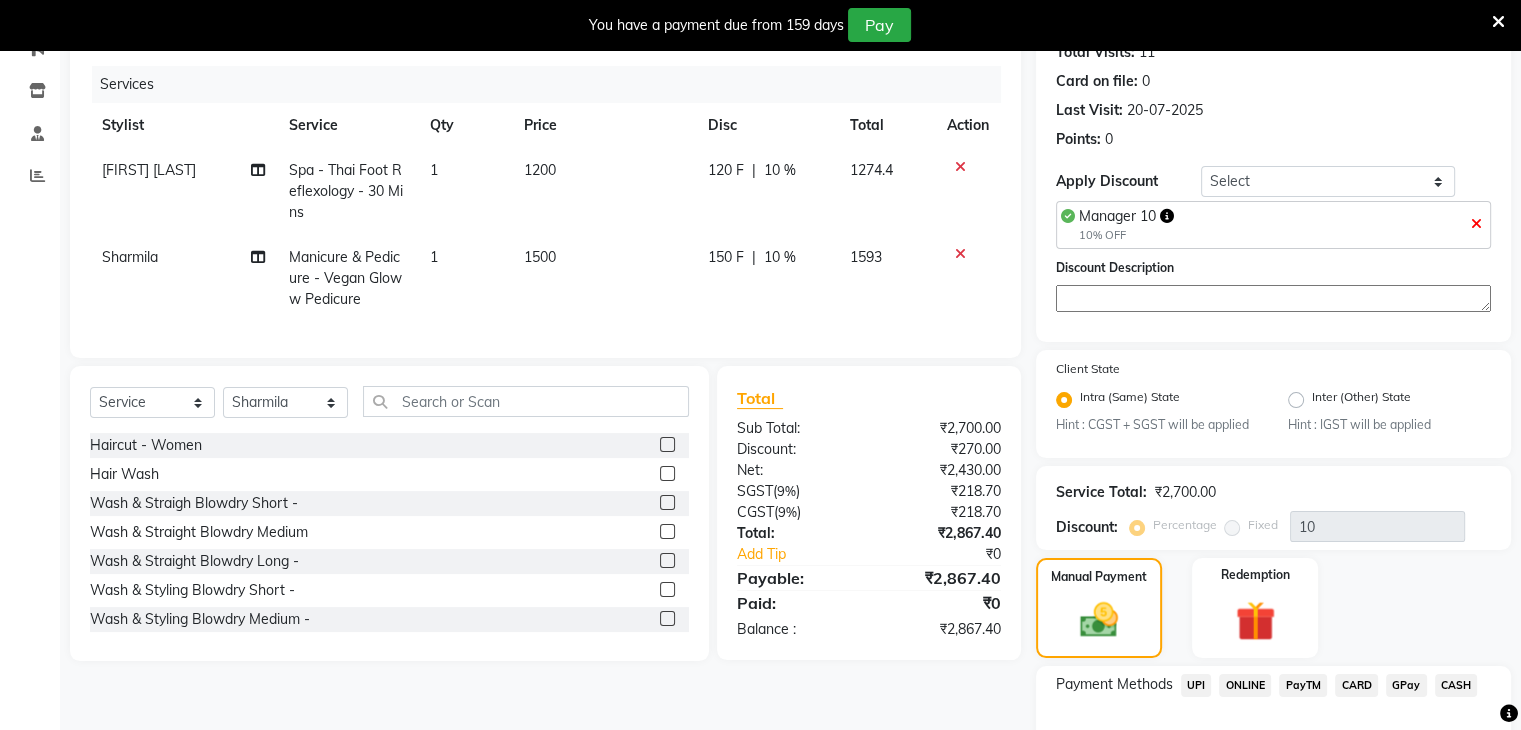 click on "CASH" 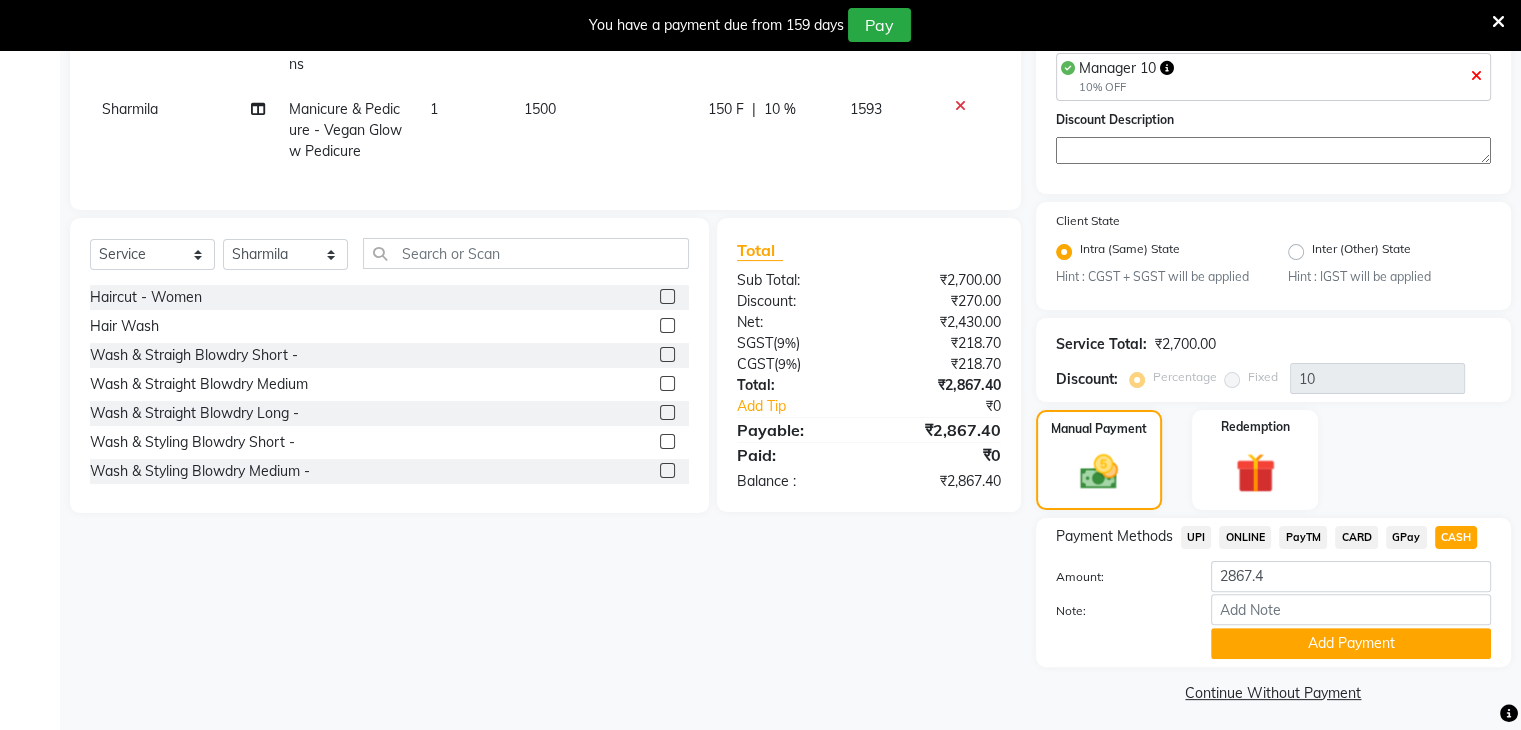 scroll, scrollTop: 391, scrollLeft: 0, axis: vertical 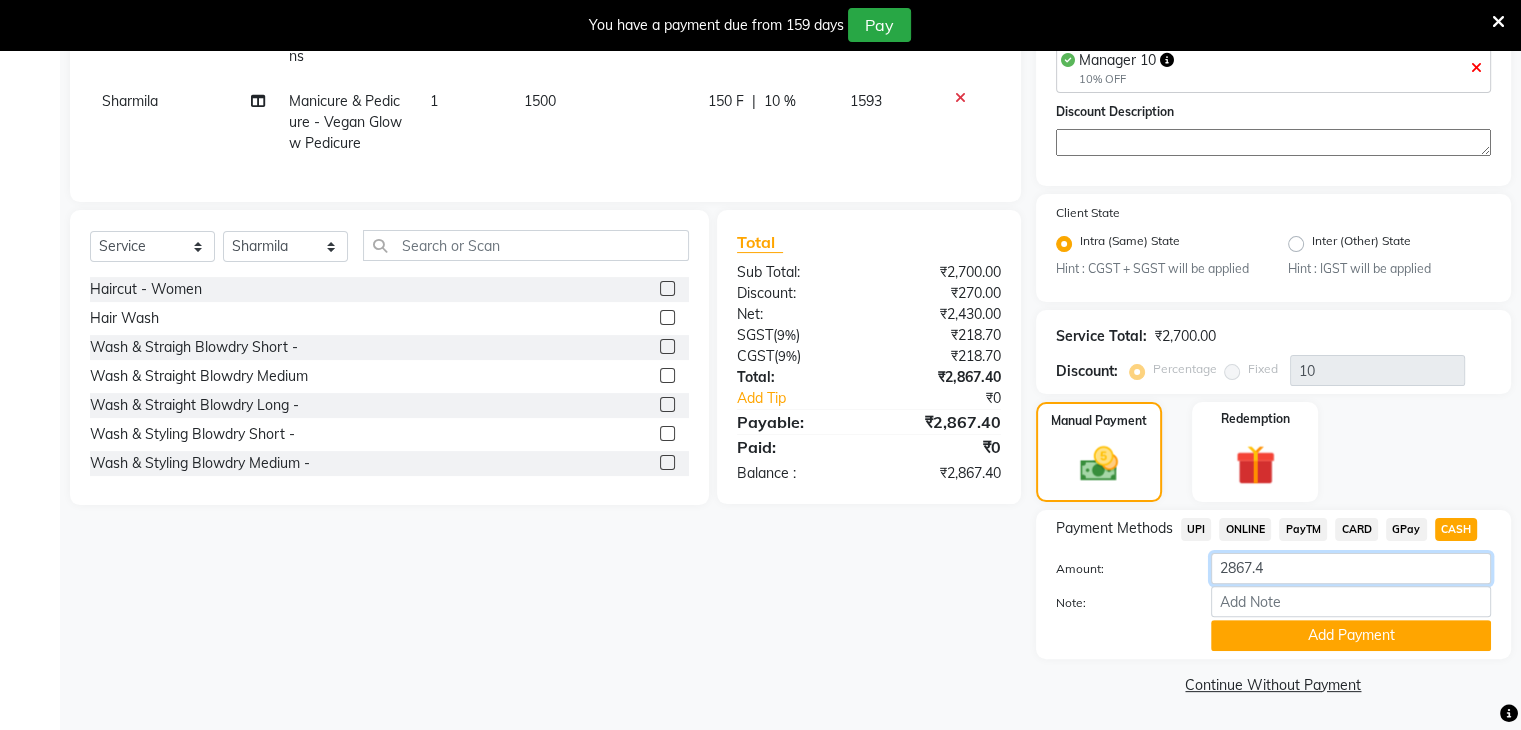 click on "2867.4" 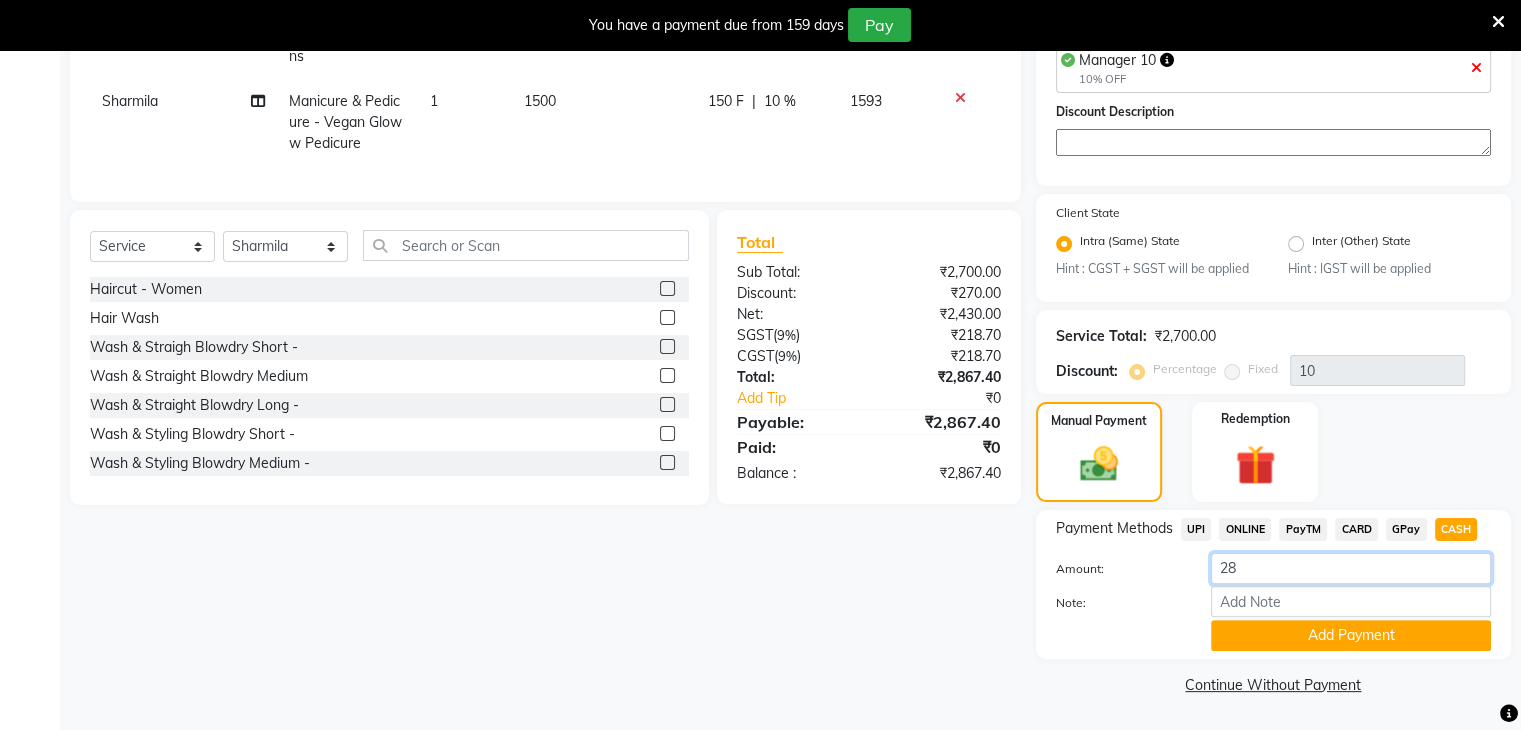 type on "2" 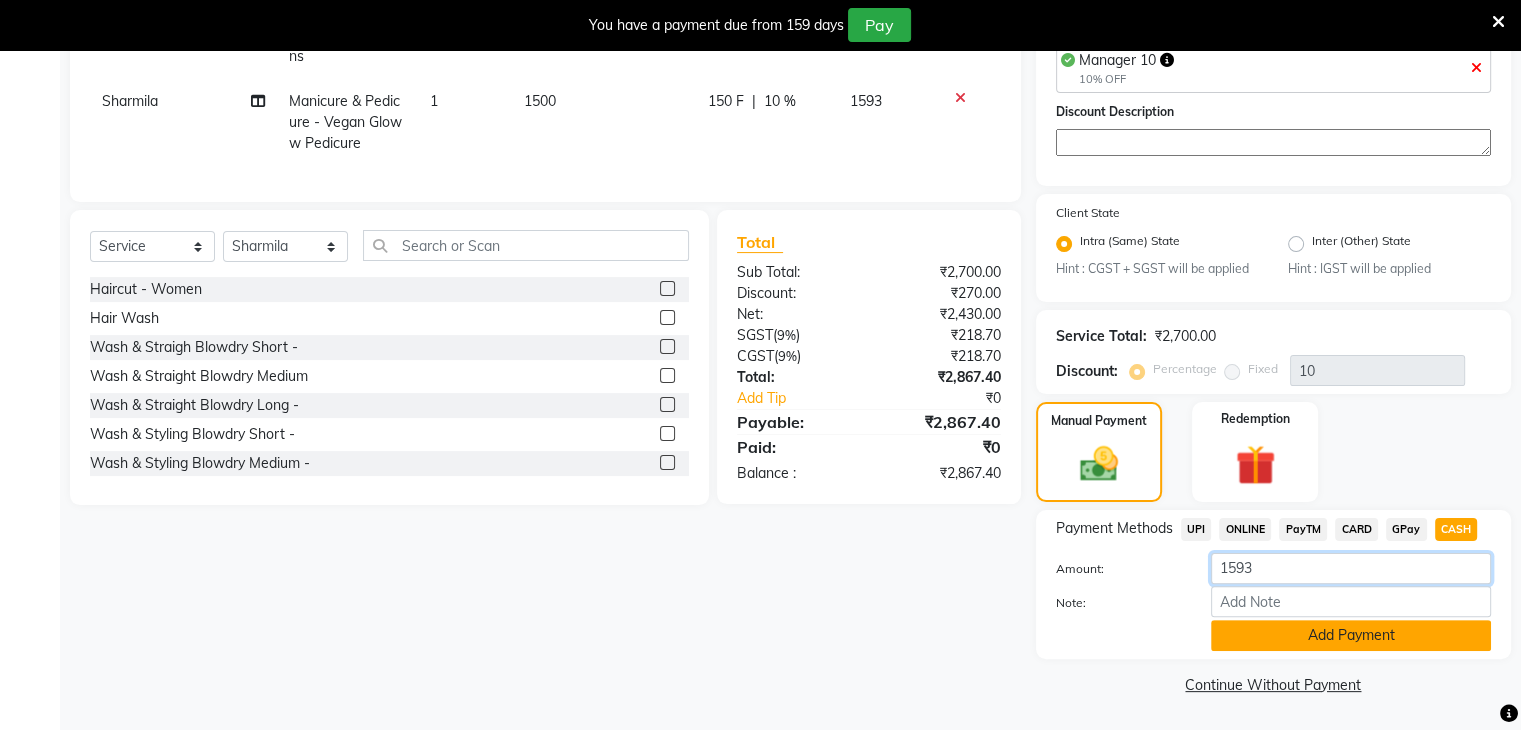 type on "1593" 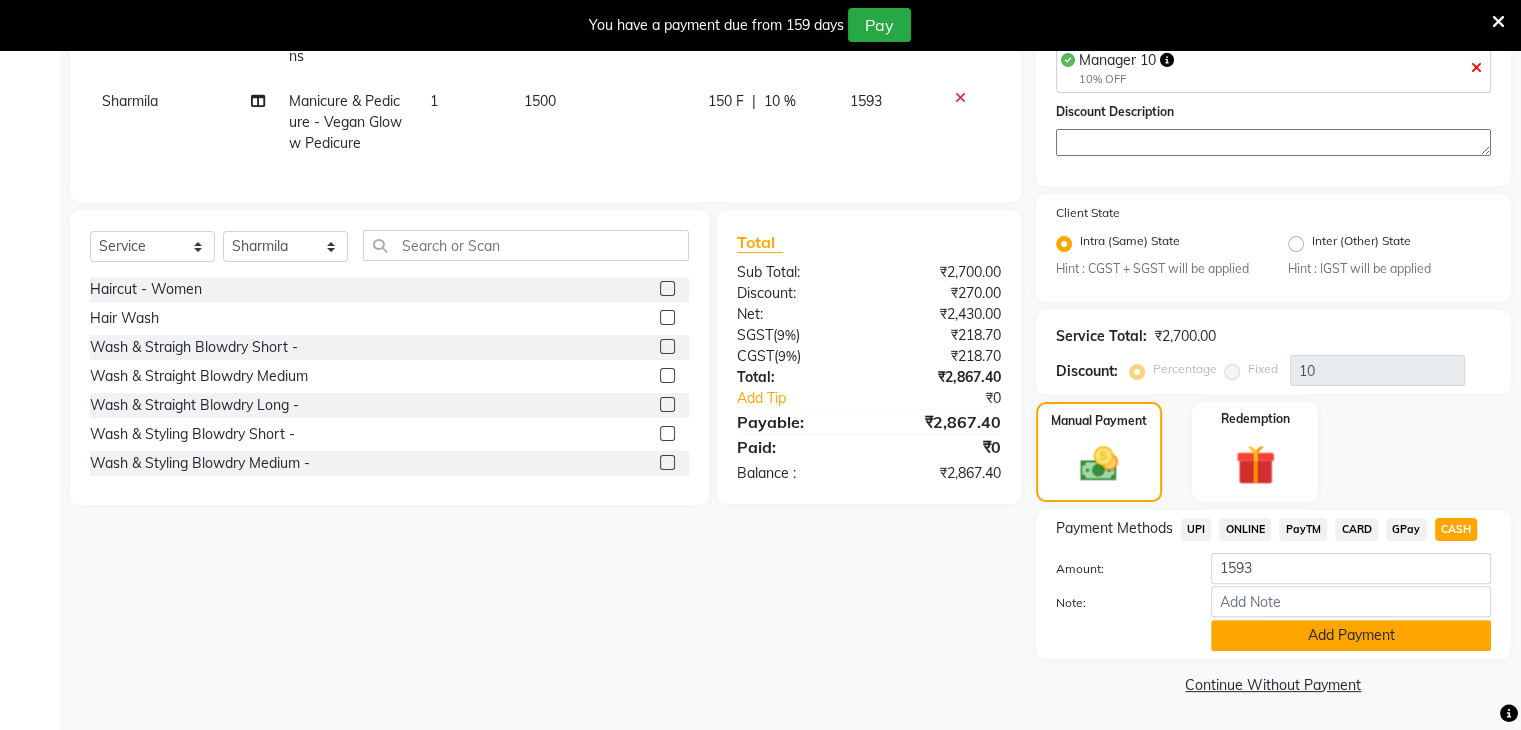 click on "Add Payment" 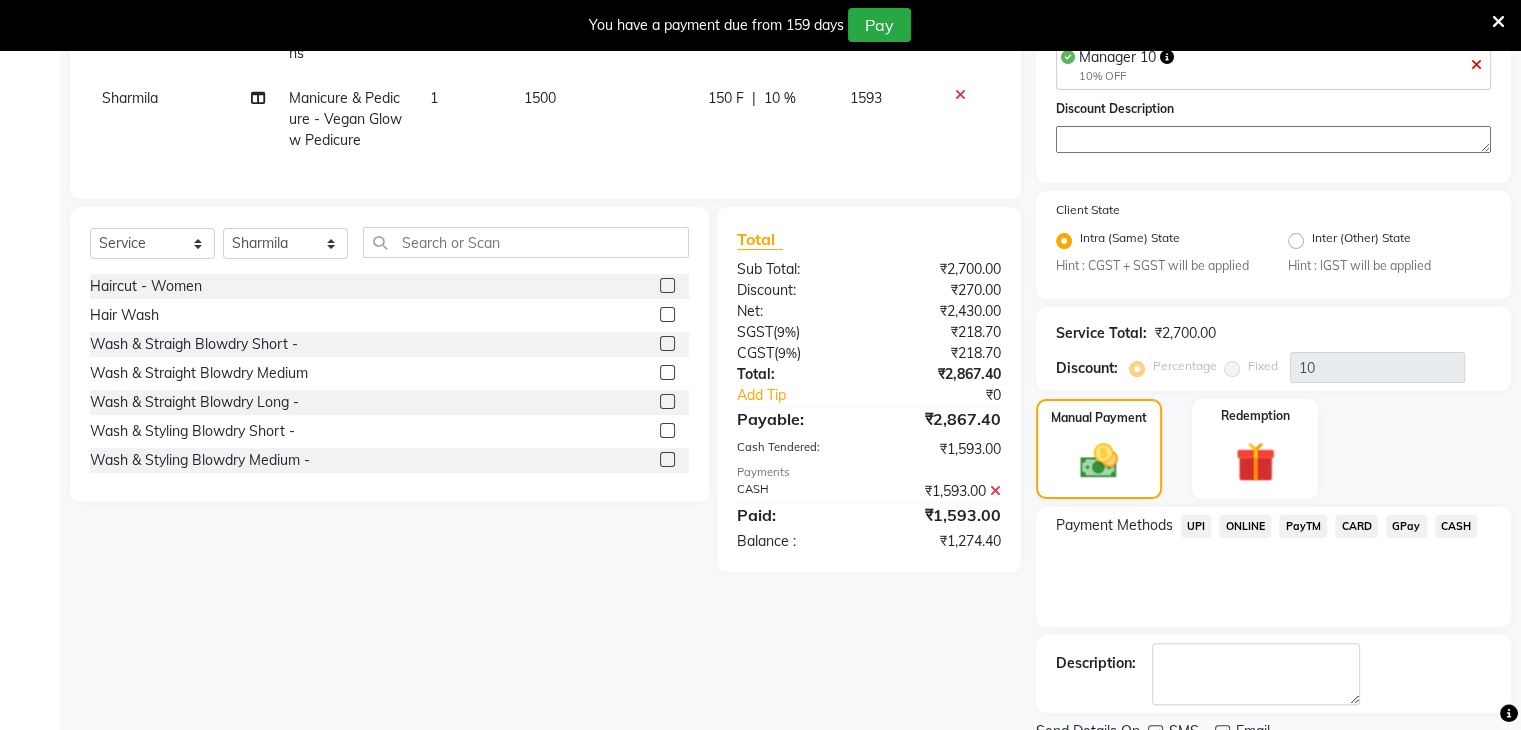 scroll, scrollTop: 472, scrollLeft: 0, axis: vertical 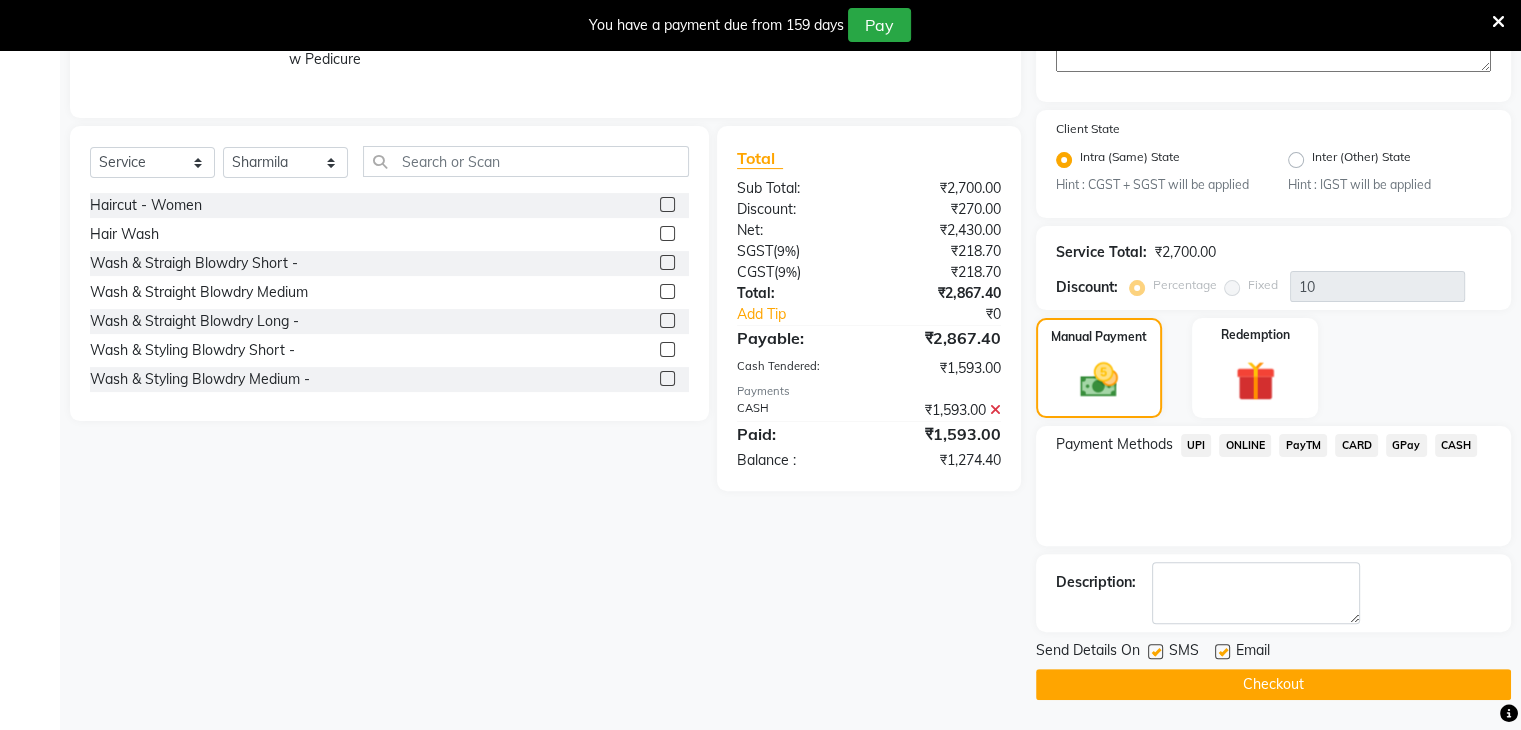 click on "UPI" 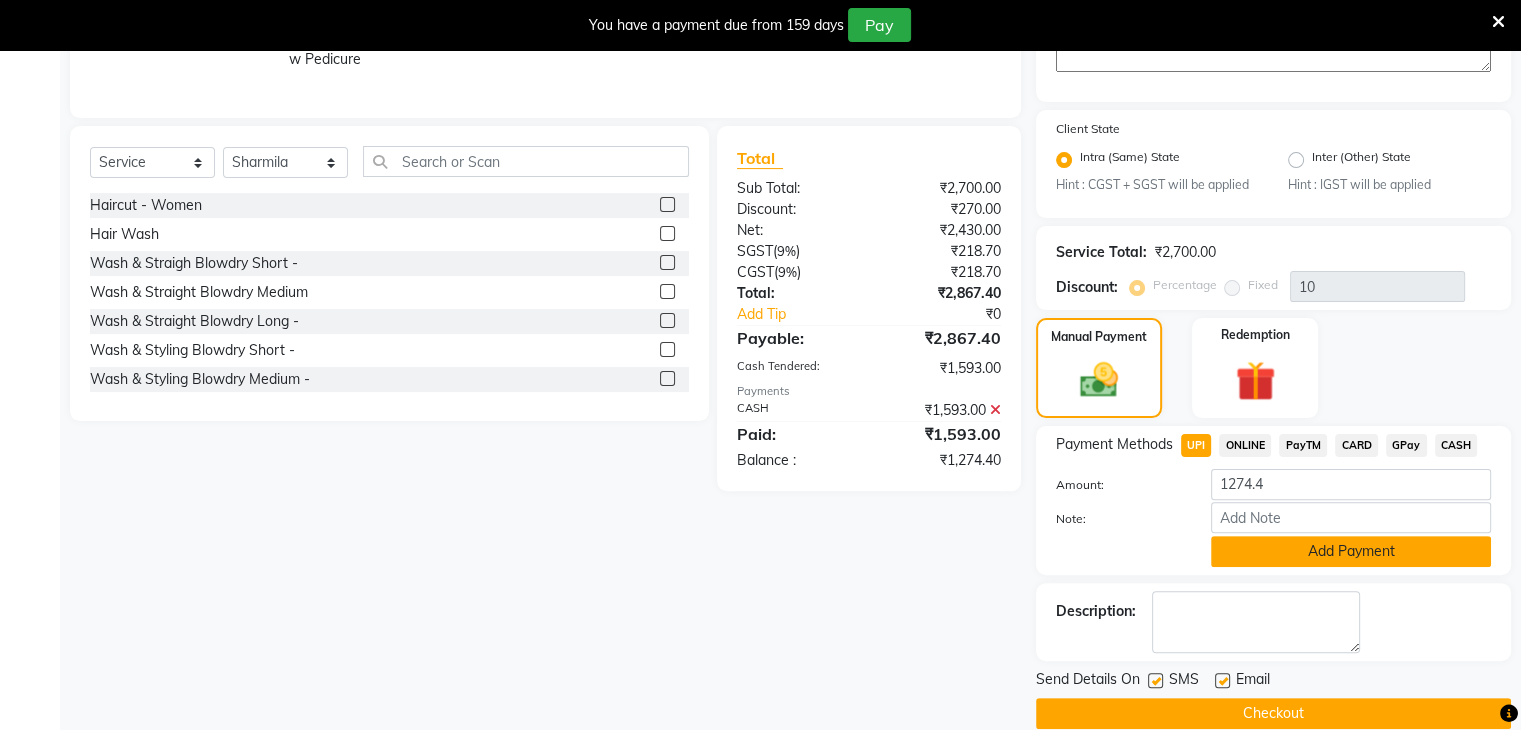 click on "Add Payment" 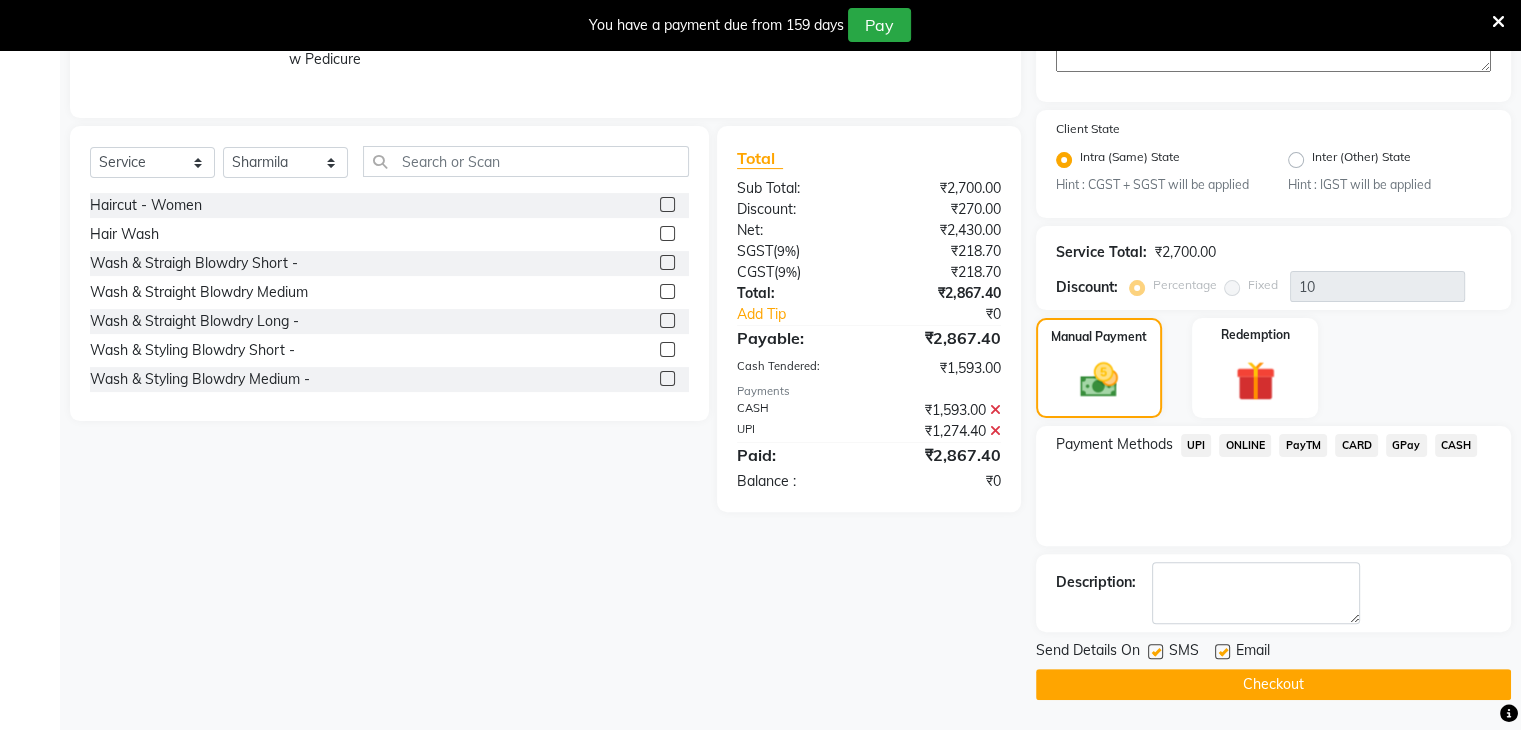 click on "Checkout" 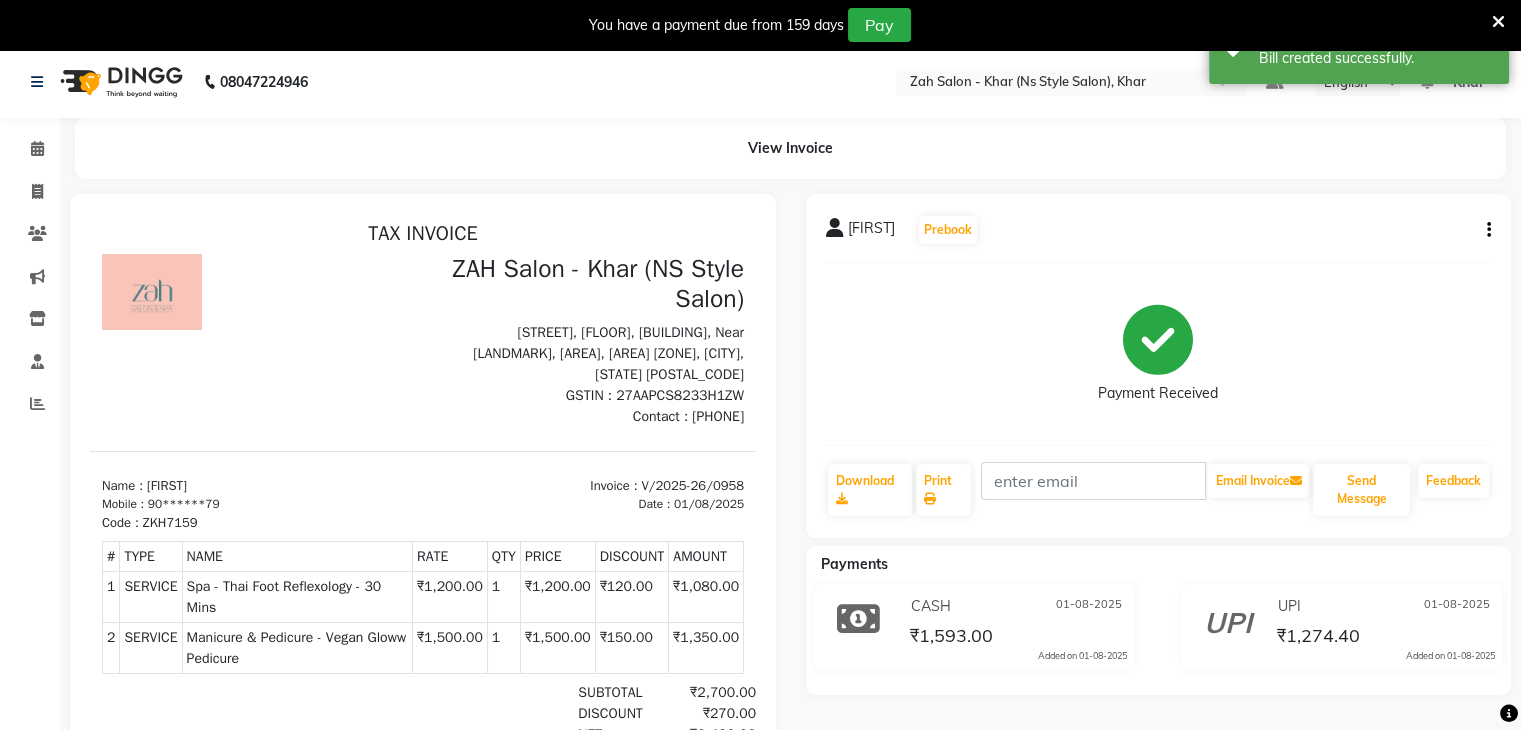 scroll, scrollTop: 0, scrollLeft: 0, axis: both 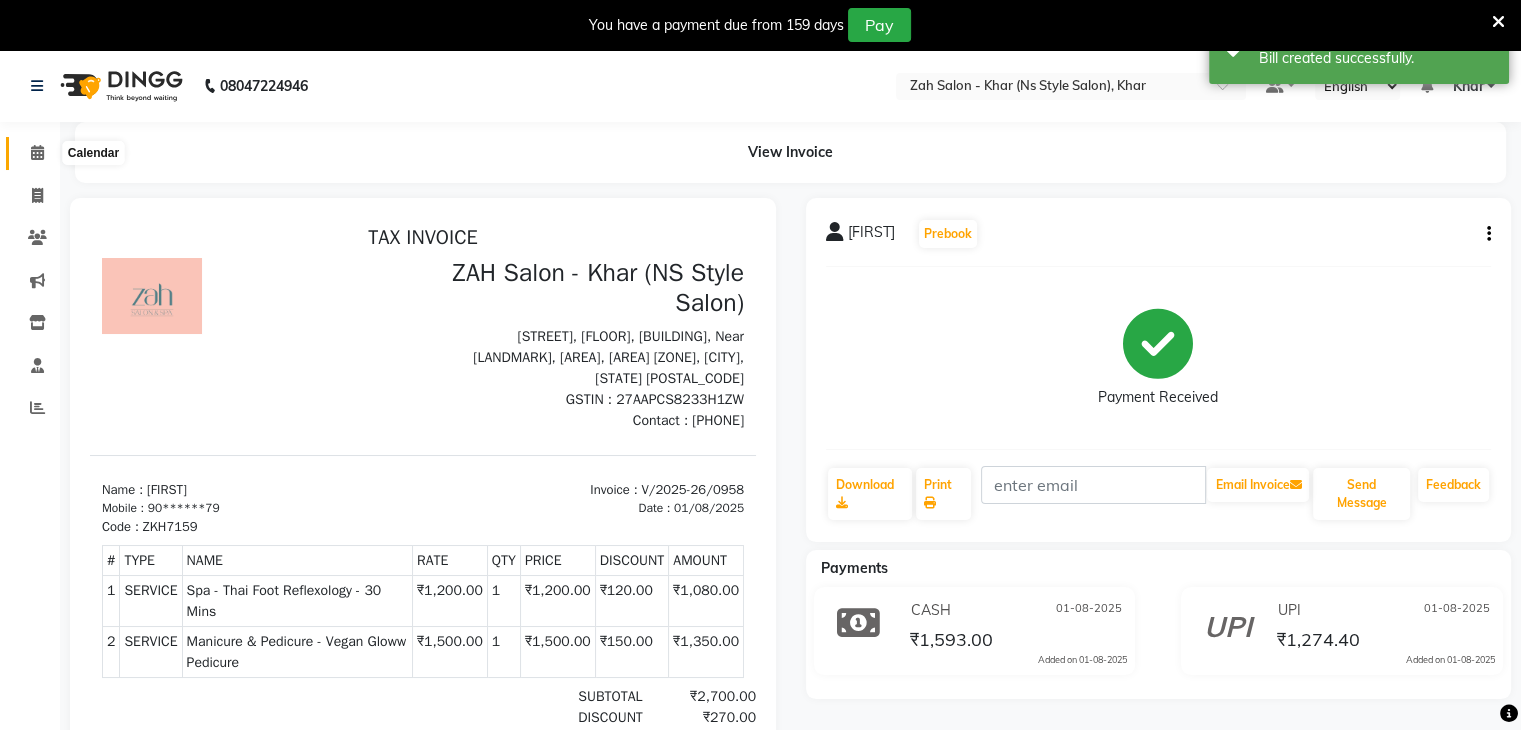 click 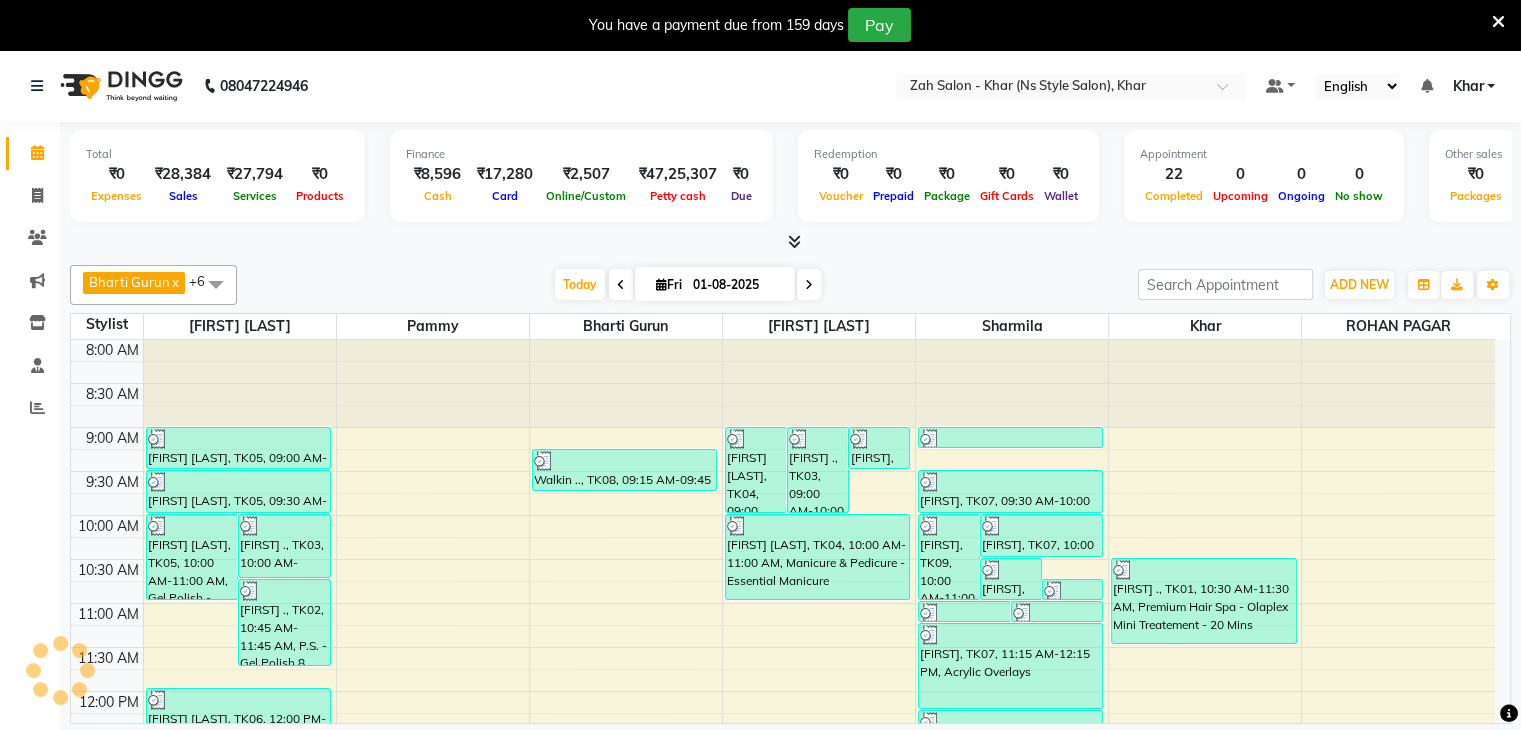 scroll, scrollTop: 0, scrollLeft: 0, axis: both 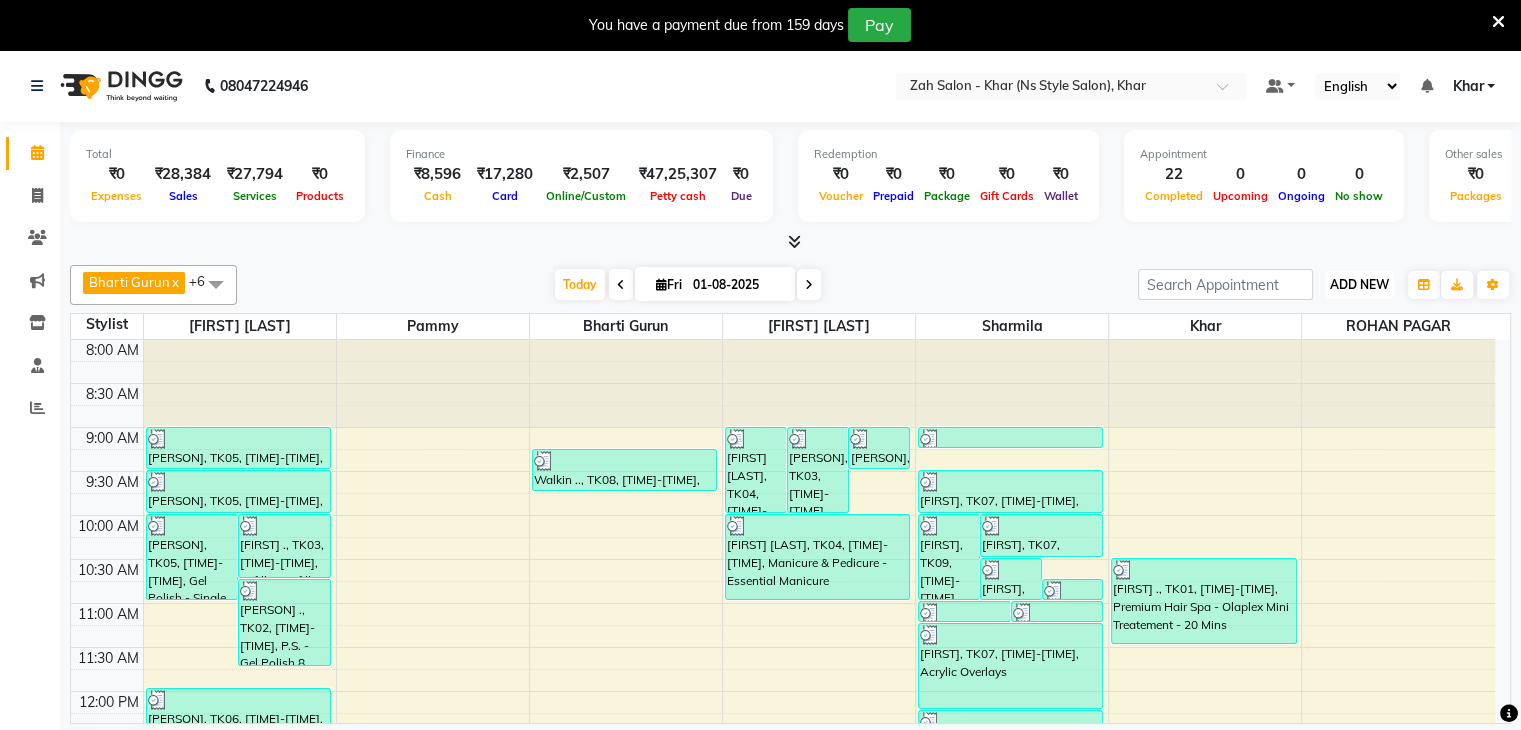 click on "ADD NEW" at bounding box center (1359, 284) 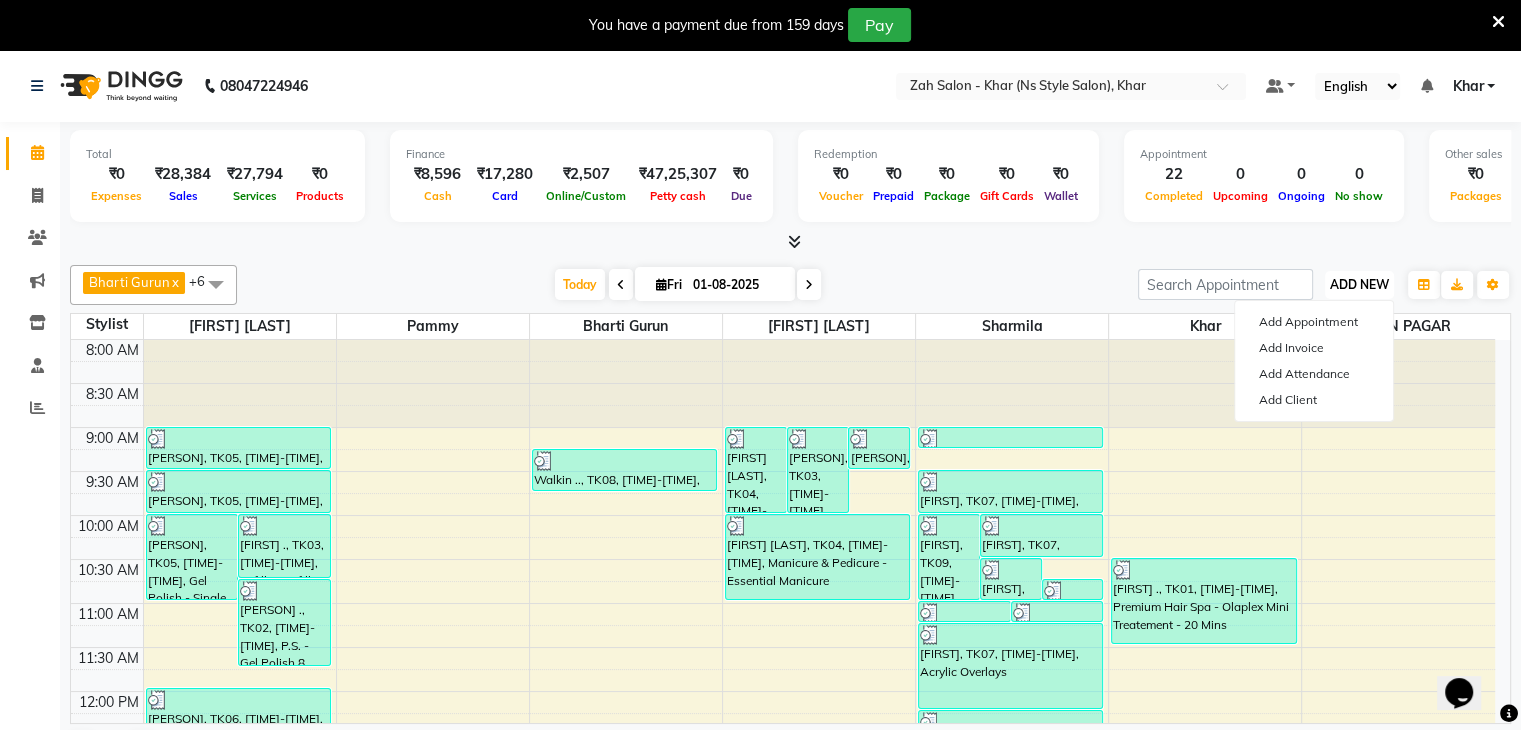 scroll, scrollTop: 0, scrollLeft: 0, axis: both 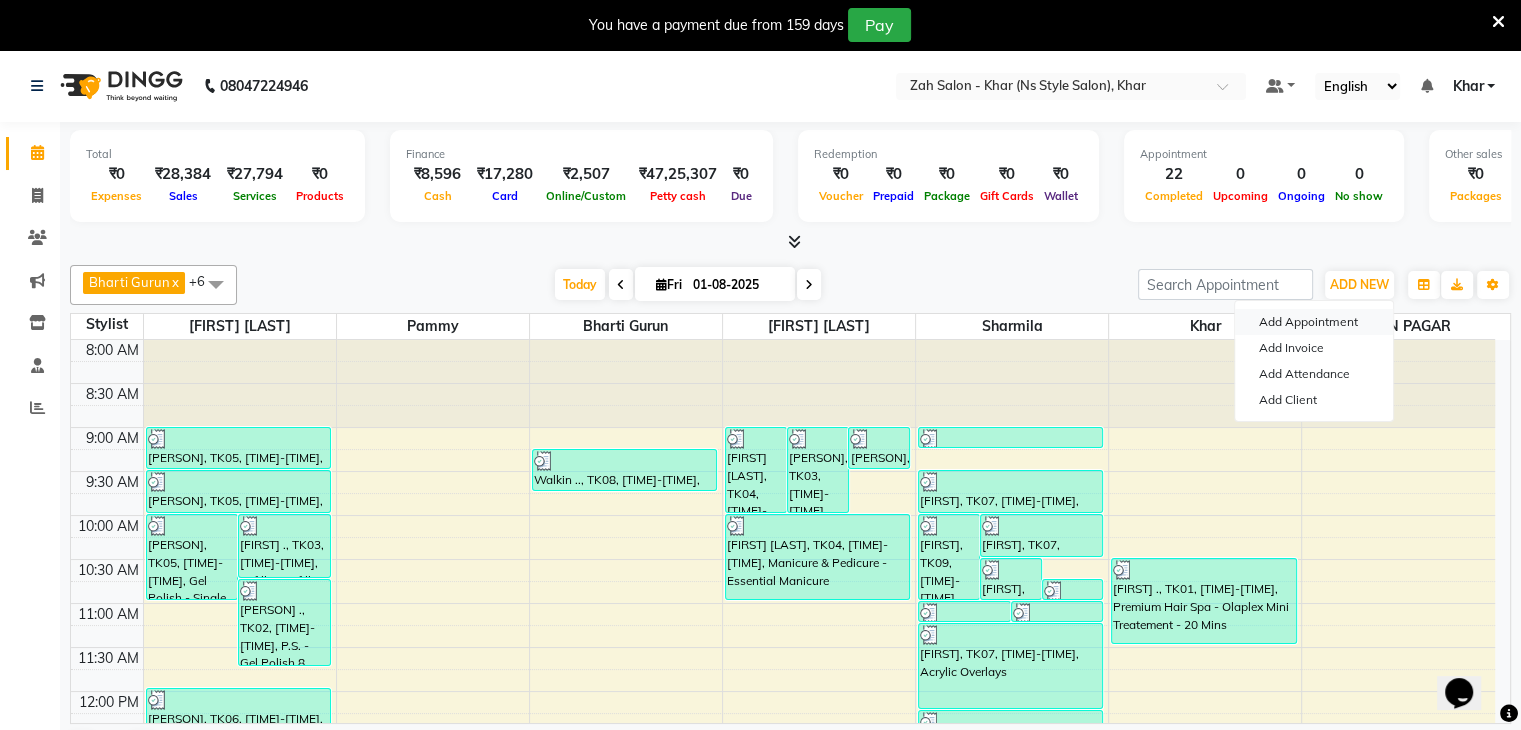 click on "Add Appointment" at bounding box center (1314, 322) 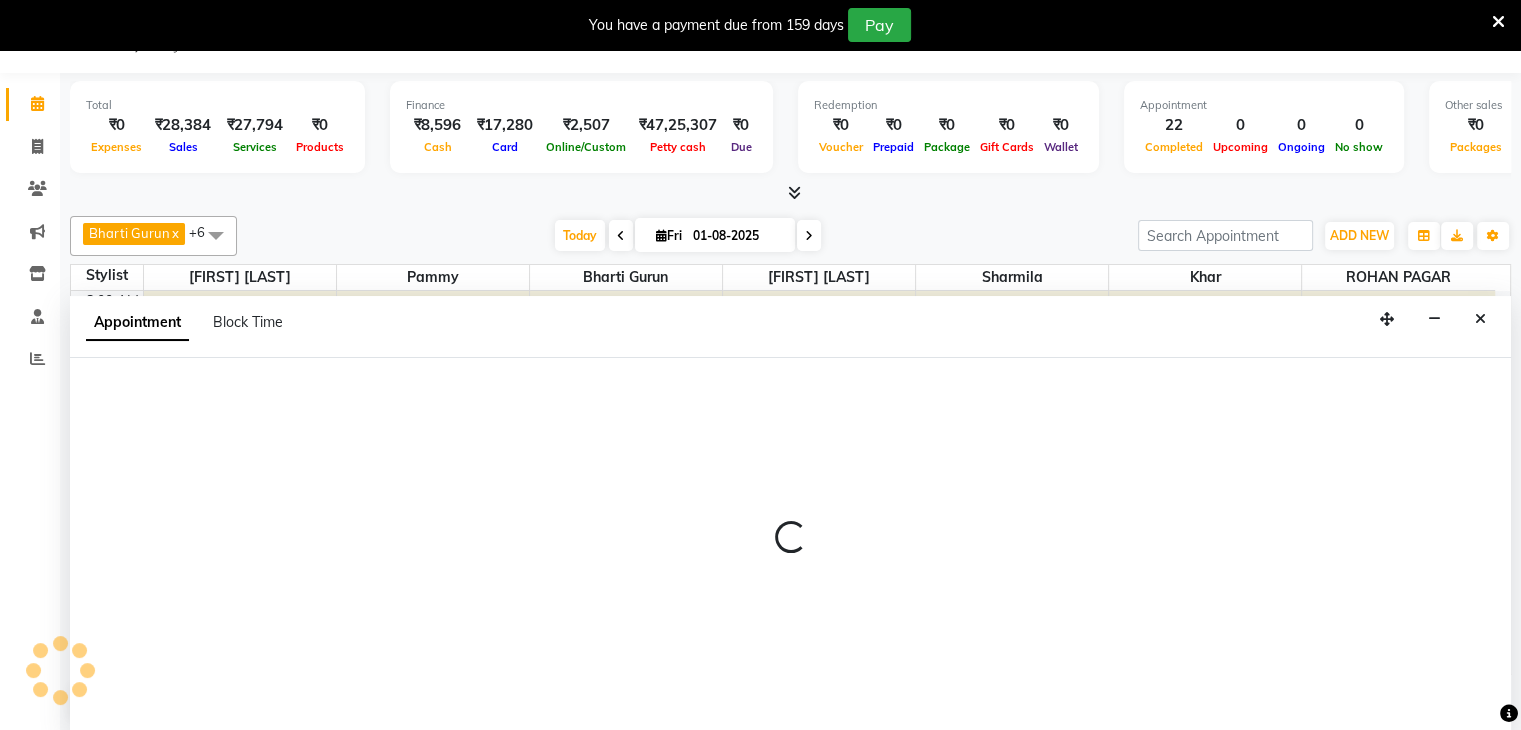 scroll, scrollTop: 51, scrollLeft: 0, axis: vertical 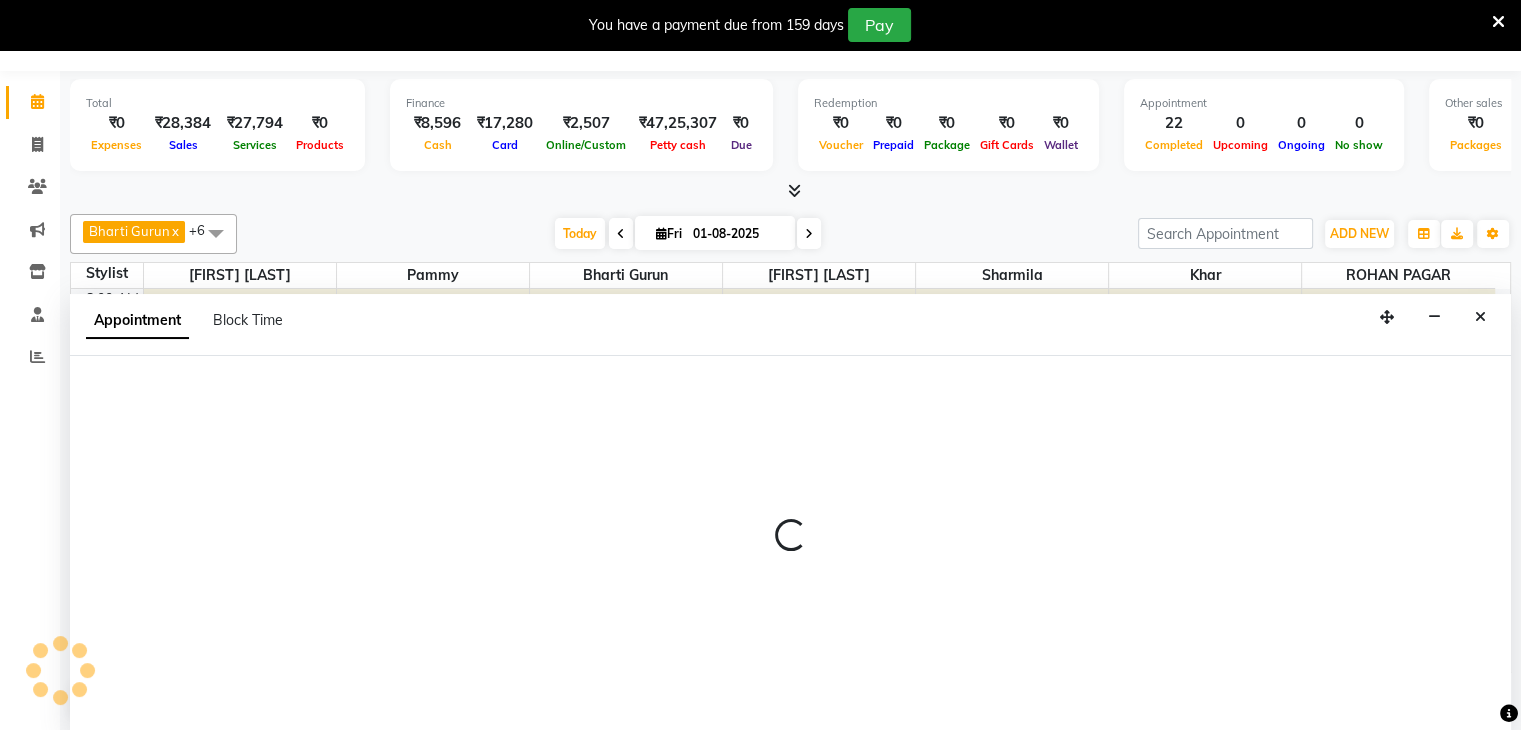 select on "540" 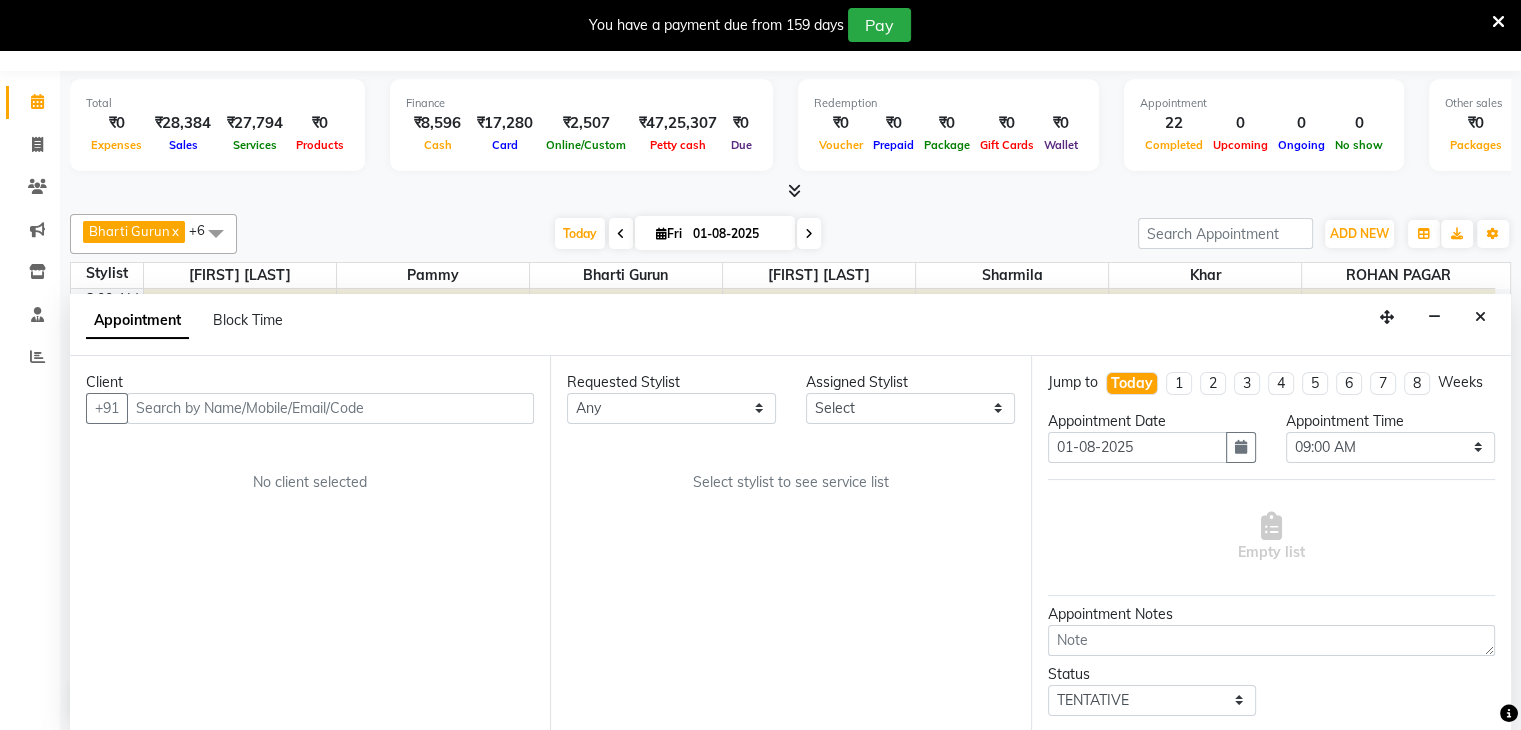 click at bounding box center [330, 408] 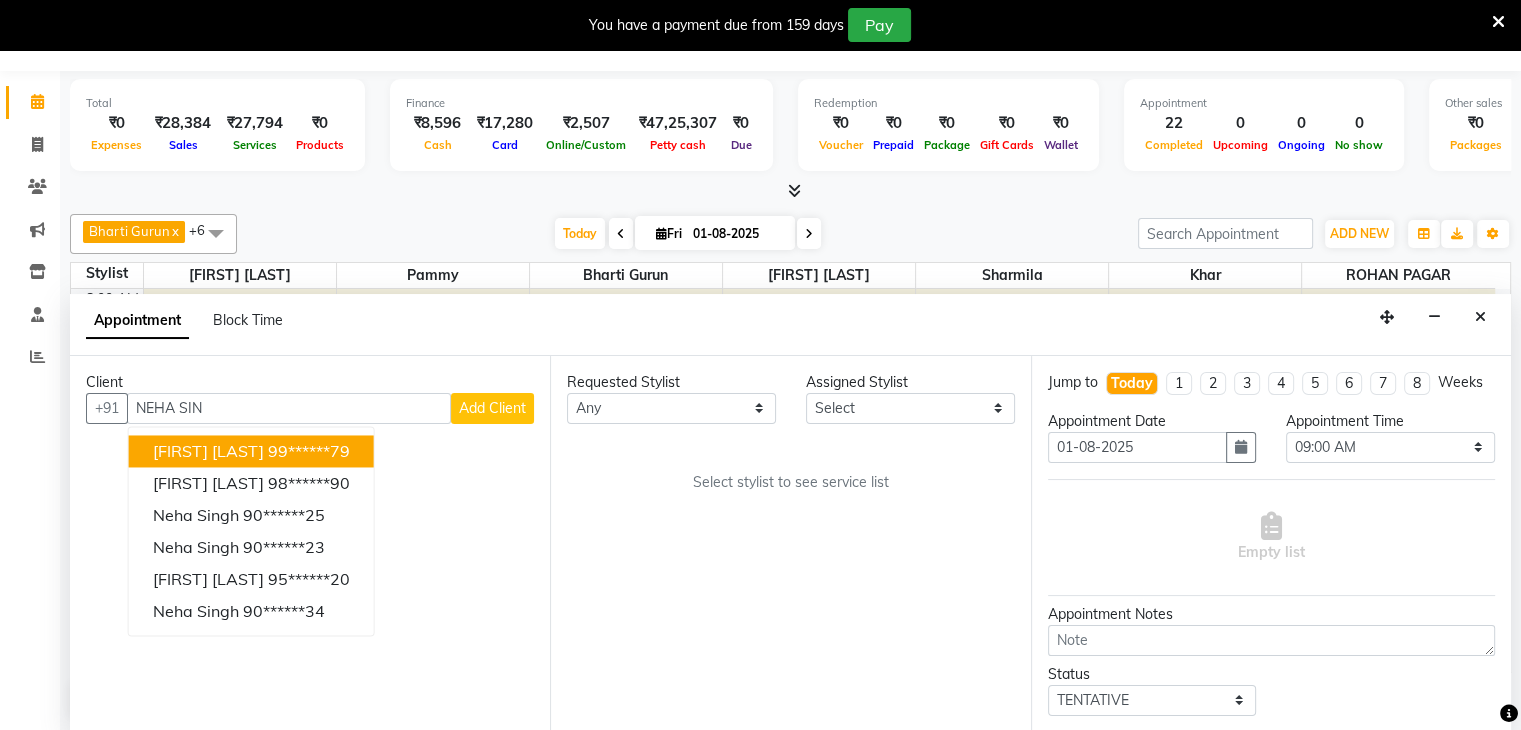 click on "99******79" at bounding box center (309, 451) 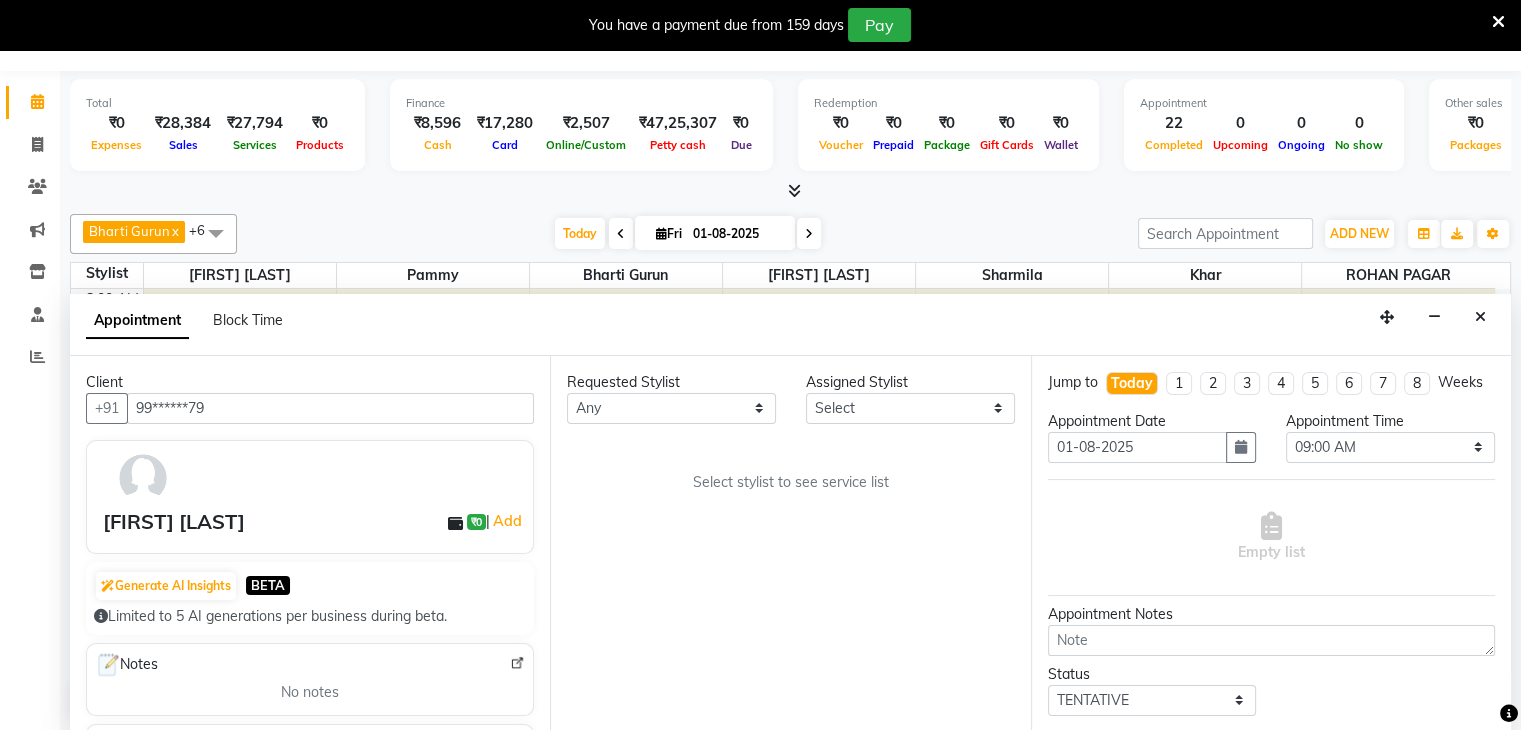 click on "99******79" at bounding box center (330, 408) 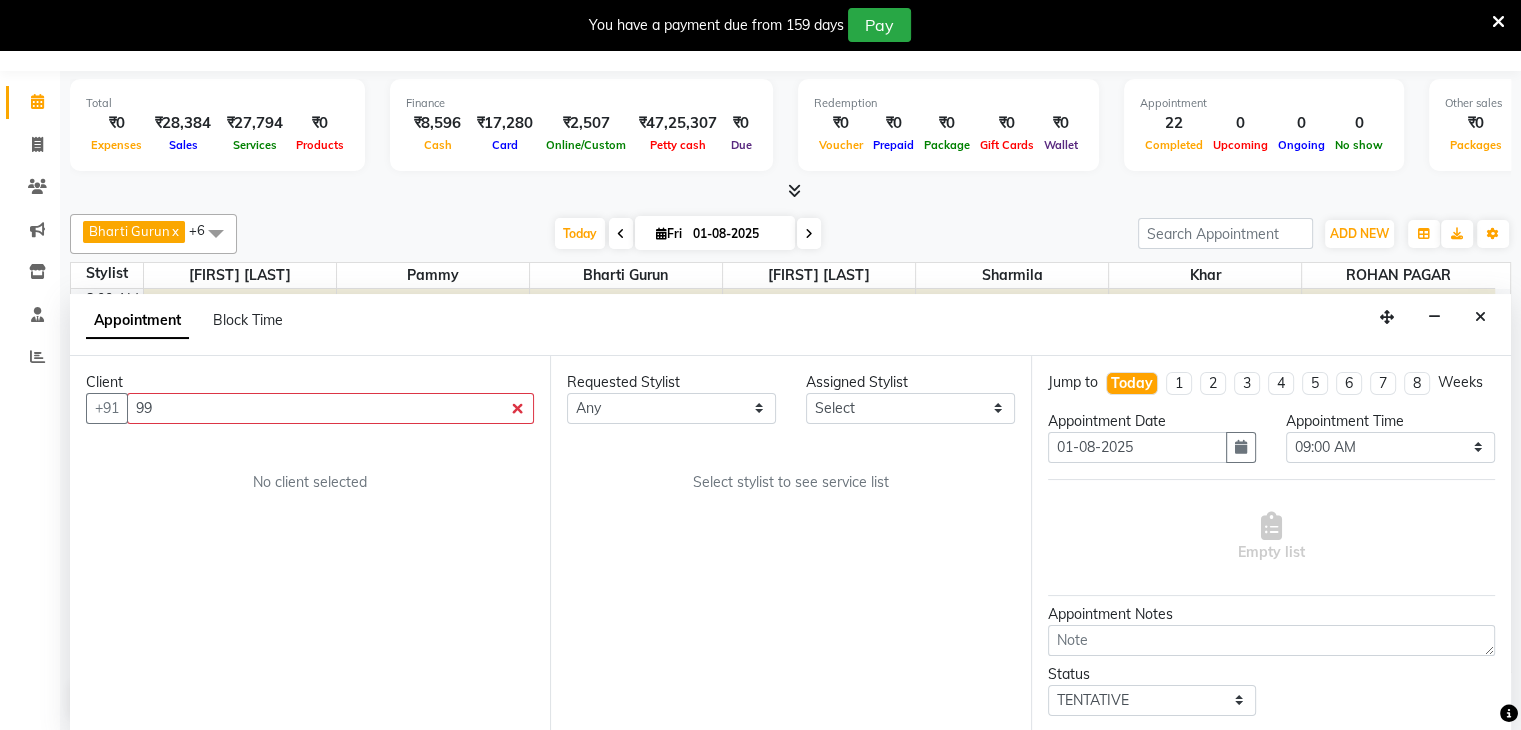 type on "9" 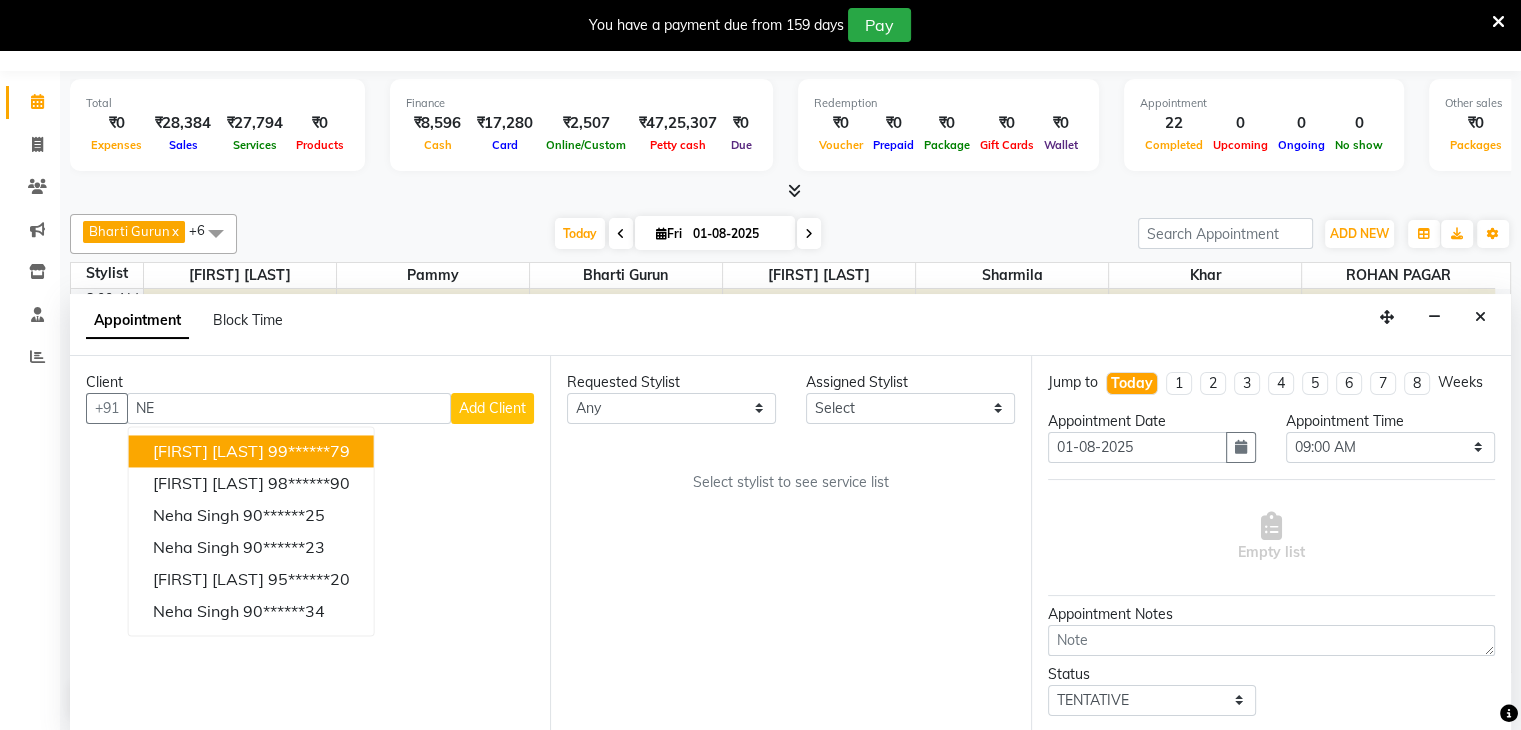 type on "N" 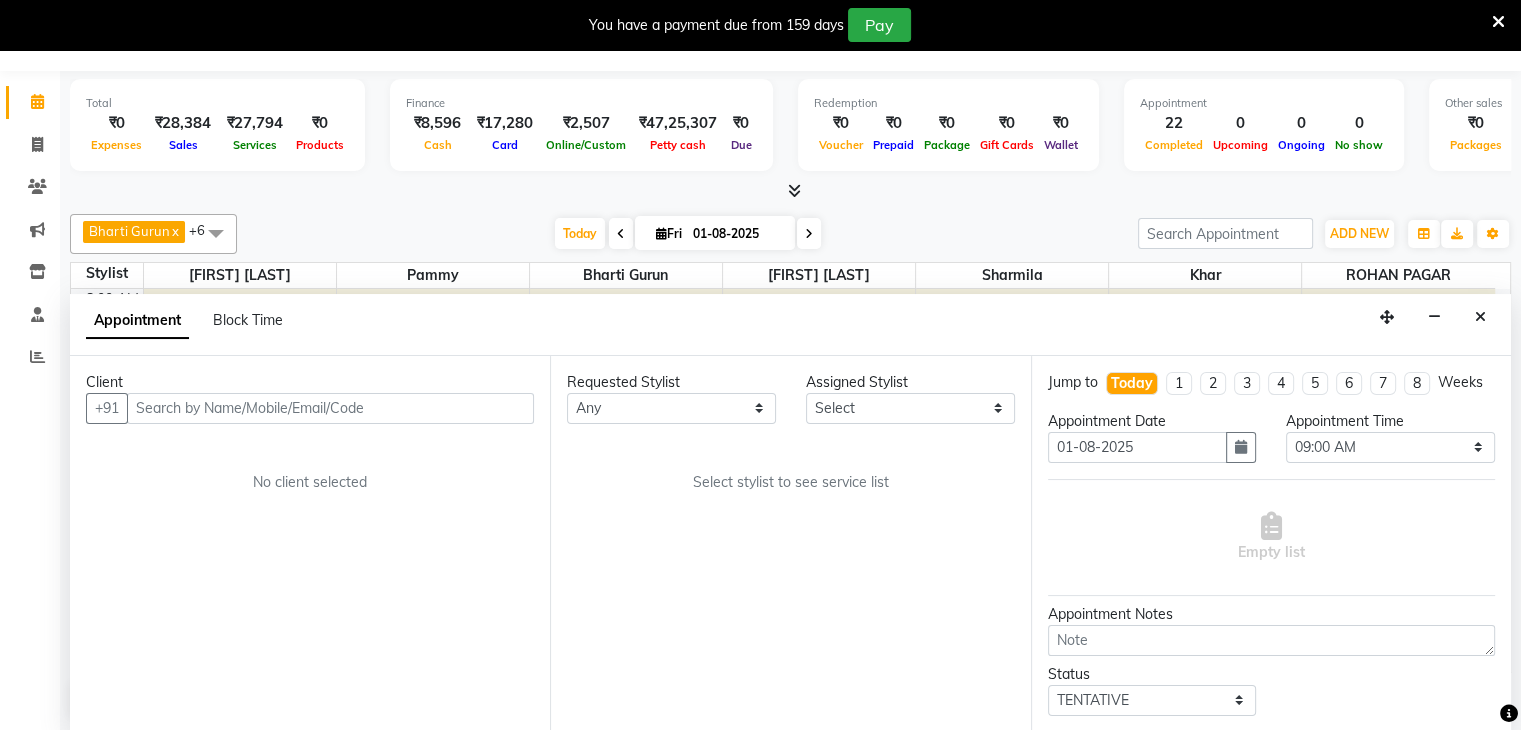 click at bounding box center [330, 408] 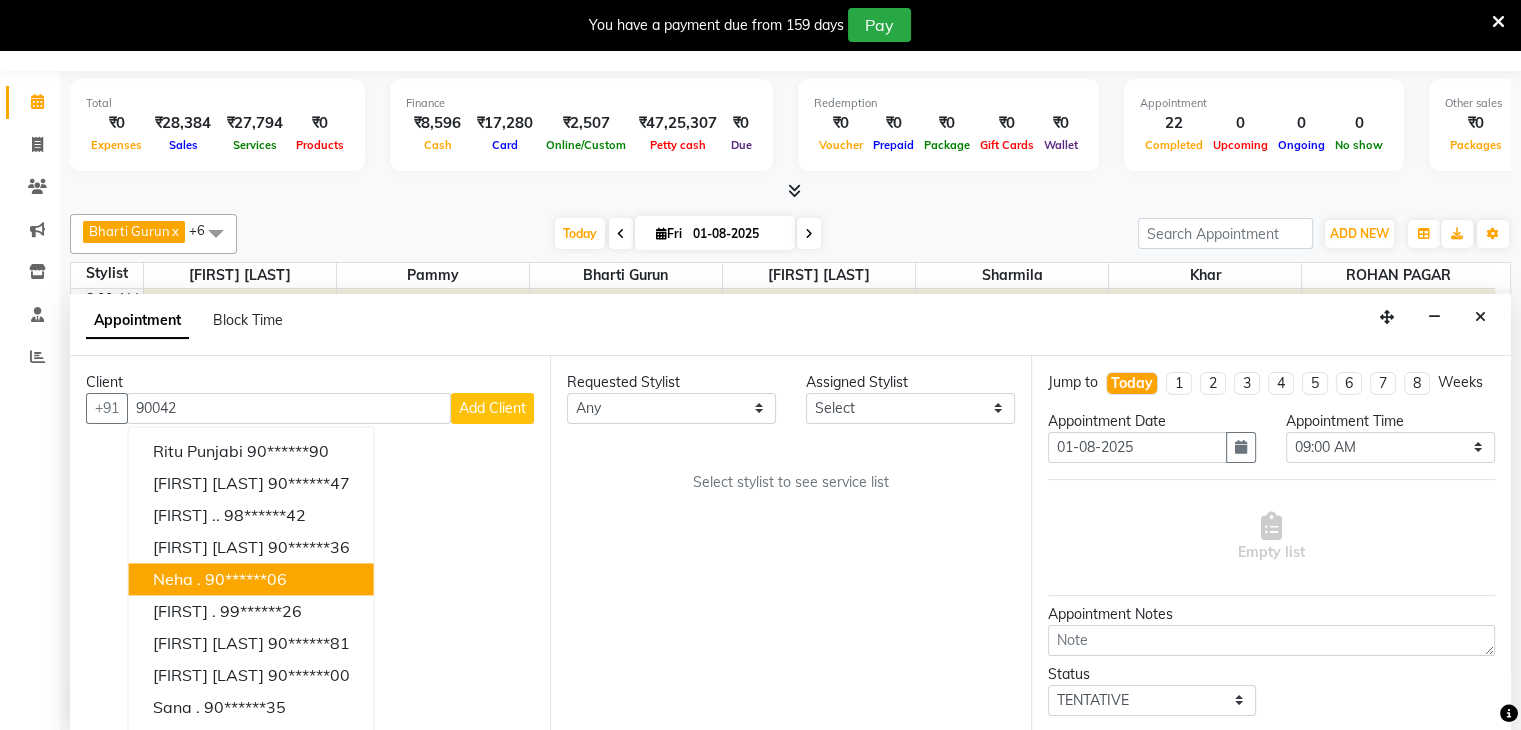 click on "Neha .  90******06" at bounding box center [251, 579] 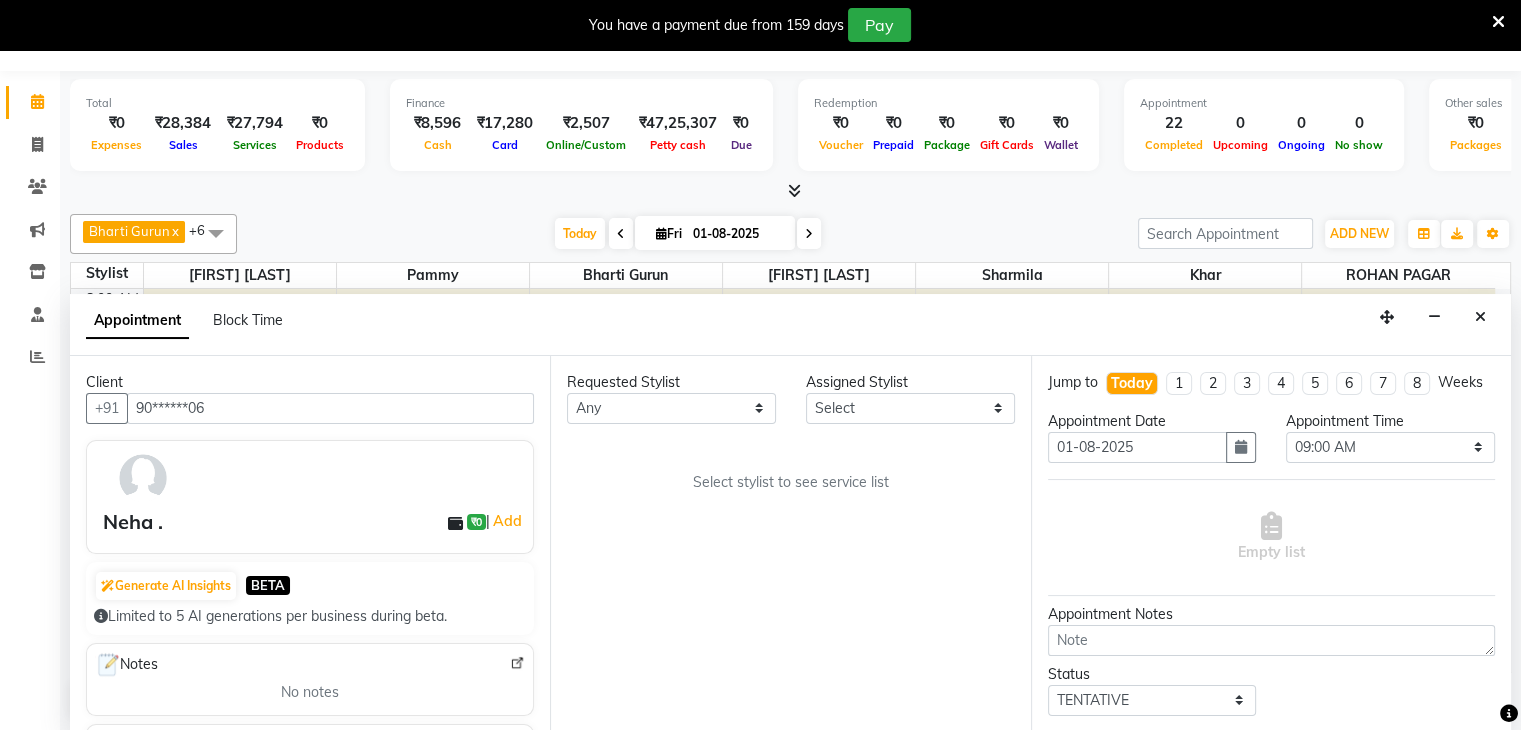 click on "90******06" at bounding box center (330, 408) 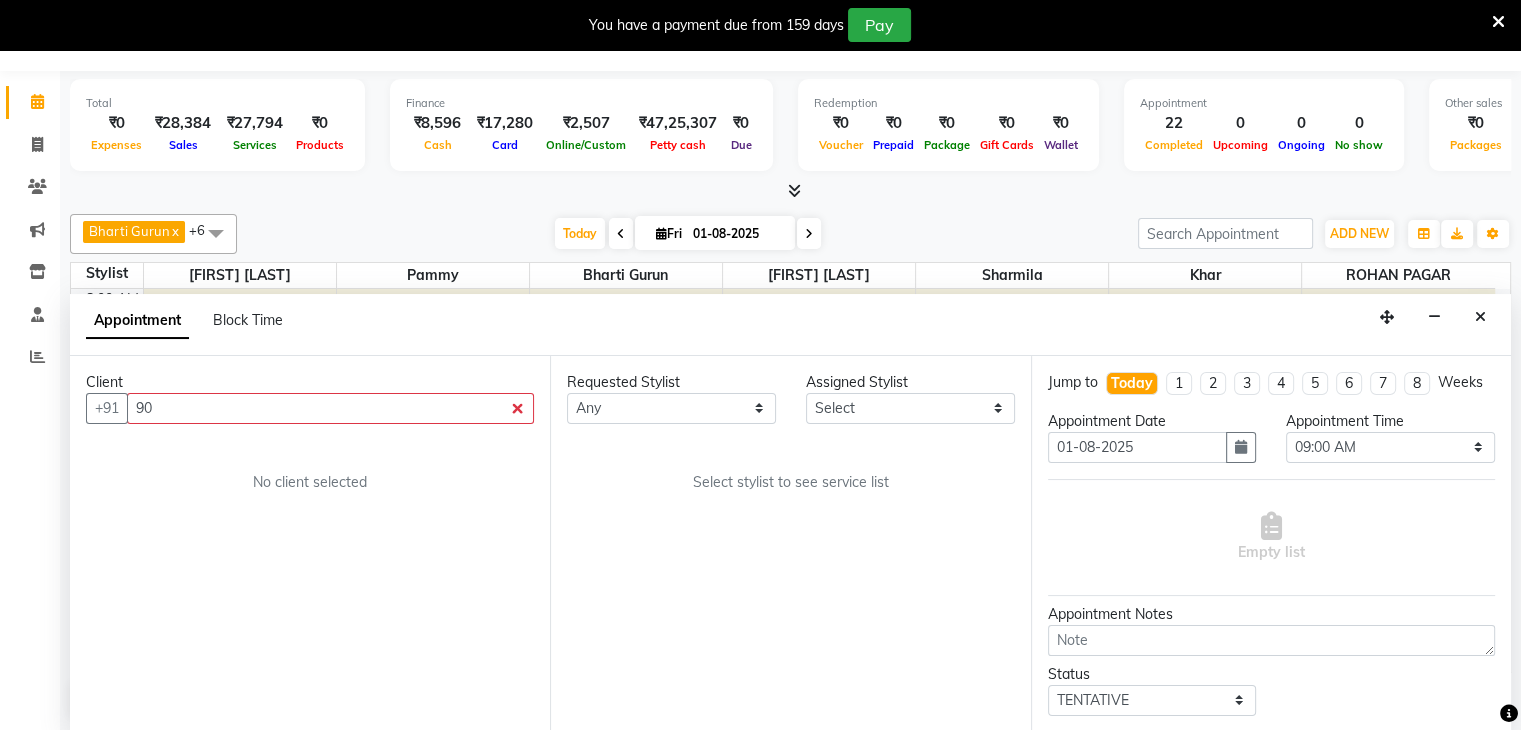 type on "9" 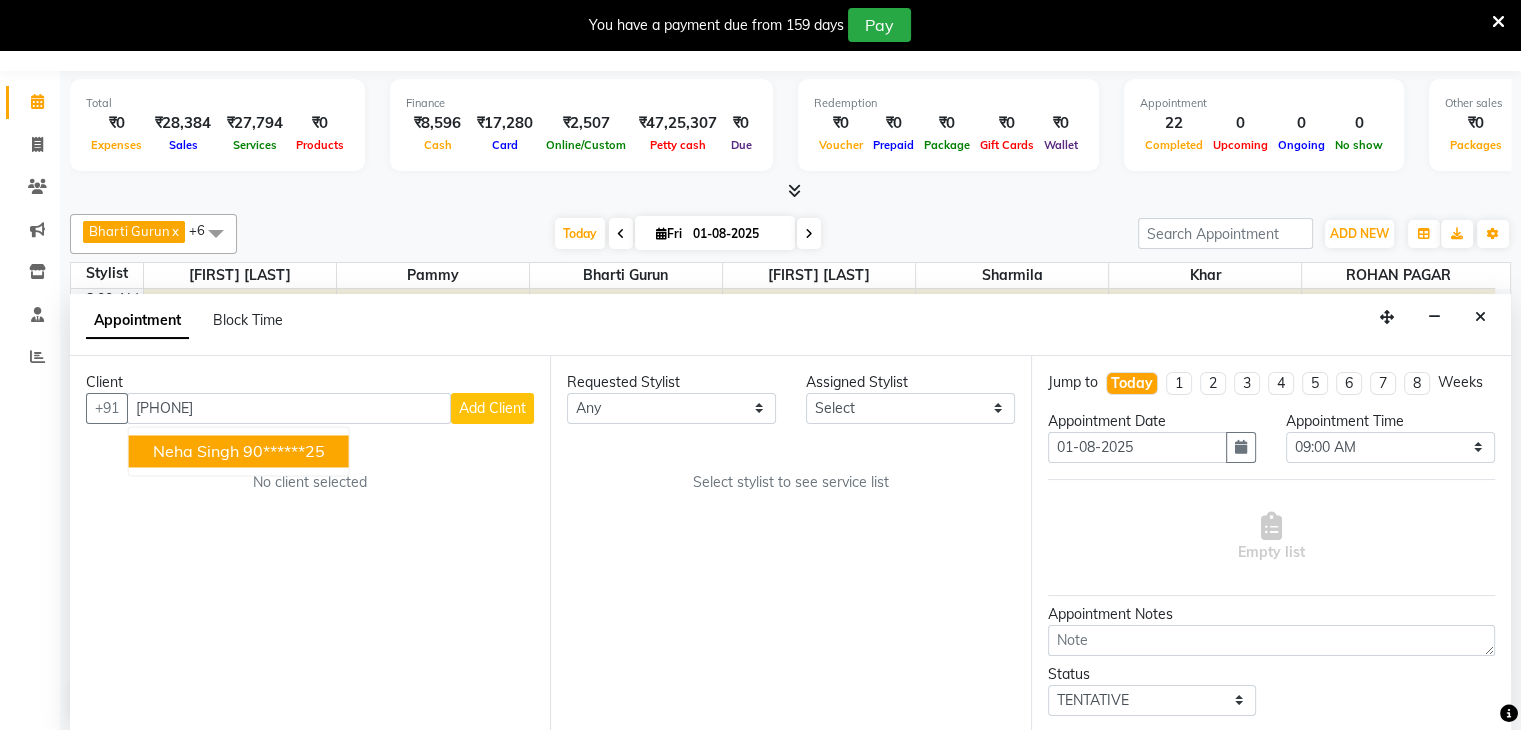 click on "90******25" at bounding box center [284, 451] 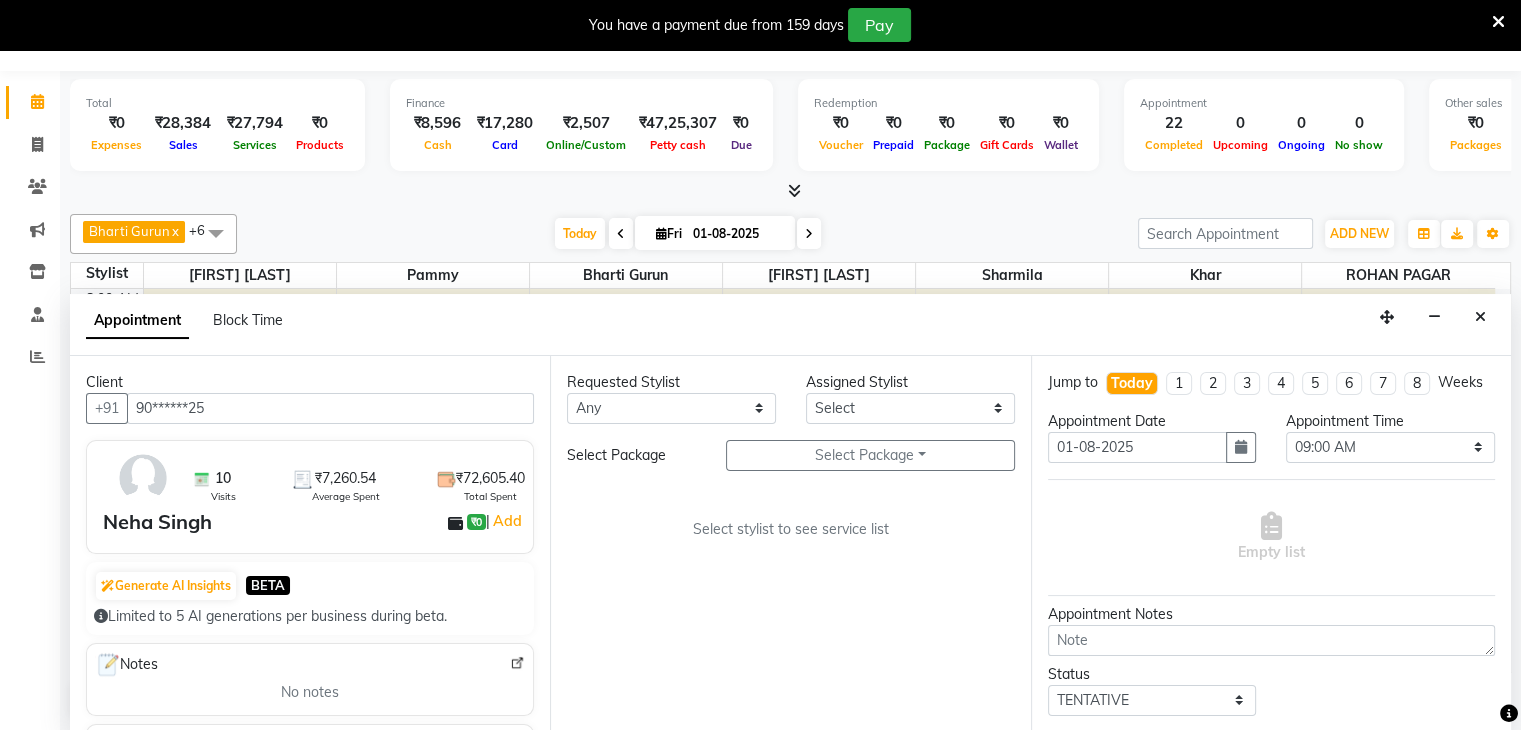 type on "90******25" 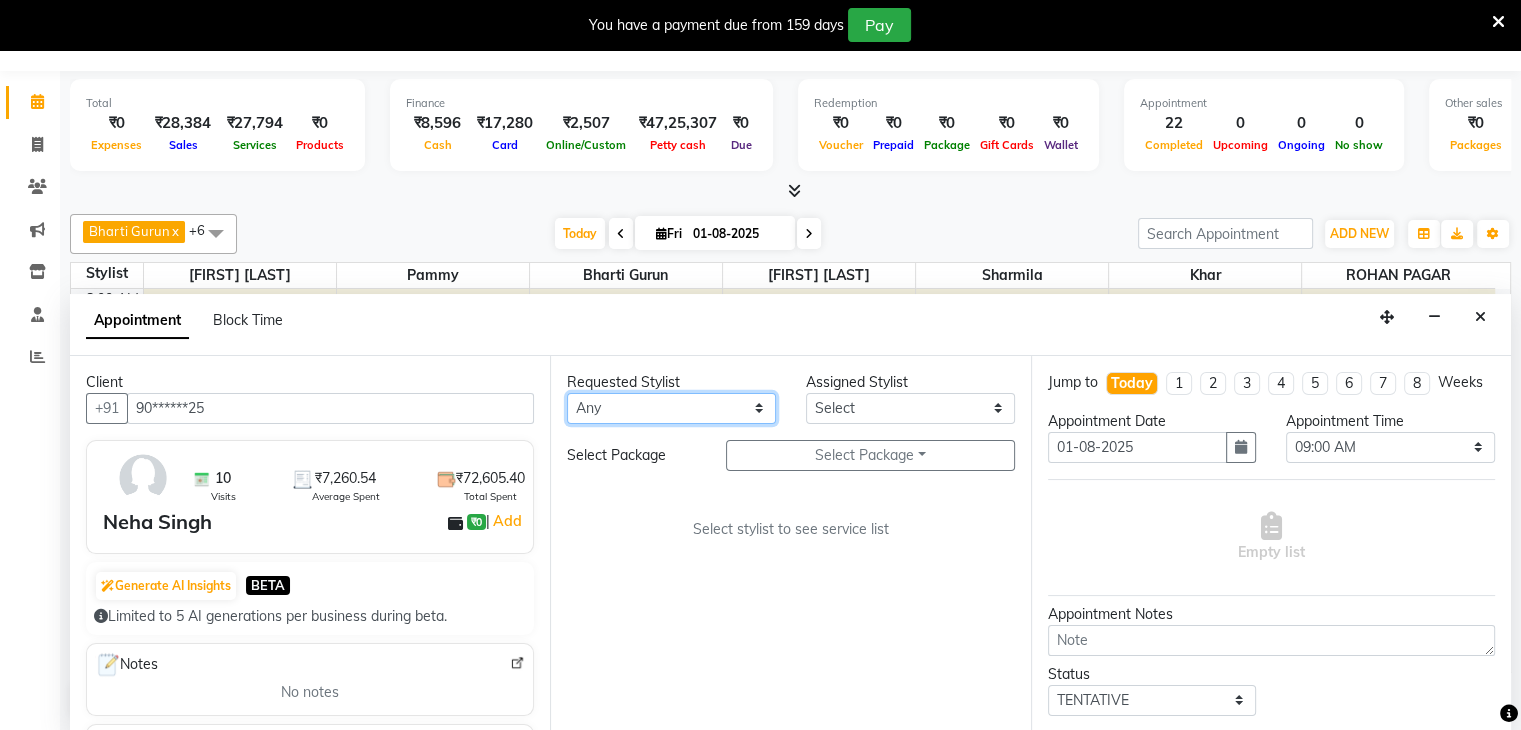 click on "Any Bharti Gurun Kalpesh Maheshkar Kavita Bhosale Khar Pammy ROHAN PAGAR Sharmila" at bounding box center (671, 408) 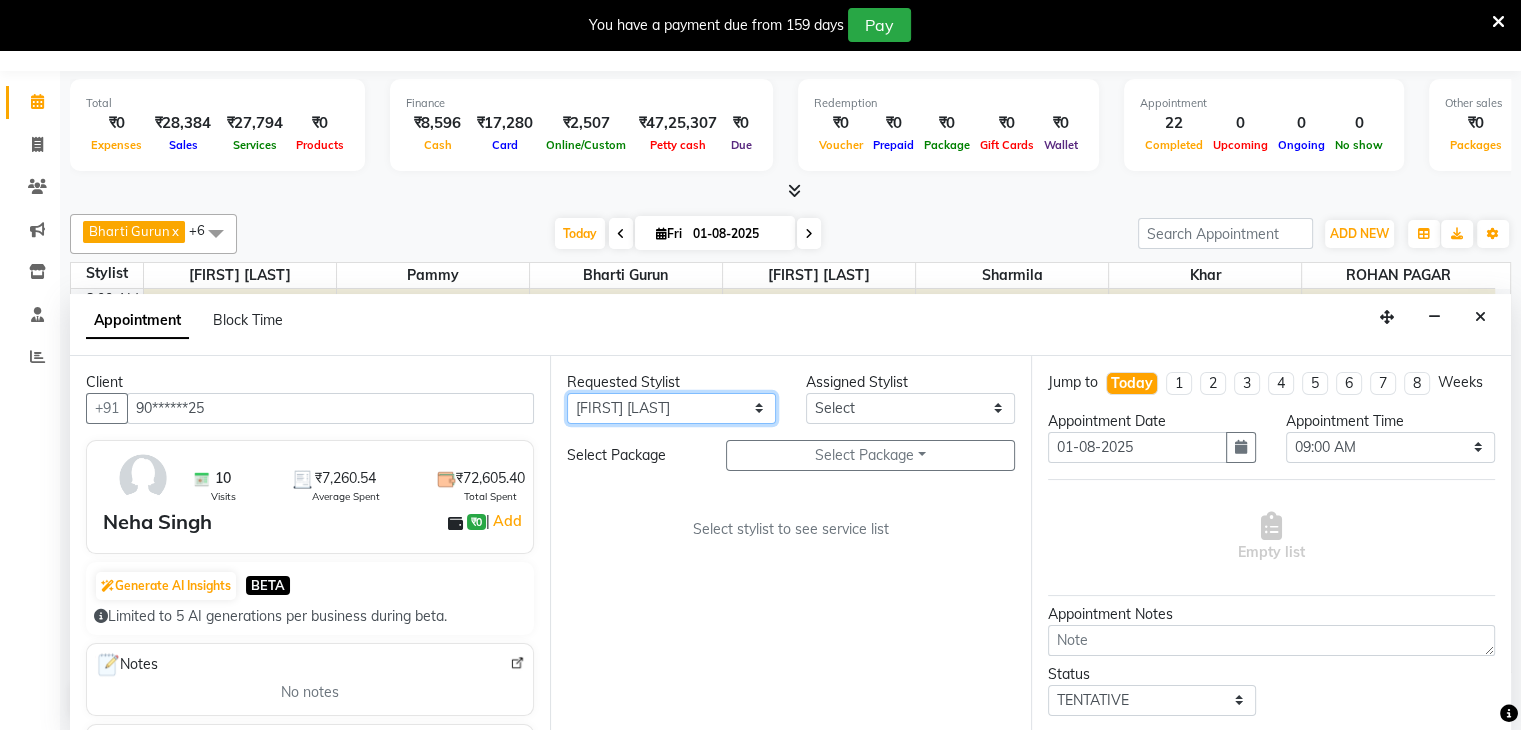 click on "Any Bharti Gurun Kalpesh Maheshkar Kavita Bhosale Khar Pammy ROHAN PAGAR Sharmila" at bounding box center (671, 408) 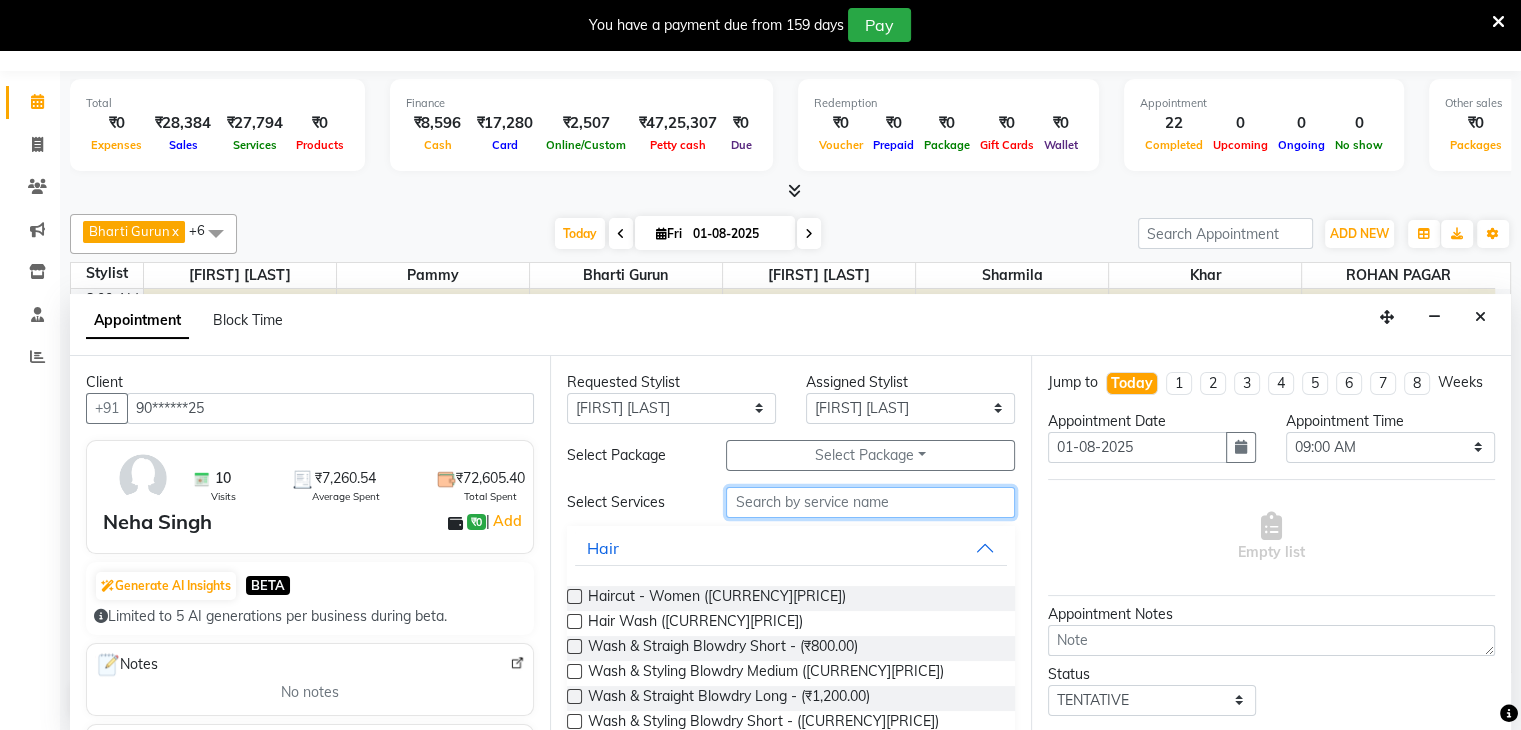 click at bounding box center [870, 502] 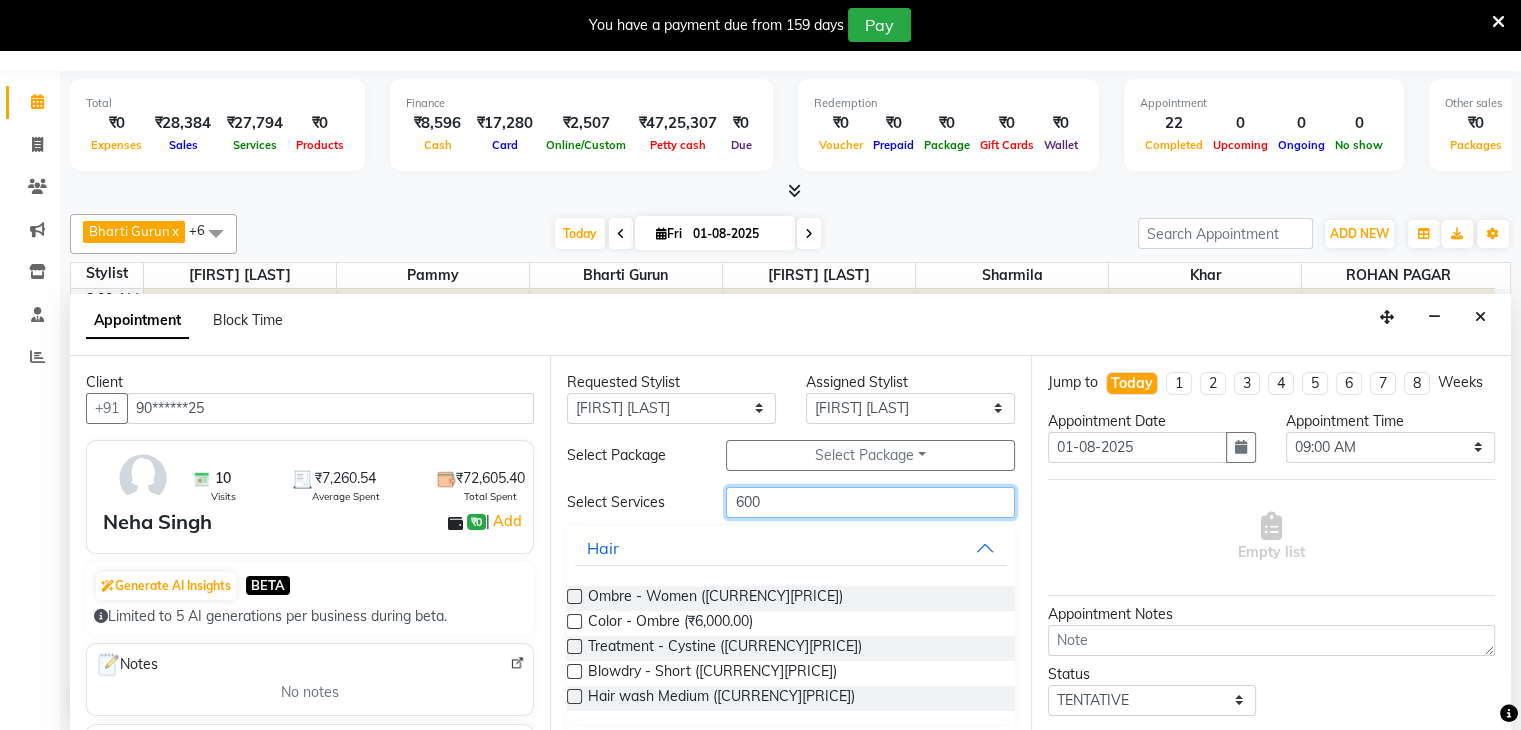 scroll, scrollTop: 142, scrollLeft: 0, axis: vertical 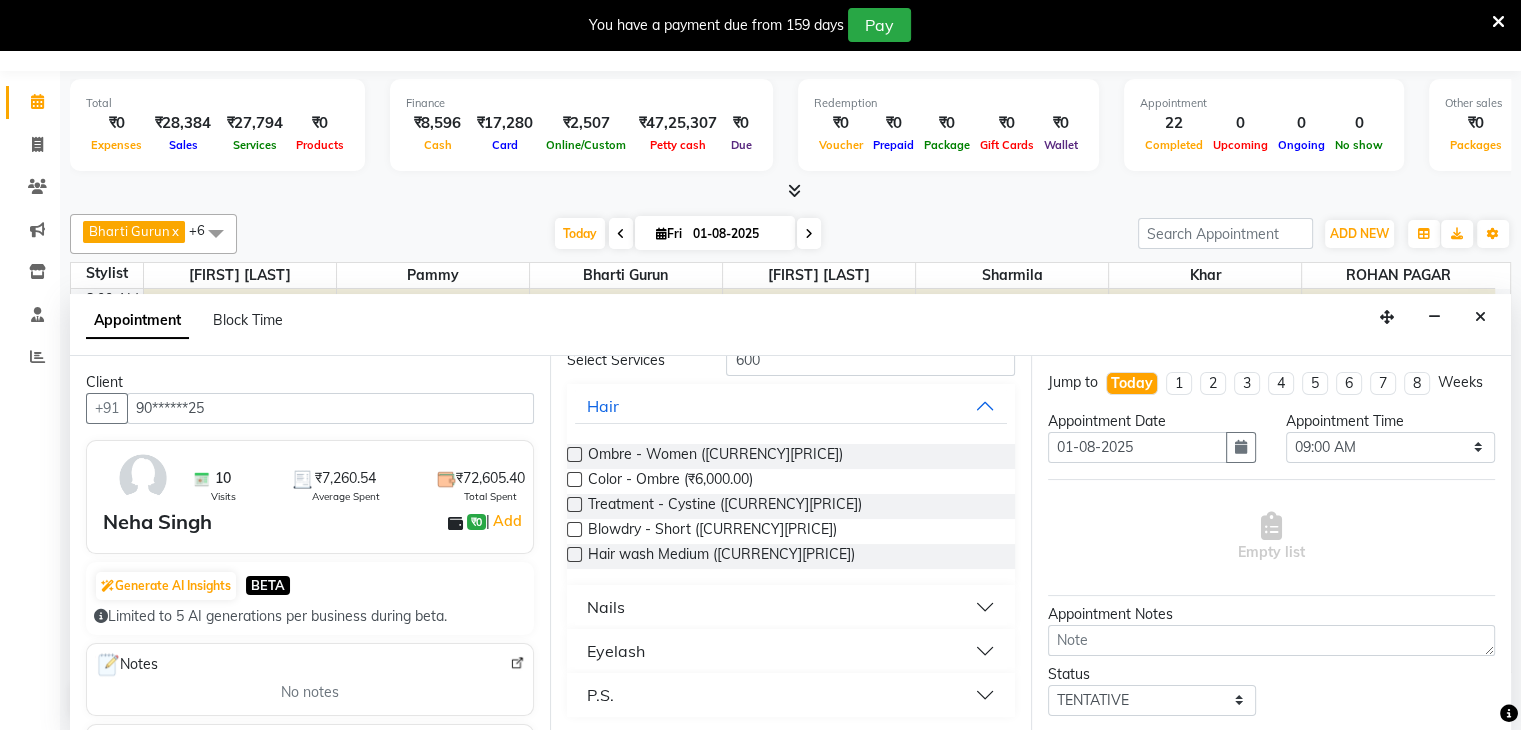 click on "Nails" at bounding box center (790, 607) 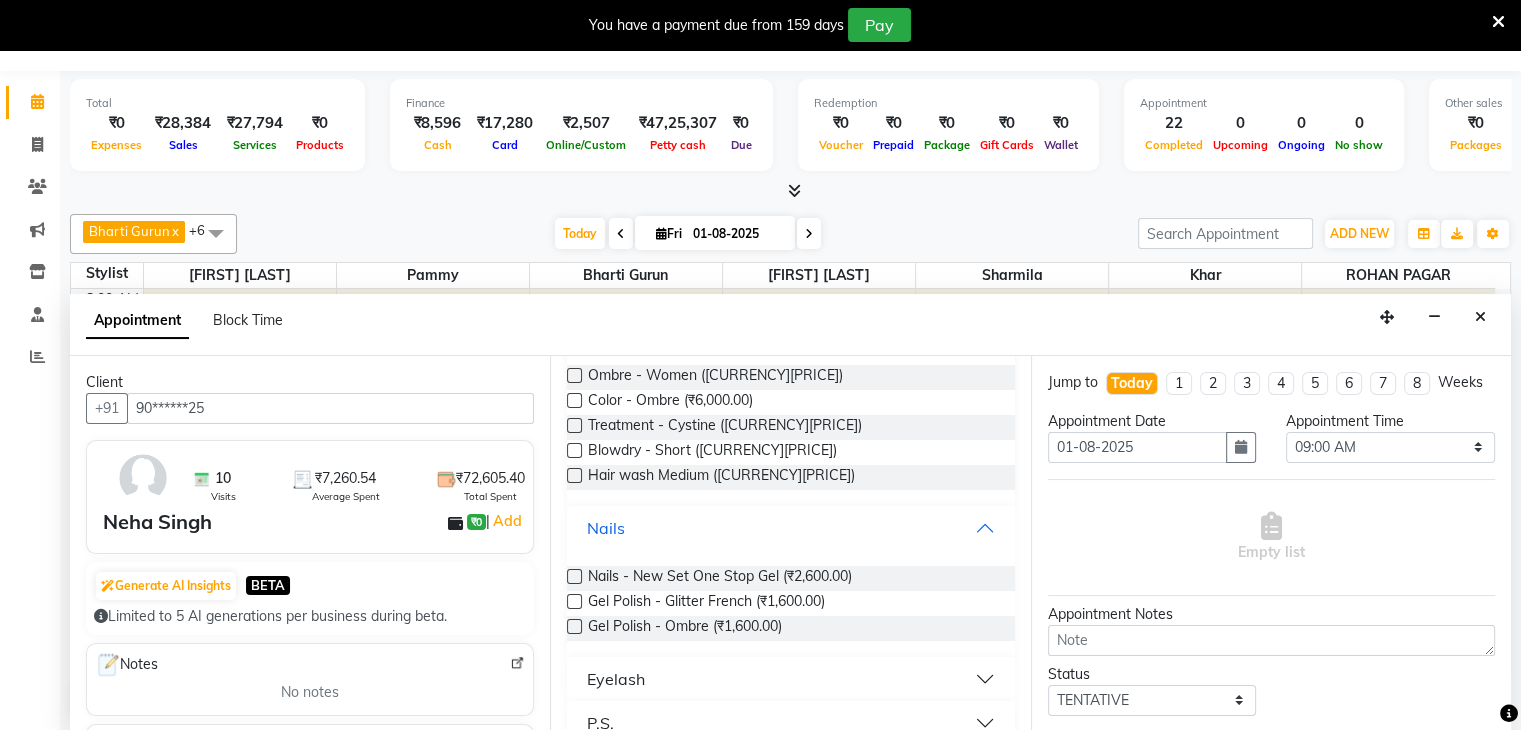 scroll, scrollTop: 249, scrollLeft: 0, axis: vertical 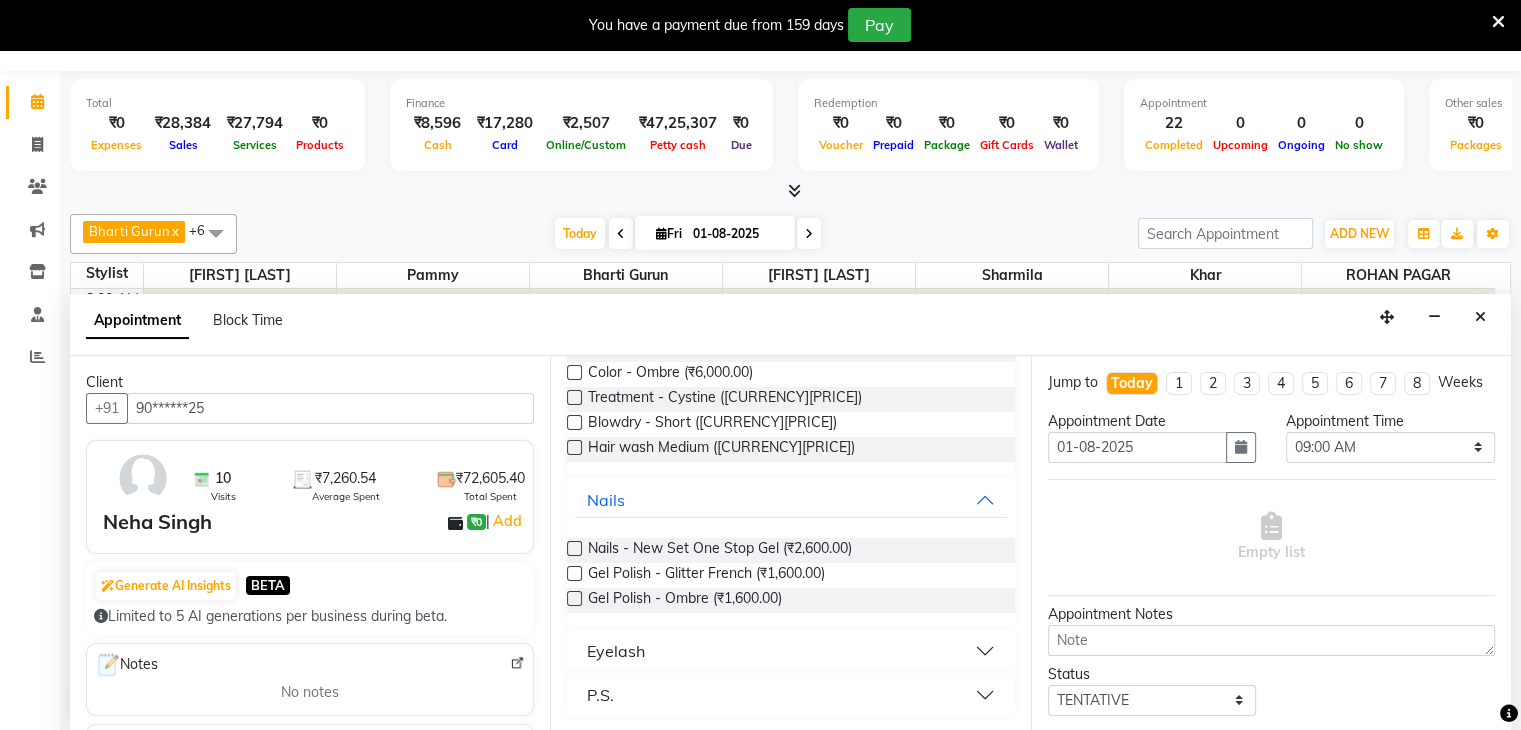 click on "Eyelash" at bounding box center (790, 651) 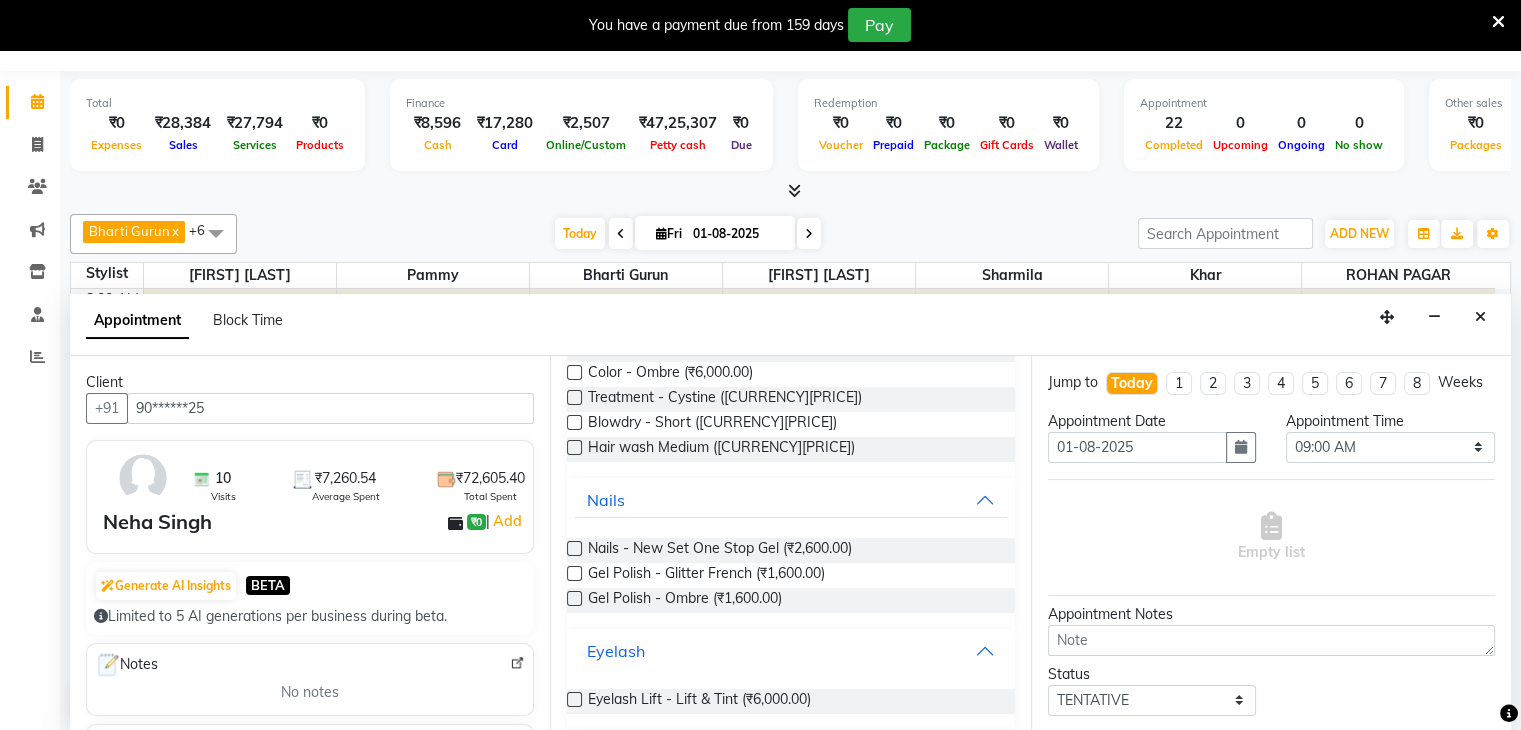 scroll, scrollTop: 289, scrollLeft: 0, axis: vertical 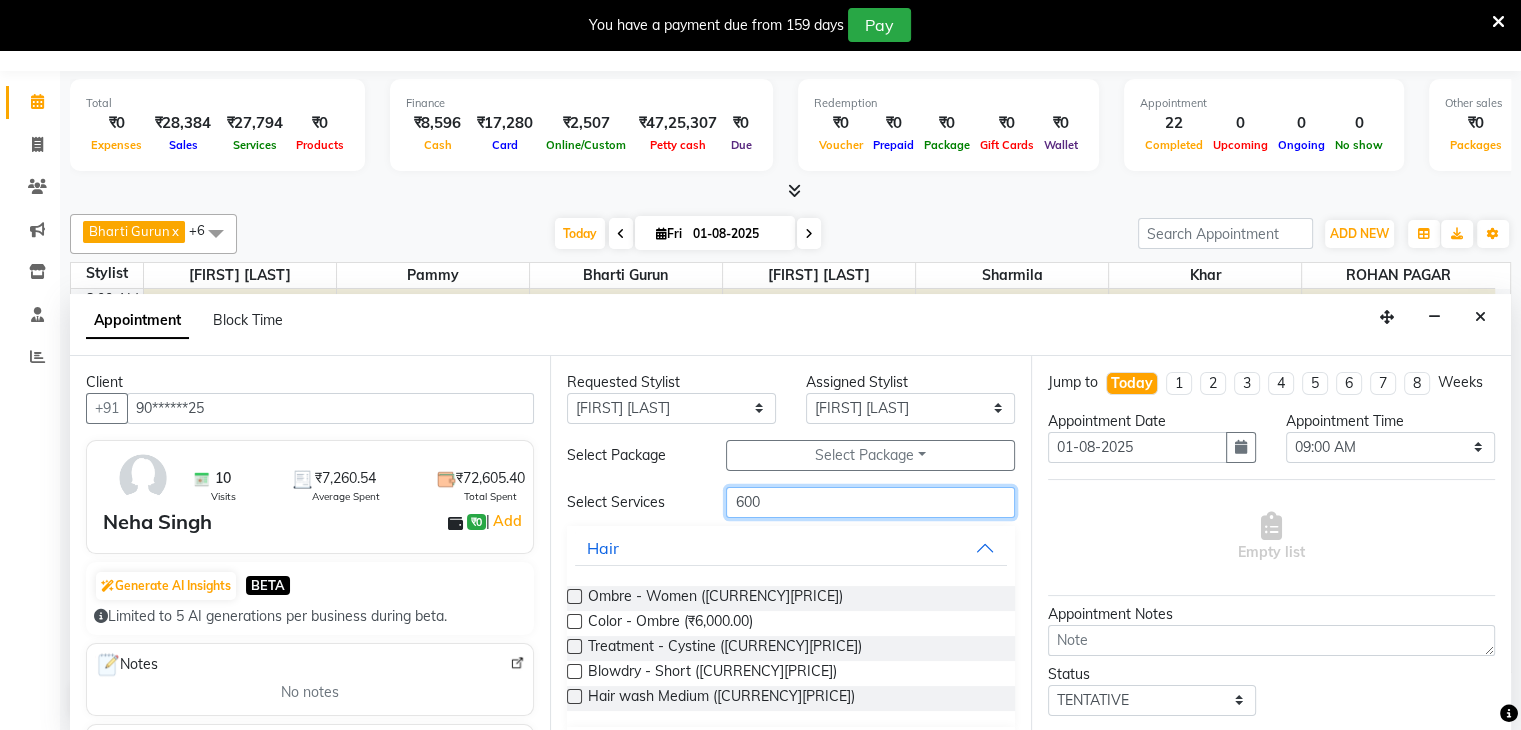 click on "600" at bounding box center [870, 502] 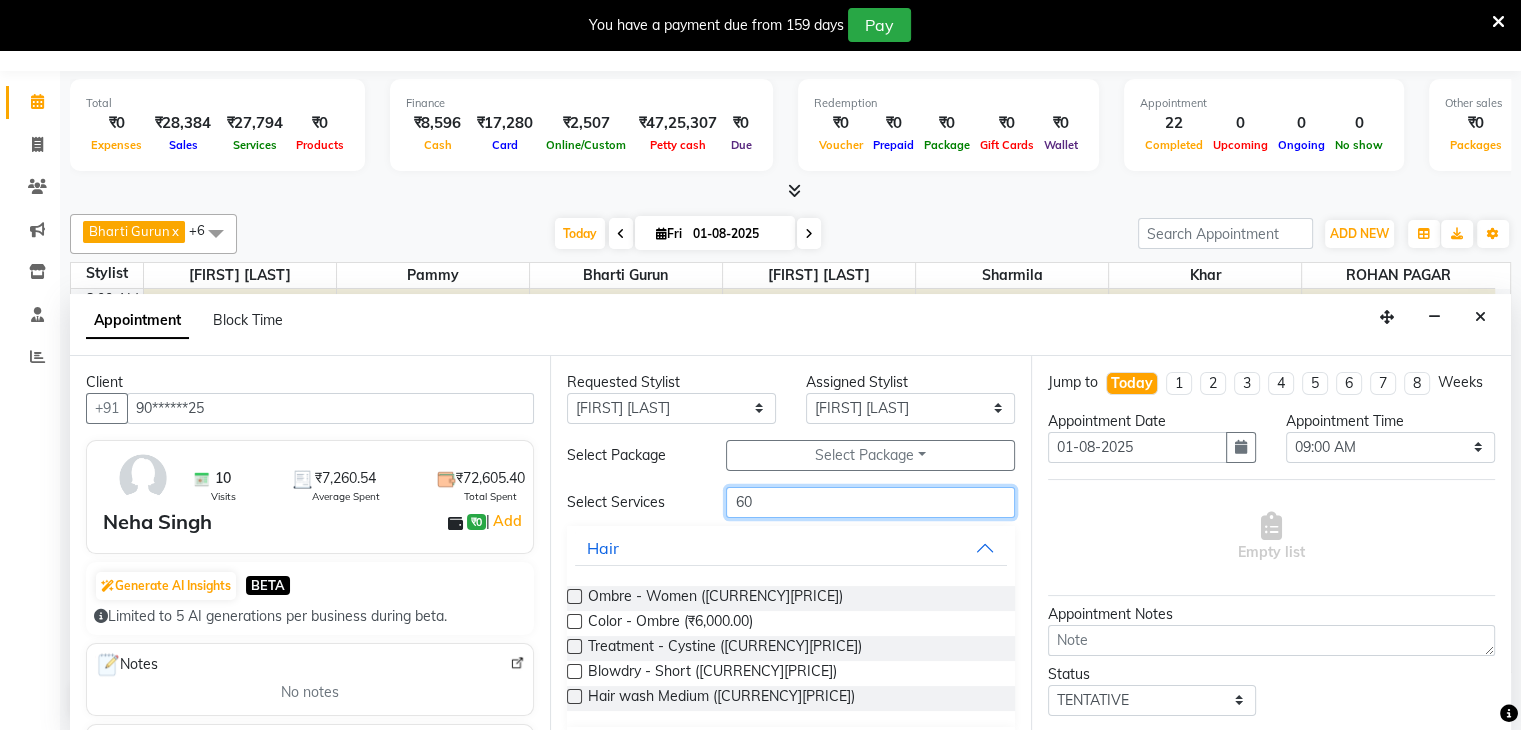 type on "6" 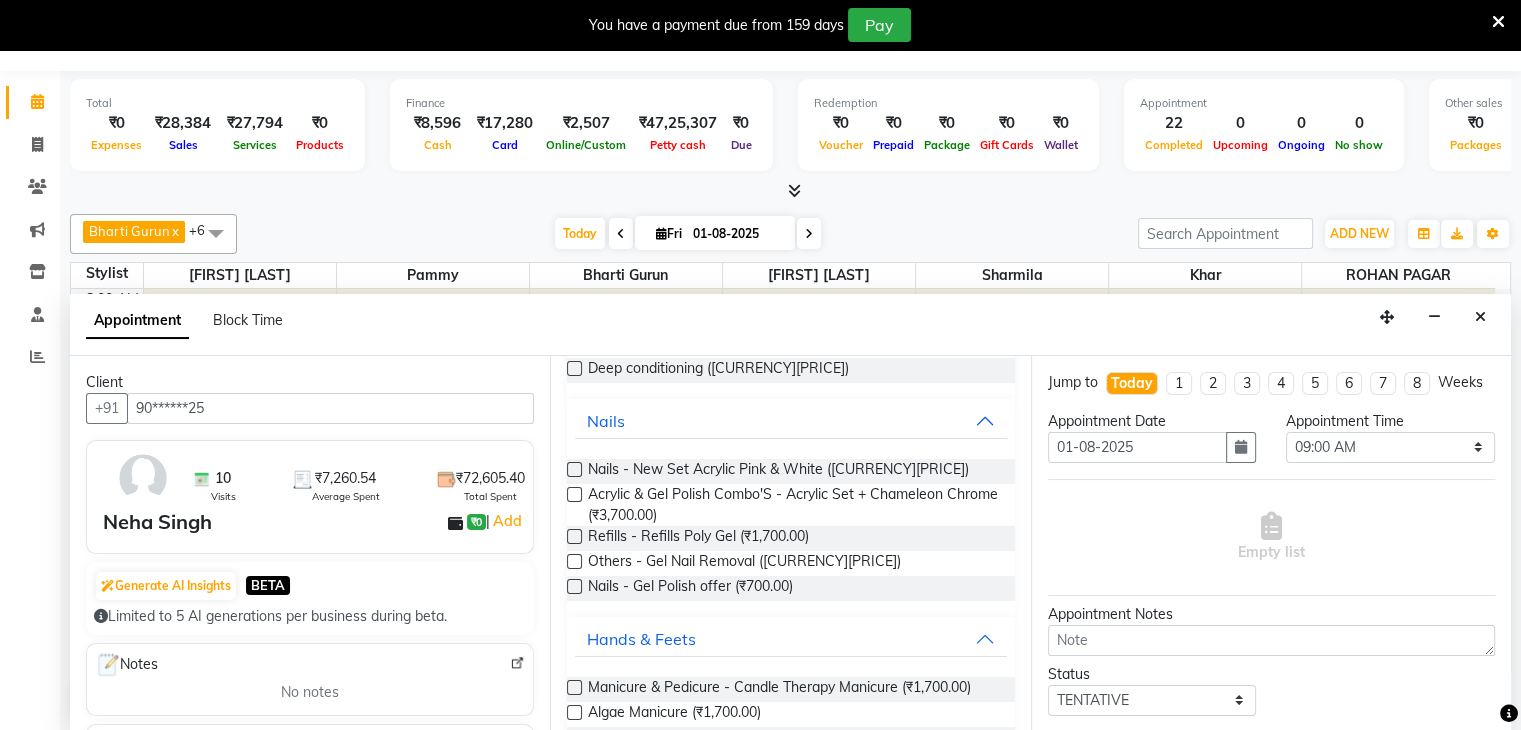 scroll, scrollTop: 517, scrollLeft: 0, axis: vertical 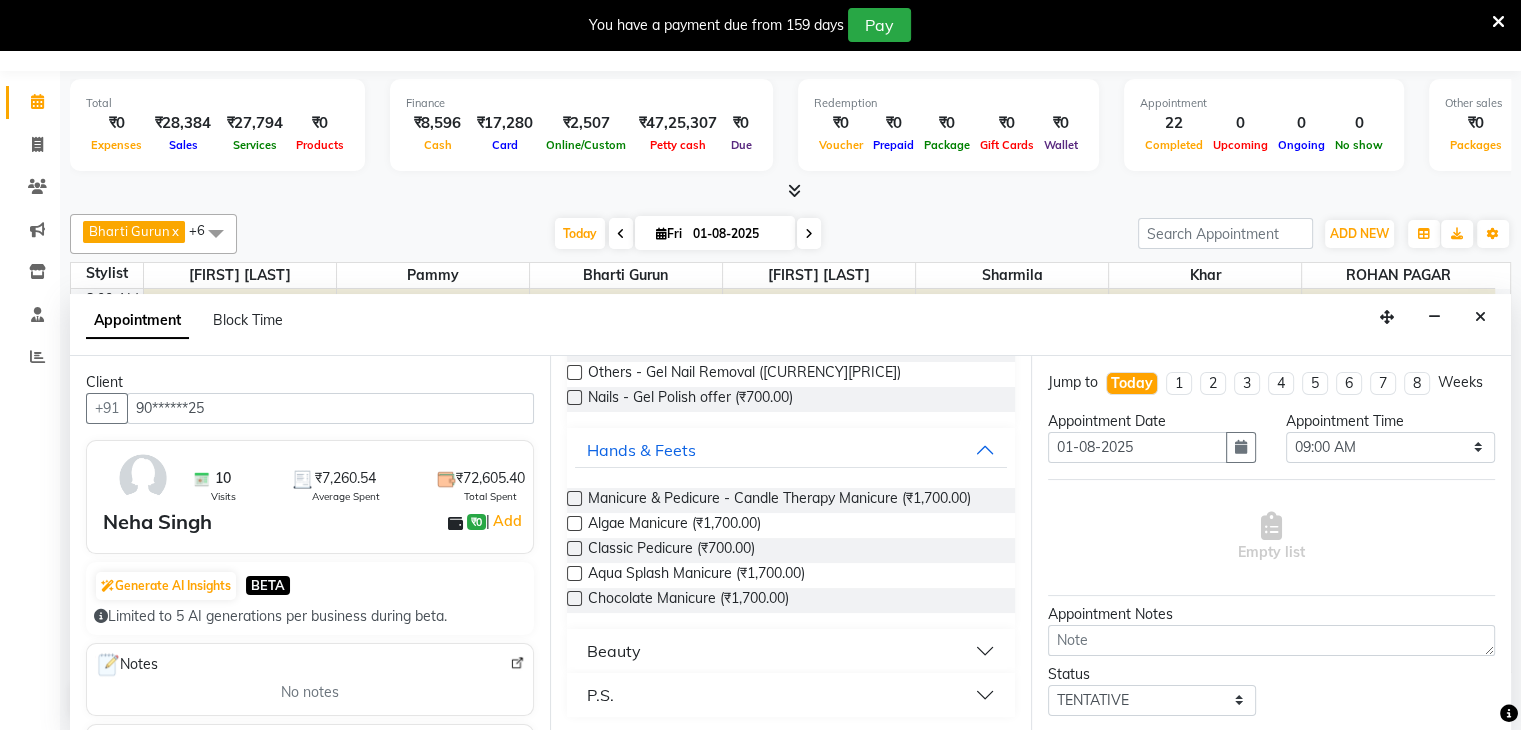 type on "700" 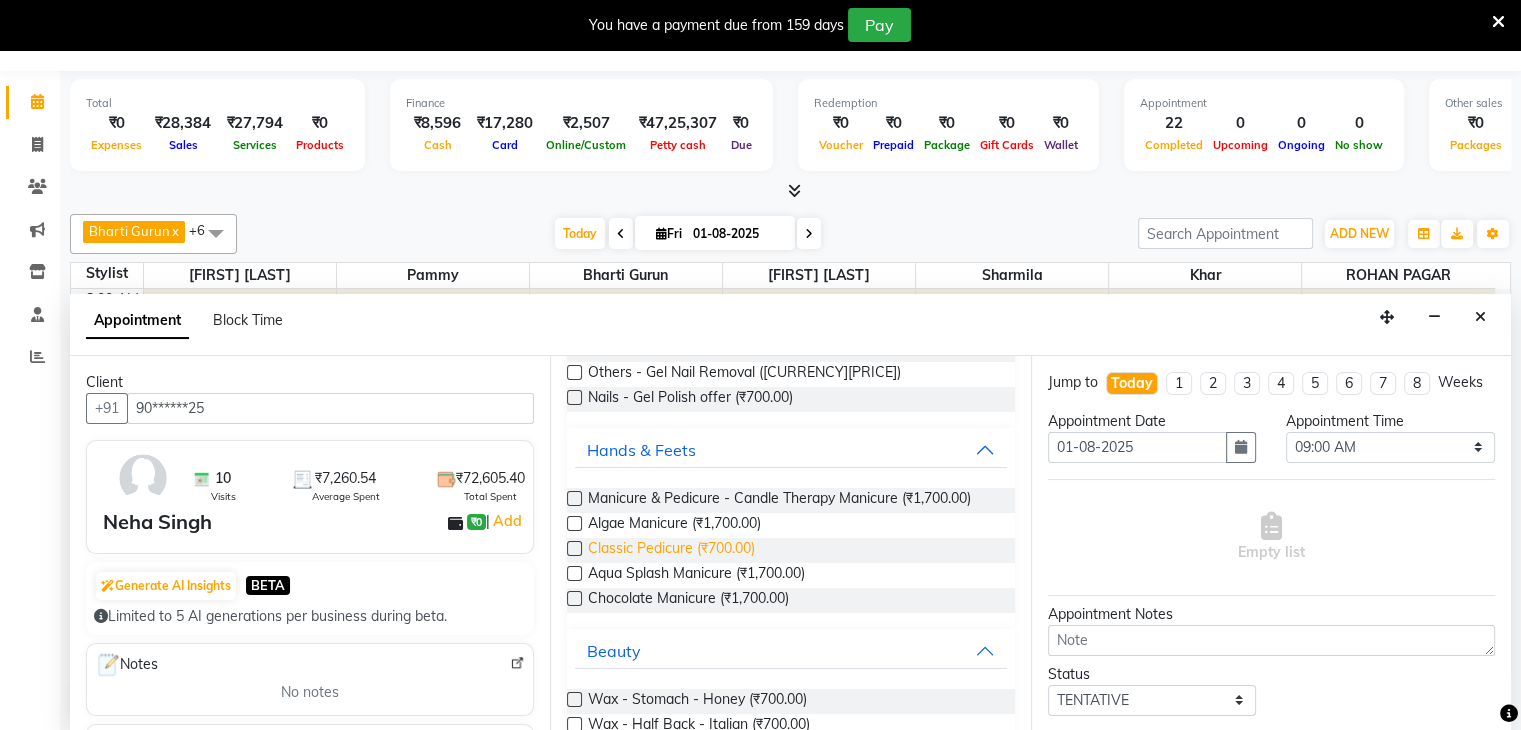 click on "Classic Pedicure (₹700.00)" at bounding box center (671, 550) 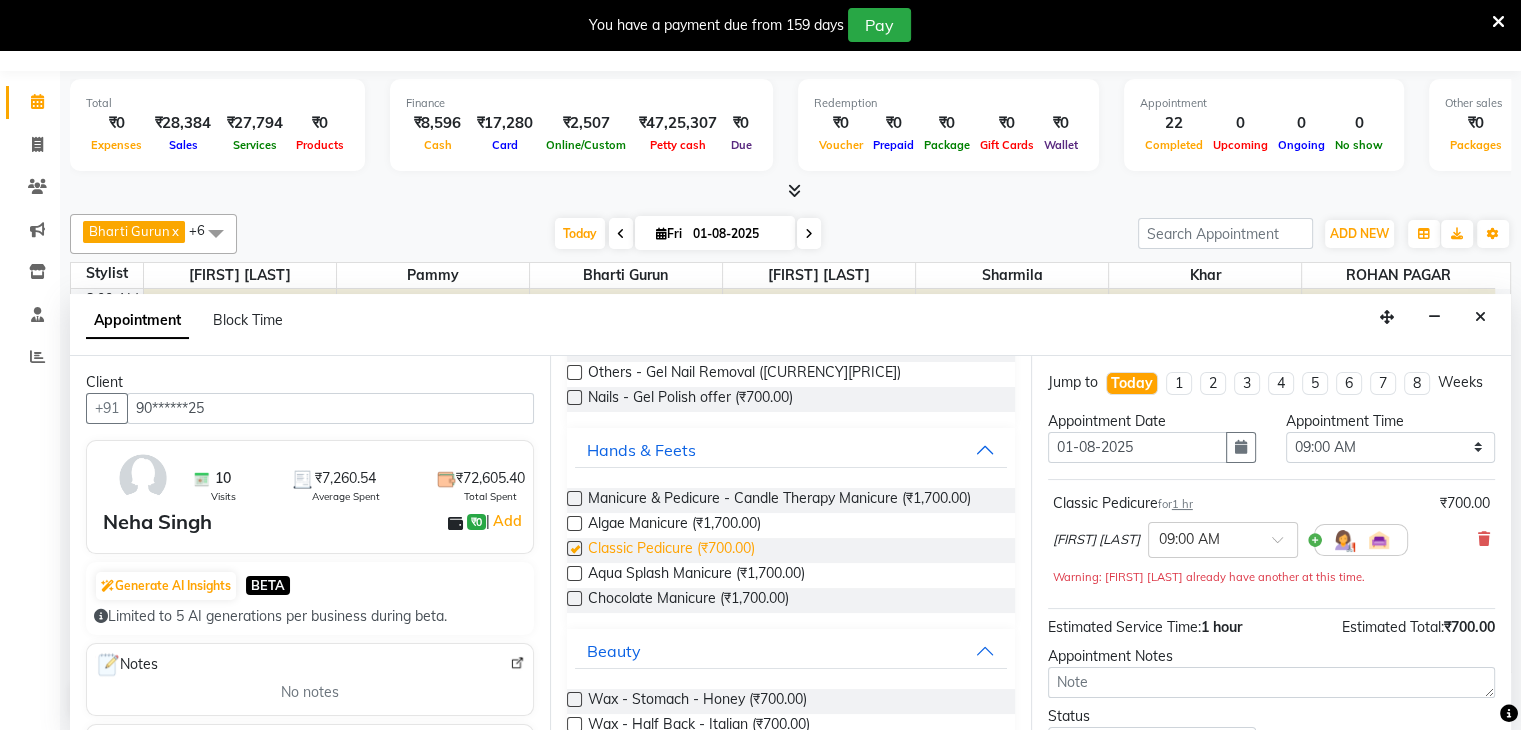 checkbox on "false" 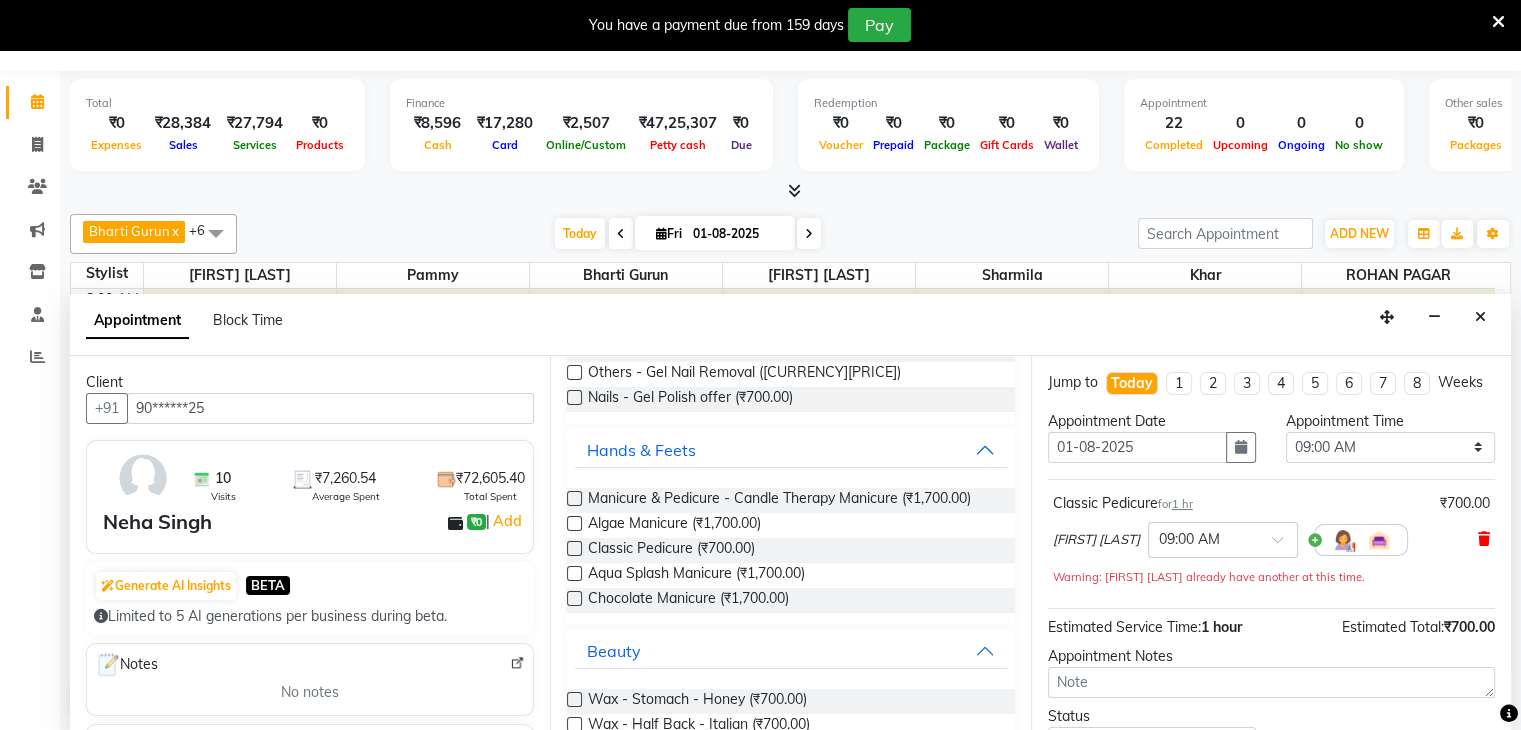 click at bounding box center (1484, 539) 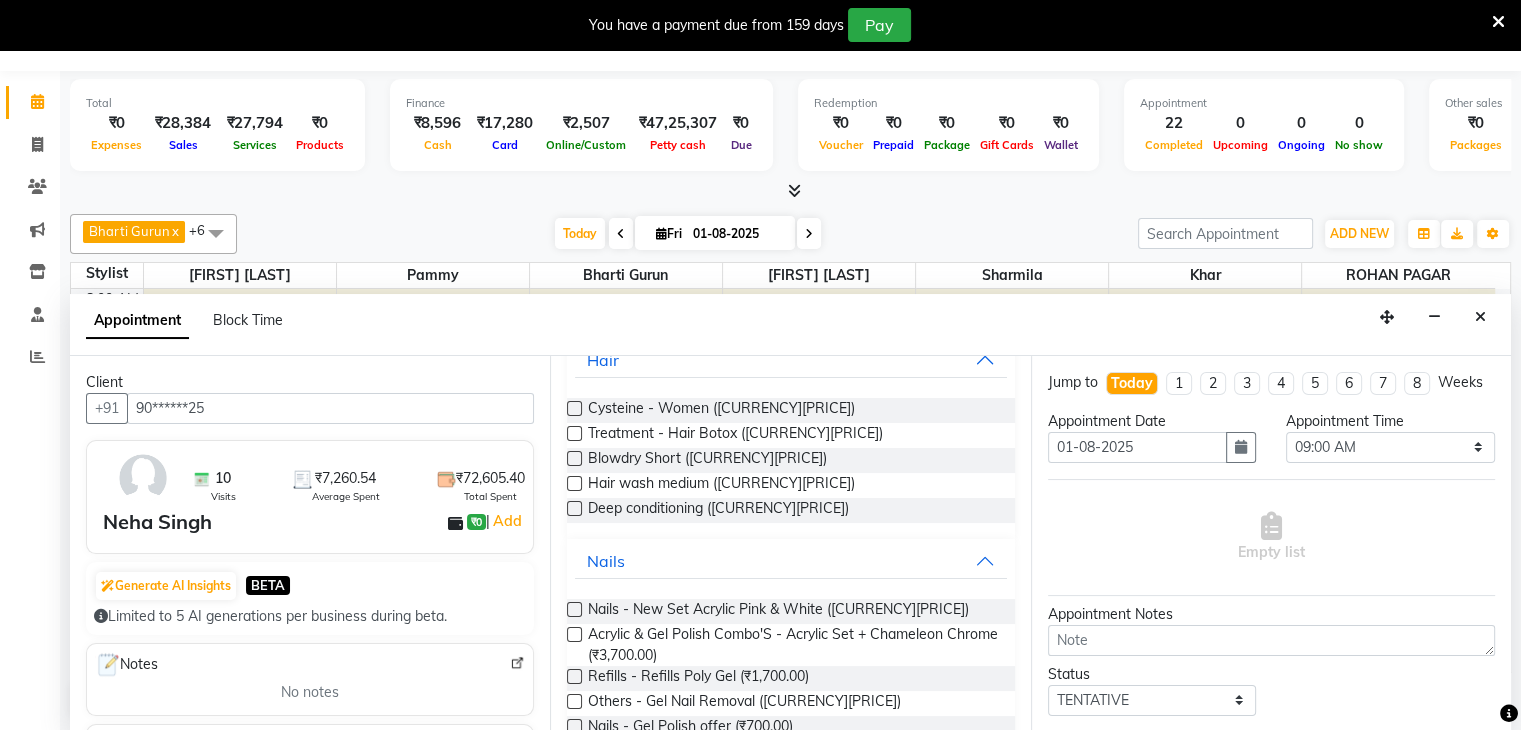 scroll, scrollTop: 0, scrollLeft: 0, axis: both 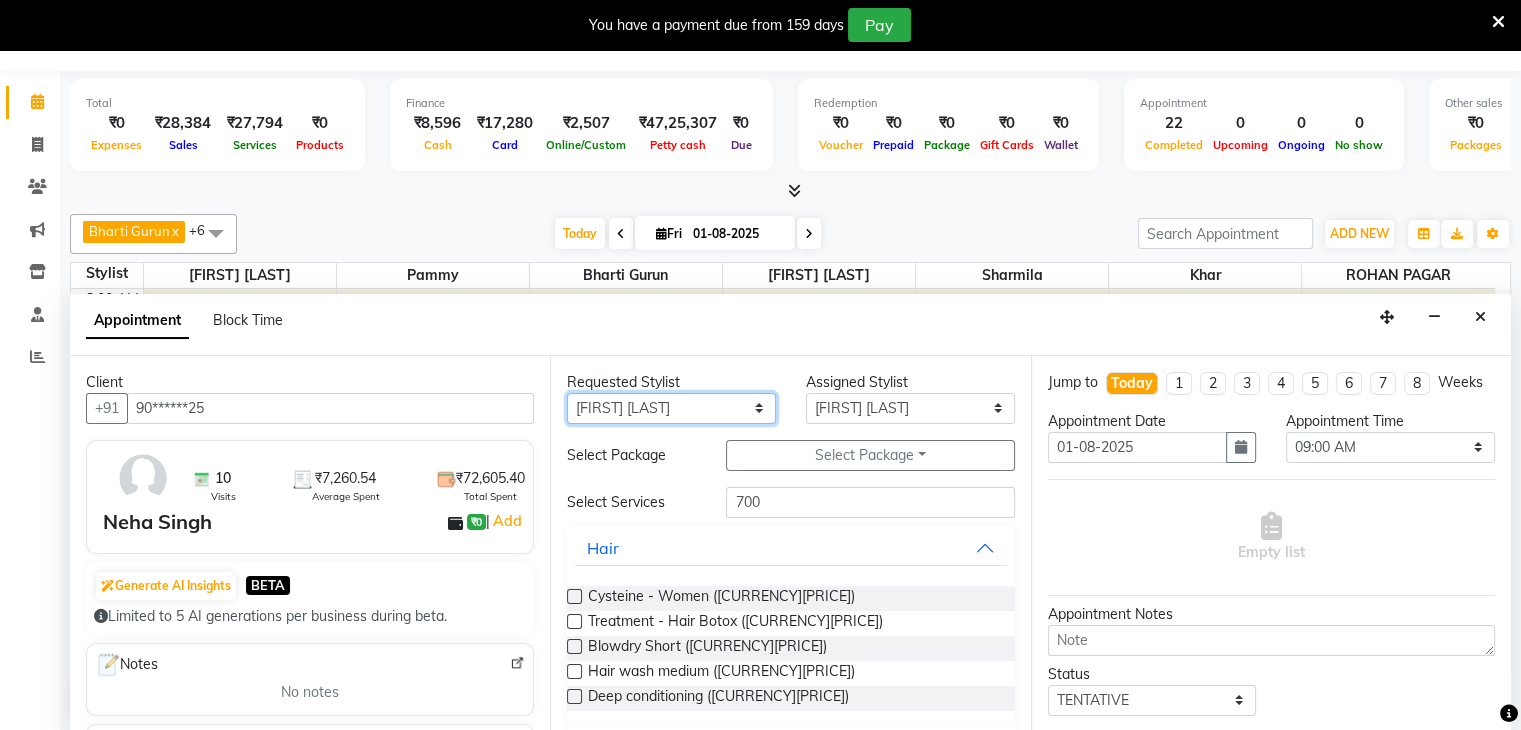 drag, startPoint x: 683, startPoint y: 413, endPoint x: 648, endPoint y: 487, distance: 81.859634 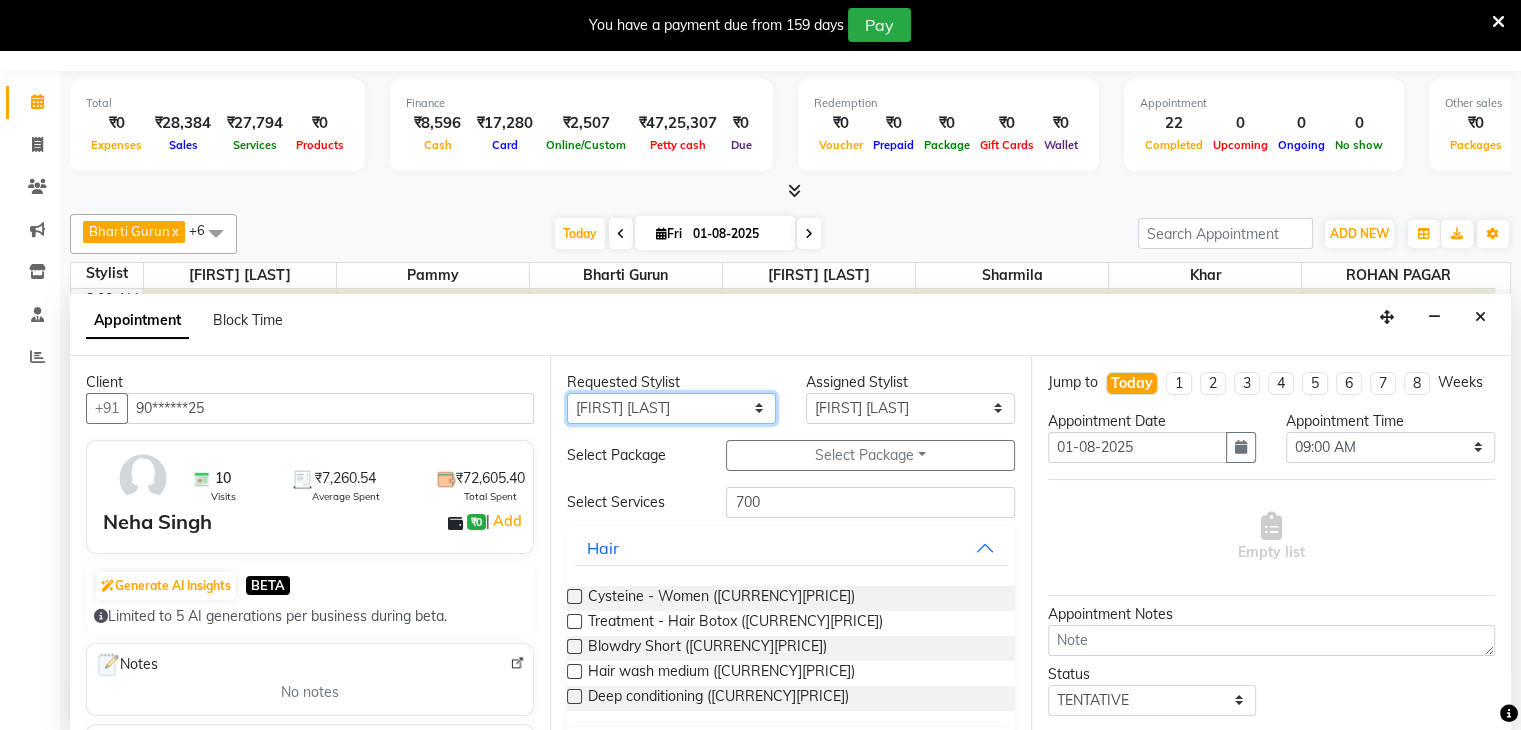 click on "Requested Stylist Any Bharti Gurun Kalpesh Maheshkar Kavita Bhosale Khar Pammy ROHAN PAGAR Sharmila Assigned Stylist Select Bharti Gurun Kalpesh Maheshkar Kavita Bhosale Khar Pammy ROHAN PAGAR Sharmila Select Package Select Package  Toggle Dropdown BB Glow - Session of 3  Hair Botox + Global Color / Highilights + 2 Hair Spa  Select Services 700    Hair Cysteine - Women (₹7,000.00) Treatment - Hair Botox (₹7,000.00) Blowdry Short (₹700.00) Hair wash medium (₹700.00) Deep conditioning  (₹700.00)    Nails Nails - New Set Acrylic Pink & White (₹2,700.00) Acrylic & Gel Polish Combo'S - Acrylic Set + Chameleon Chrome (₹3,700.00) Refills - Refills Poly Gel (₹1,700.00) Others - Gel Nail Removal (₹700.00) Nails - Gel Polish offer (₹700.00)    Hands & Feets Manicure & Pedicure - Candle Therapy Manicure (₹1,700.00) Algae Manicure (₹1,700.00) Classic Pedicure (₹700.00) Aqua Splash Manicure (₹1,700.00) Chocolate Manicure (₹1,700.00)    Beauty Wax - Stomach - Honey (₹700.00)    P.S." at bounding box center (790, 544) 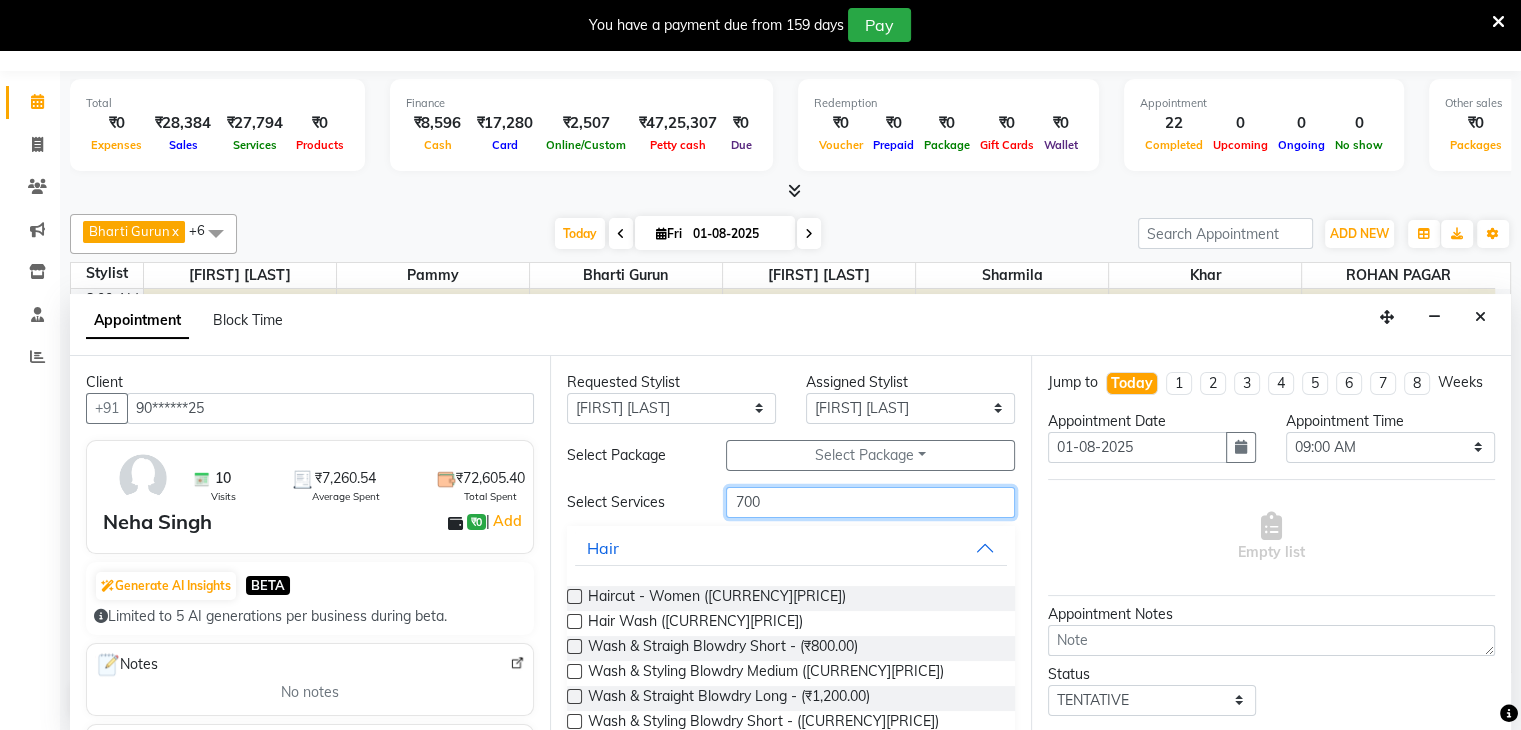 click on "700" at bounding box center [870, 502] 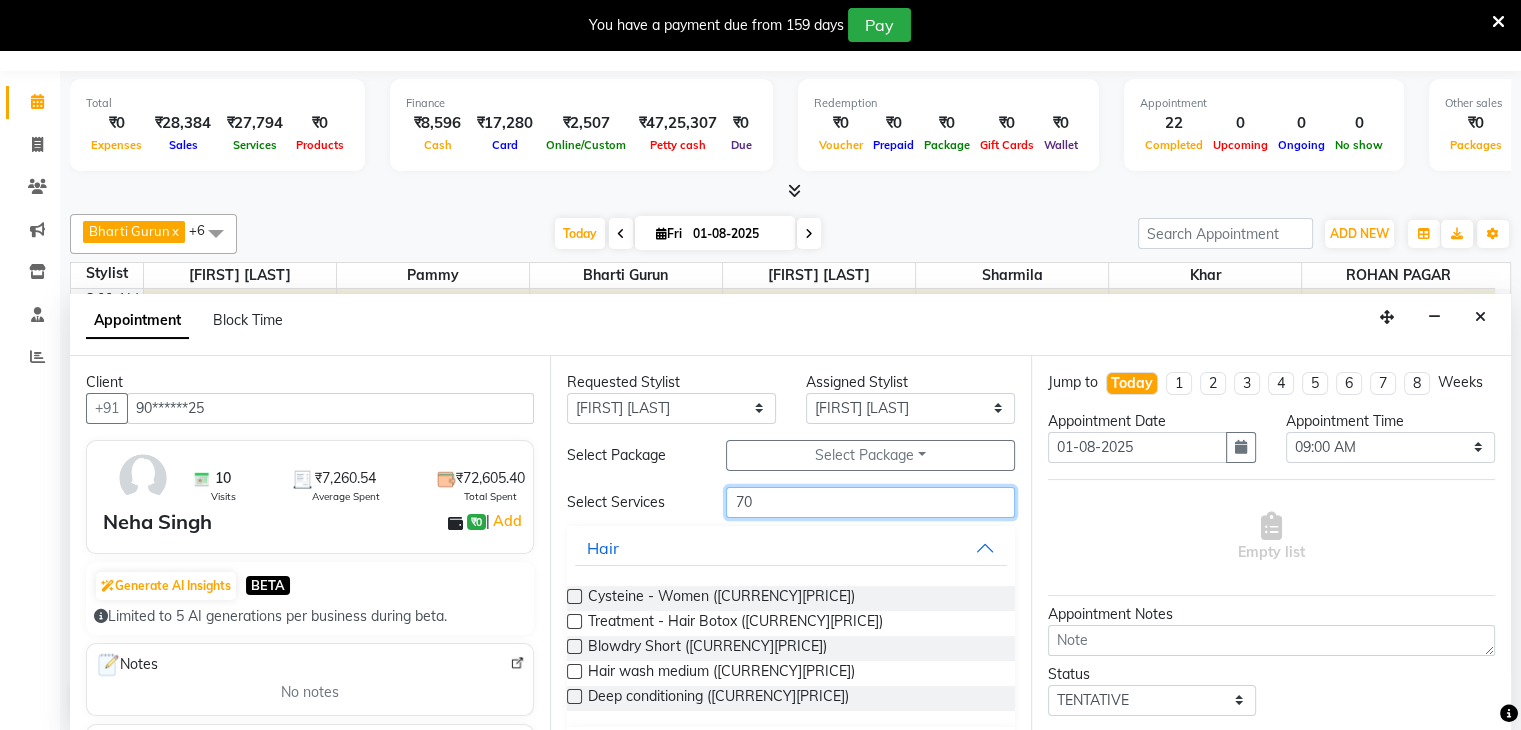 type on "700" 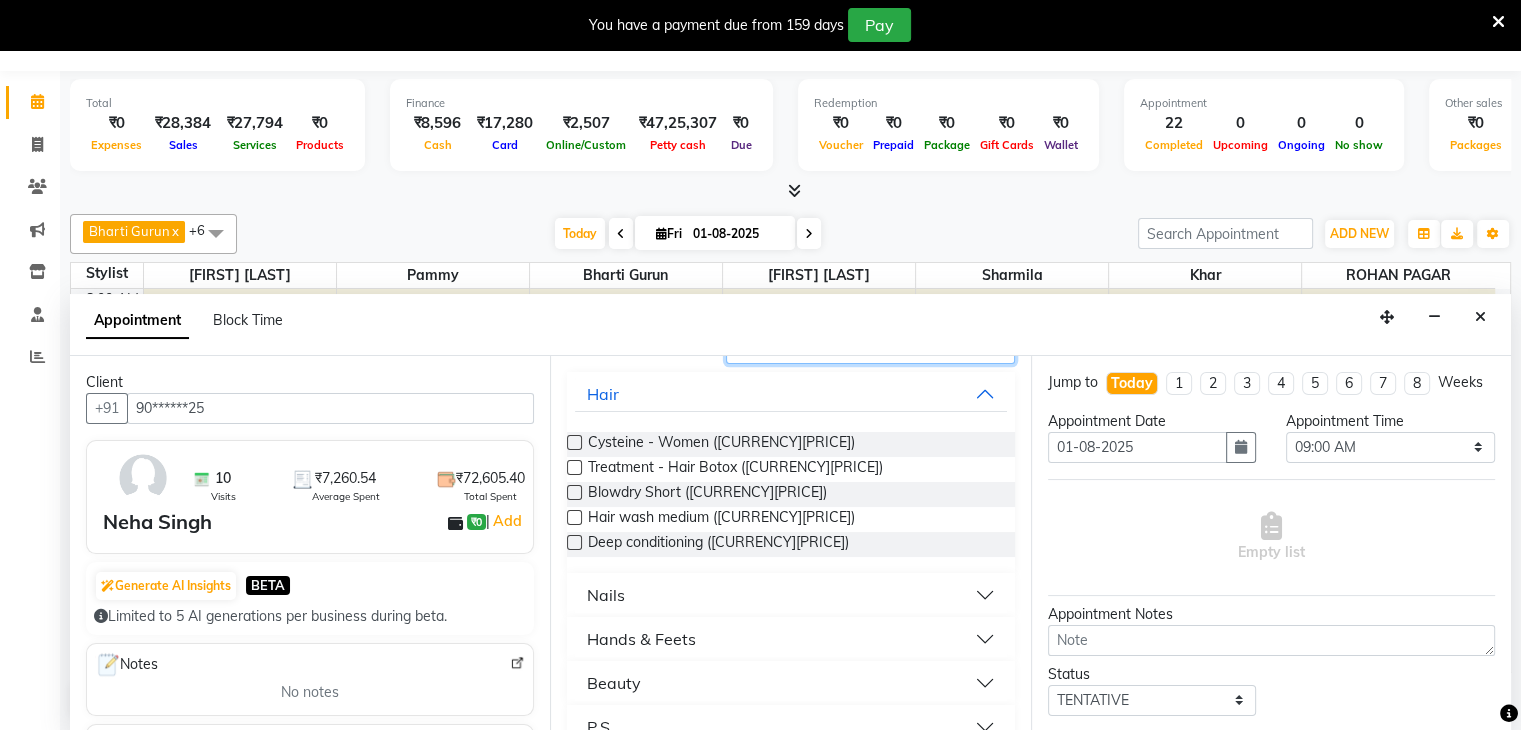 scroll, scrollTop: 186, scrollLeft: 0, axis: vertical 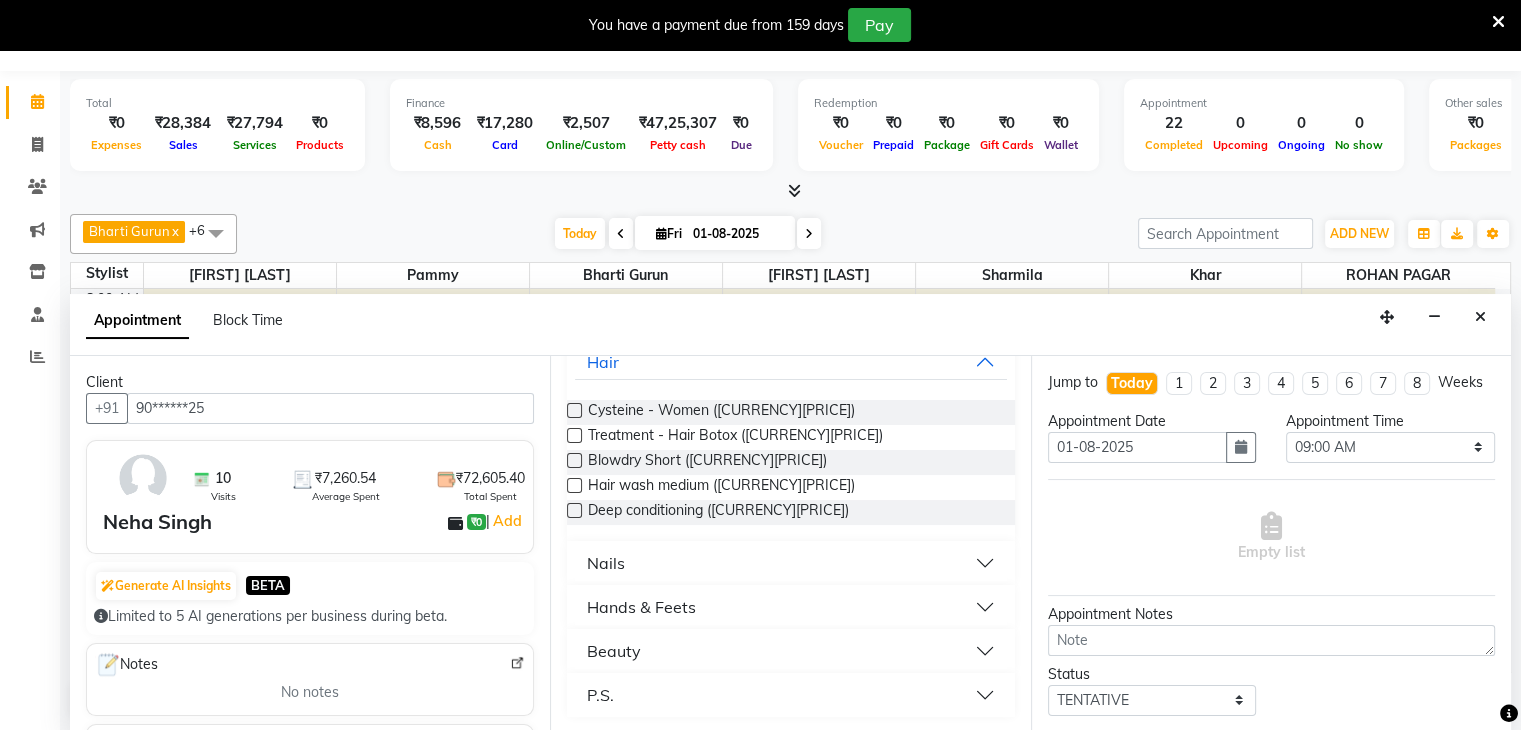 click on "Hands & Feets" at bounding box center (641, 607) 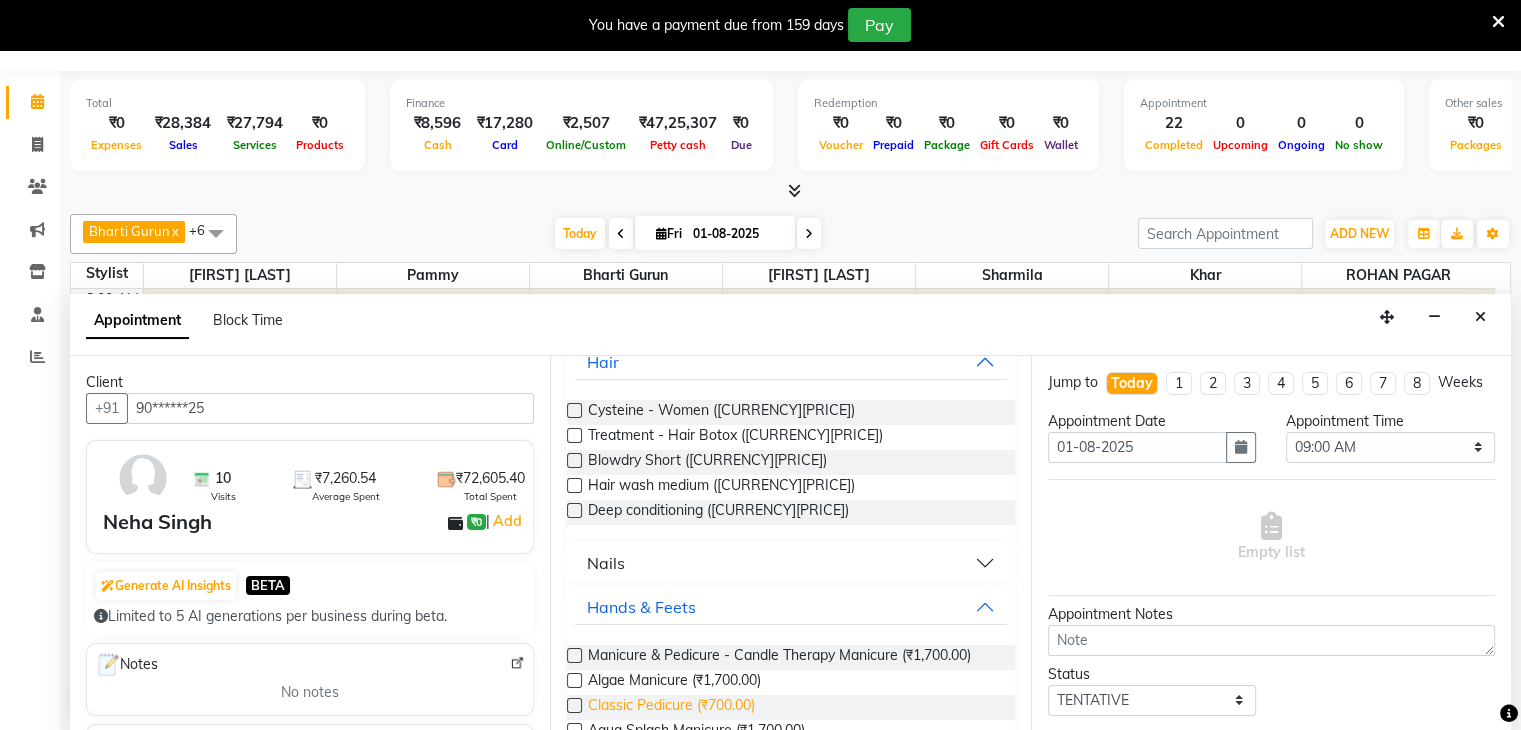 click on "Classic Pedicure (₹700.00)" at bounding box center [671, 707] 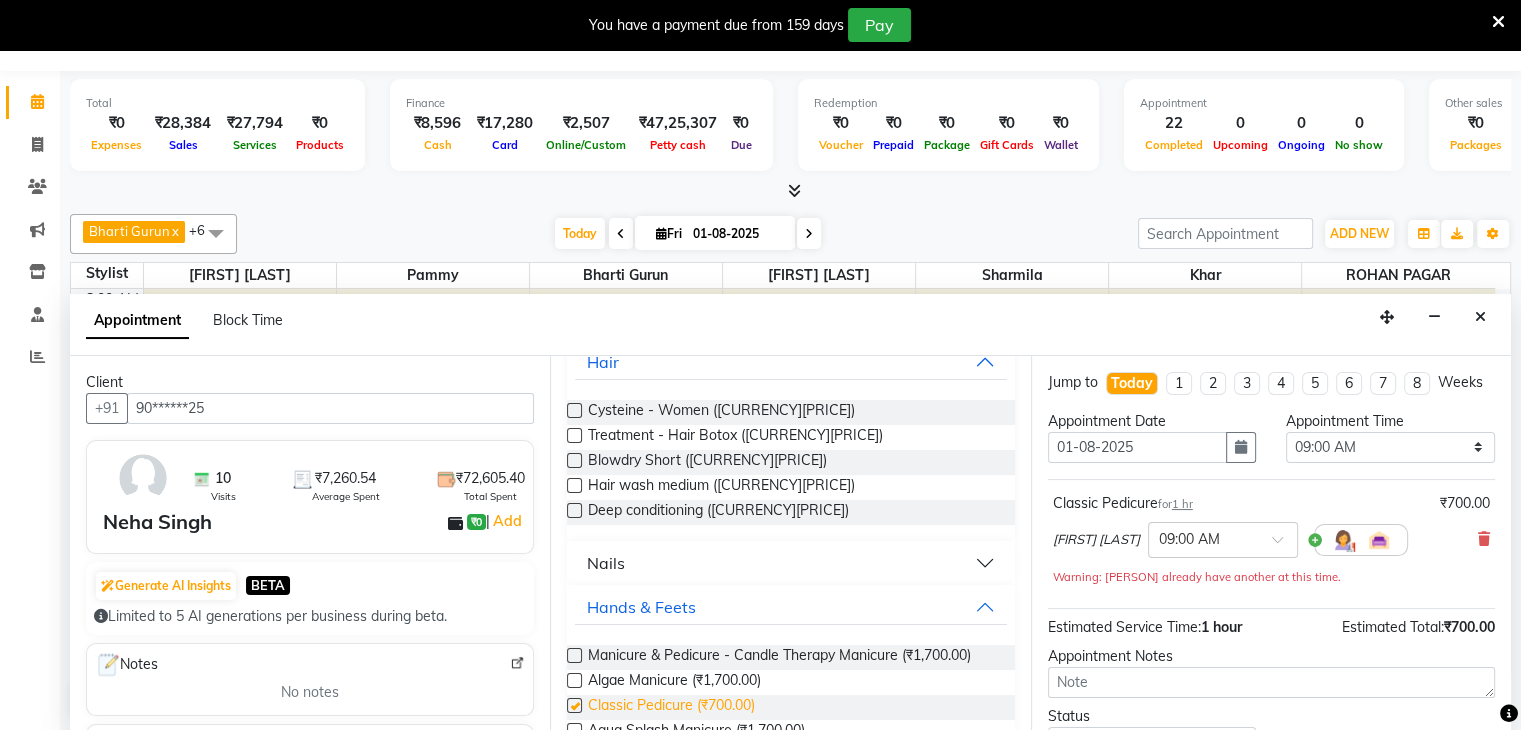 checkbox on "false" 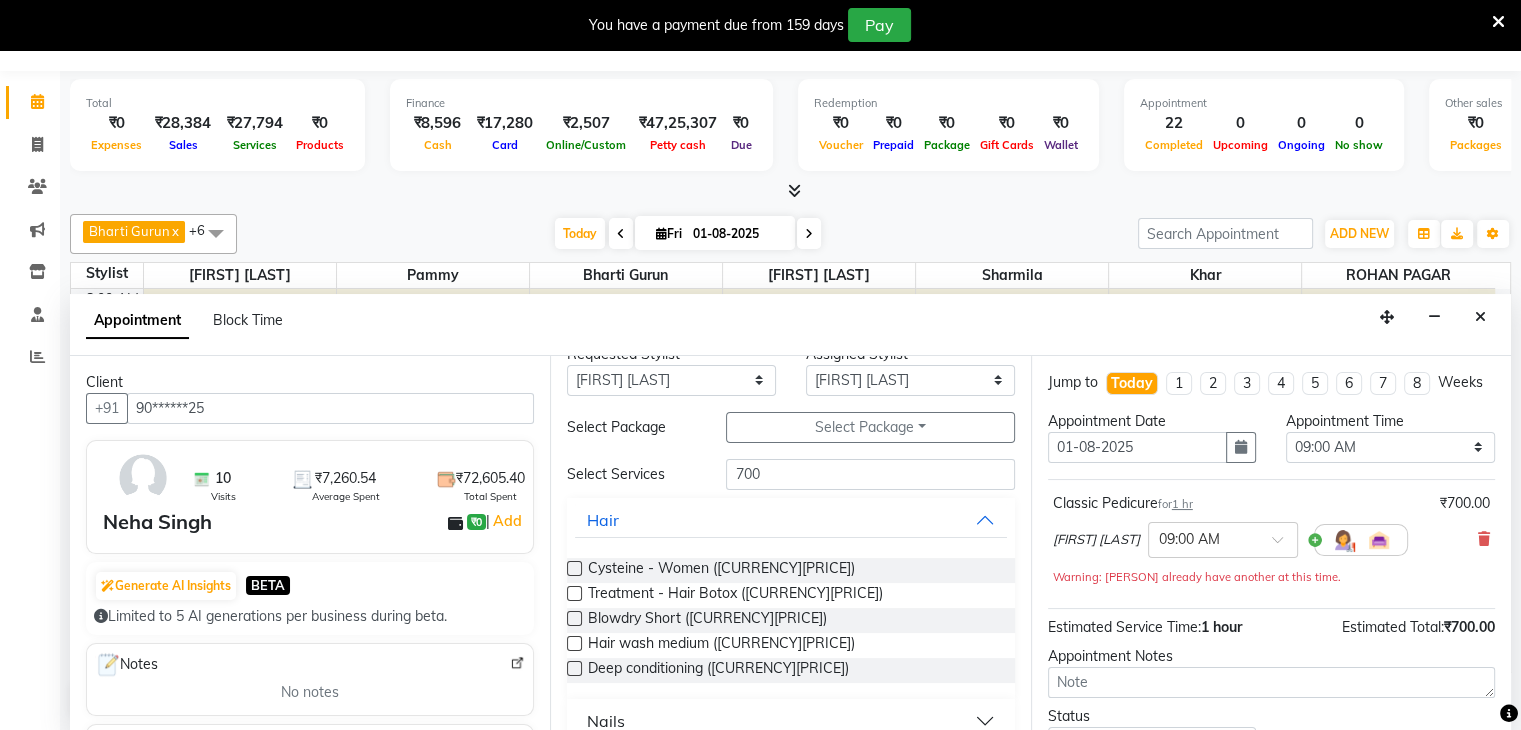 scroll, scrollTop: 0, scrollLeft: 0, axis: both 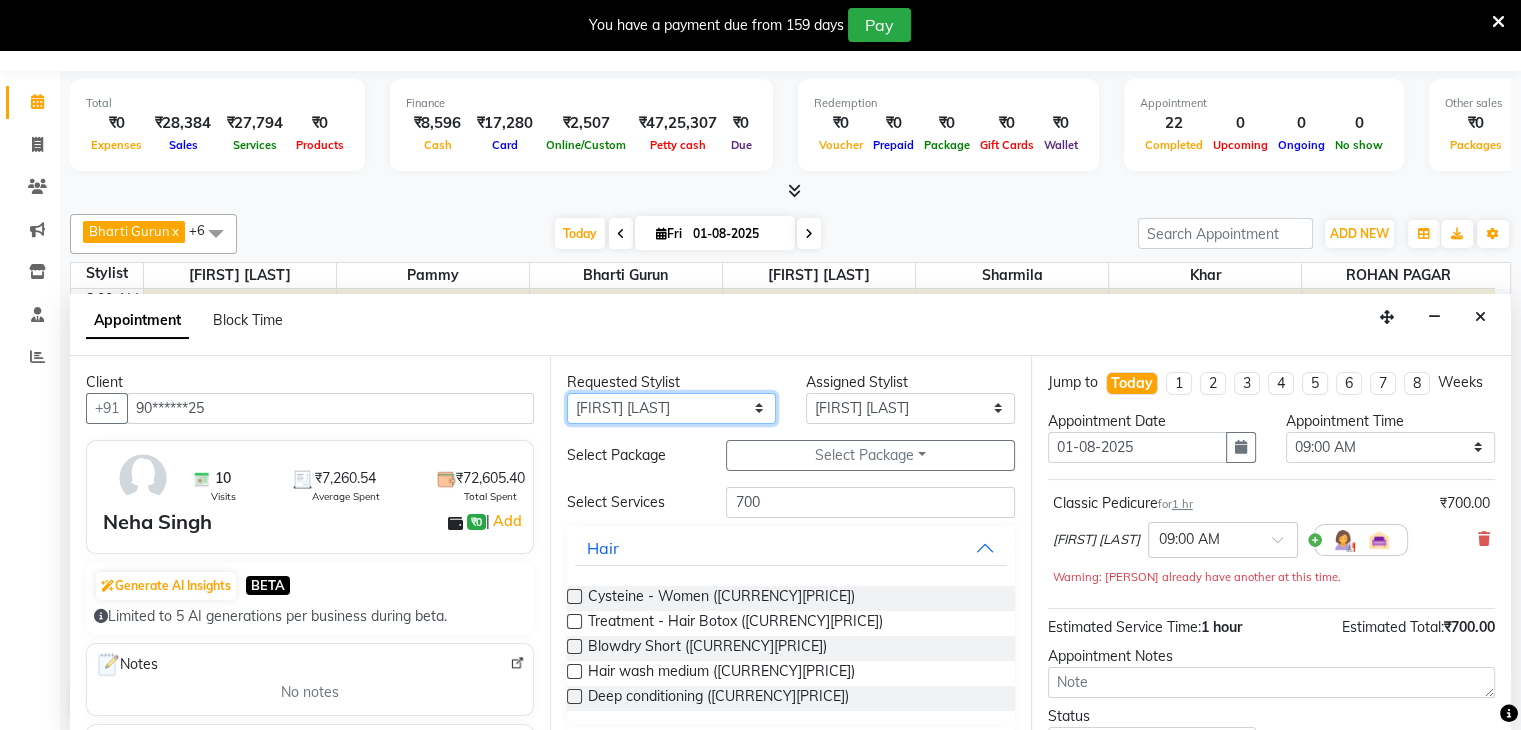 click on "Any Bharti Gurun Kalpesh Maheshkar Kavita Bhosale Khar Pammy ROHAN PAGAR Sharmila" at bounding box center (671, 408) 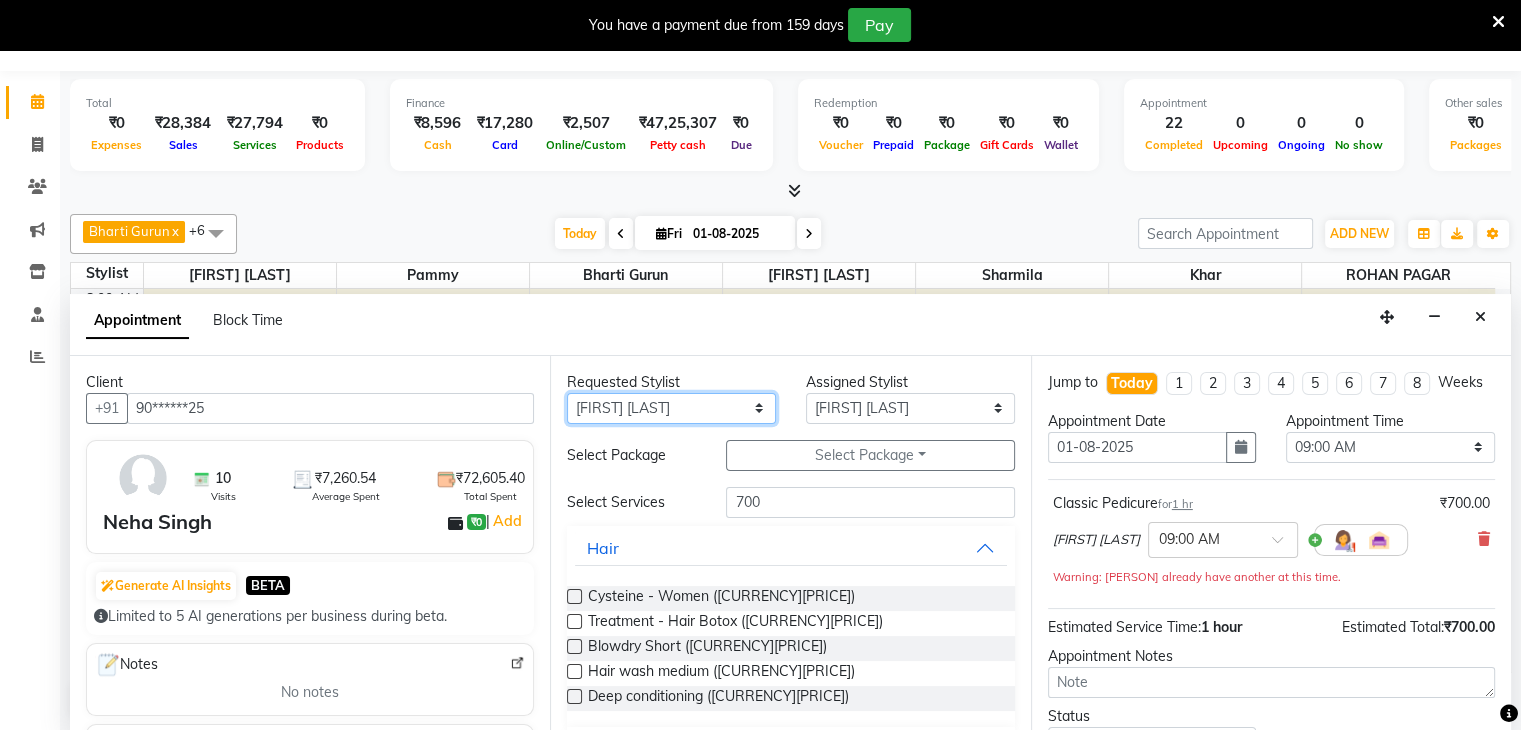 select on "38400" 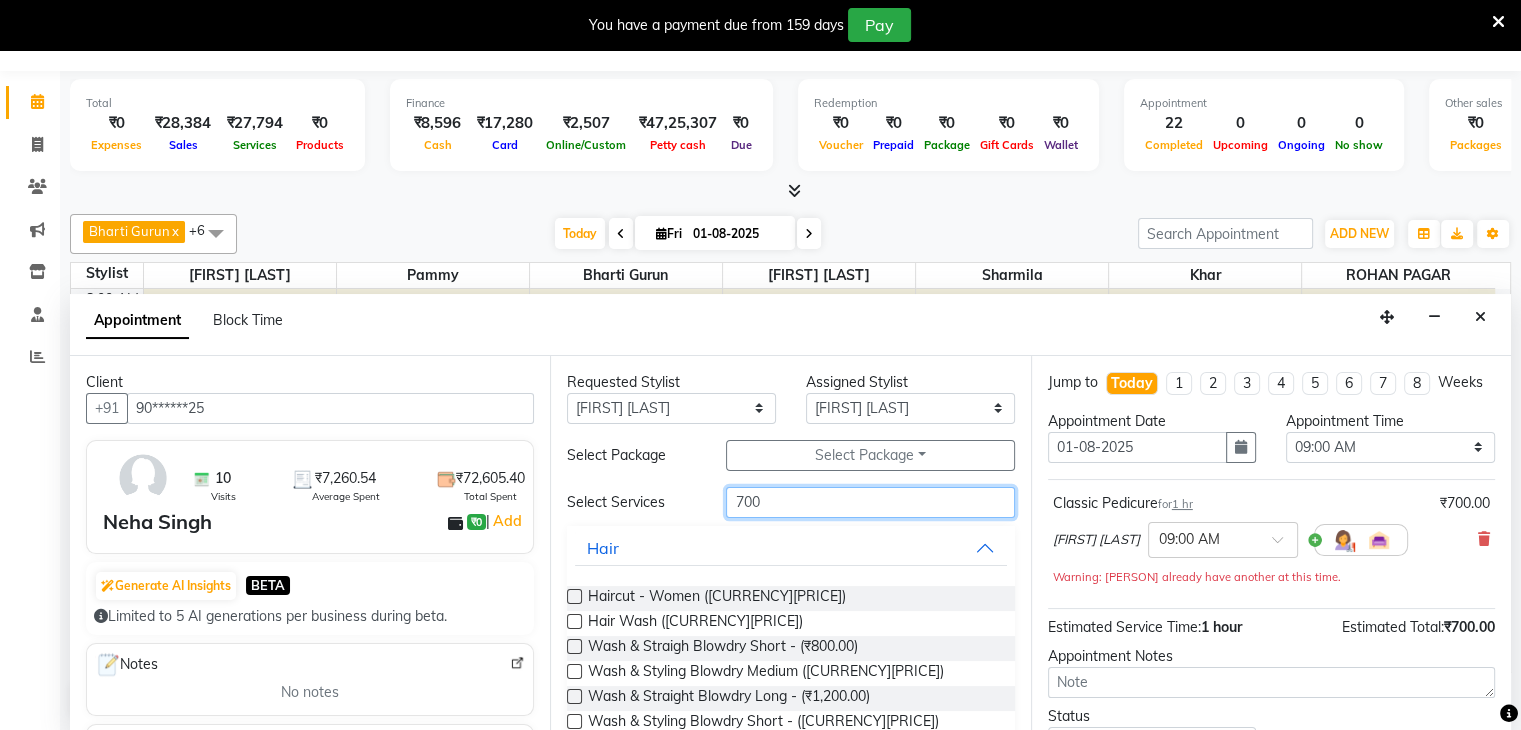 click on "700" at bounding box center (870, 502) 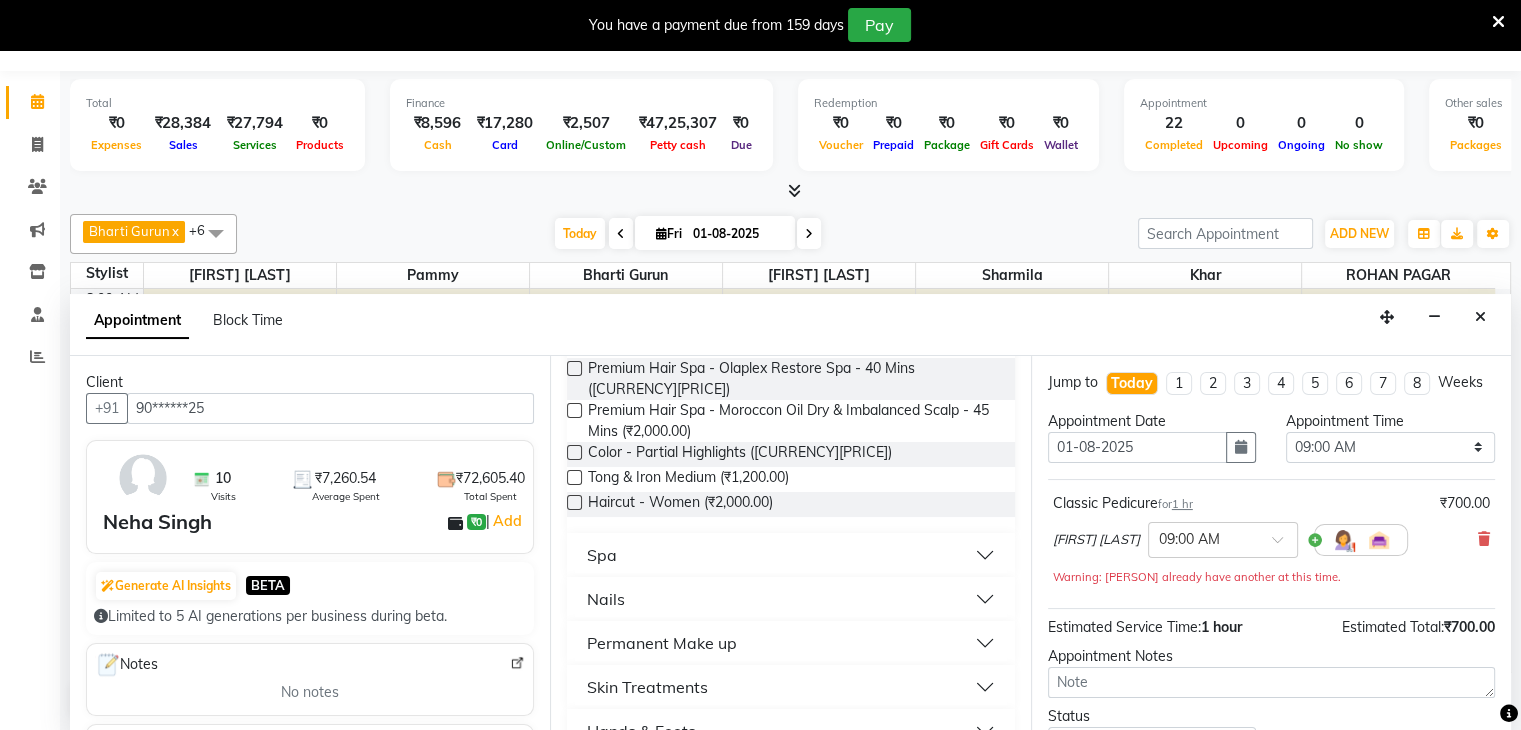 scroll, scrollTop: 496, scrollLeft: 0, axis: vertical 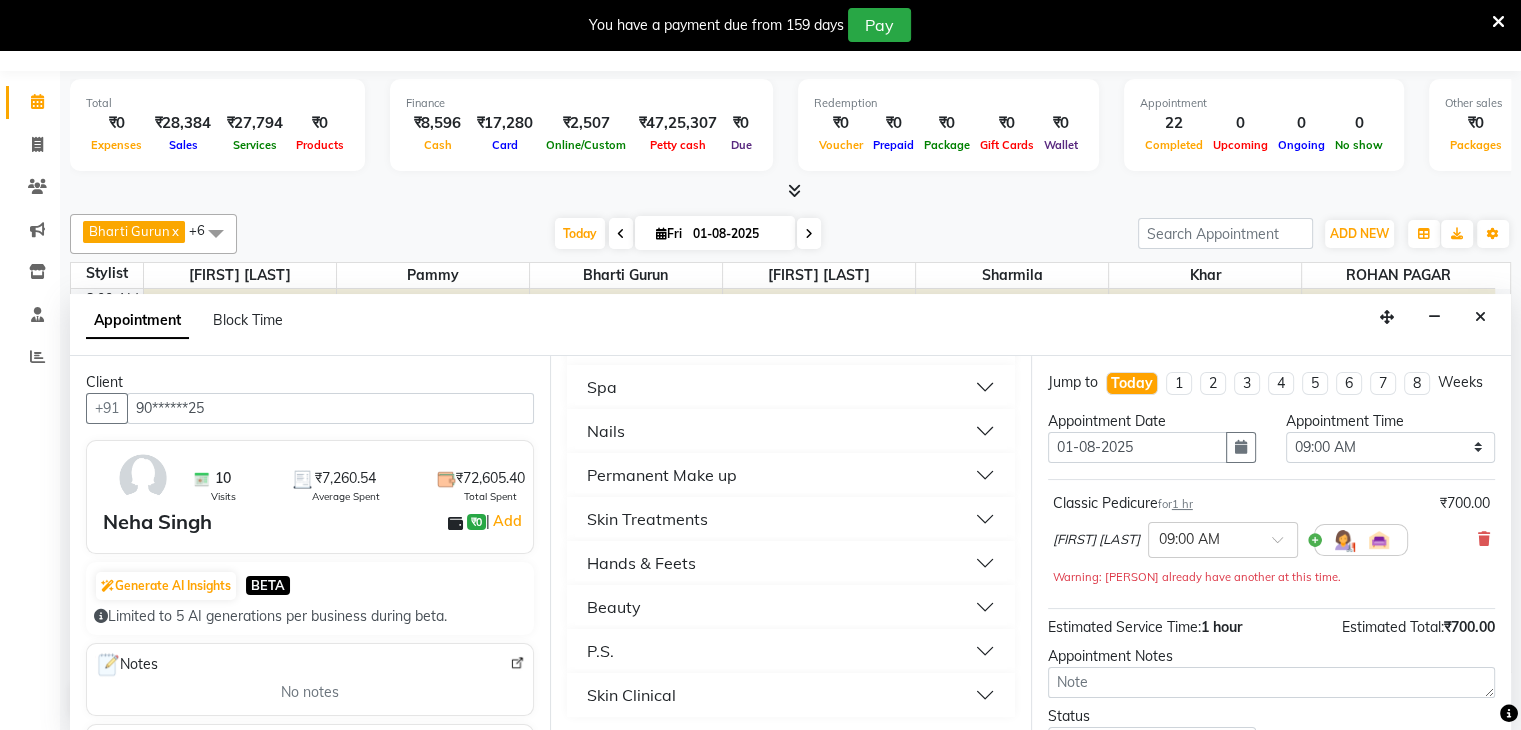 type on "200" 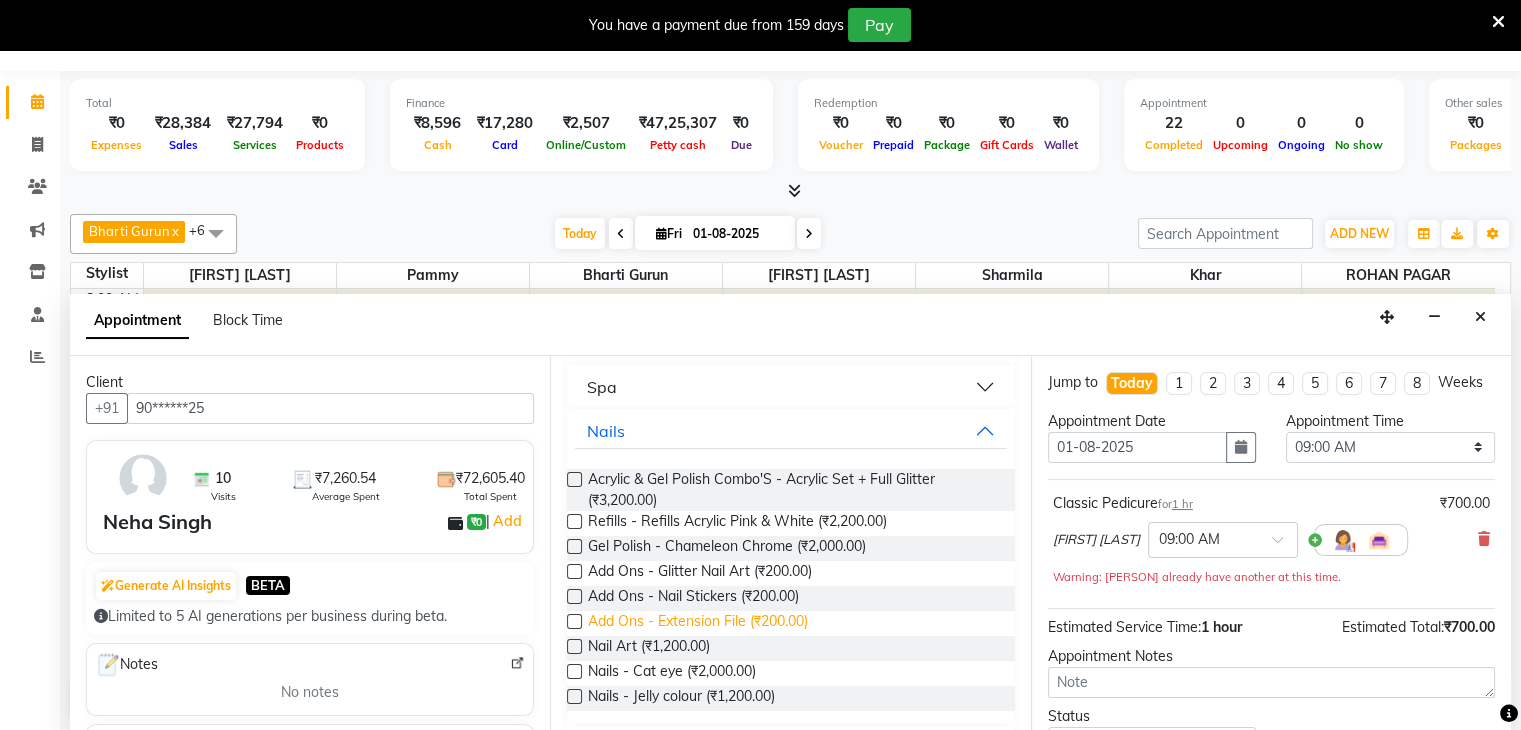 click on "Add Ons - Extension File (₹200.00)" at bounding box center [698, 623] 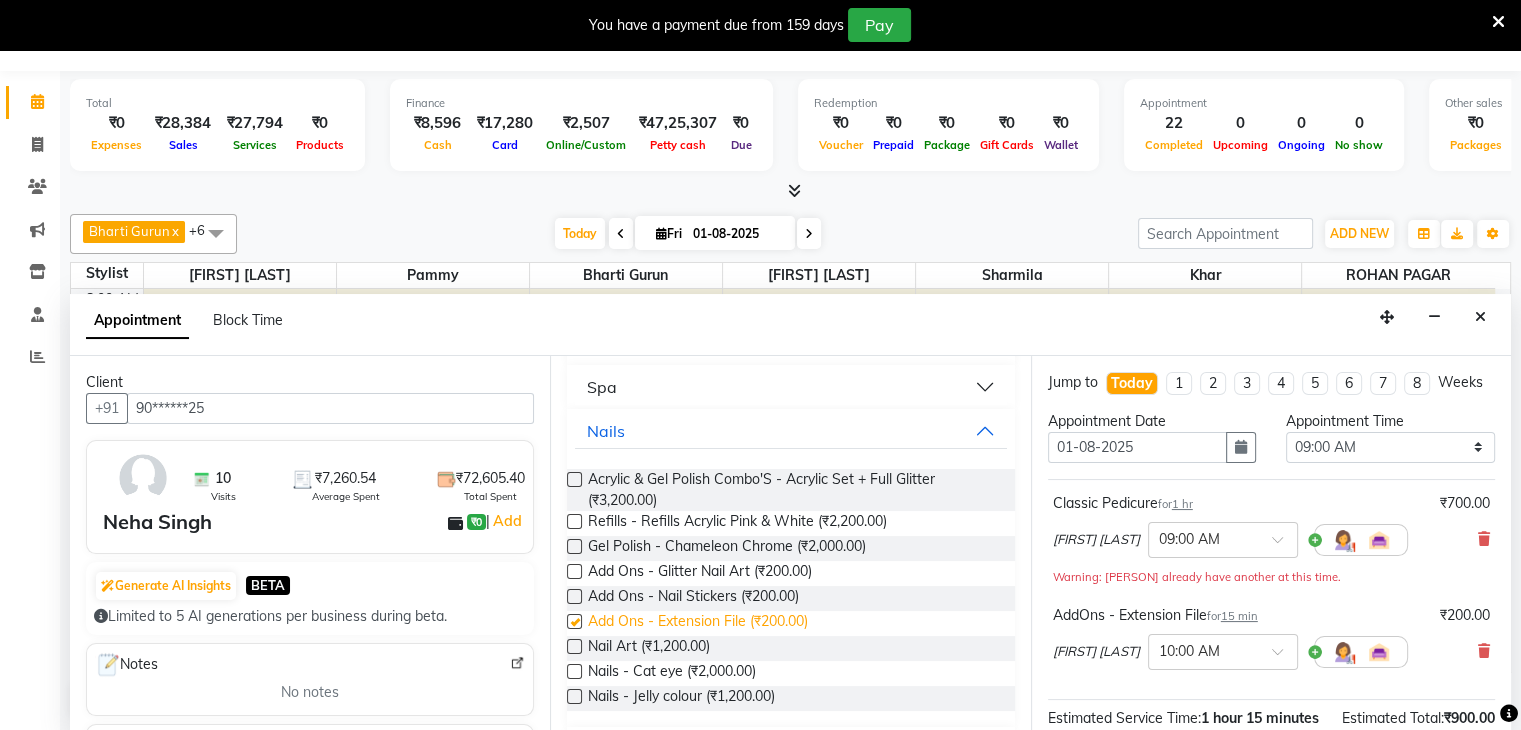 checkbox on "false" 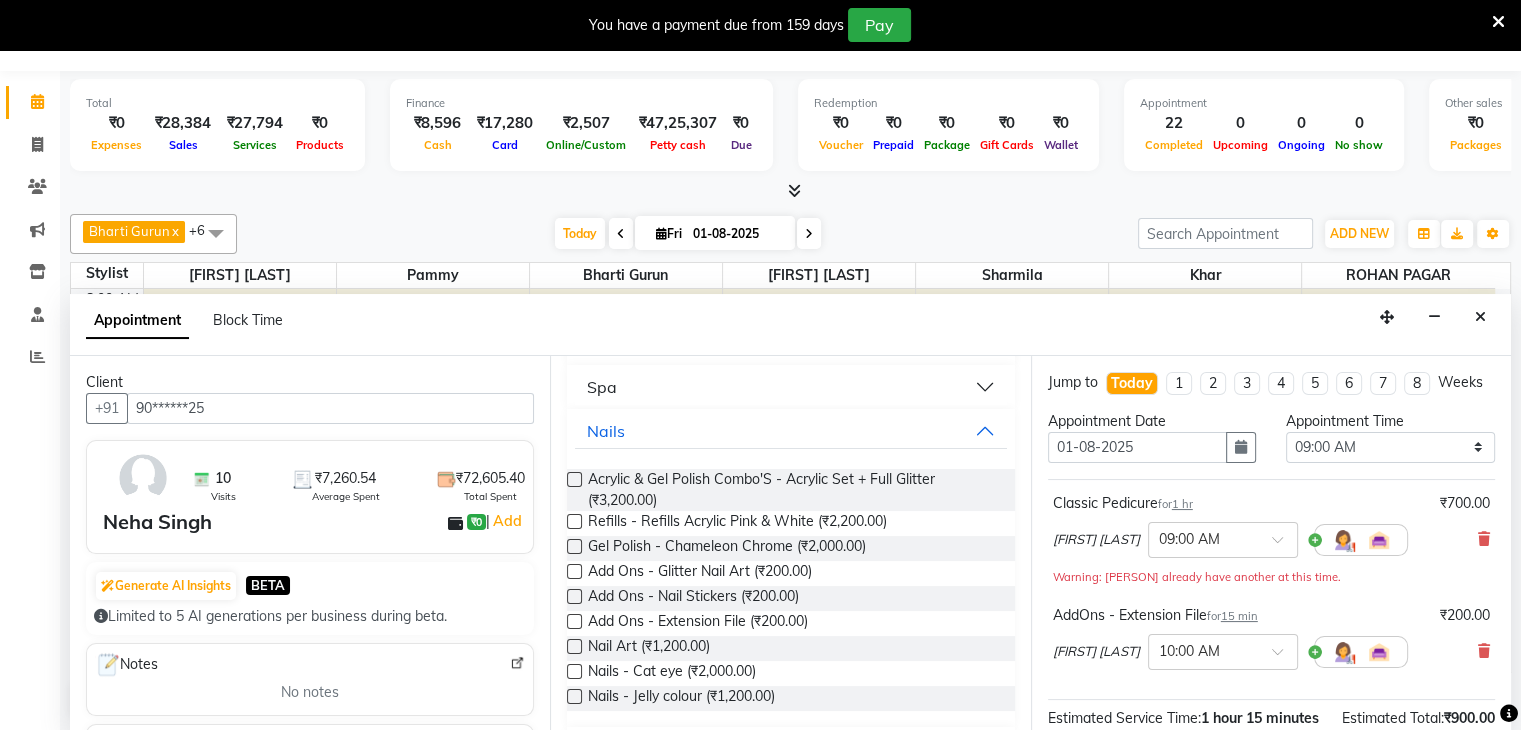 scroll, scrollTop: 282, scrollLeft: 0, axis: vertical 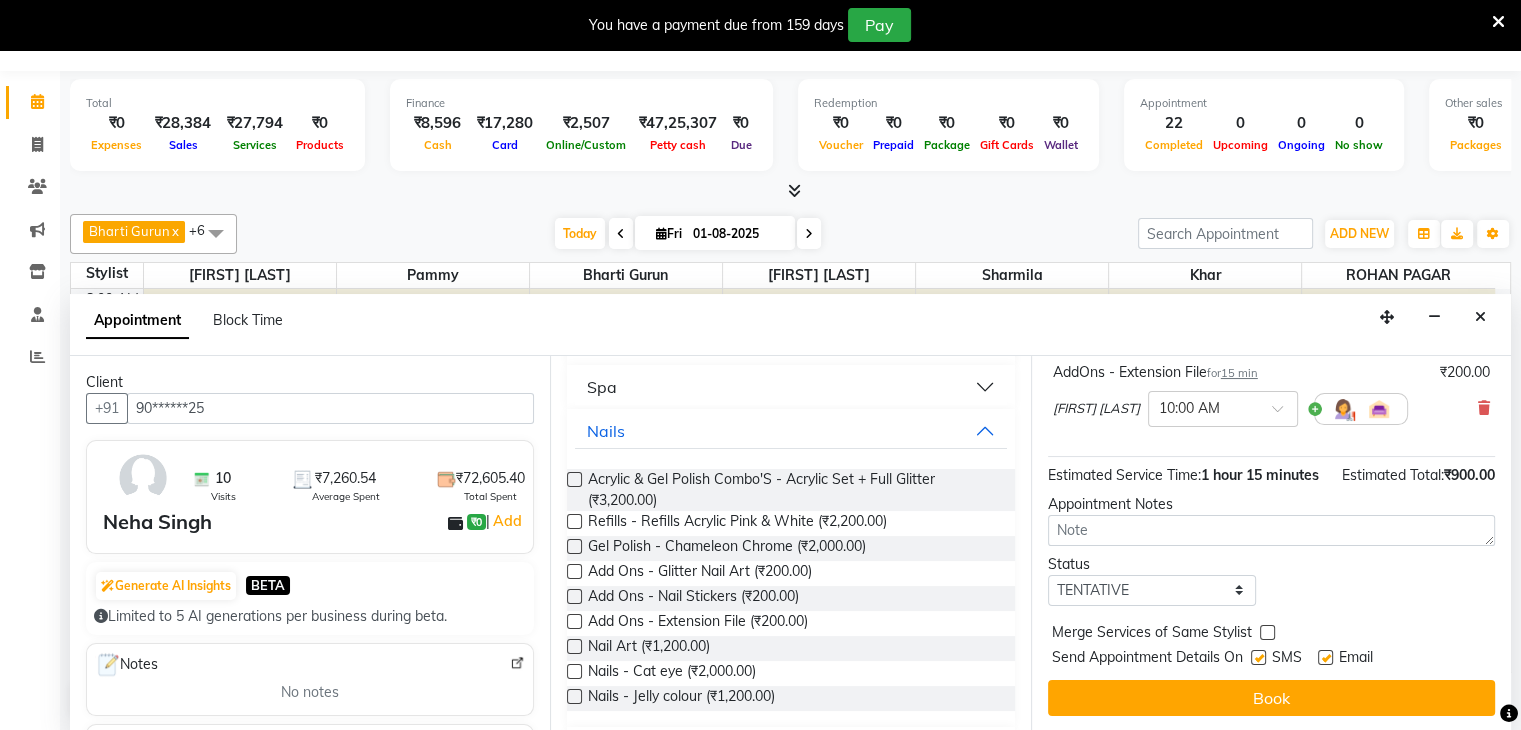 click at bounding box center [1258, 657] 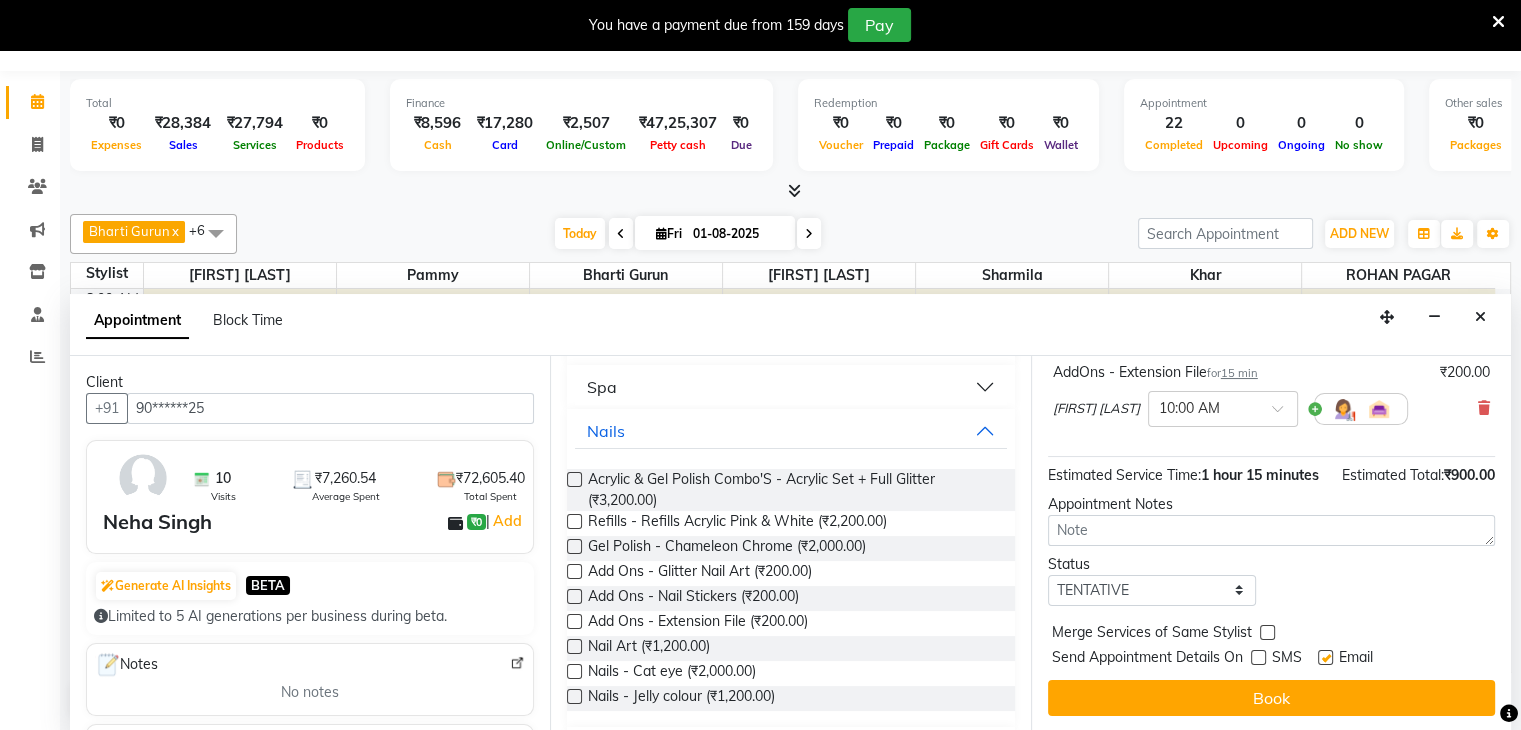 click at bounding box center [1325, 657] 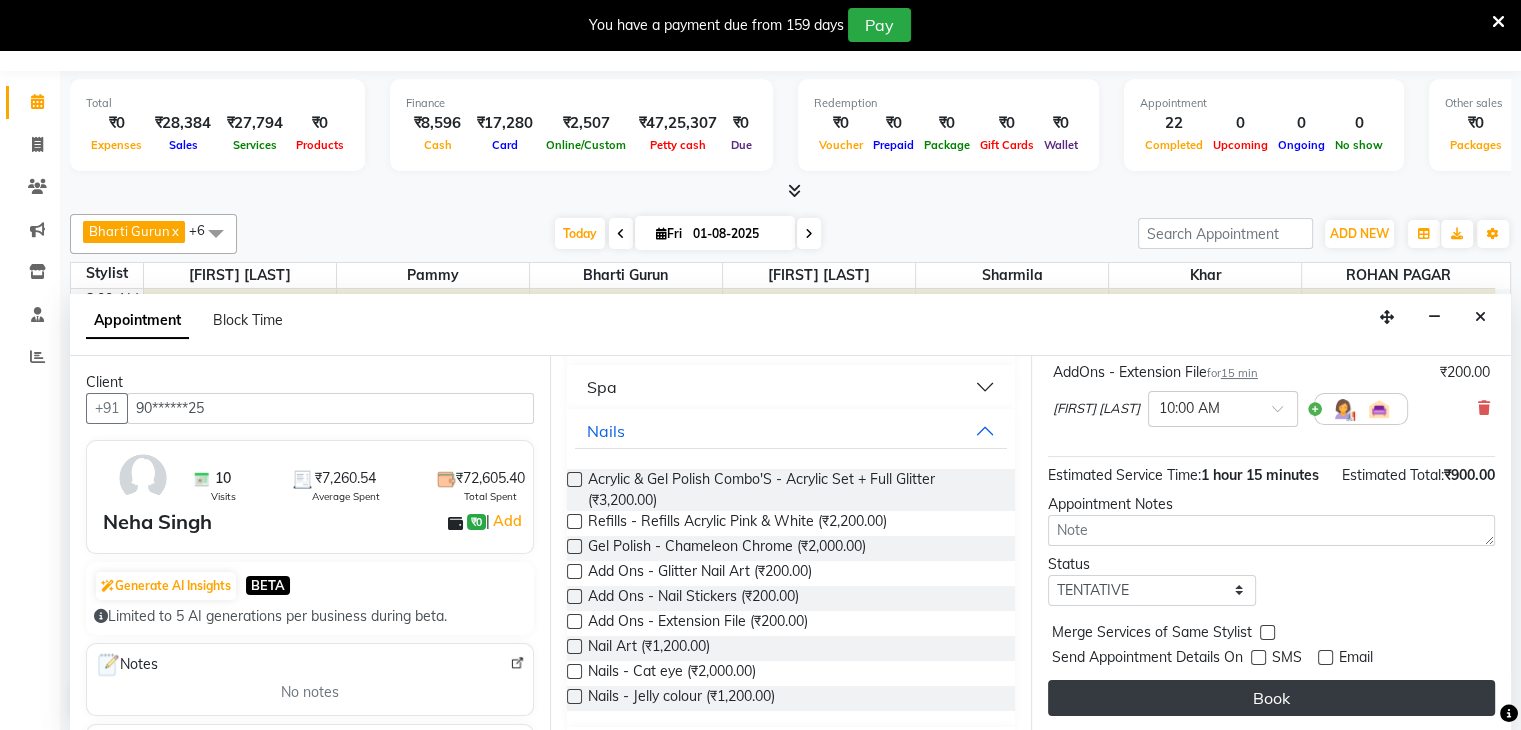 click on "Book" at bounding box center (1271, 698) 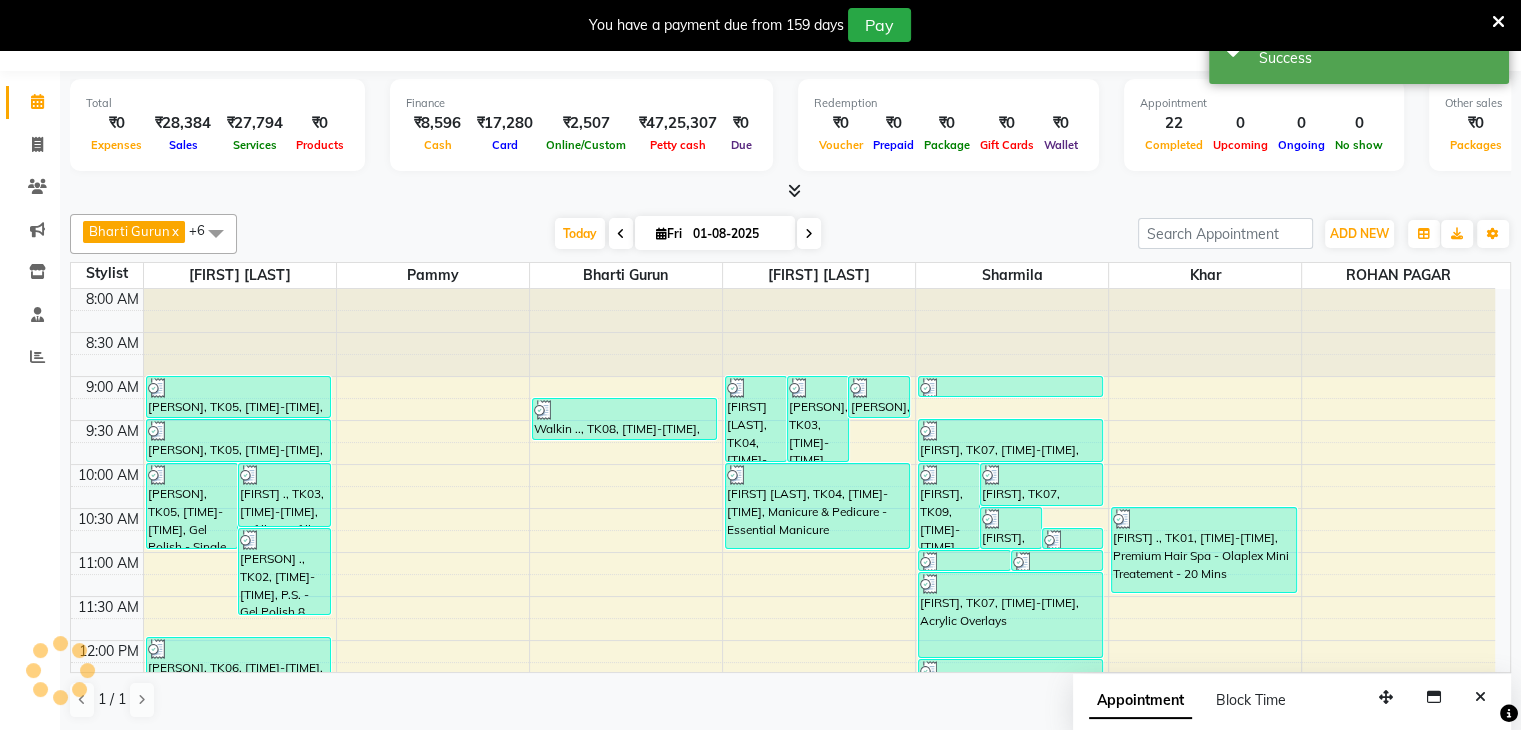 scroll, scrollTop: 0, scrollLeft: 0, axis: both 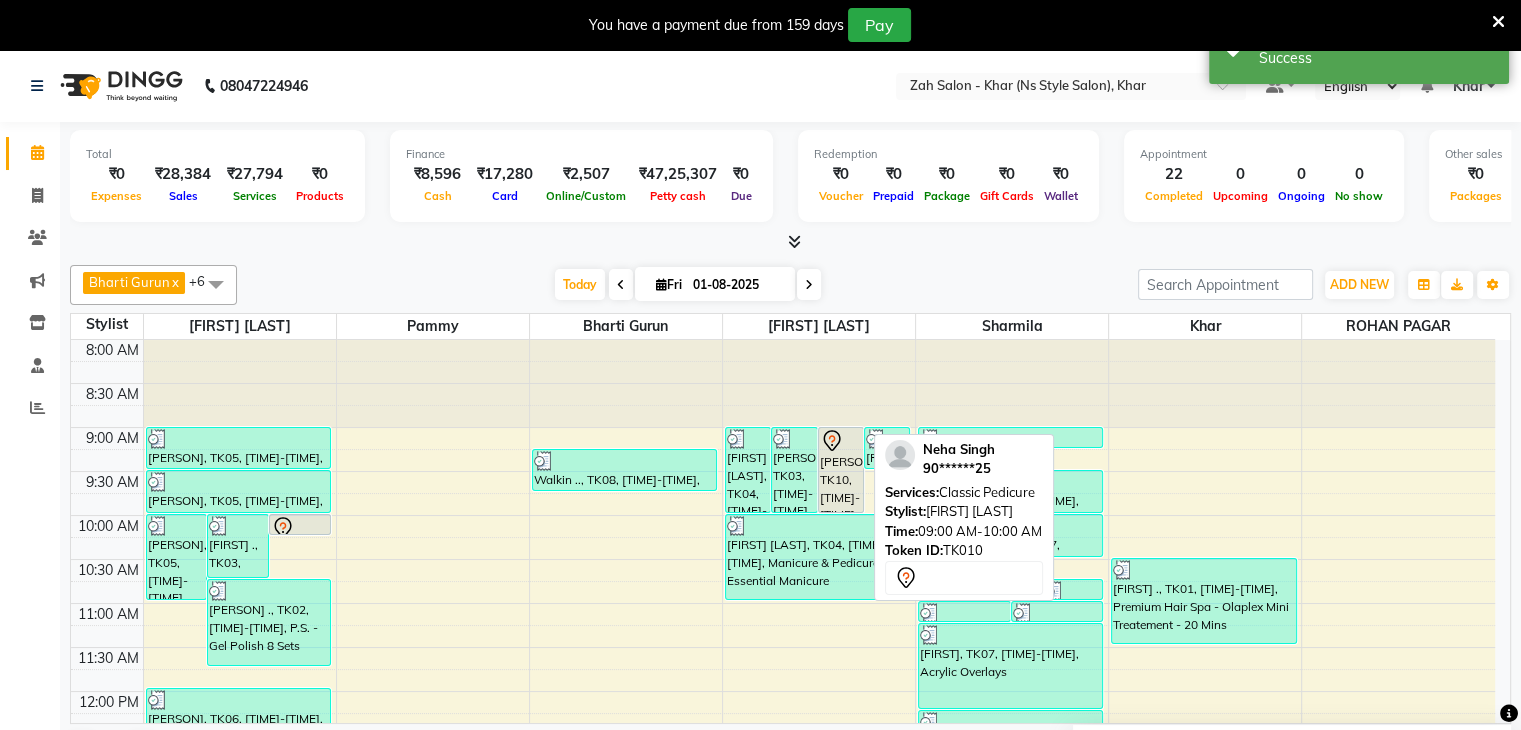 click on "[FIRST] [LAST], TK10, 09:00 AM-10:00 AM, Classic Pedicure" at bounding box center [841, 470] 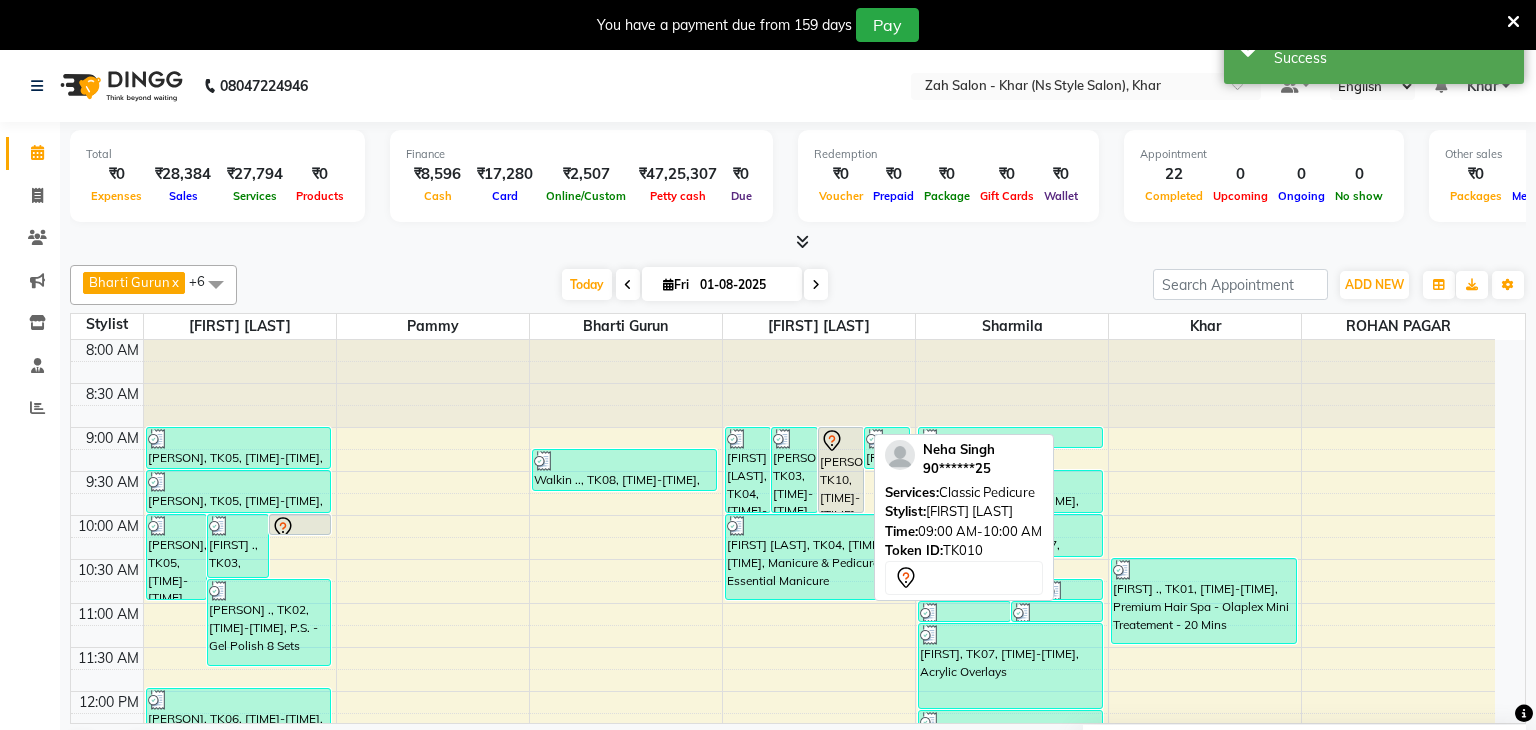 select on "7" 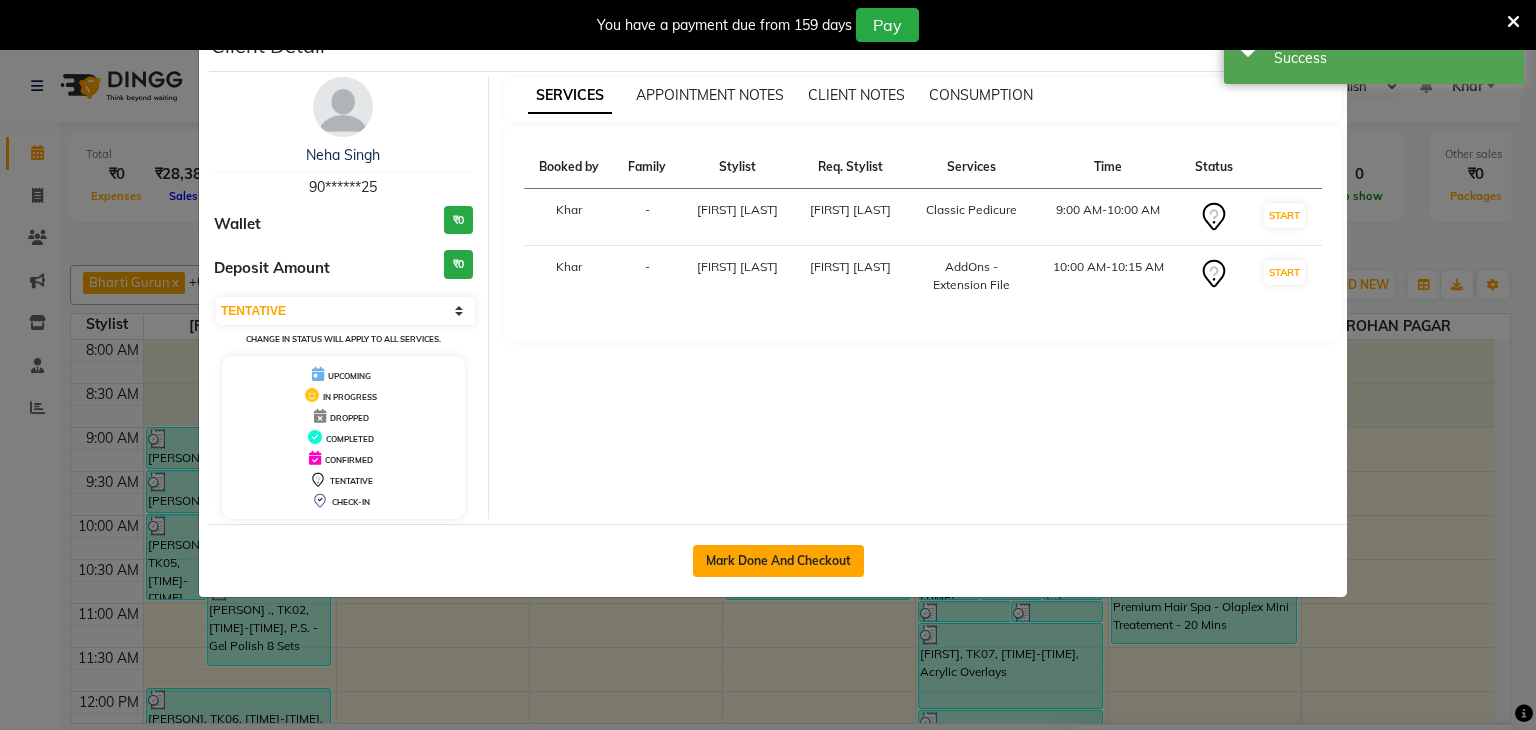 click on "Mark Done And Checkout" 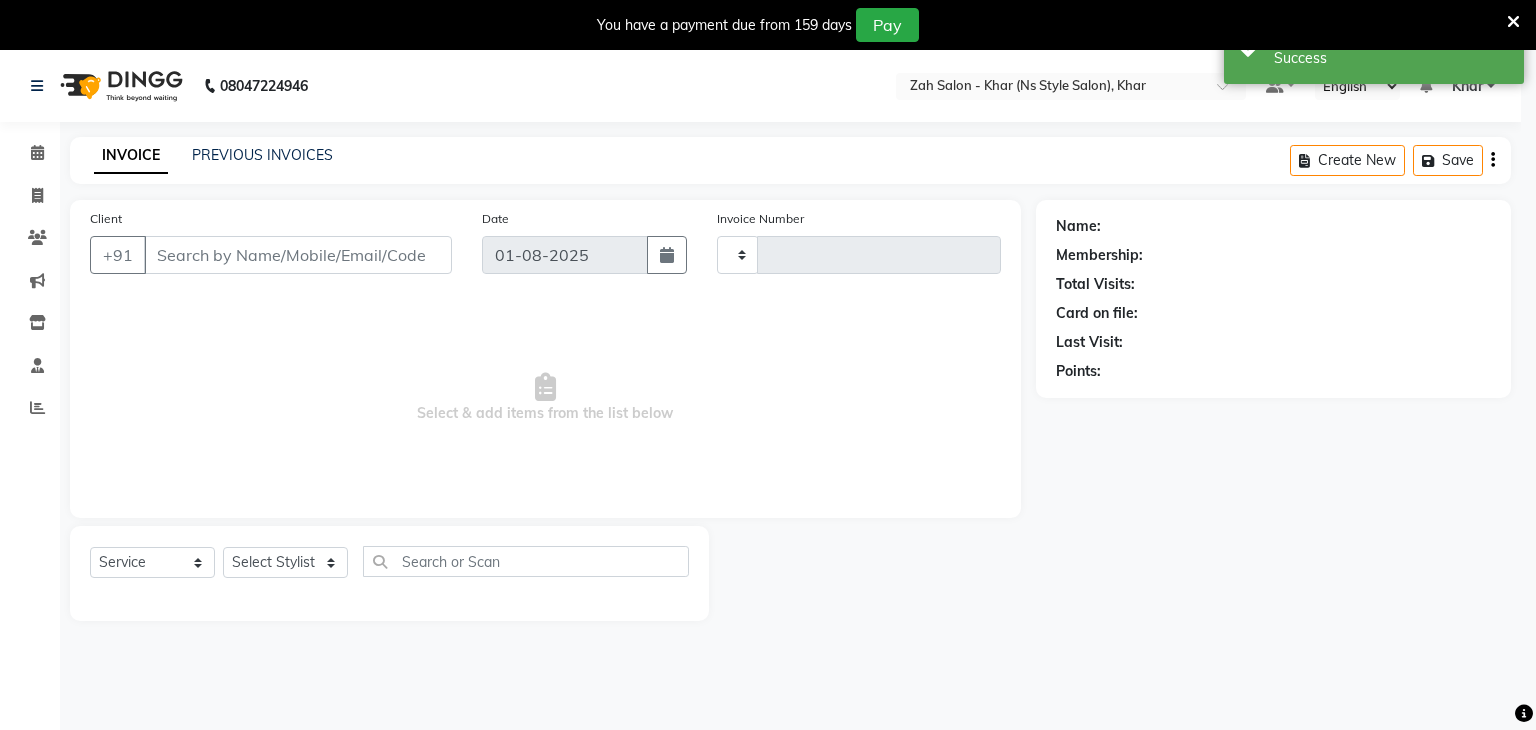 type on "0959" 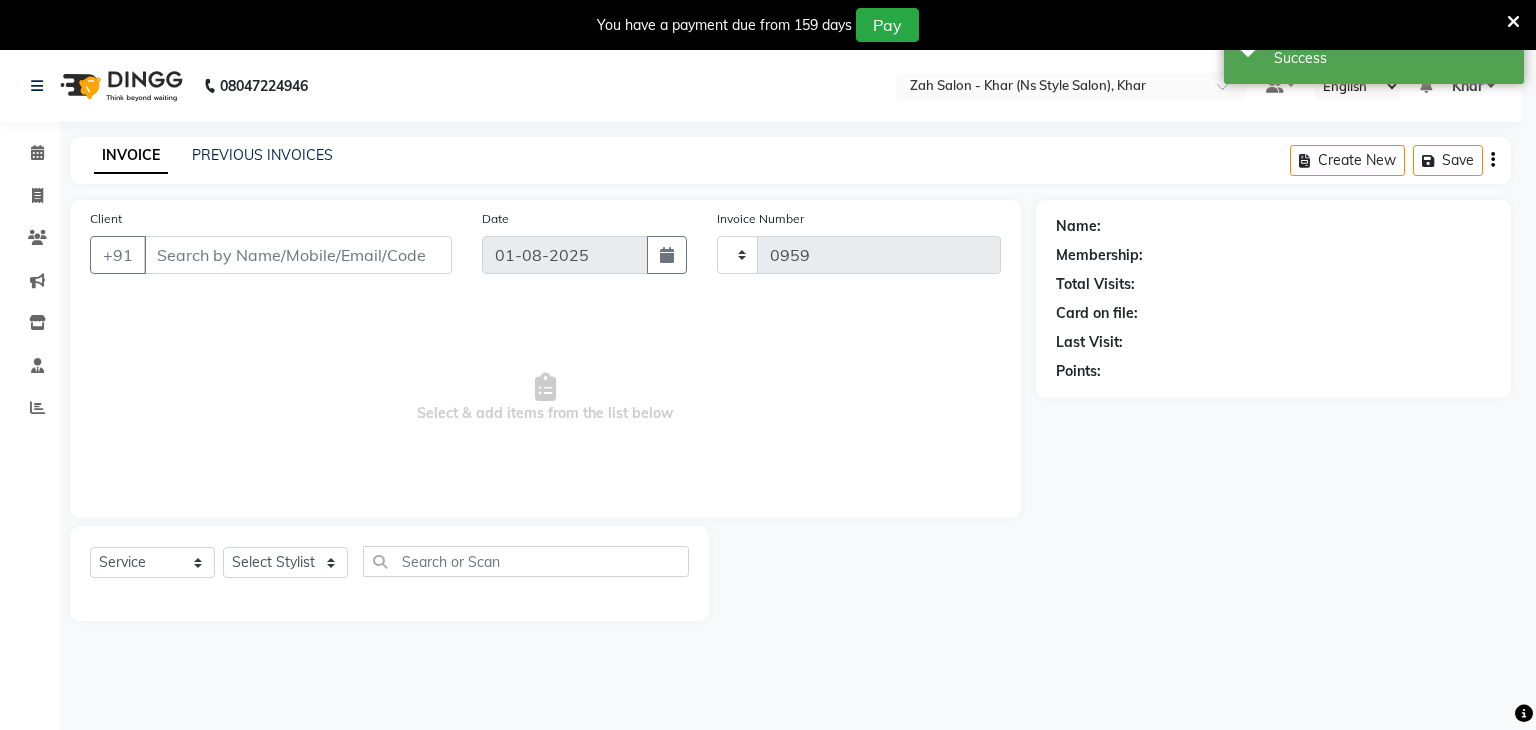 select on "5619" 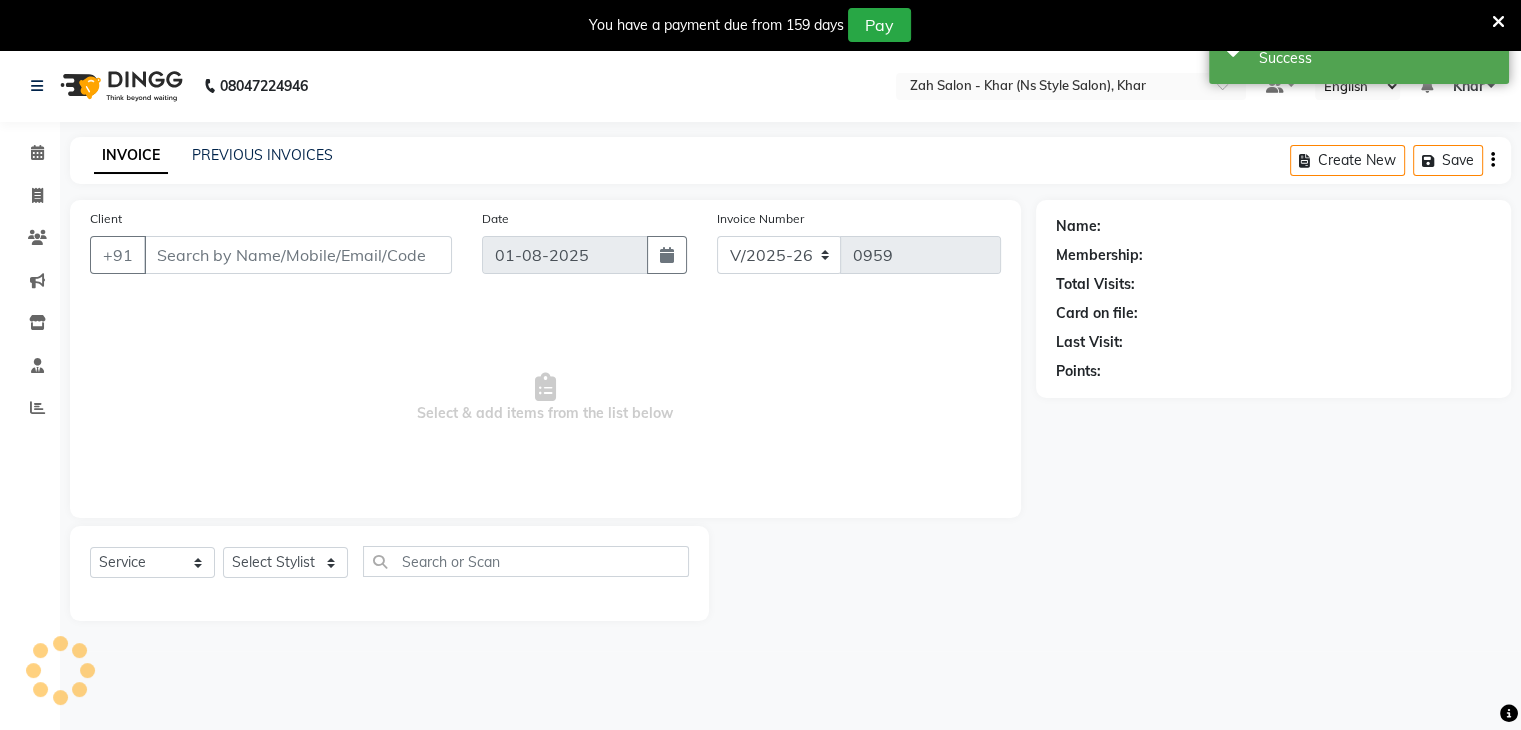type on "90******25" 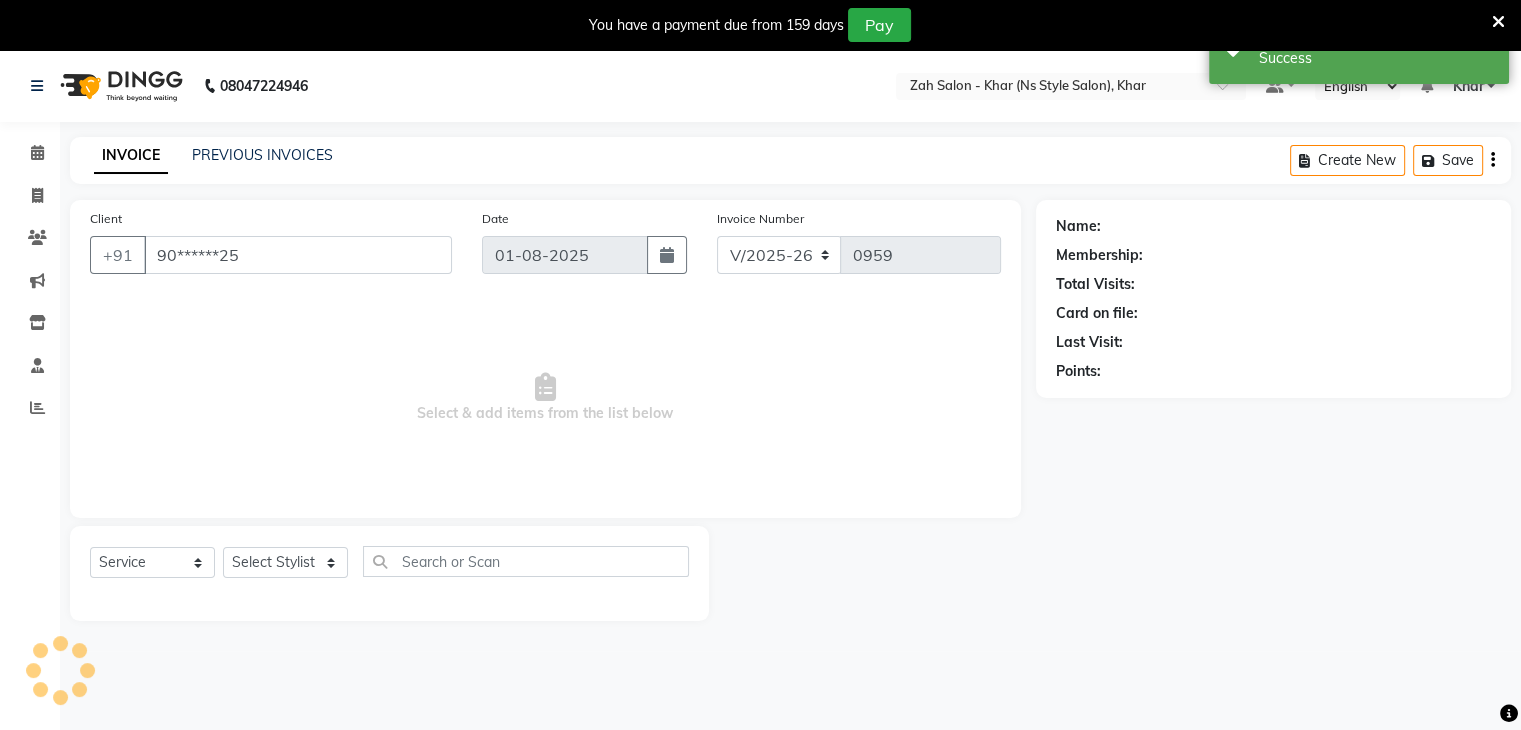 select on "38403" 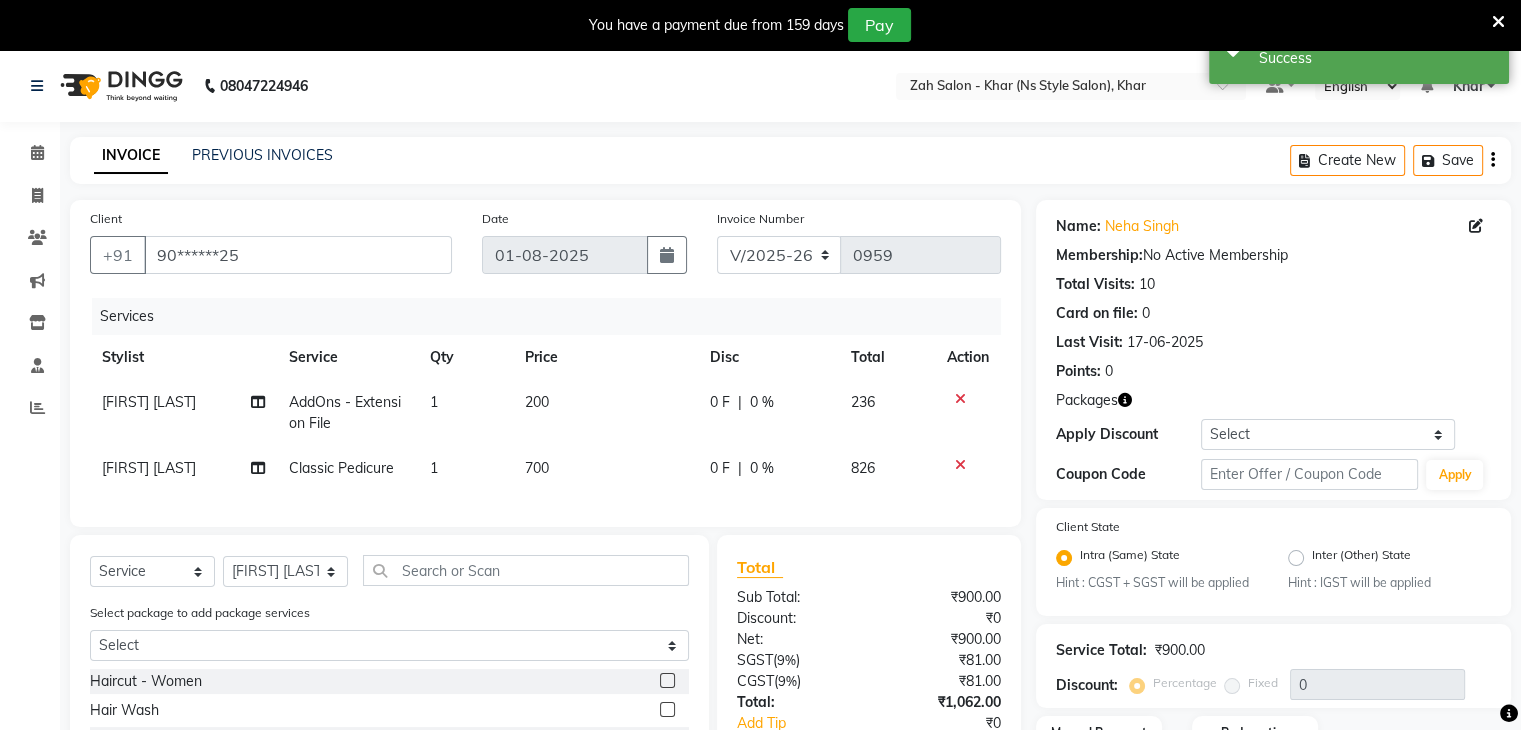 click on "1" 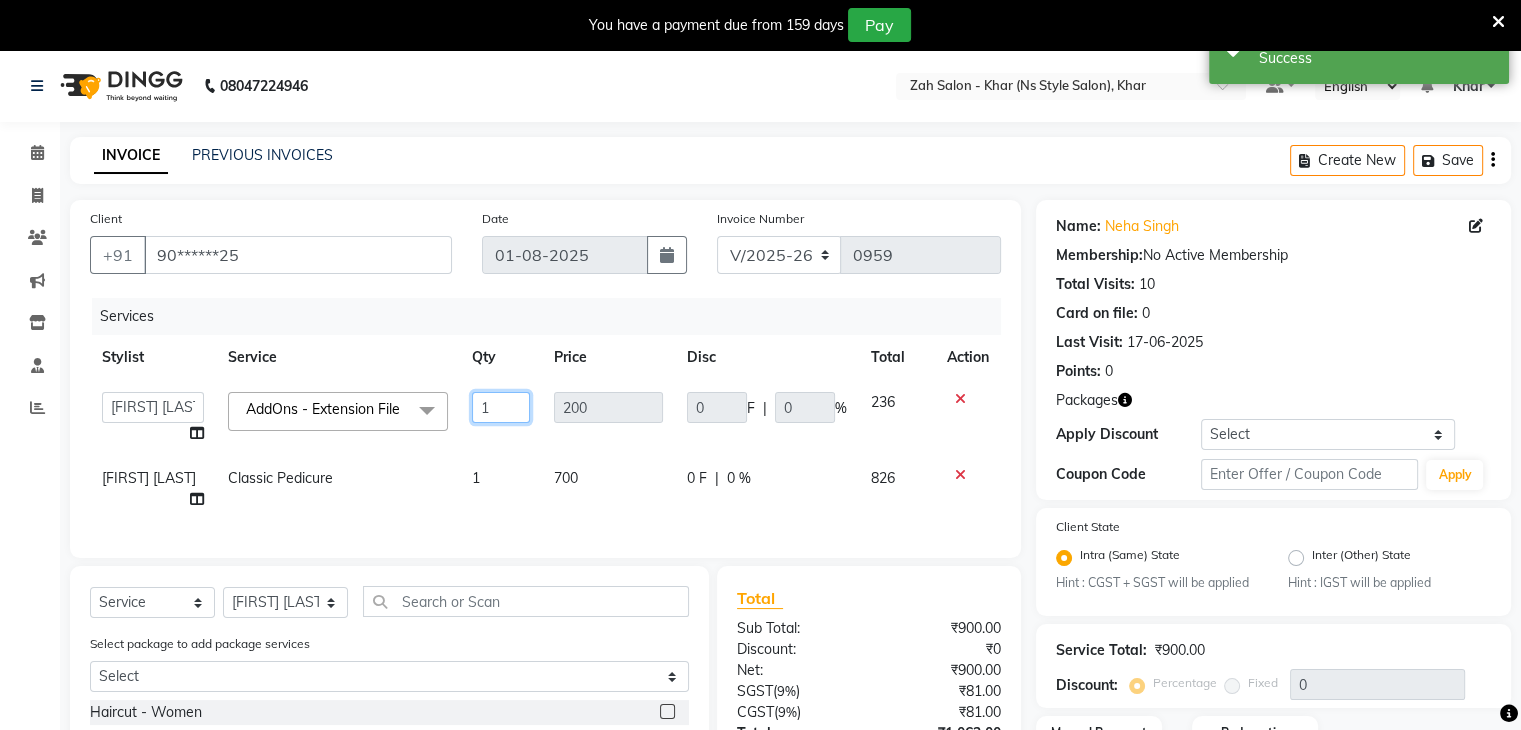 click on "1" 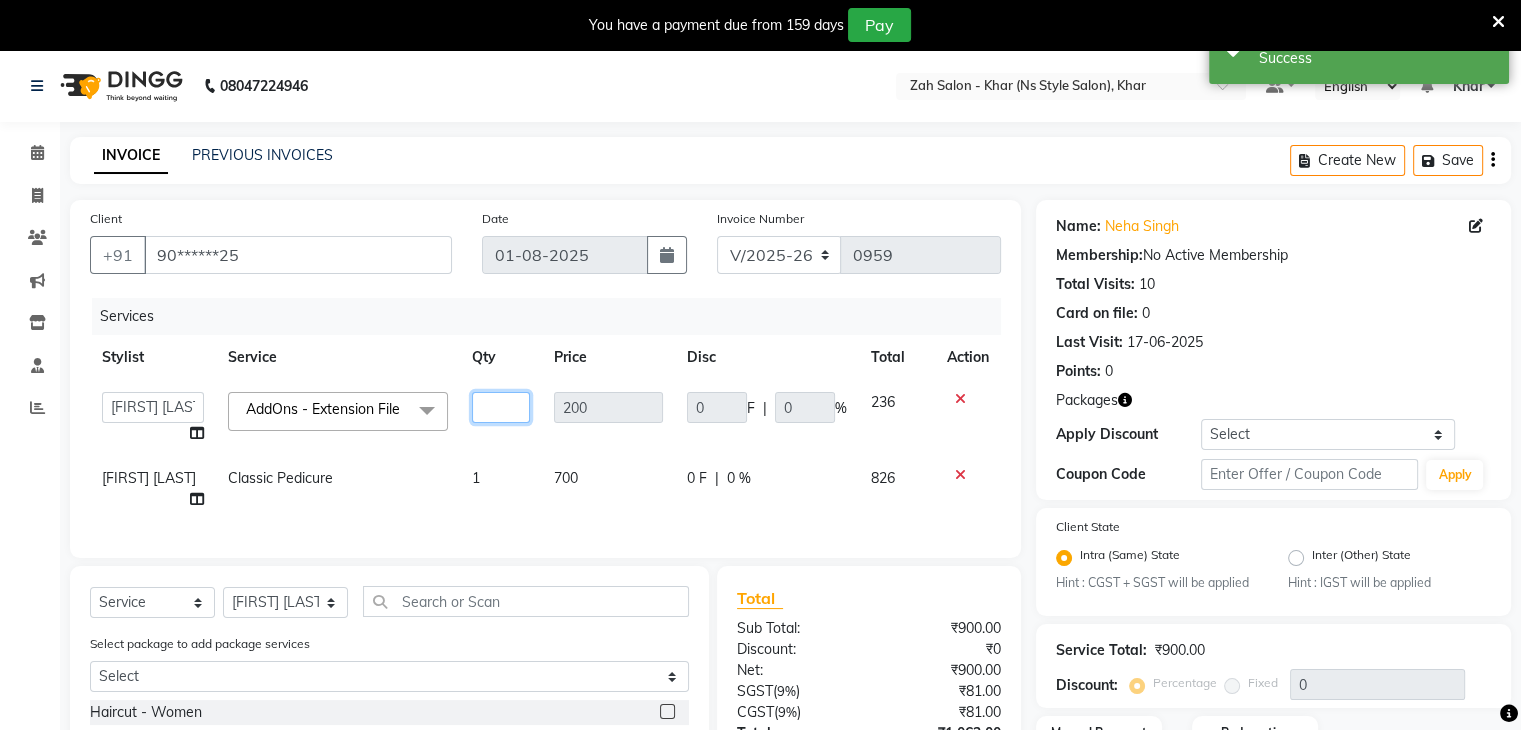 type on "3" 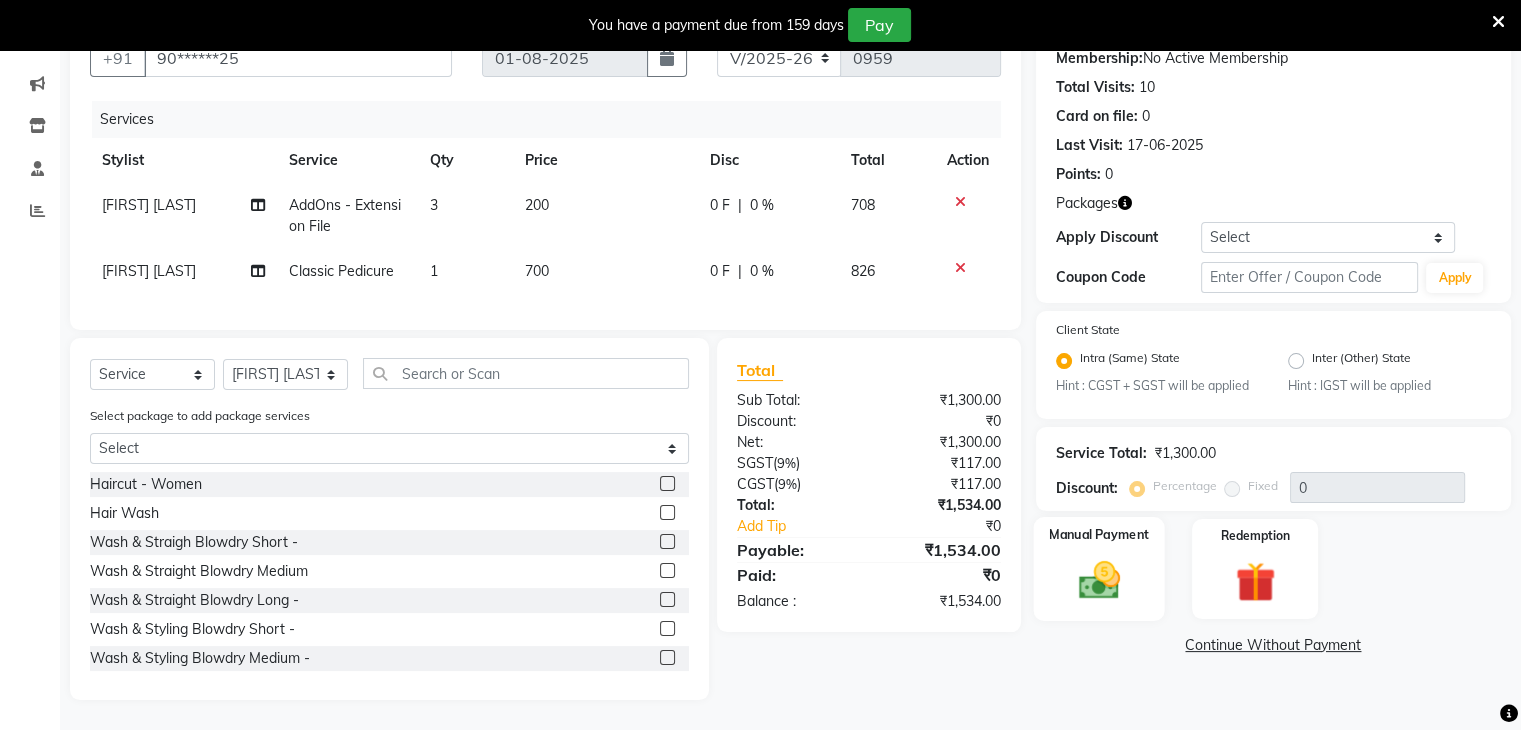scroll, scrollTop: 214, scrollLeft: 0, axis: vertical 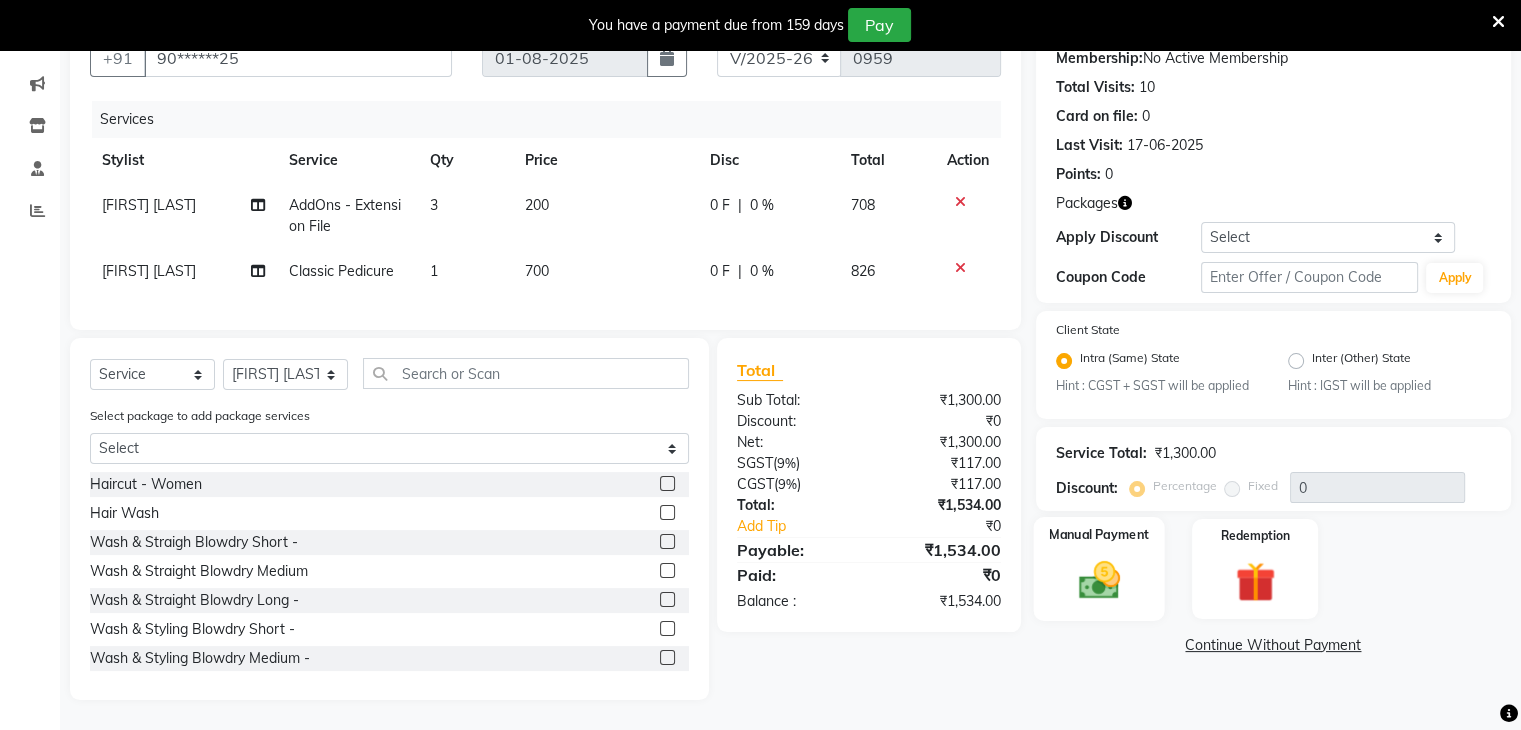 click on "Name: Neha Singh Membership:  No Active Membership  Total Visits:  10 Card on file:  0 Last Visit:   17-06-2025 Points:   0  Packages Apply Discount Select Coupon → Daily Discount Coupon → Managers@10 Coupon → Am/bh/acct Coupon → Am/bh/acct Coupon → Manager 15 Coupon → Manager 10 Coupon Code Apply Client State Intra (Same) State Hint : CGST + SGST will be applied Inter (Other) State Hint : IGST will be applied Service Total:  ₹1,300.00  Discount:  Percentage   Fixed  0 Manual Payment Redemption  Continue Without Payment" 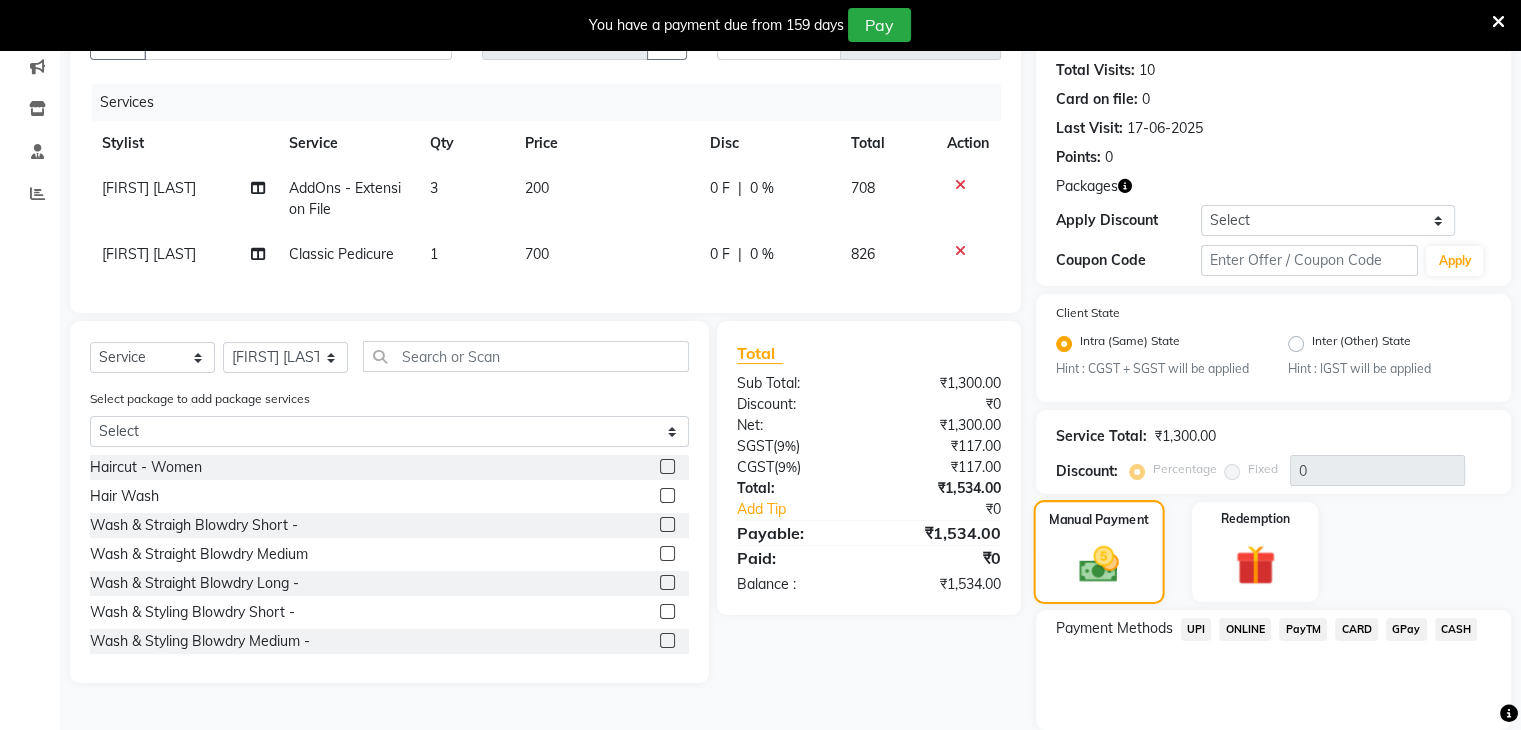 scroll, scrollTop: 254, scrollLeft: 0, axis: vertical 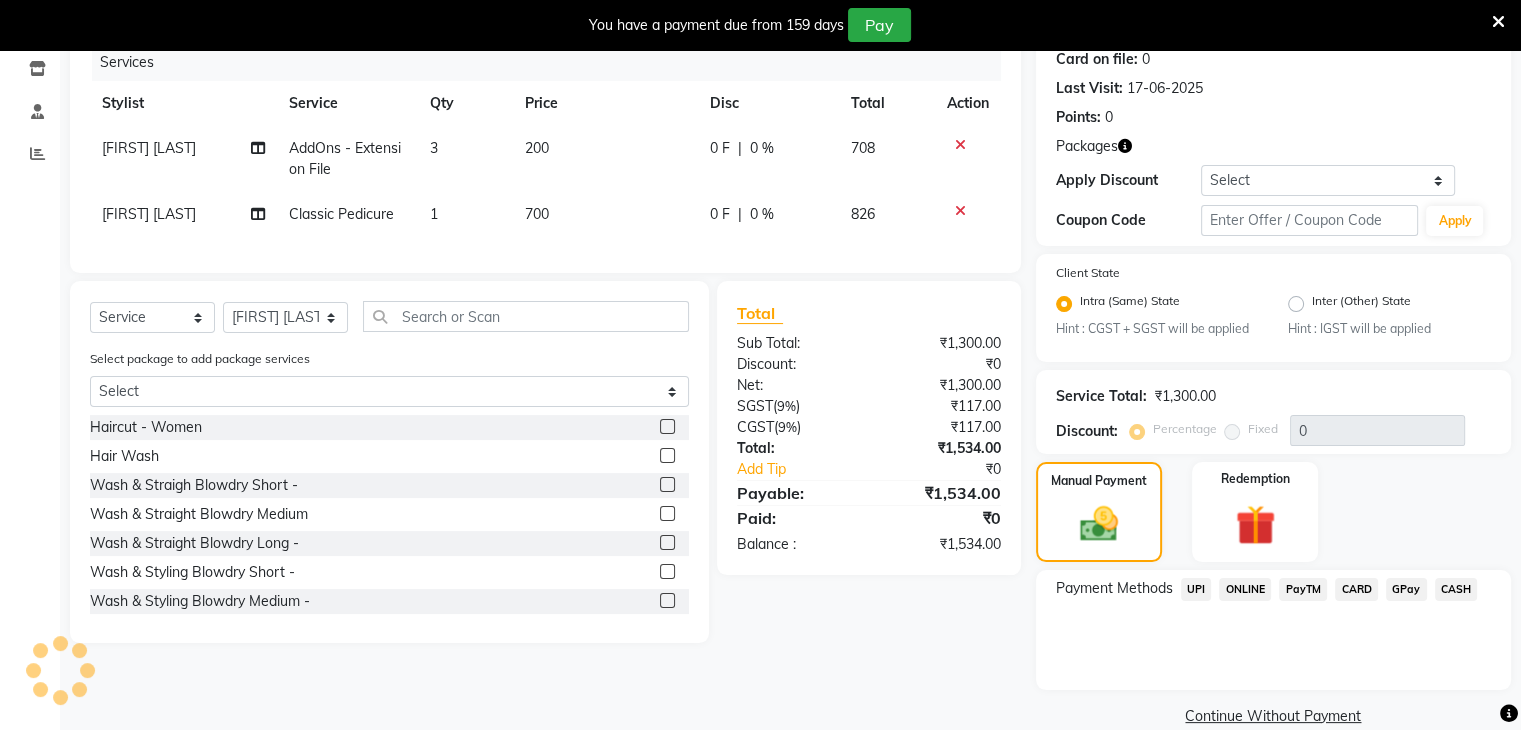 click on "UPI" 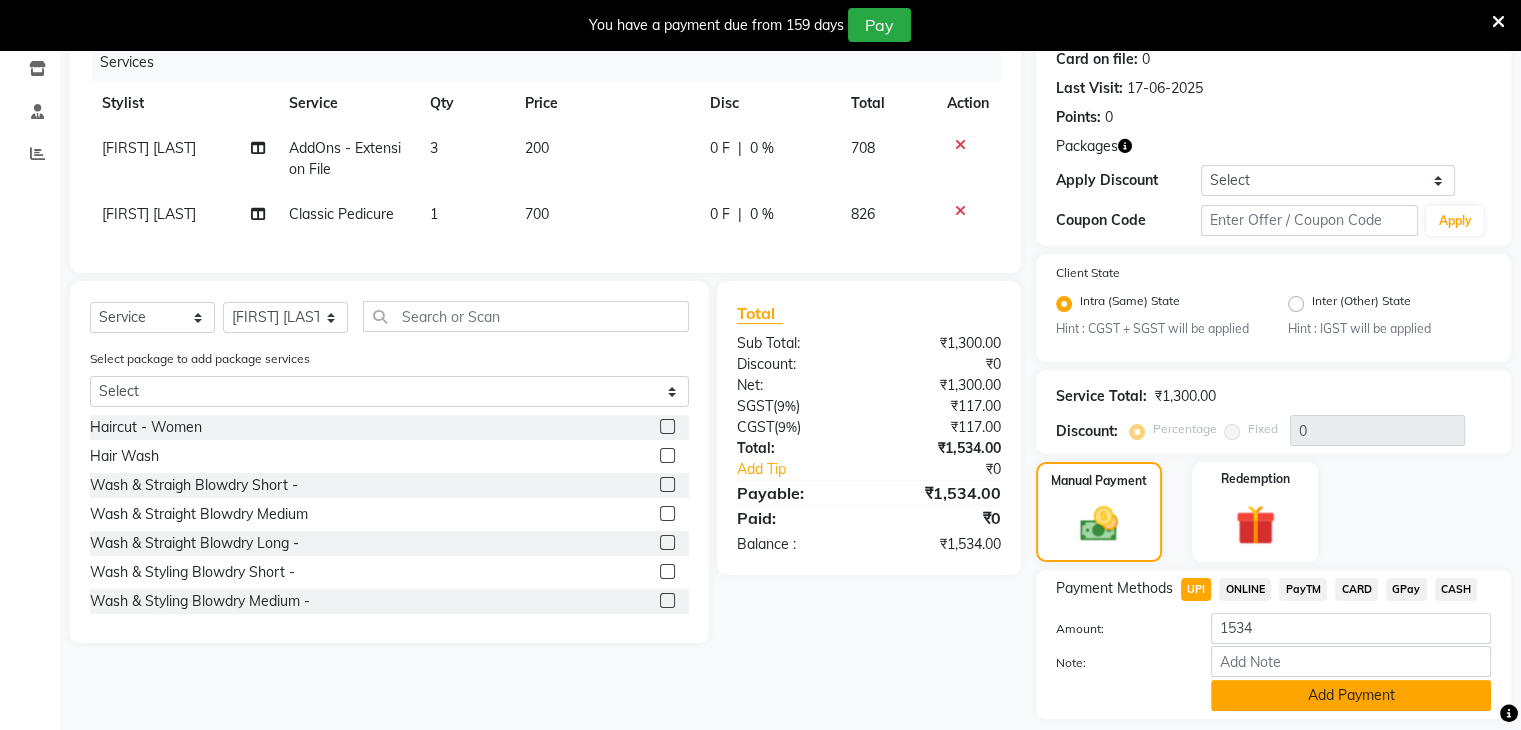 click on "Add Payment" 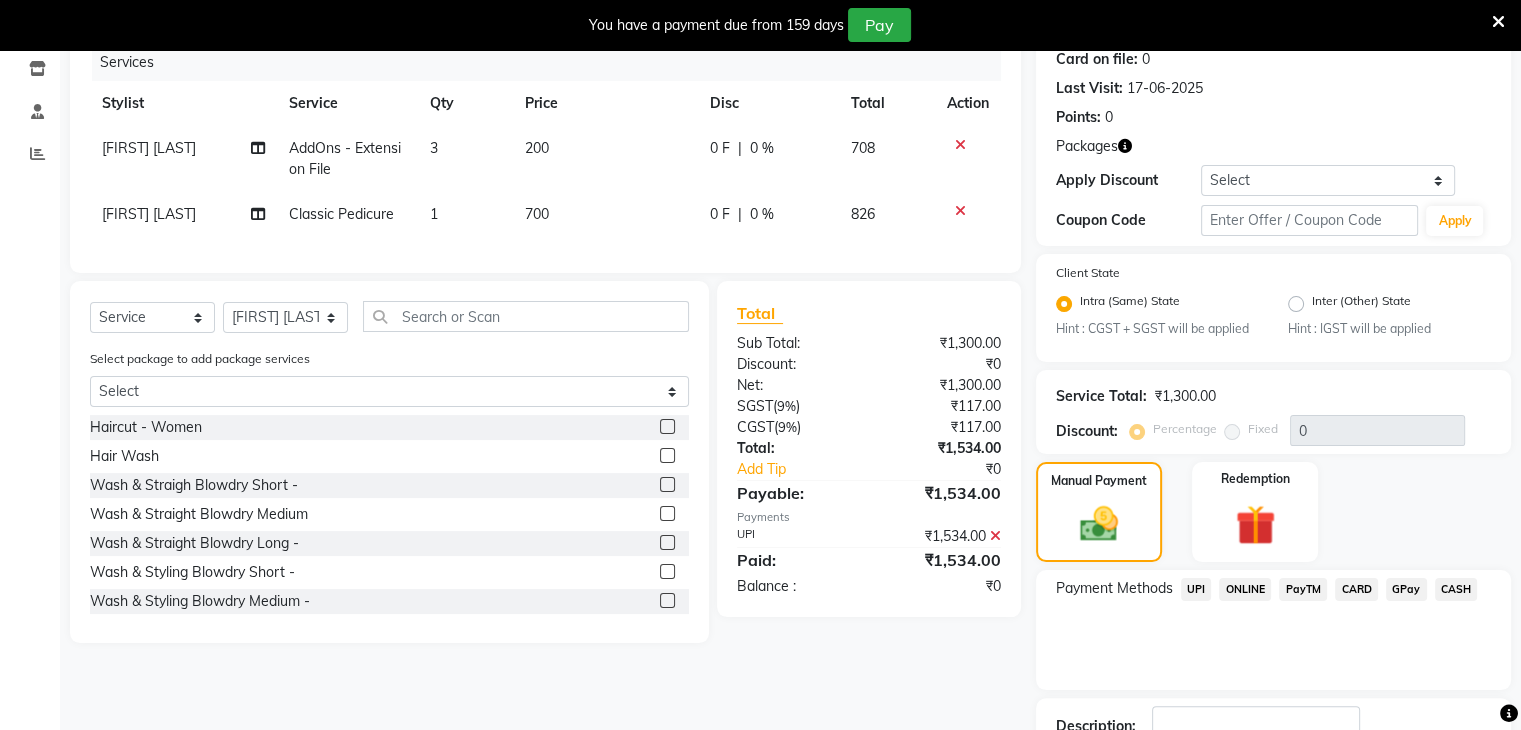 scroll, scrollTop: 400, scrollLeft: 0, axis: vertical 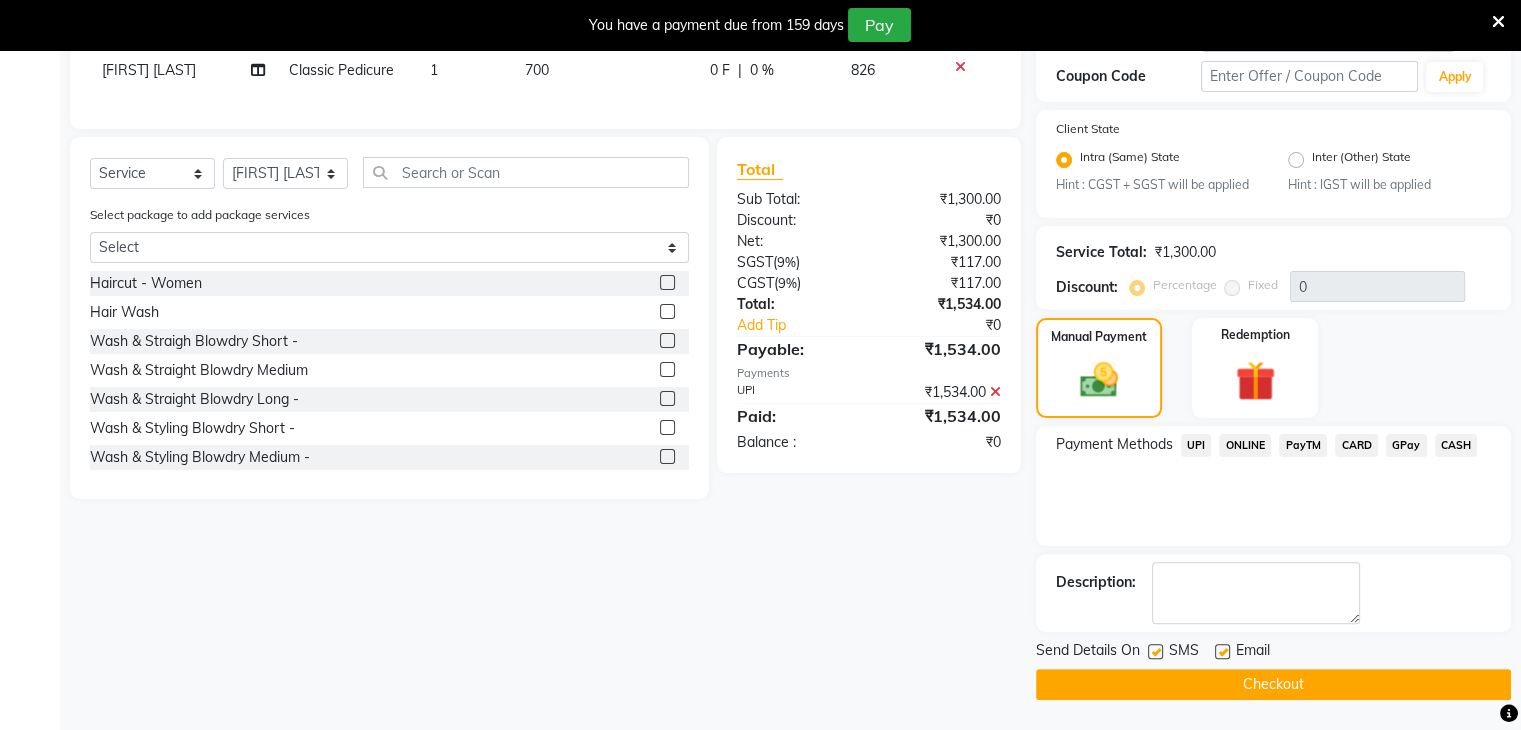click on "Checkout" 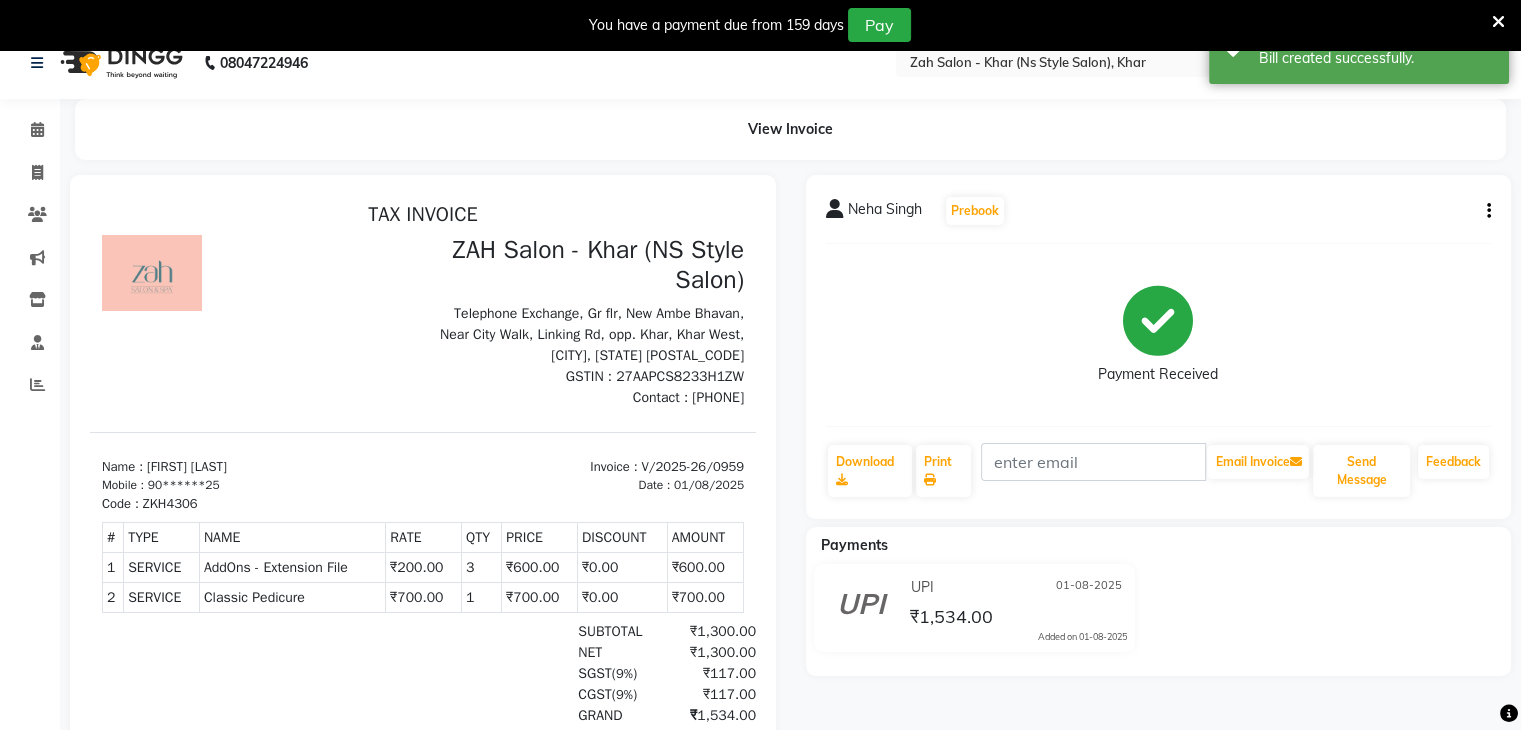 scroll, scrollTop: 0, scrollLeft: 0, axis: both 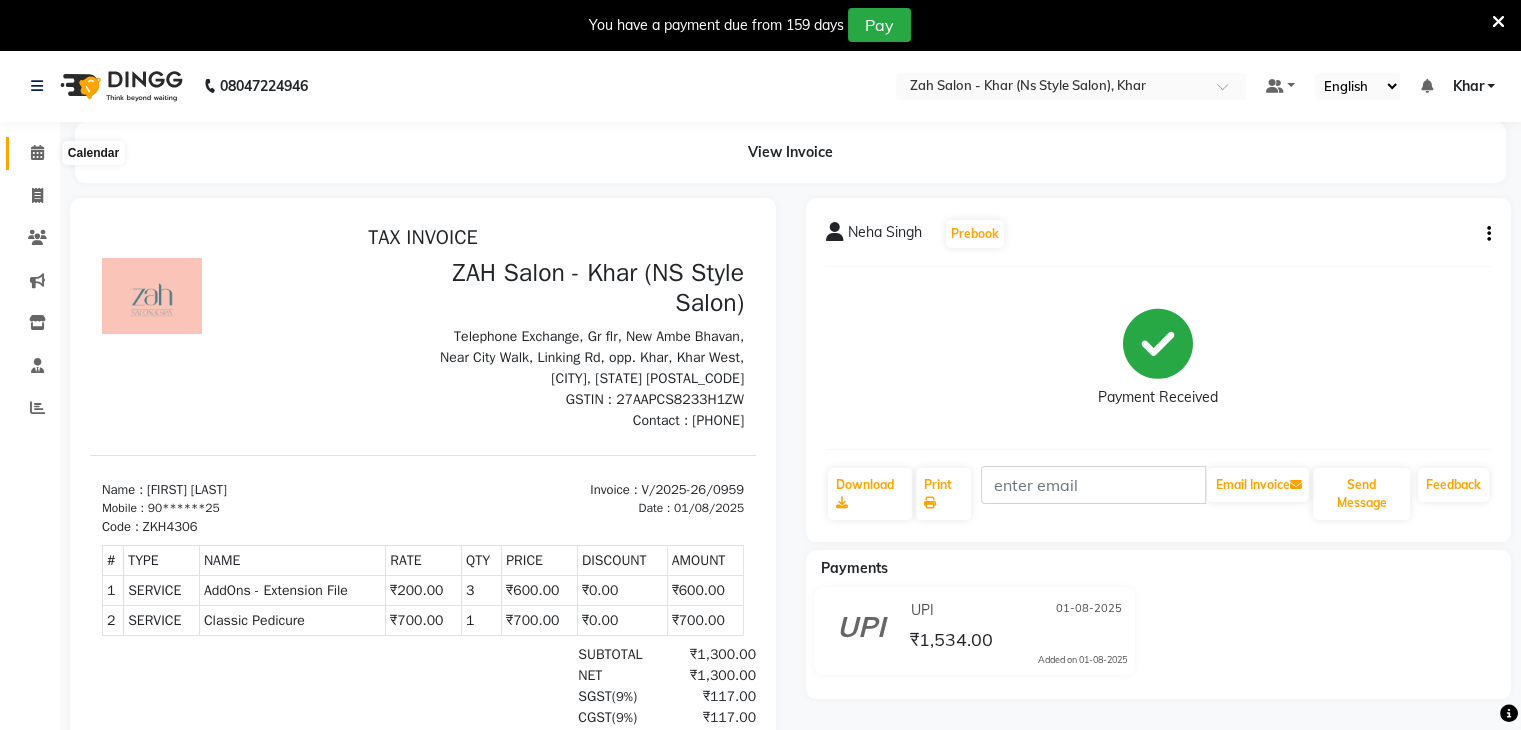 click 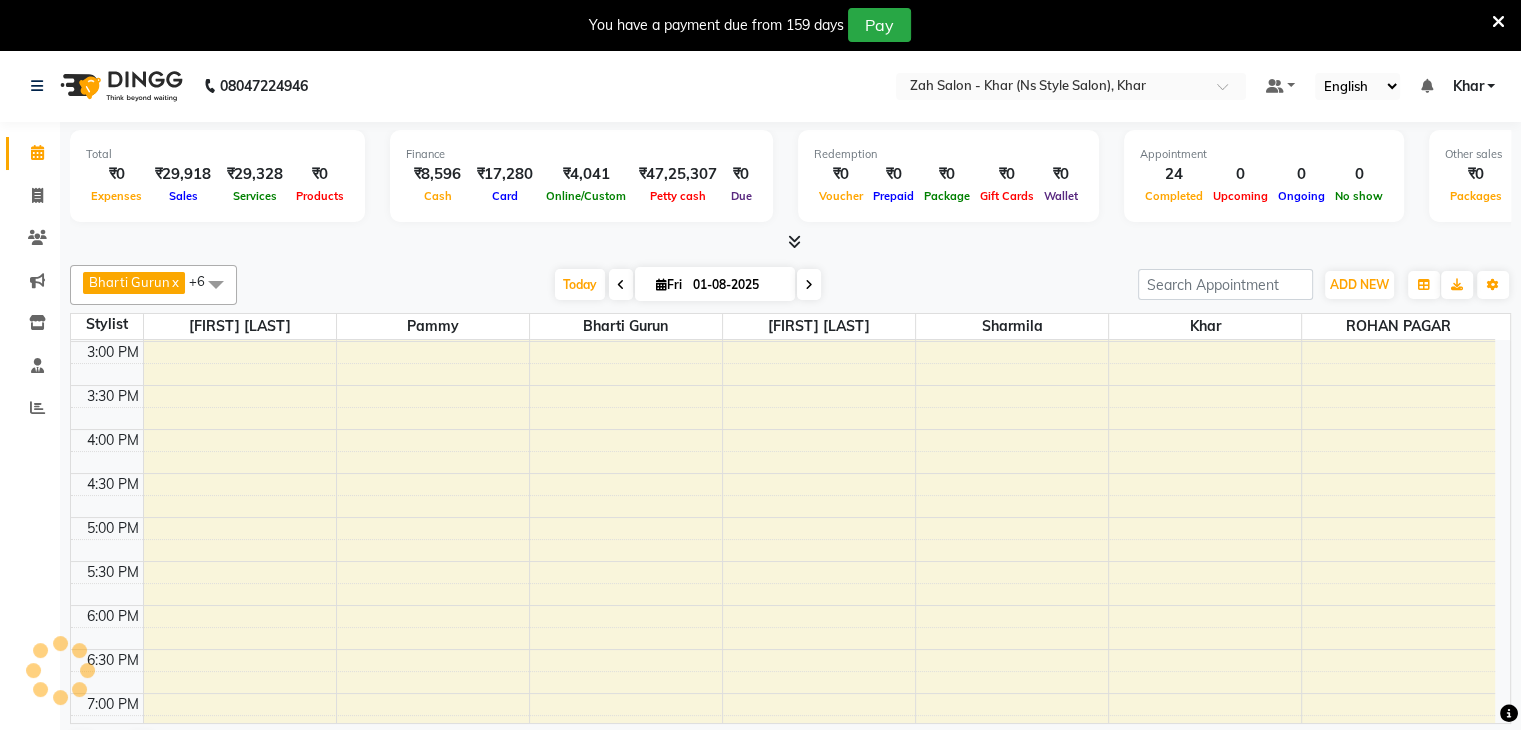 scroll, scrollTop: 0, scrollLeft: 0, axis: both 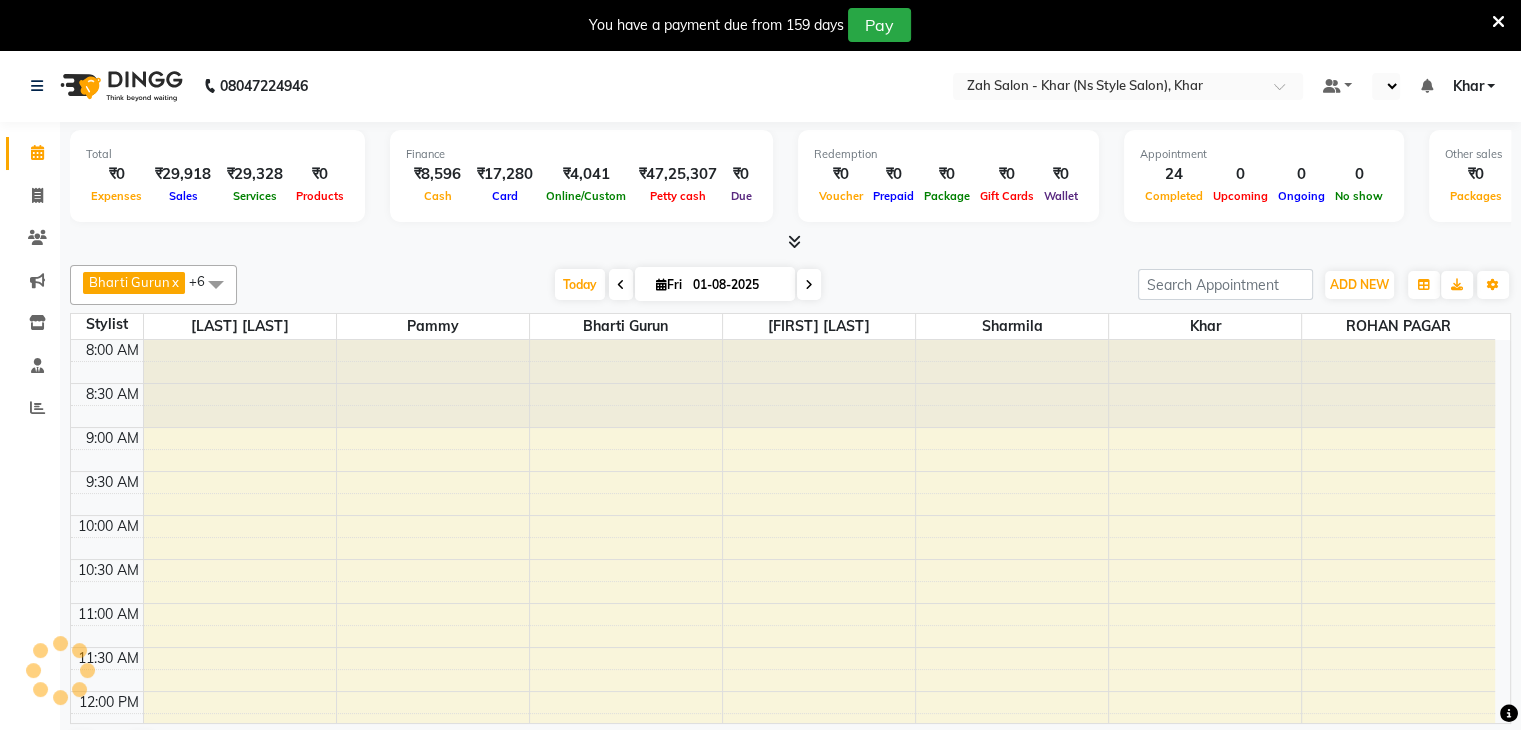 select on "en" 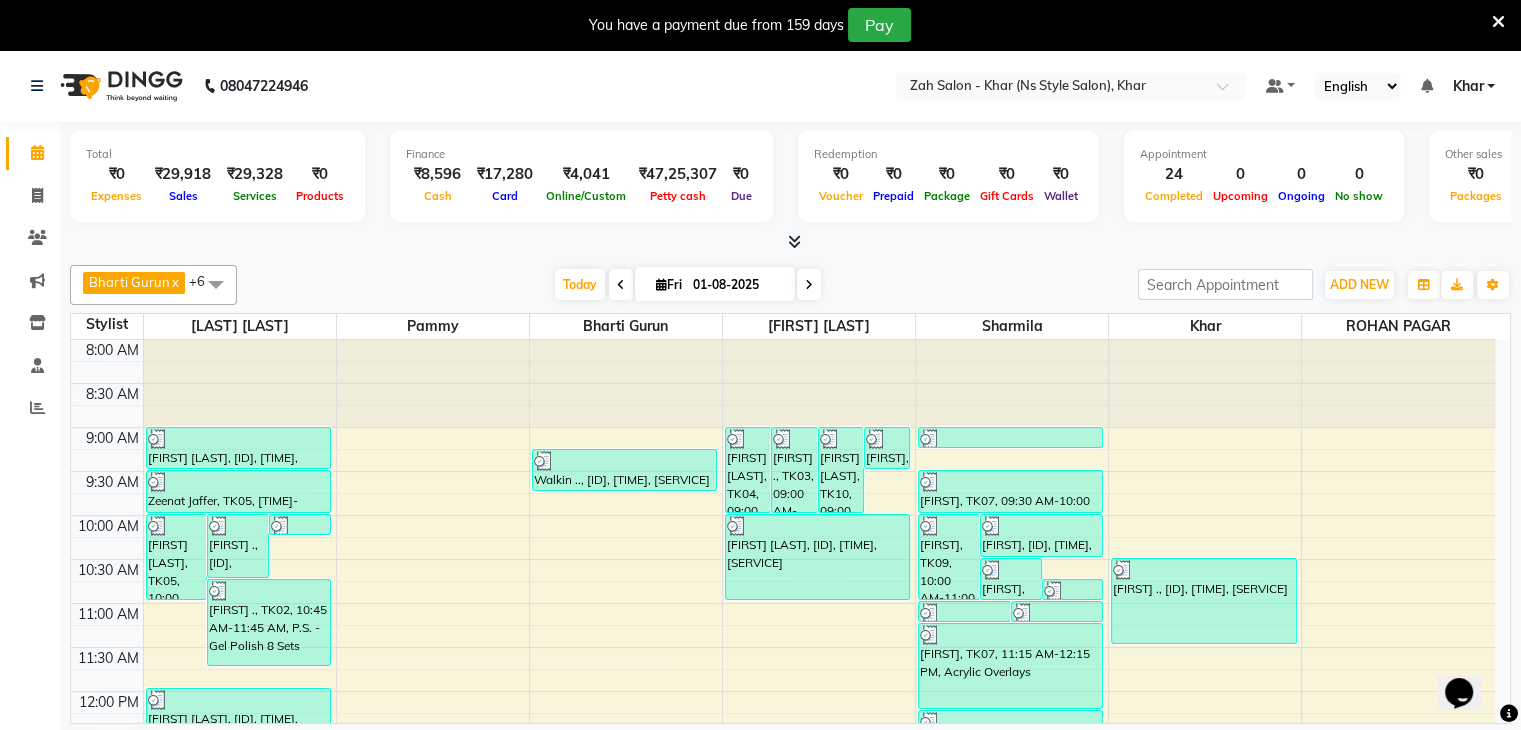 scroll, scrollTop: 0, scrollLeft: 0, axis: both 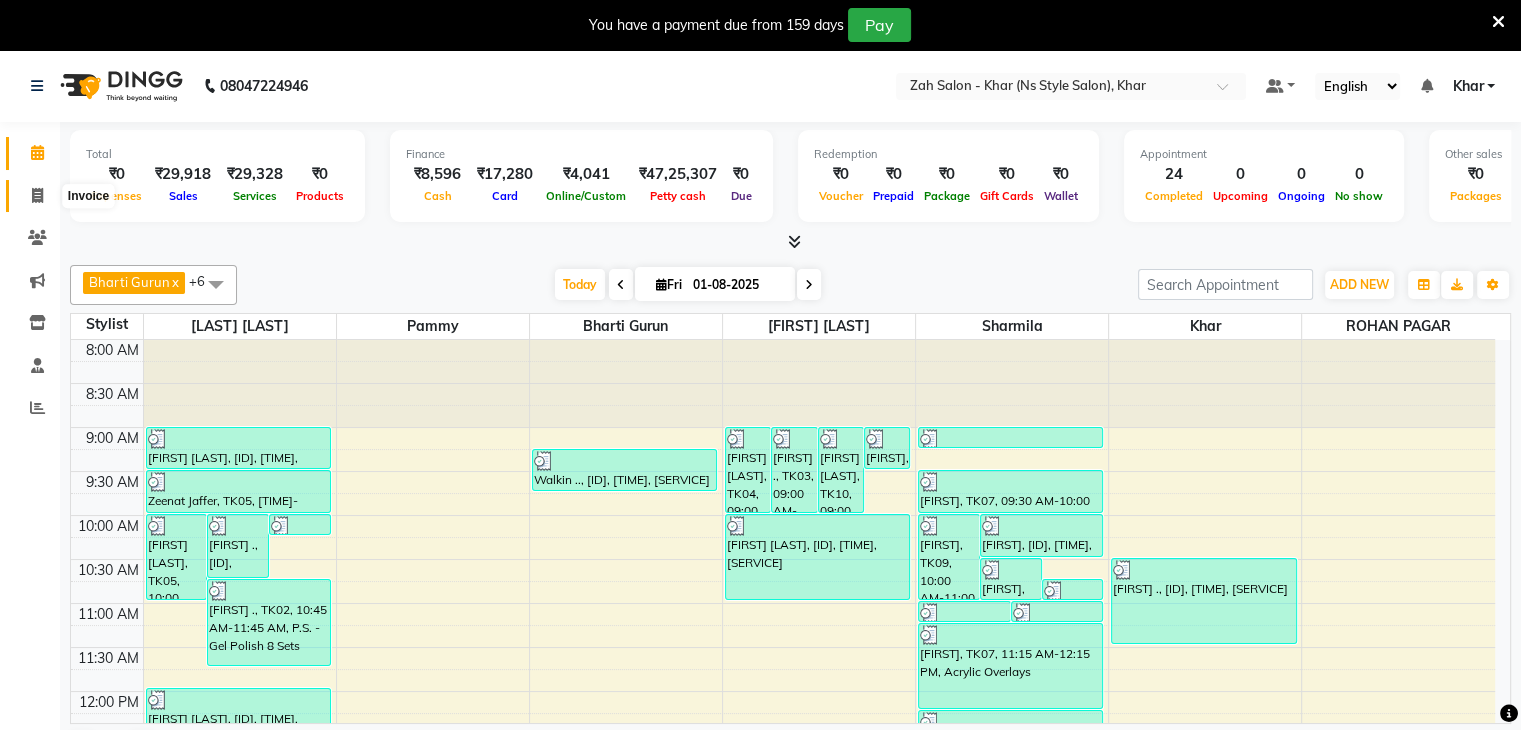 click 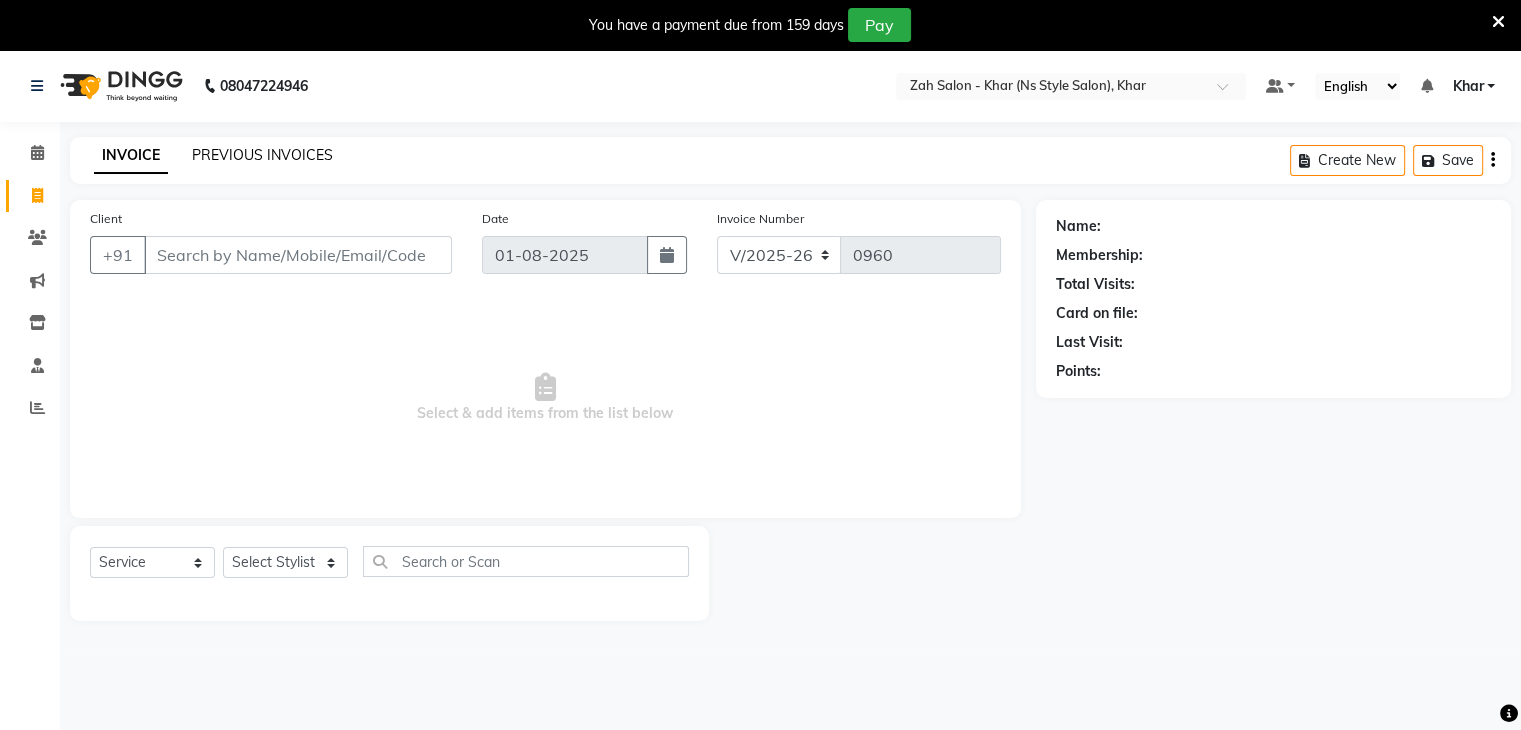 click on "PREVIOUS INVOICES" 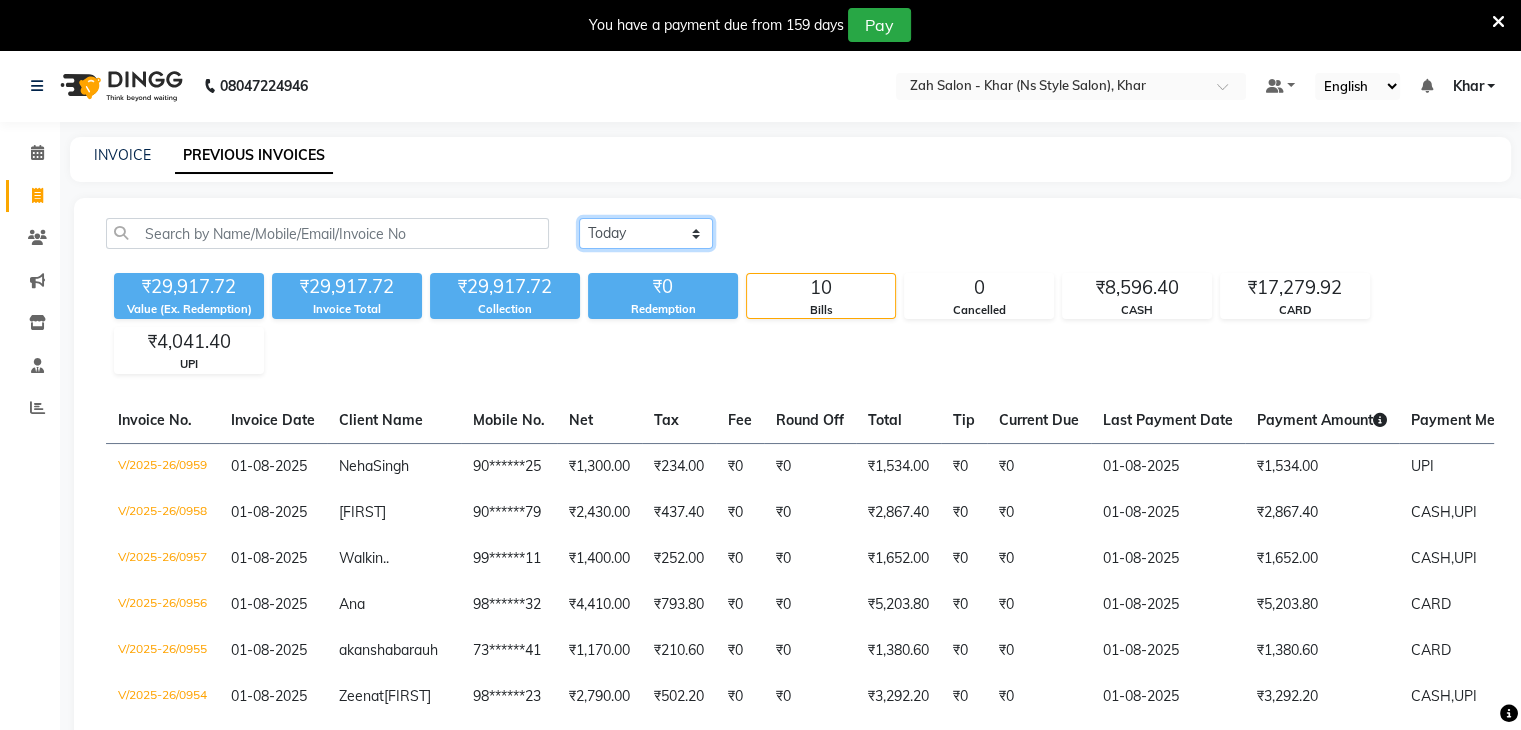 click on "Today Yesterday Custom Range" 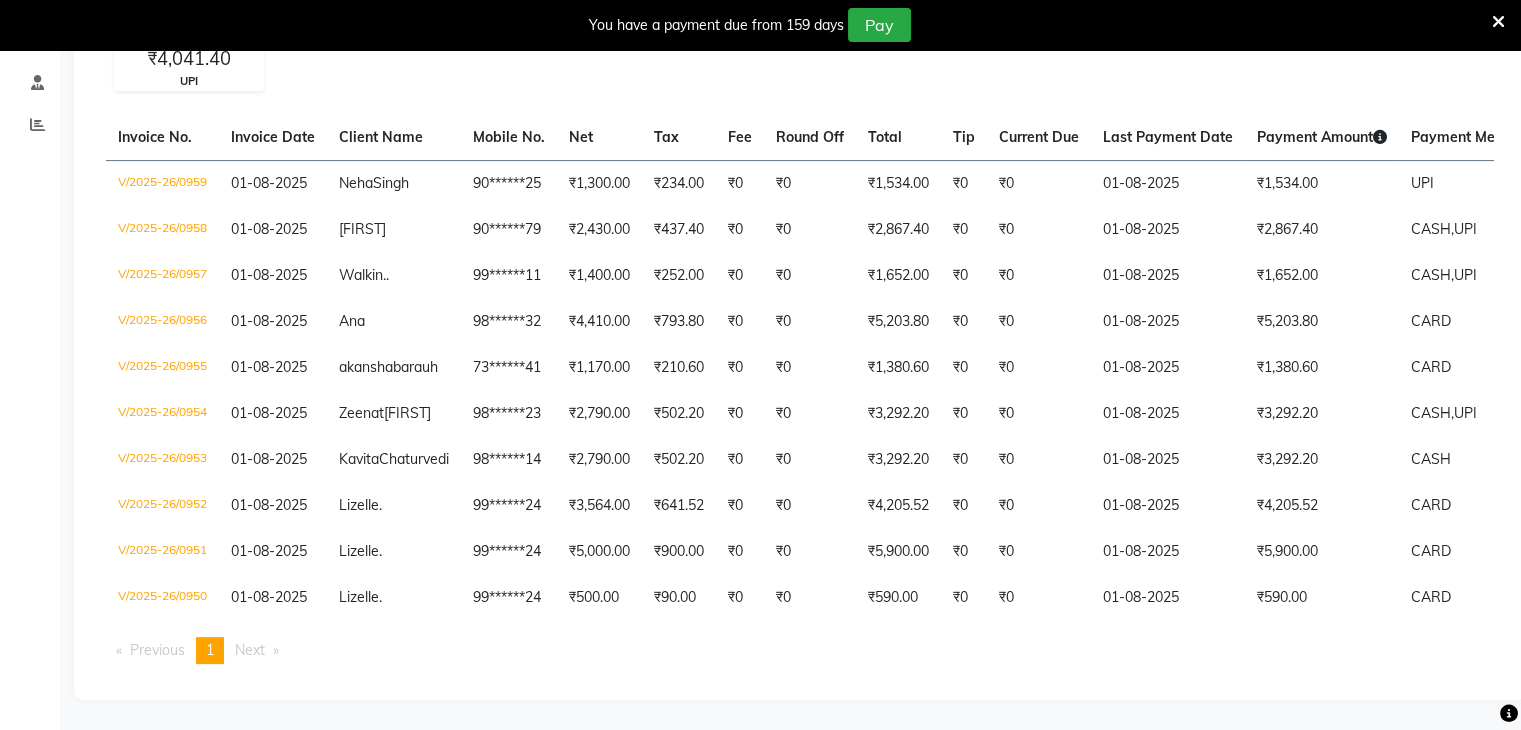 scroll, scrollTop: 0, scrollLeft: 0, axis: both 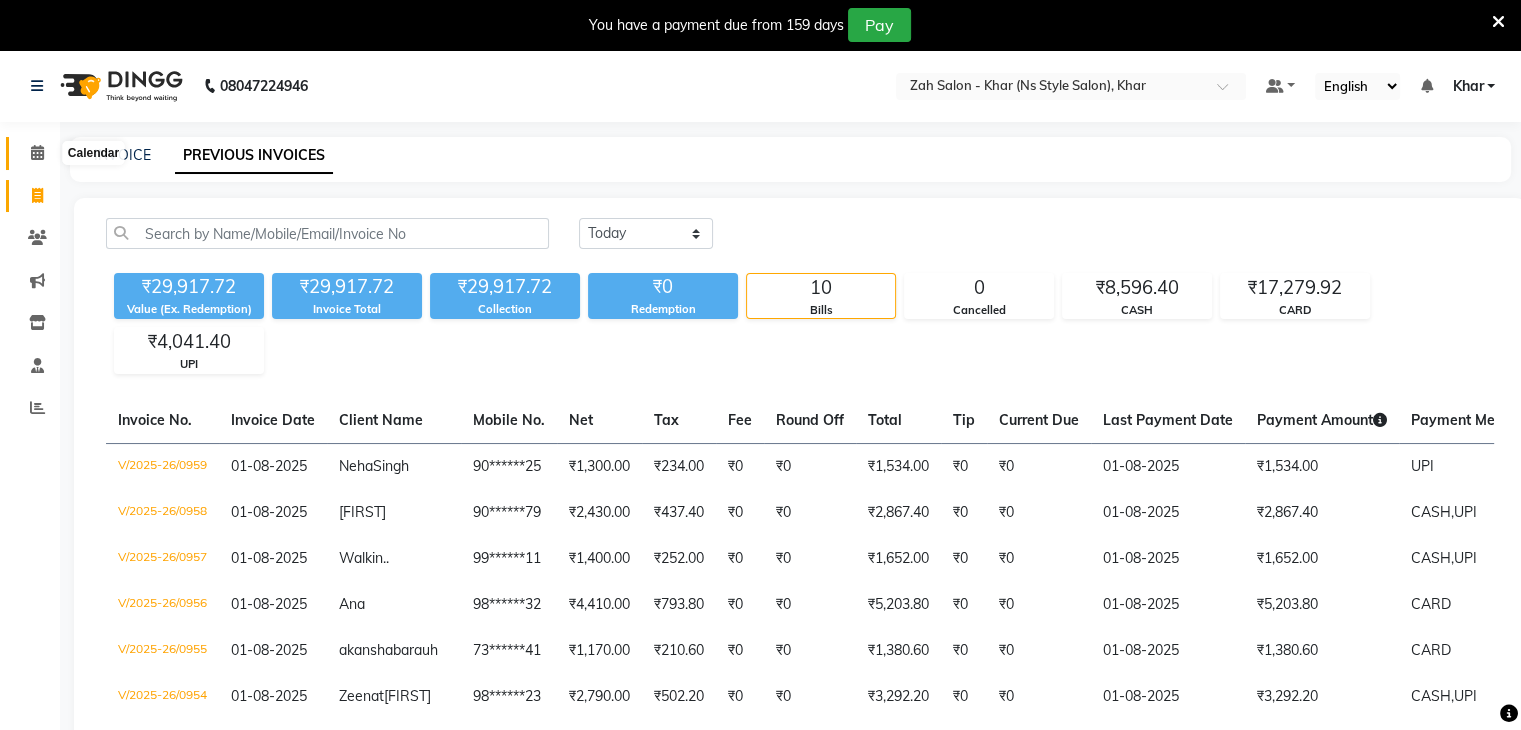 click 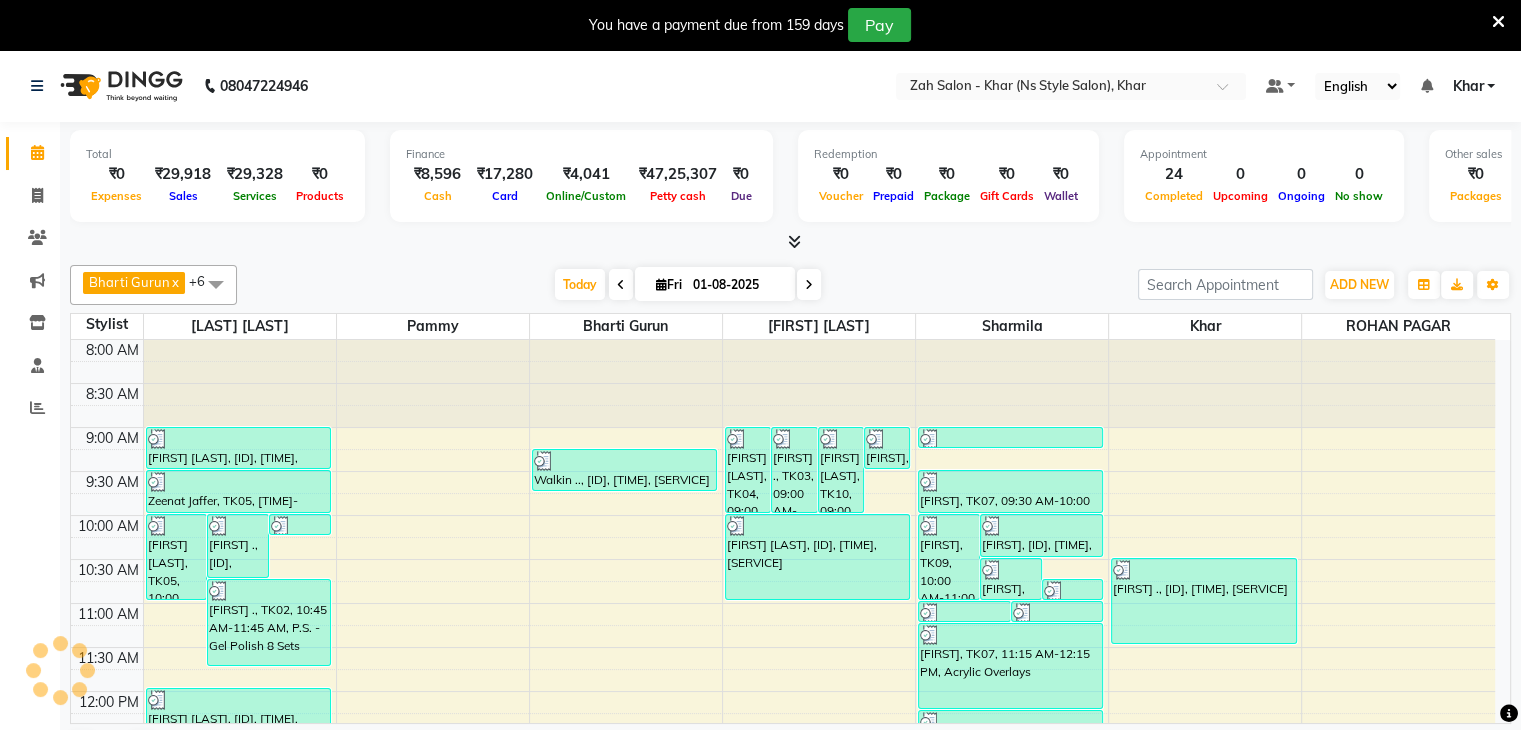 scroll, scrollTop: 711, scrollLeft: 0, axis: vertical 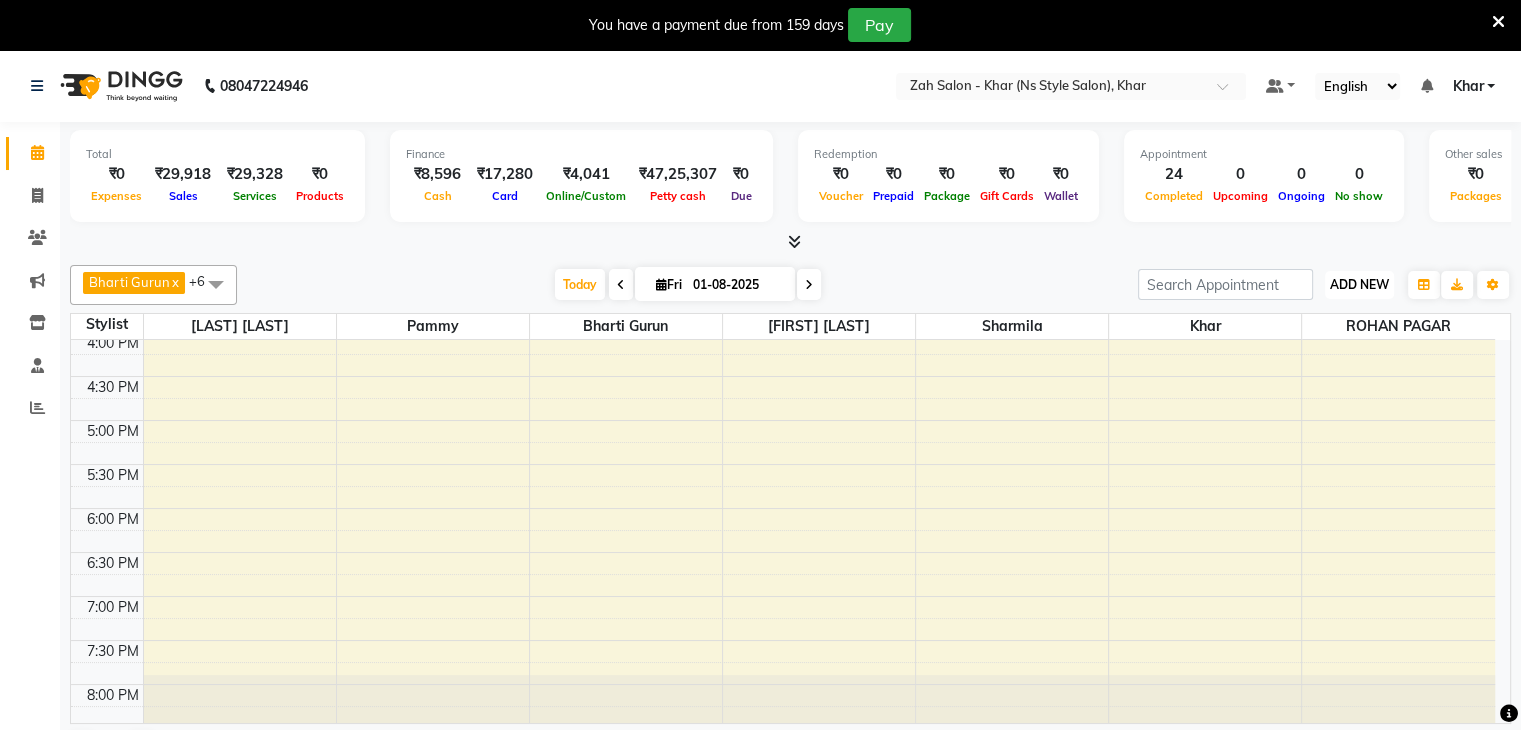 click on "ADD NEW" at bounding box center [1359, 284] 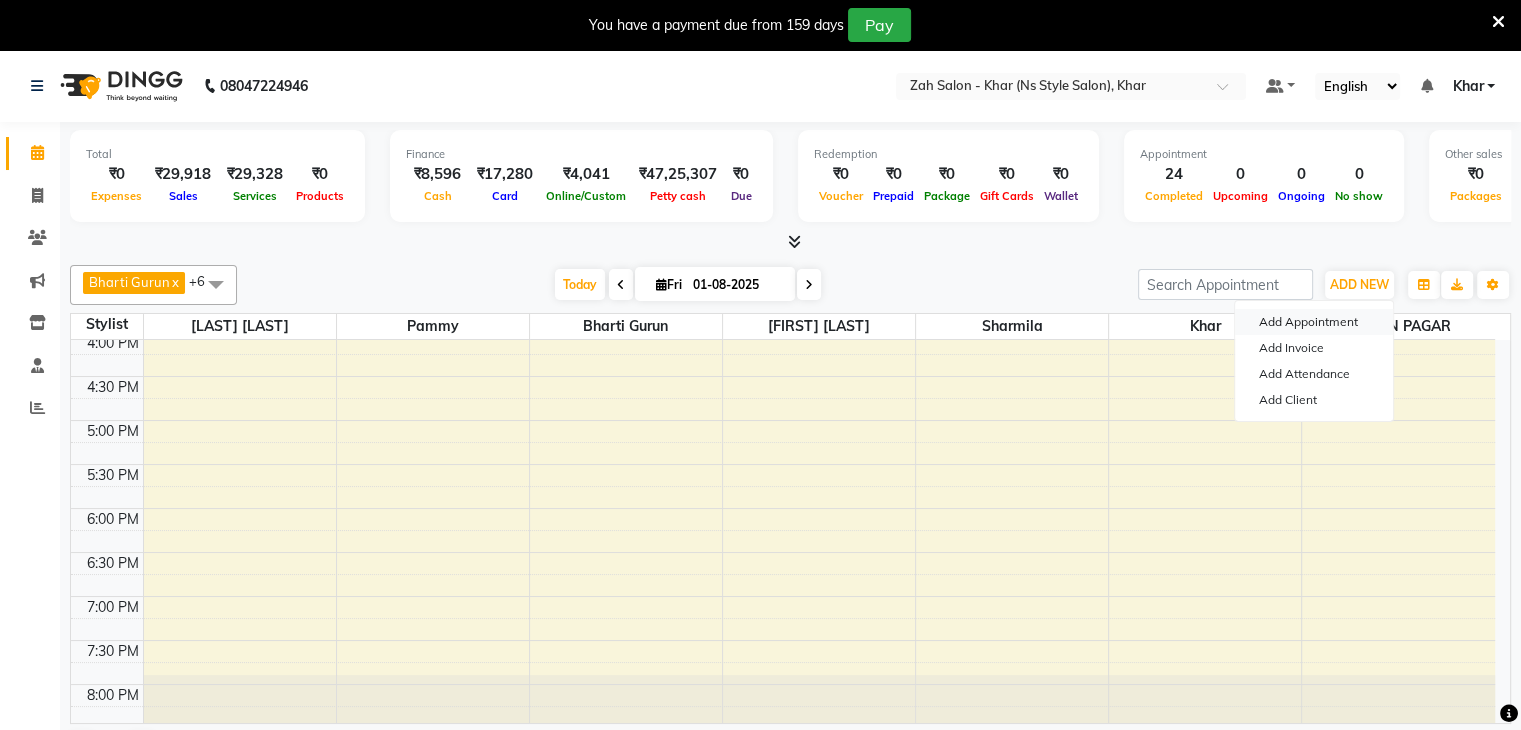 click on "Add Appointment" at bounding box center (1314, 322) 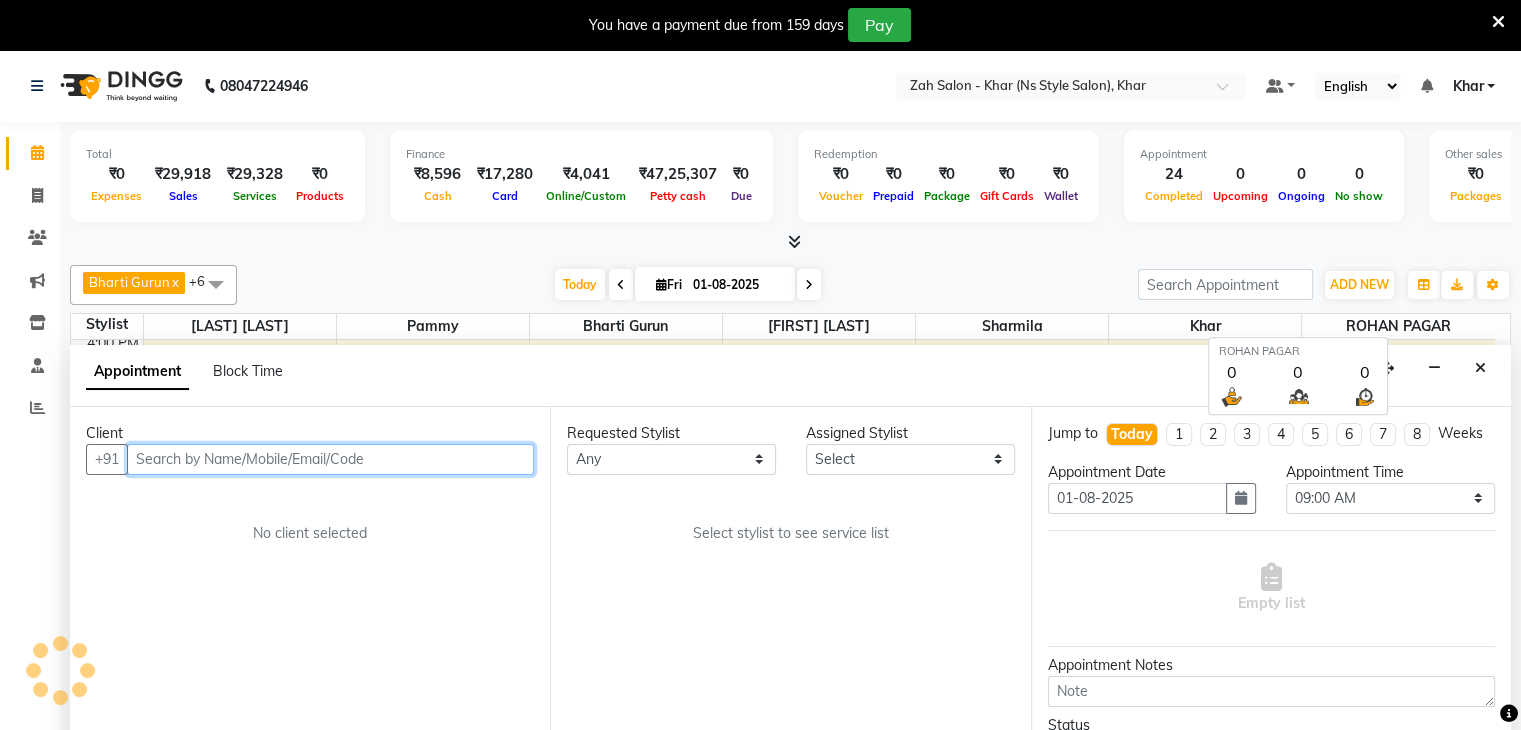 scroll, scrollTop: 51, scrollLeft: 0, axis: vertical 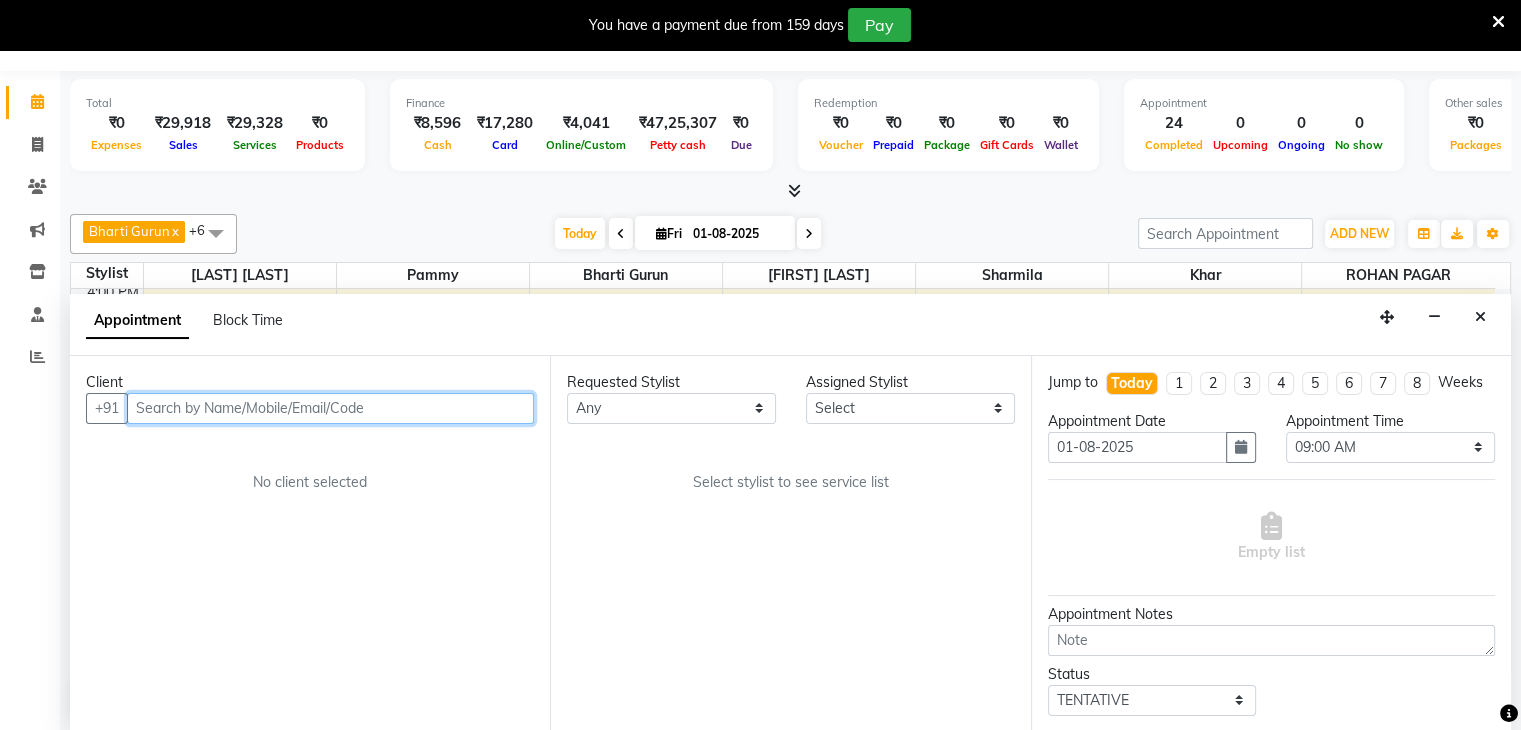 click at bounding box center (330, 408) 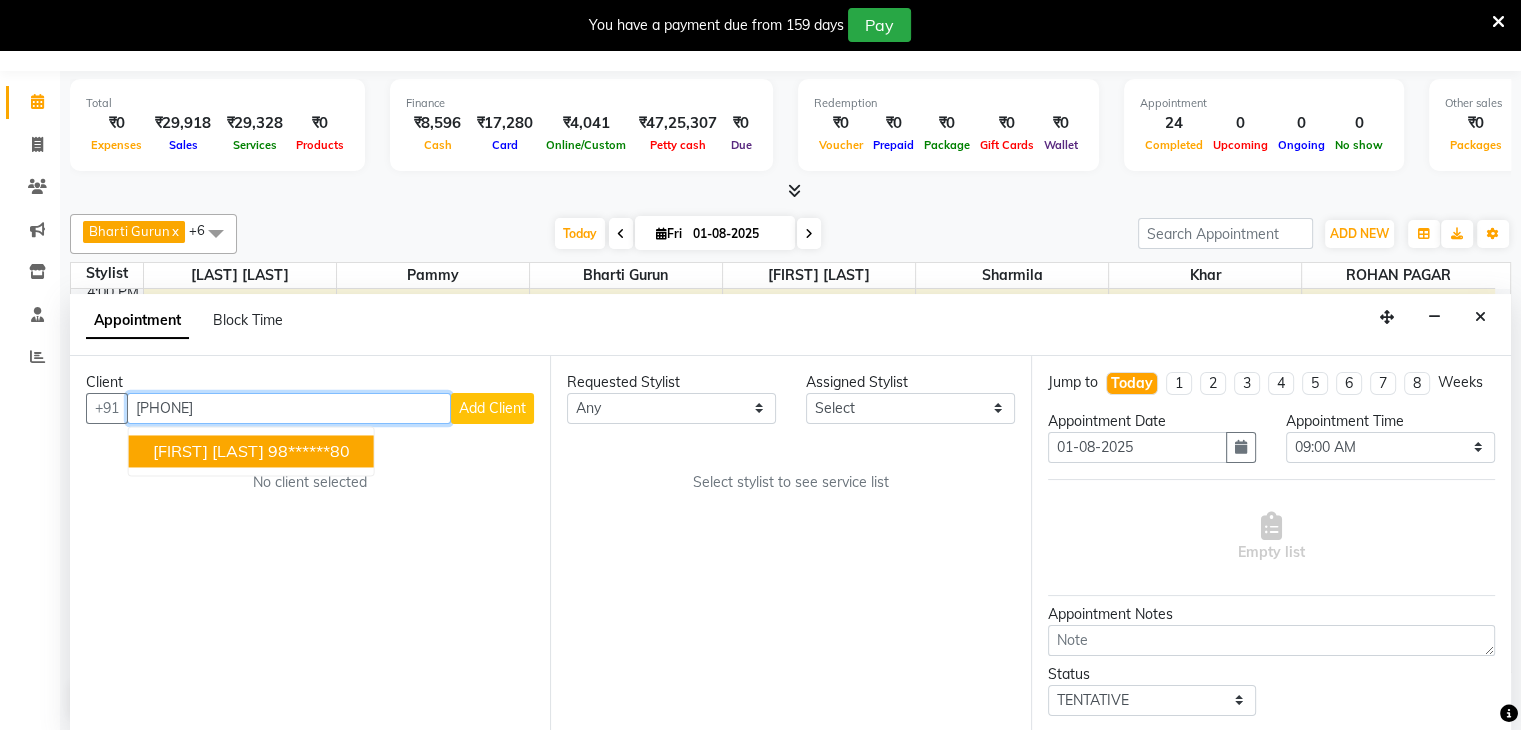 click on "98******80" at bounding box center [309, 451] 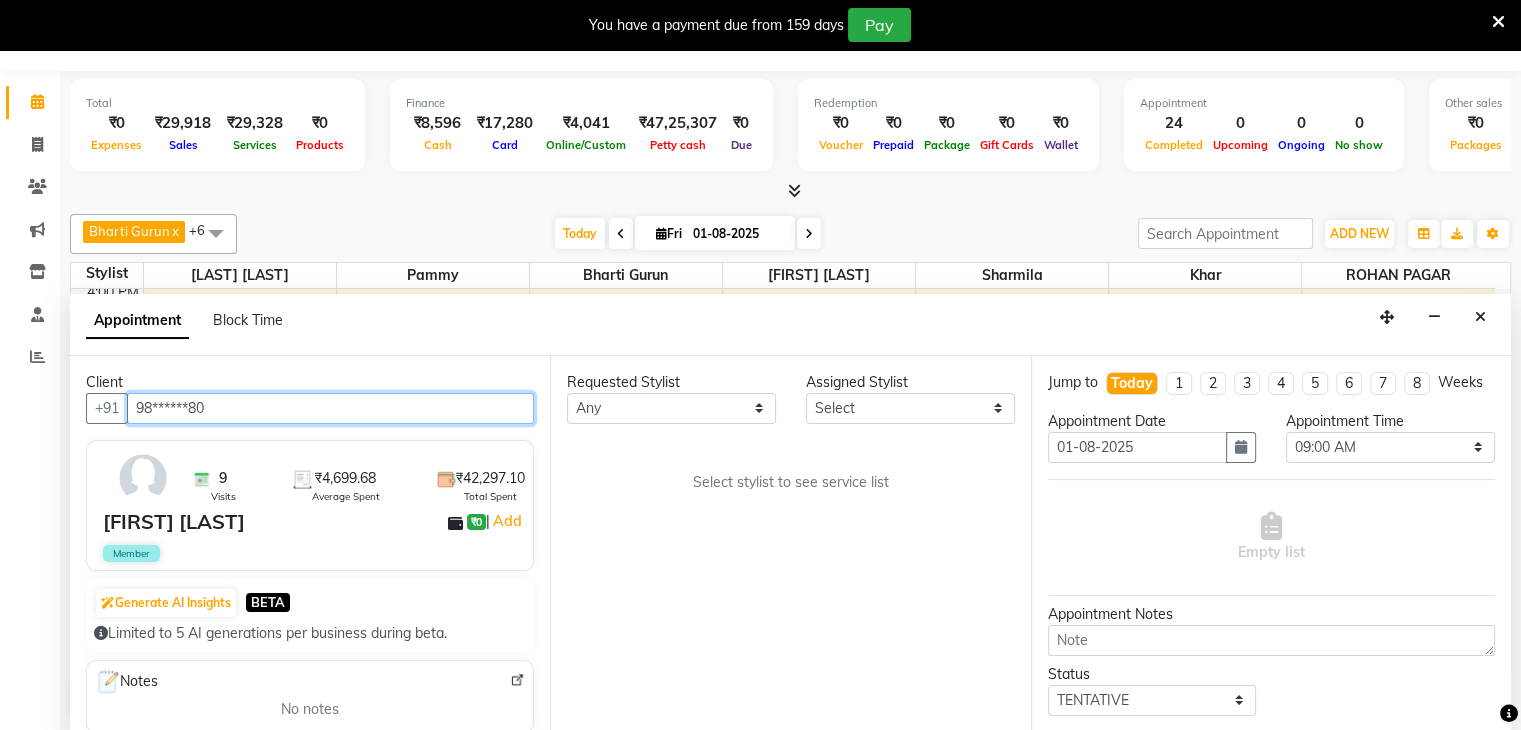 type on "98******80" 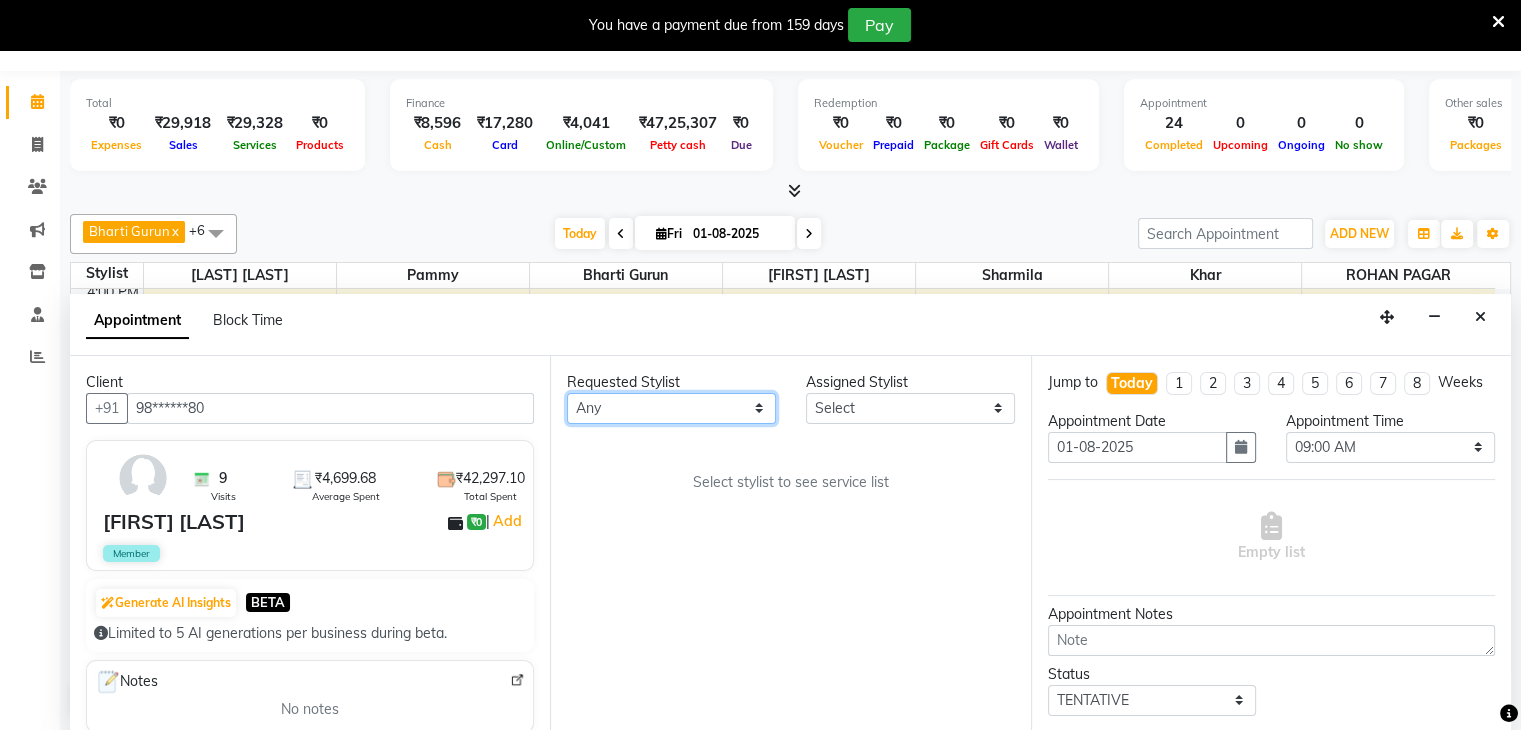 click on "Any Bharti Gurun [PERSON] [PERSON] [PERSON] Khar Pammy ROHAN PAGAR Sharmila" at bounding box center (671, 408) 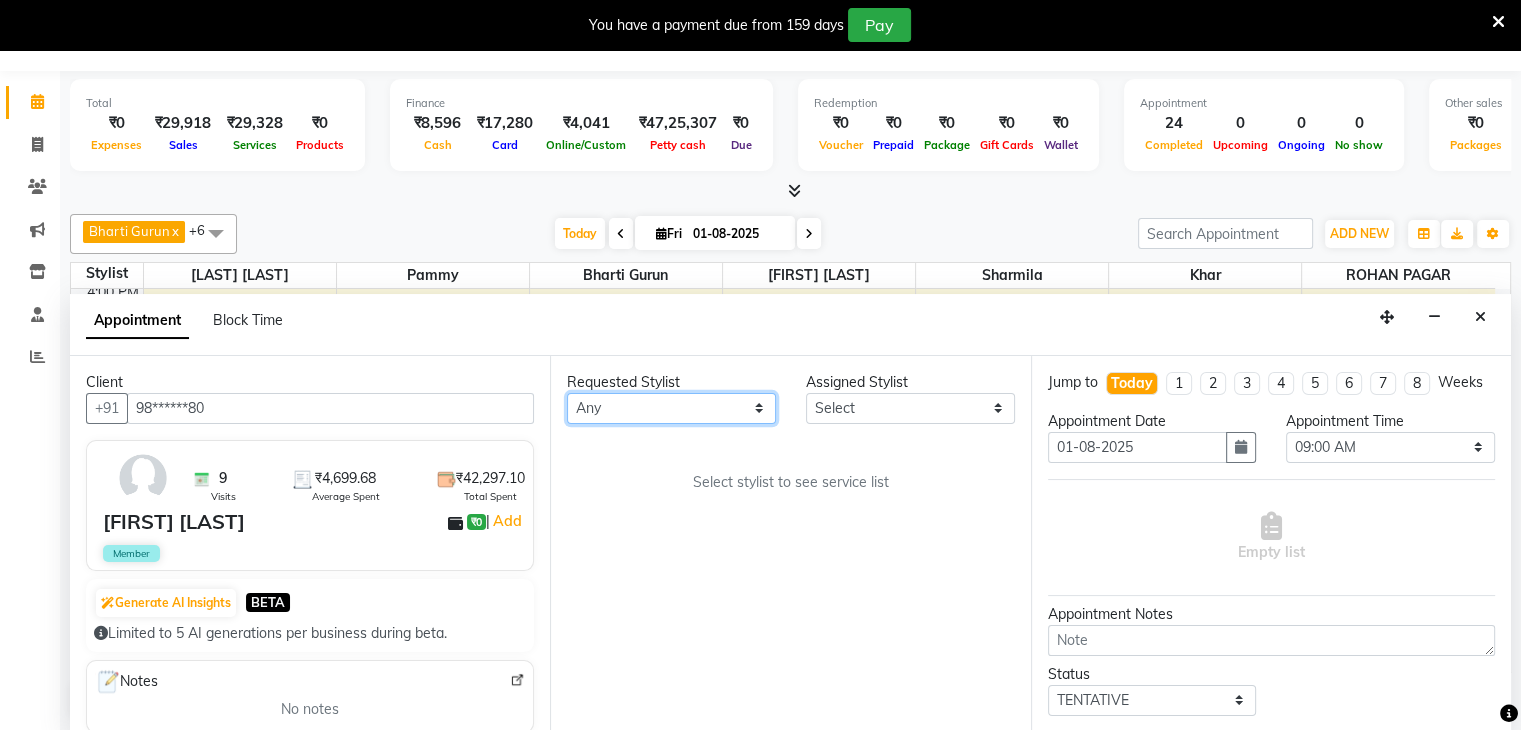 select on "38402" 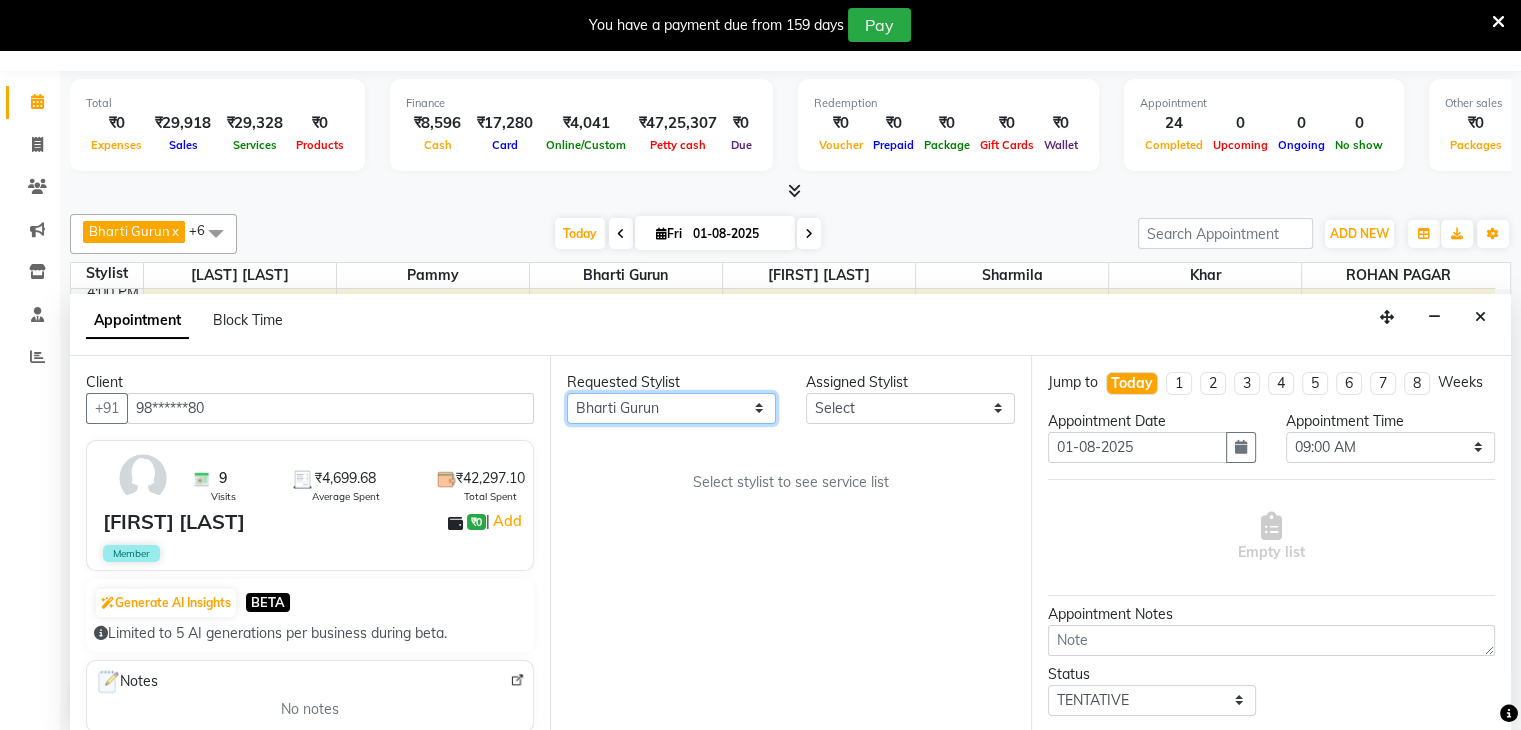 click on "Any Bharti Gurun [PERSON] [PERSON] [PERSON] Khar Pammy ROHAN PAGAR Sharmila" at bounding box center (671, 408) 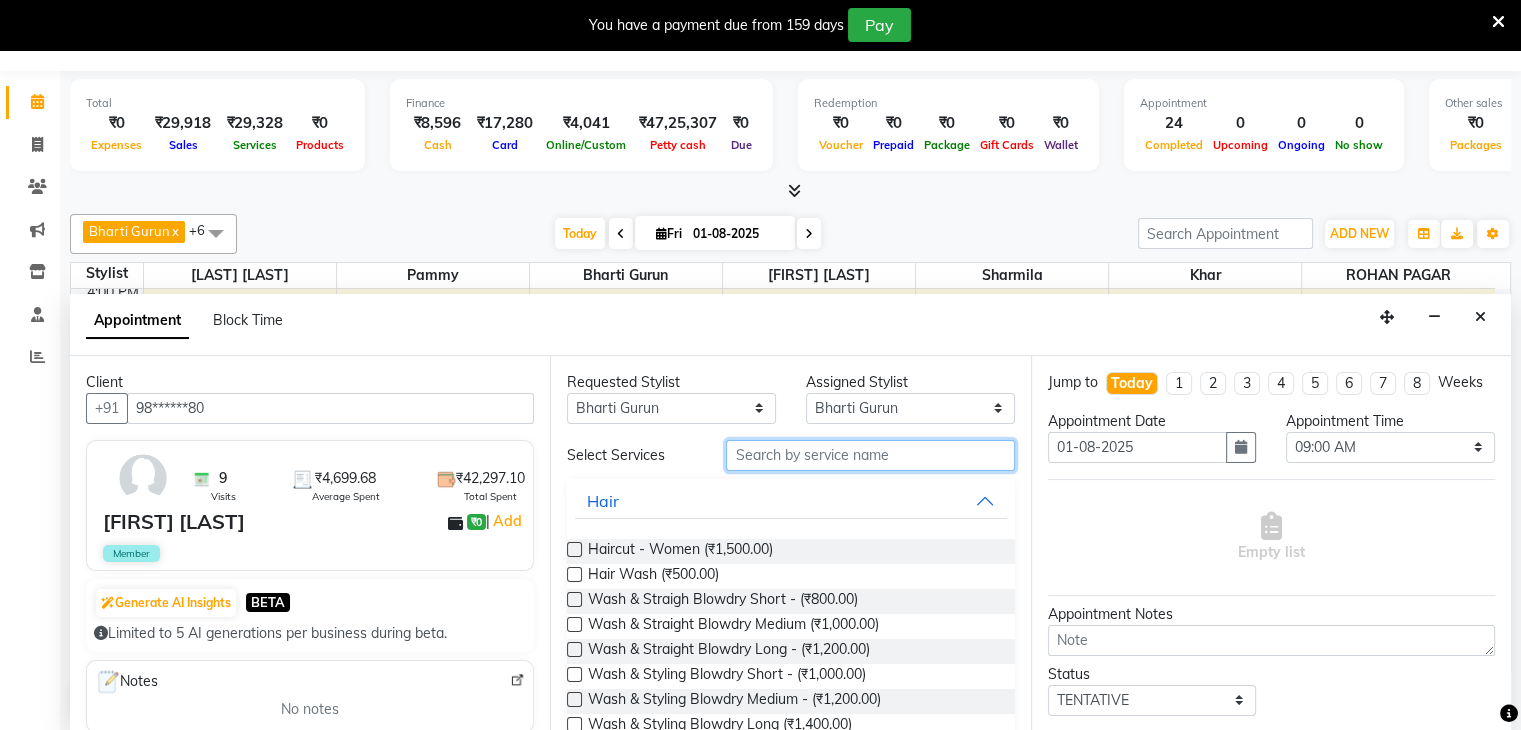 click at bounding box center [870, 455] 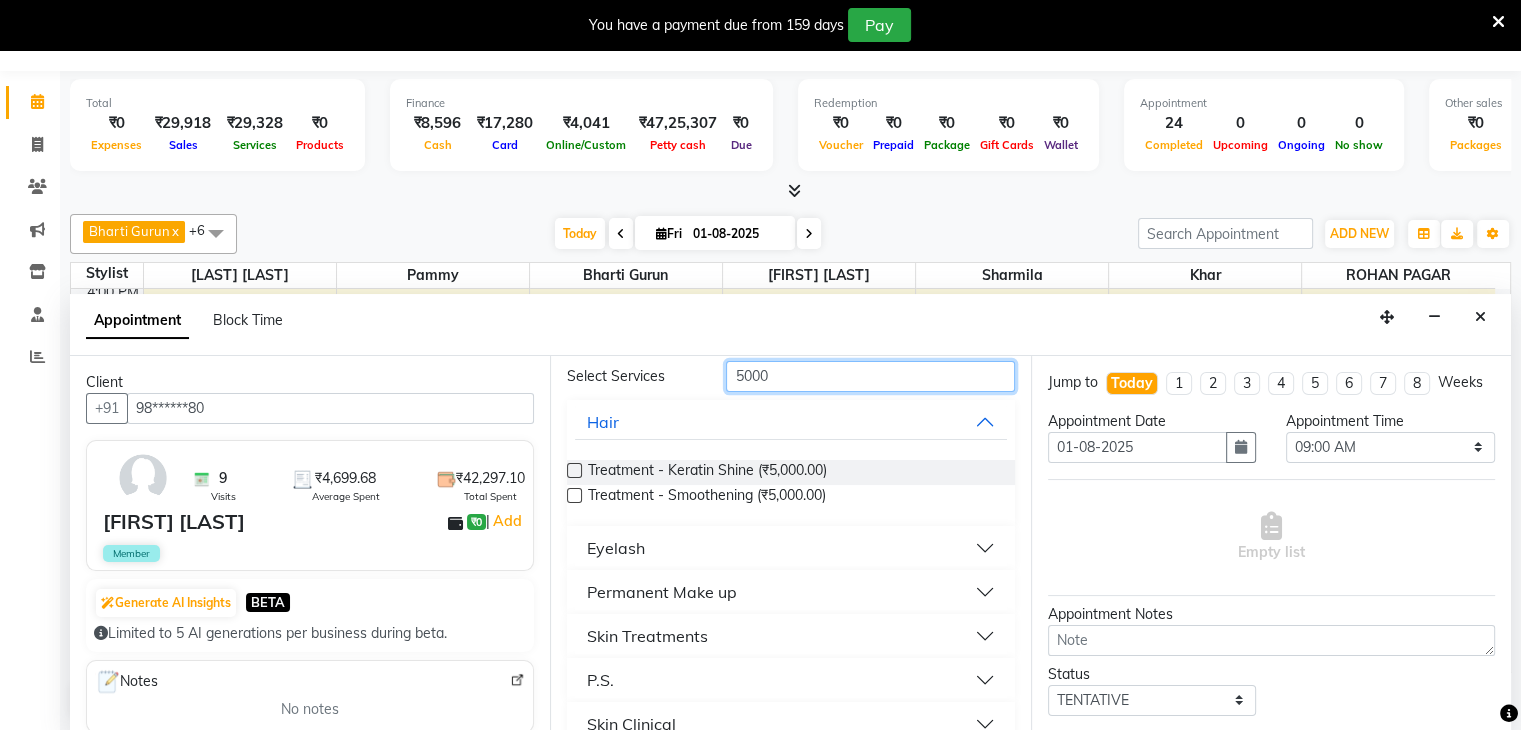 scroll, scrollTop: 108, scrollLeft: 0, axis: vertical 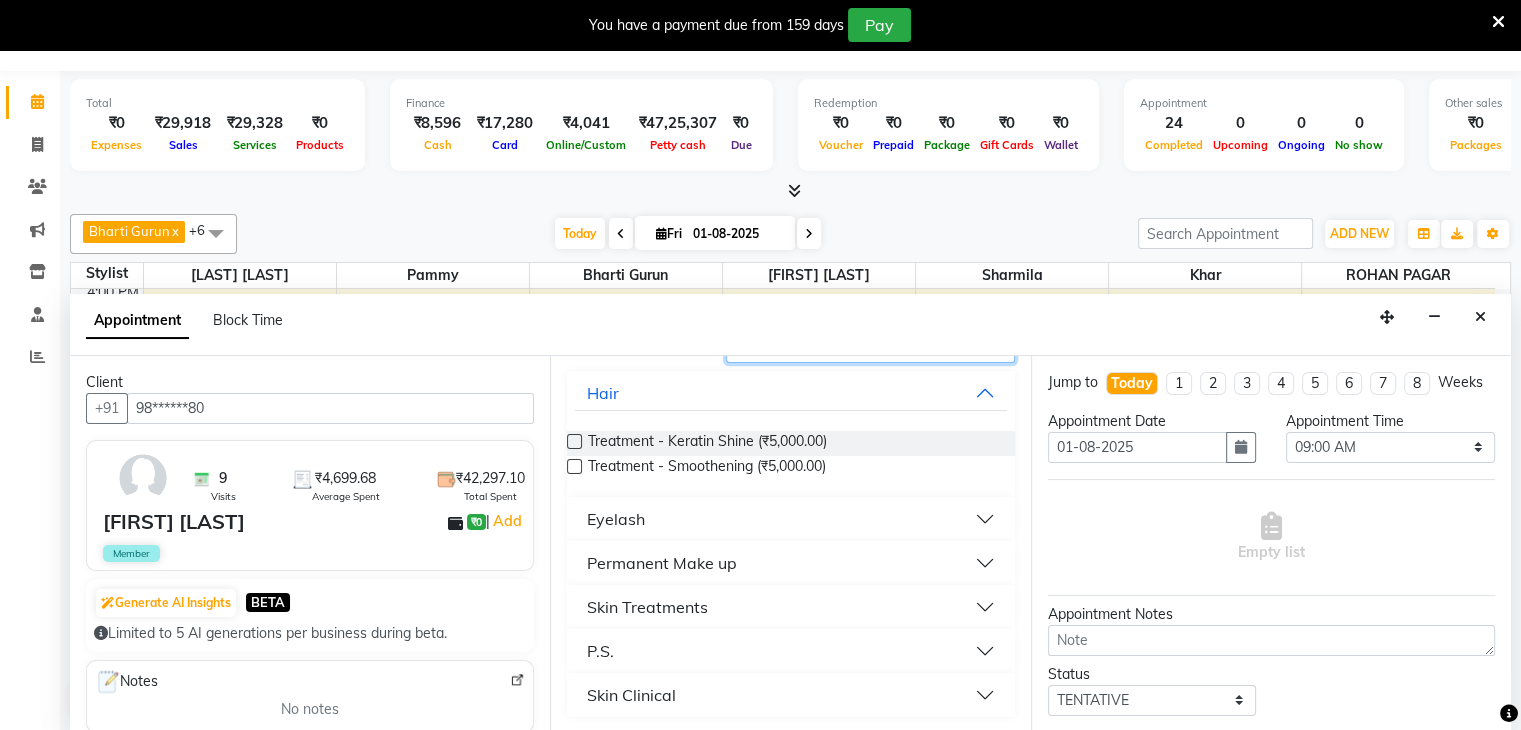 type on "5000" 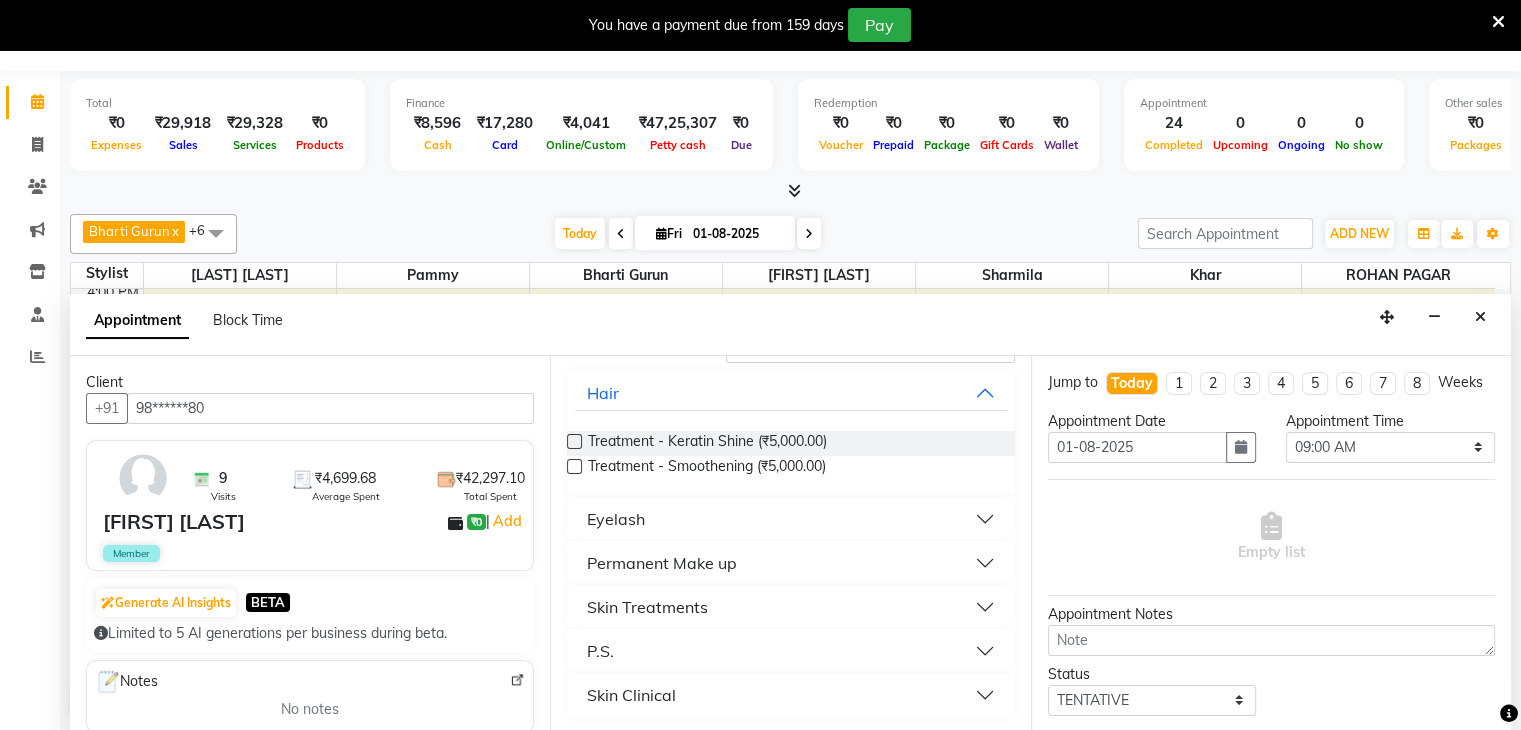 click on "Eyelash" at bounding box center (790, 519) 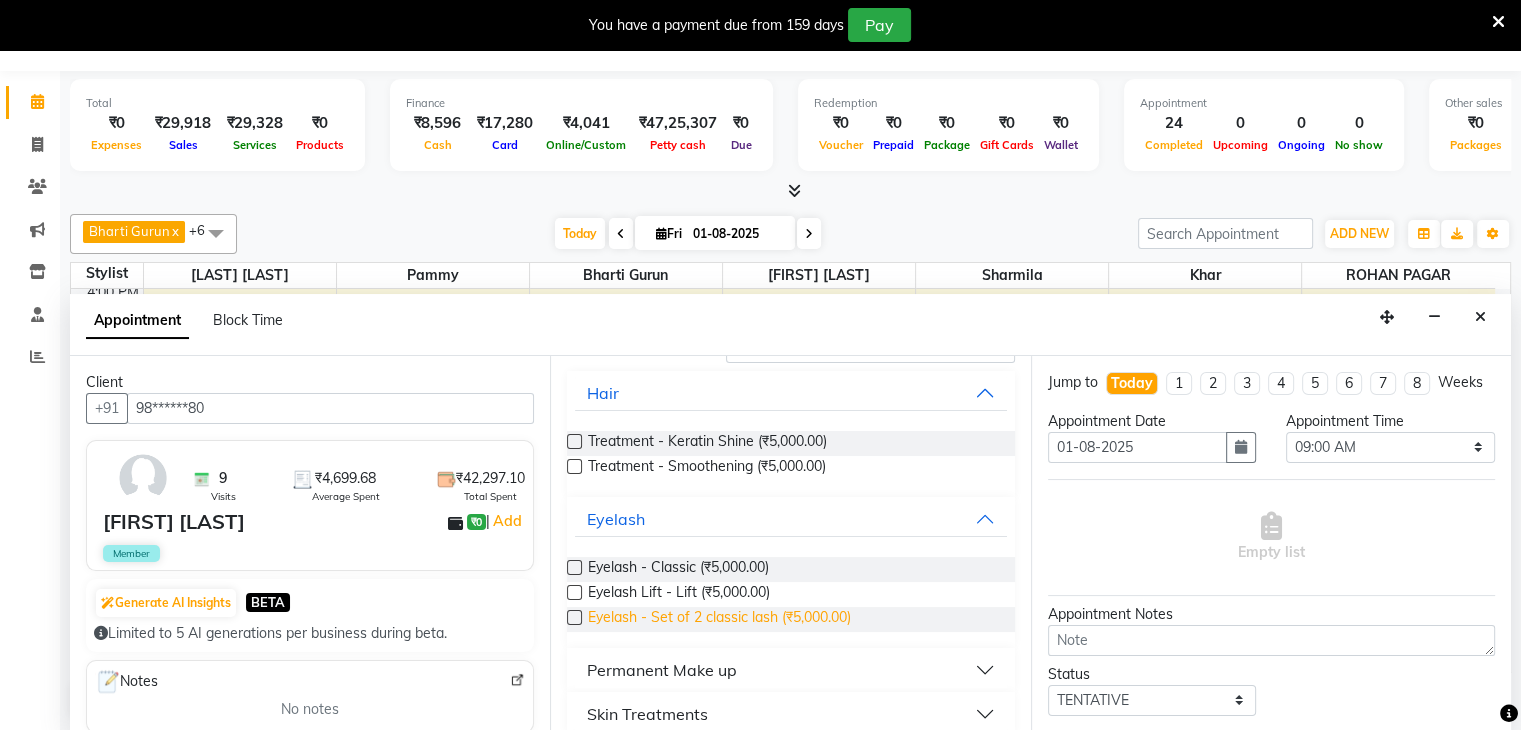 click on "Eyelash - Set of 2 classic lash (₹5,000.00)" at bounding box center [719, 619] 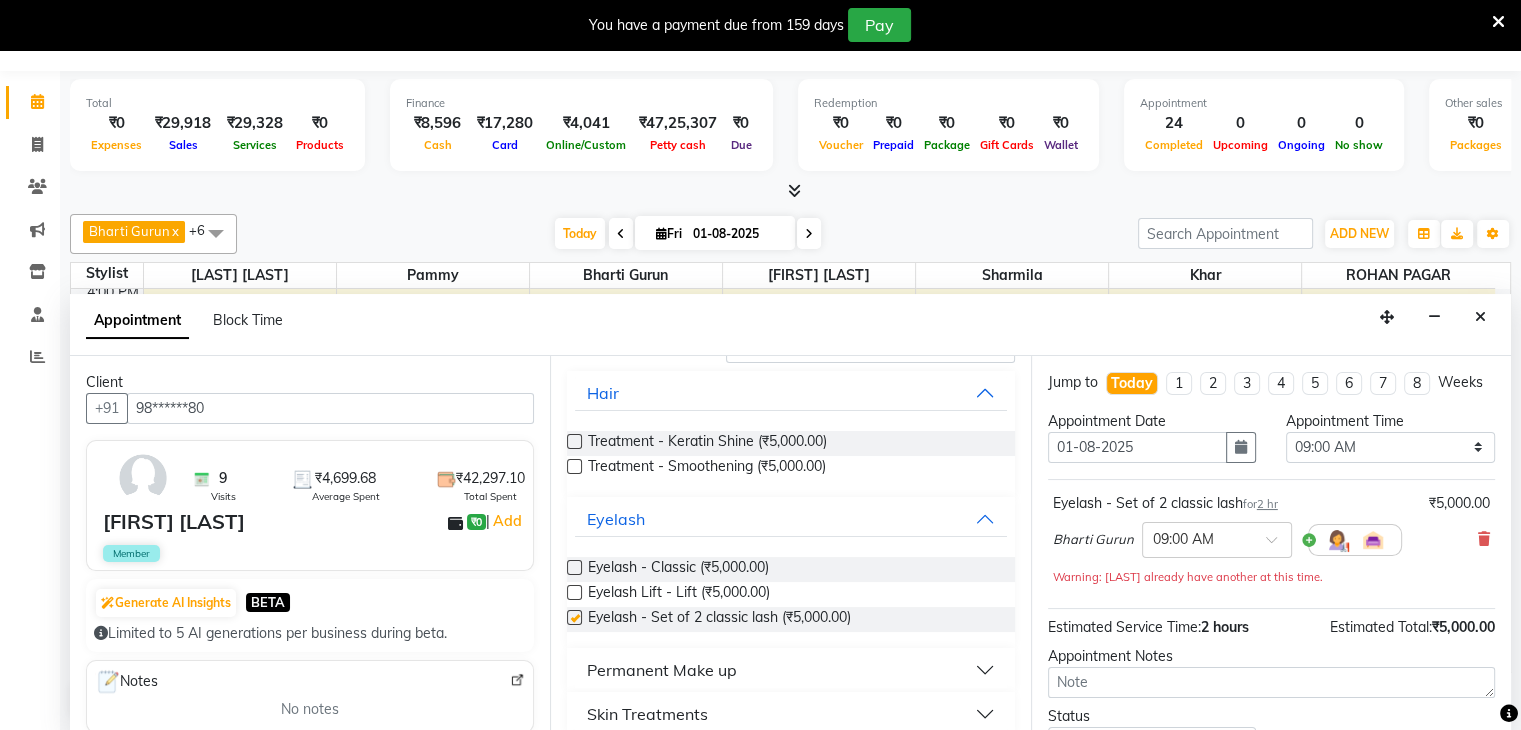checkbox on "false" 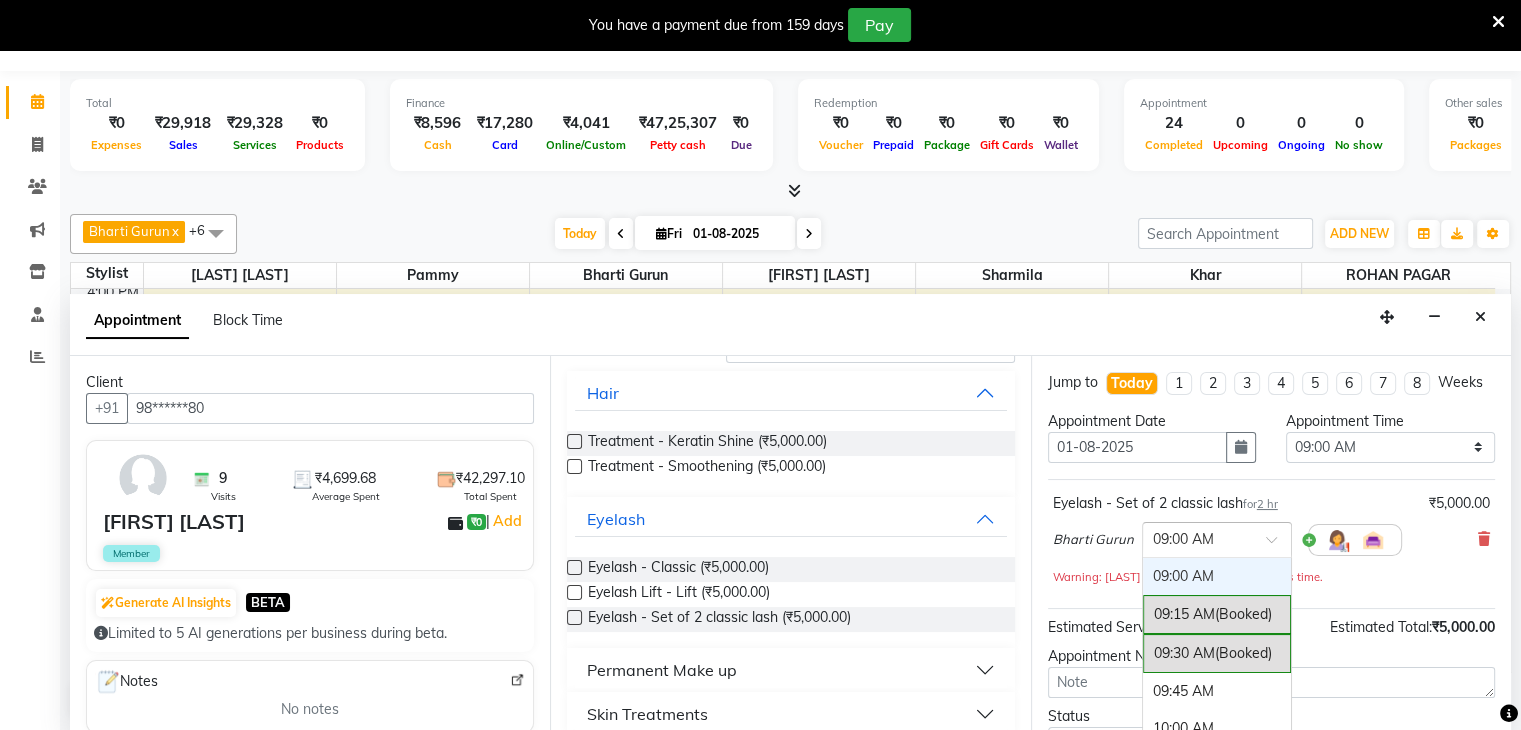 drag, startPoint x: 1279, startPoint y: 565, endPoint x: 1284, endPoint y: 649, distance: 84.14868 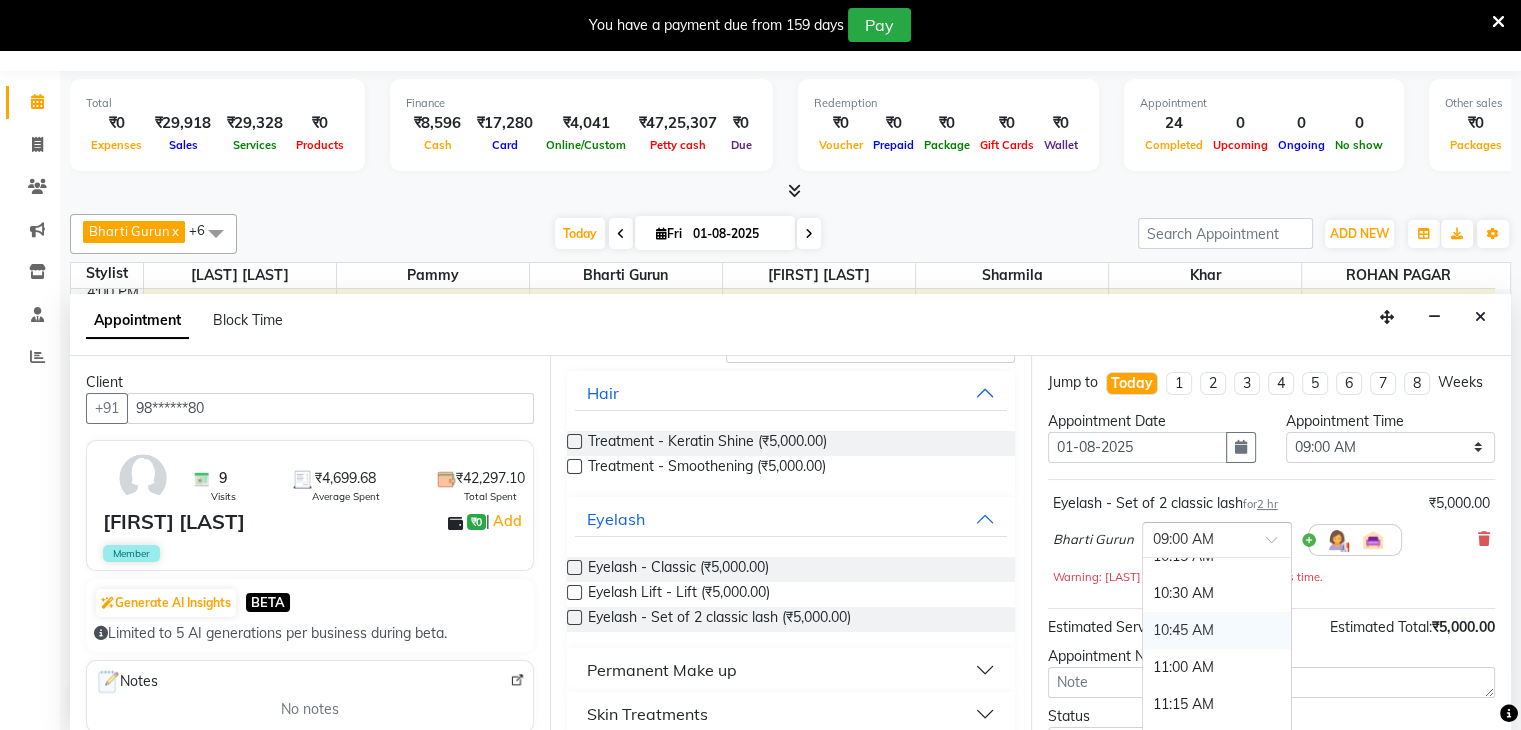 click on "10:45 AM" at bounding box center (1217, 630) 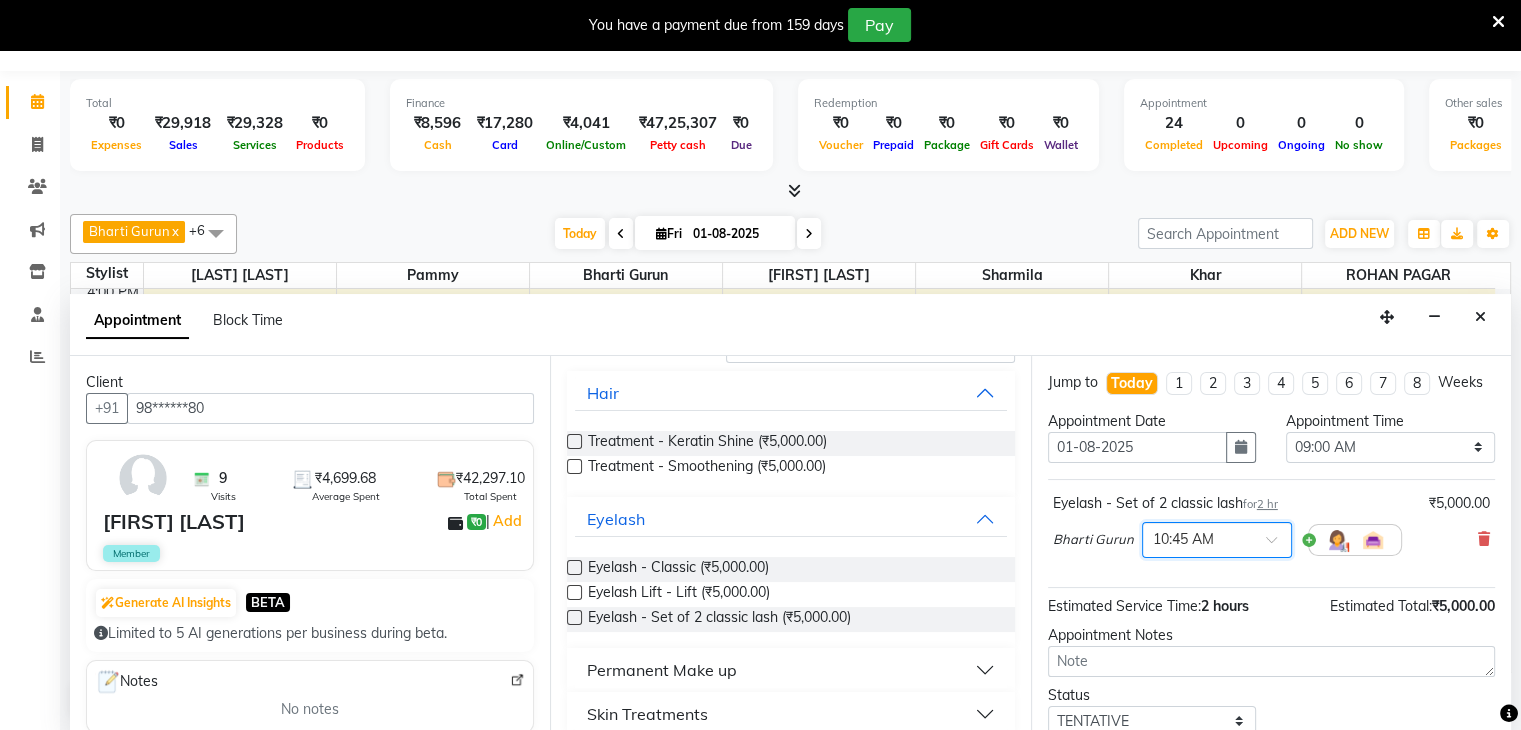 scroll, scrollTop: 149, scrollLeft: 0, axis: vertical 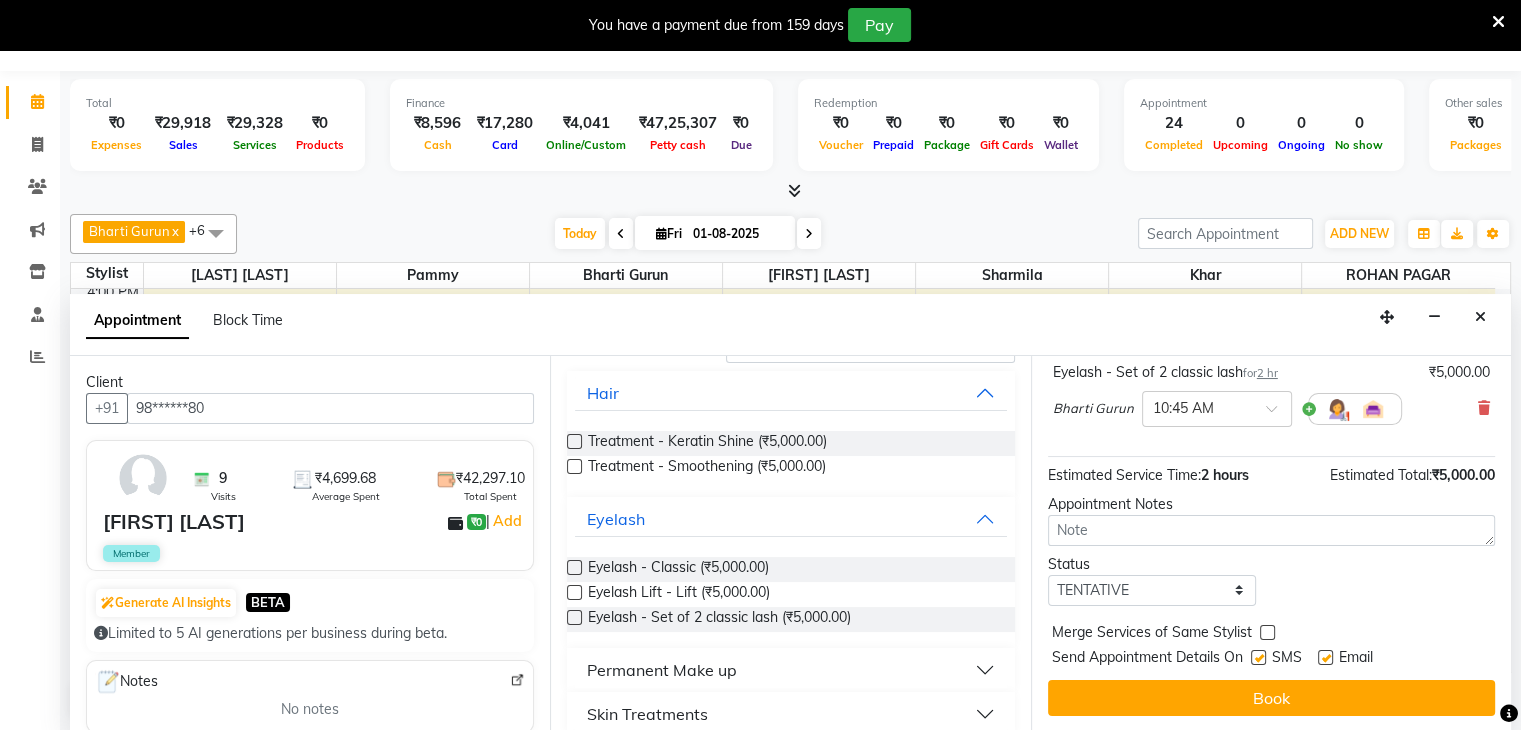 click at bounding box center (1258, 657) 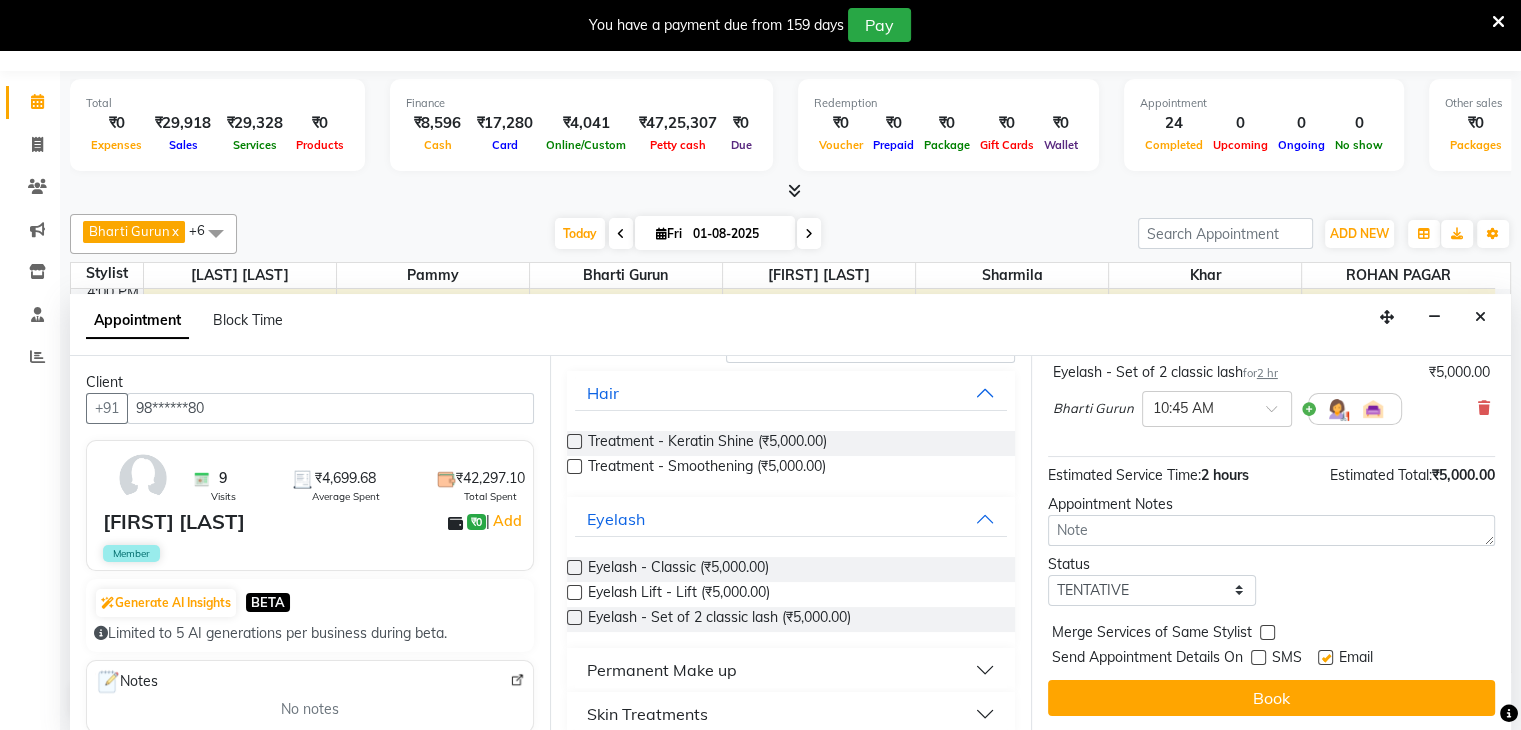 click at bounding box center (1325, 657) 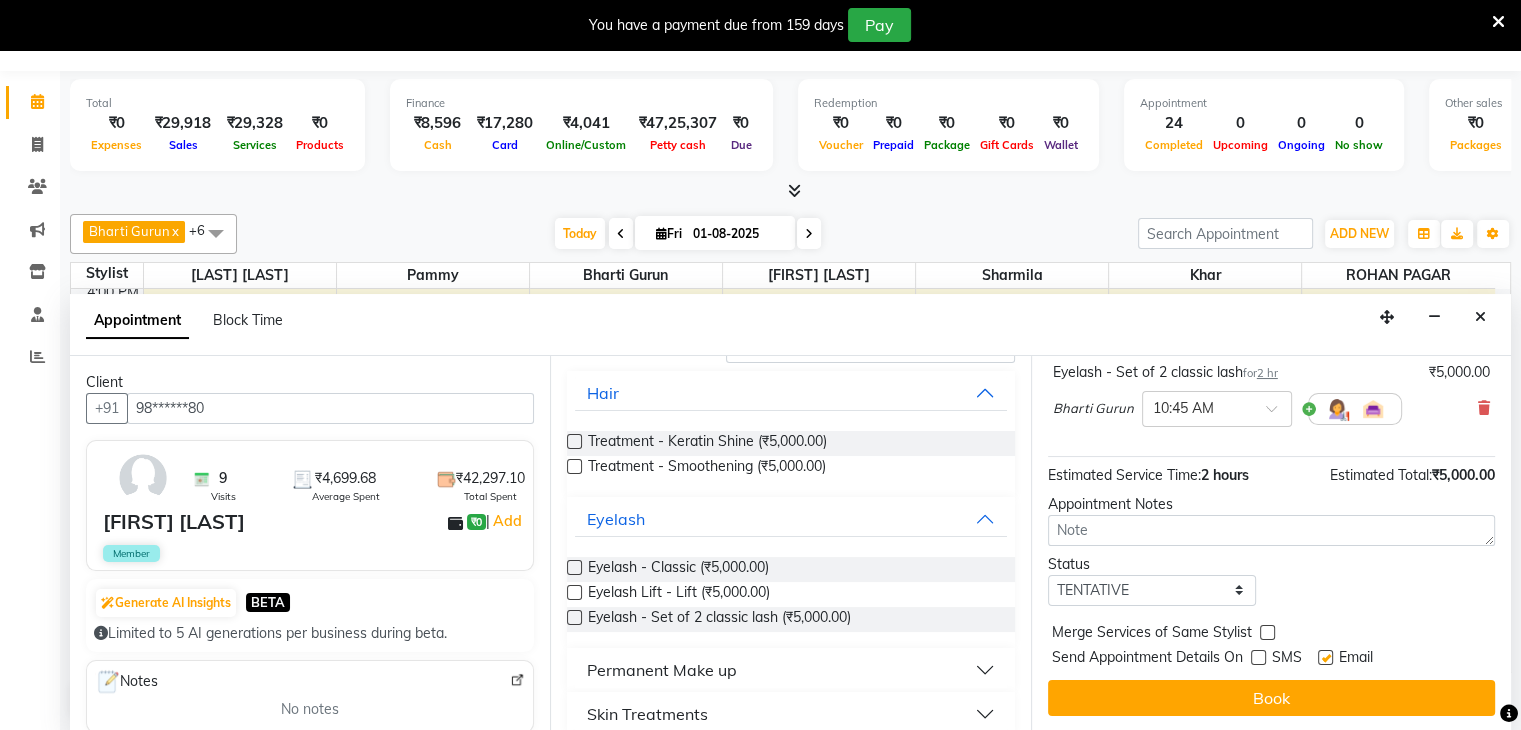 click at bounding box center (1324, 659) 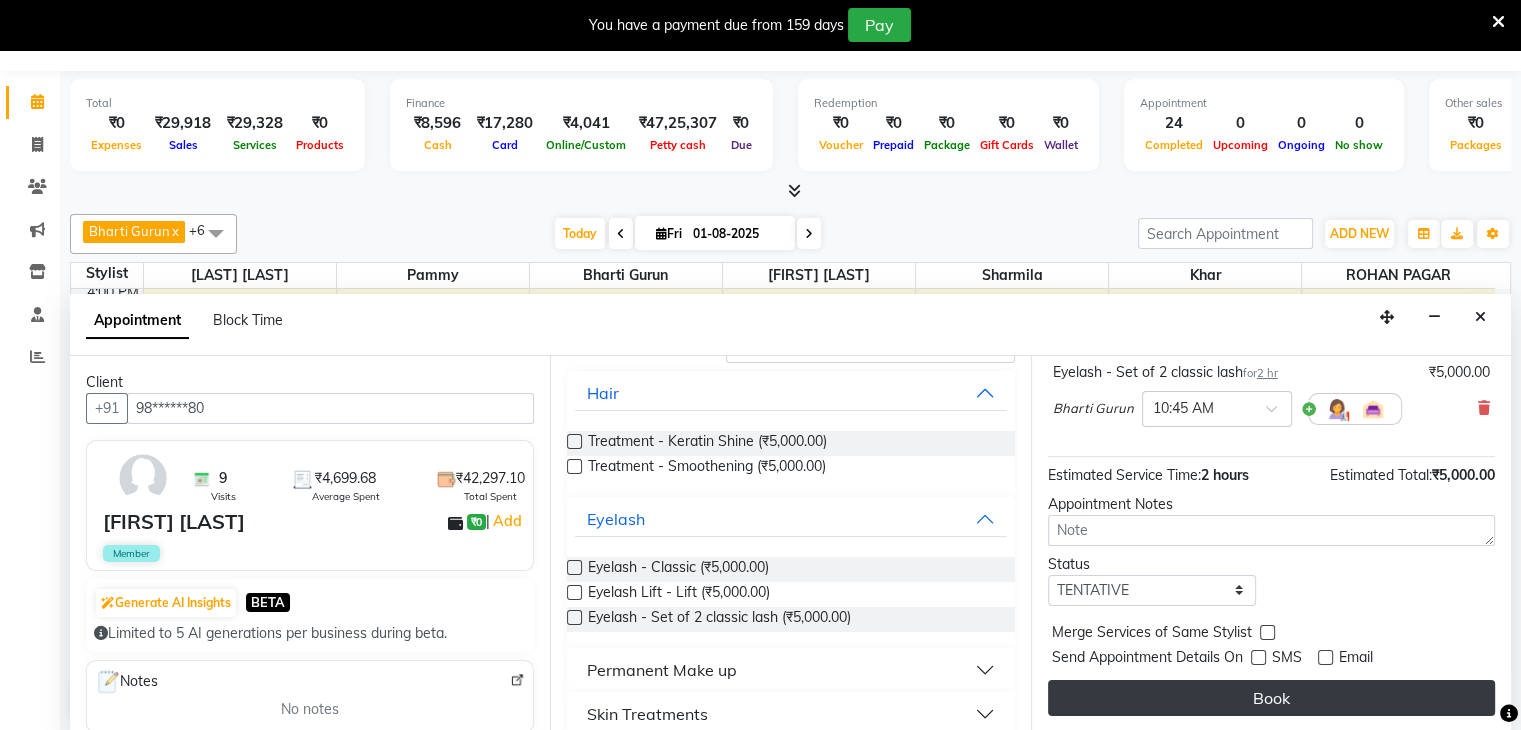 click on "Book" at bounding box center (1271, 698) 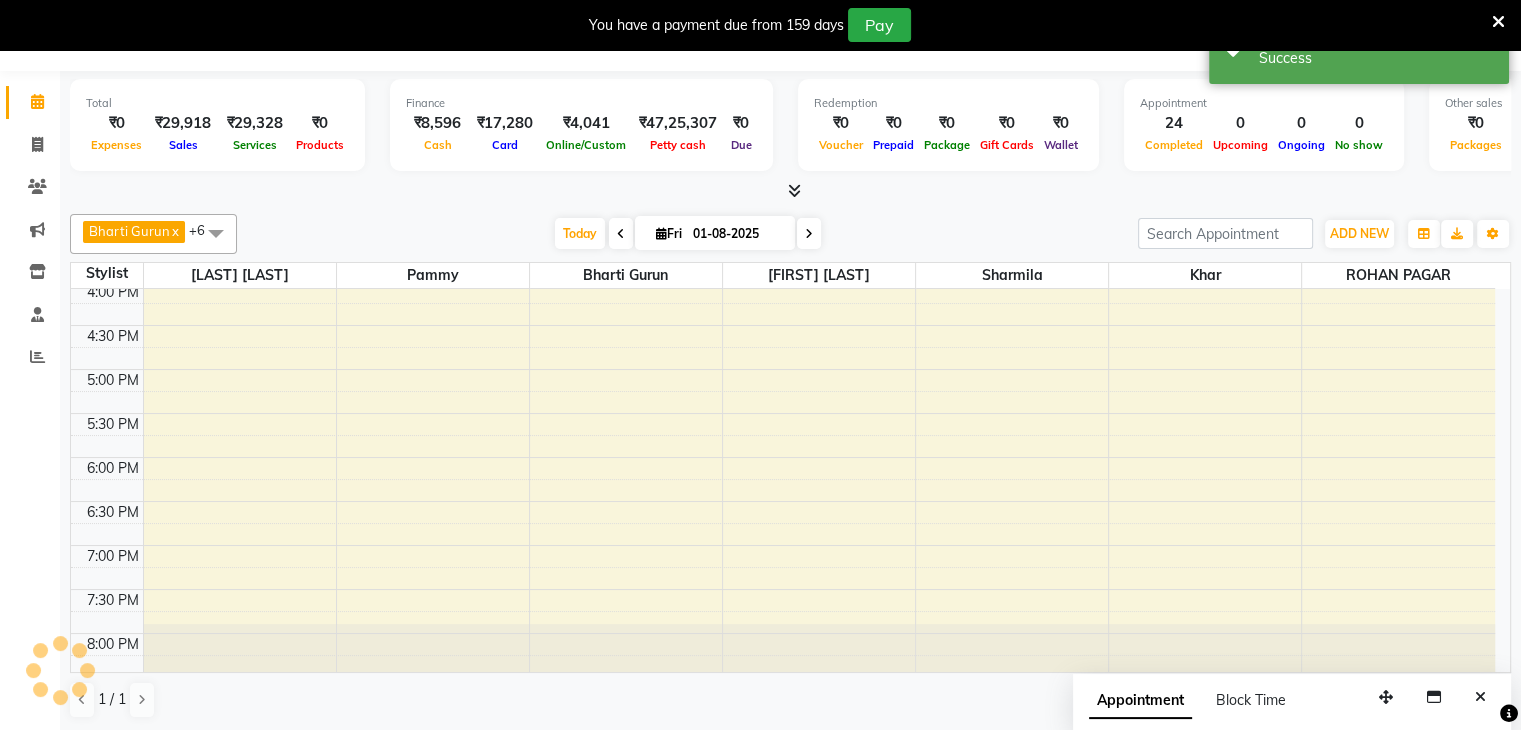 scroll, scrollTop: 0, scrollLeft: 0, axis: both 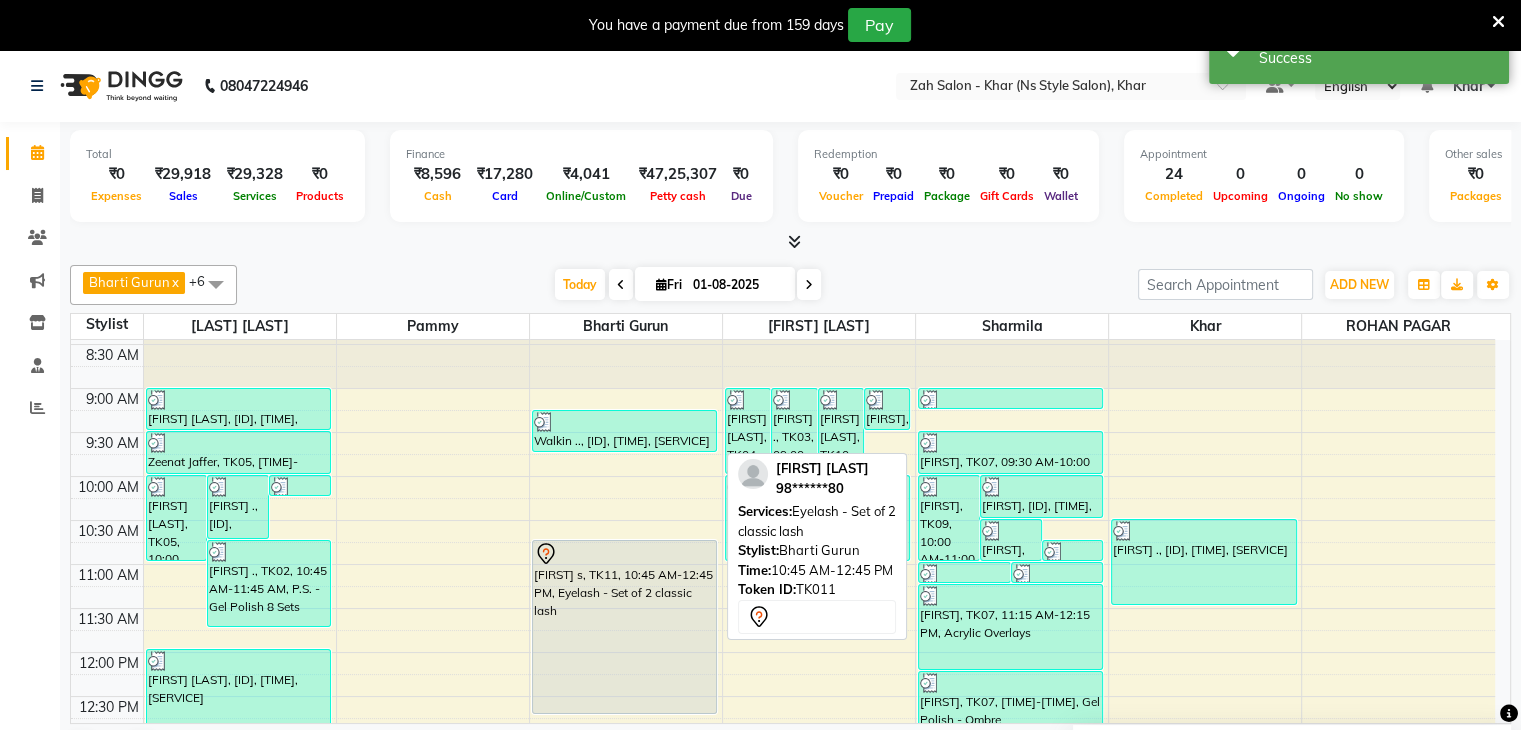 click on "sarah s, TK11, 10:45 AM-12:45 PM, Eyelash - Set of 2 classic lash" at bounding box center [624, 627] 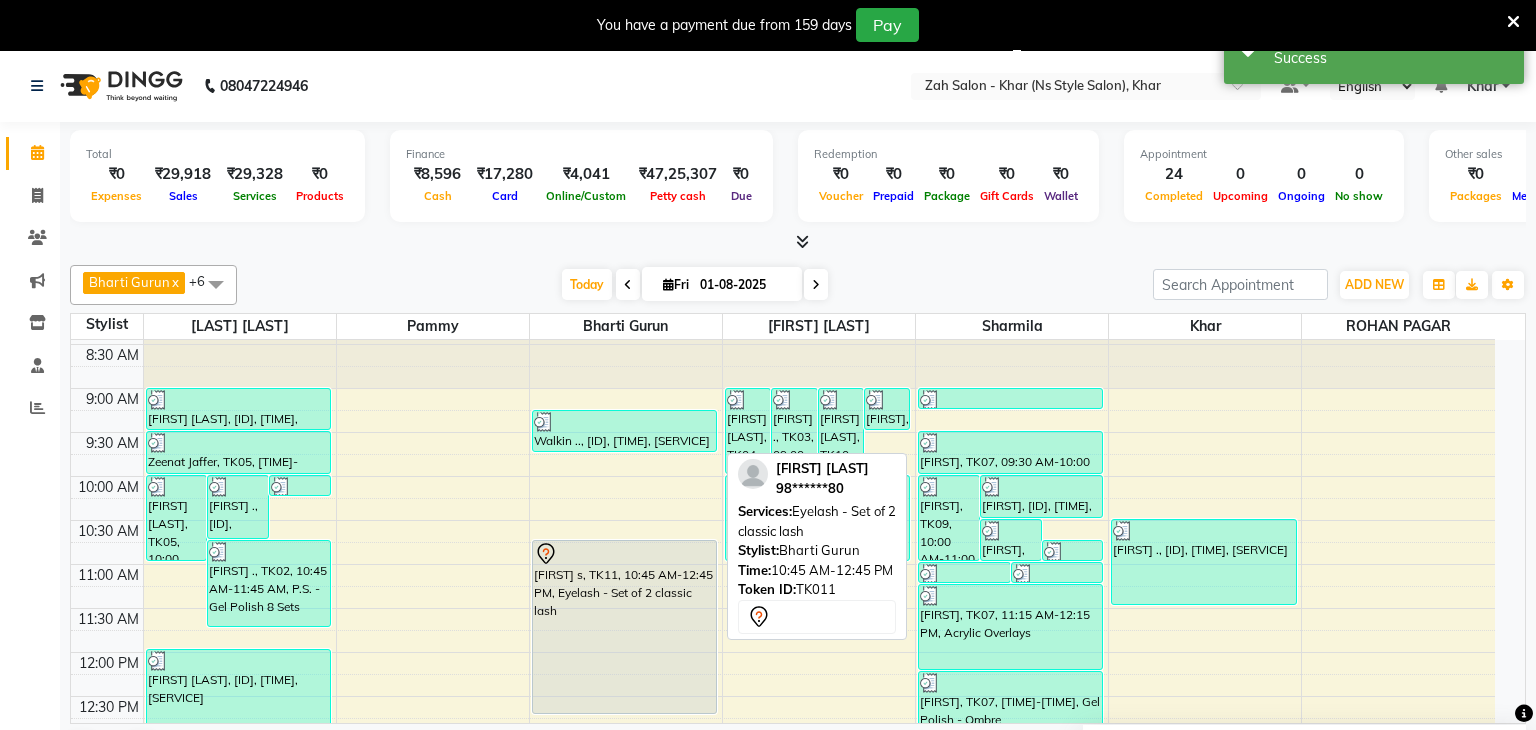 select on "7" 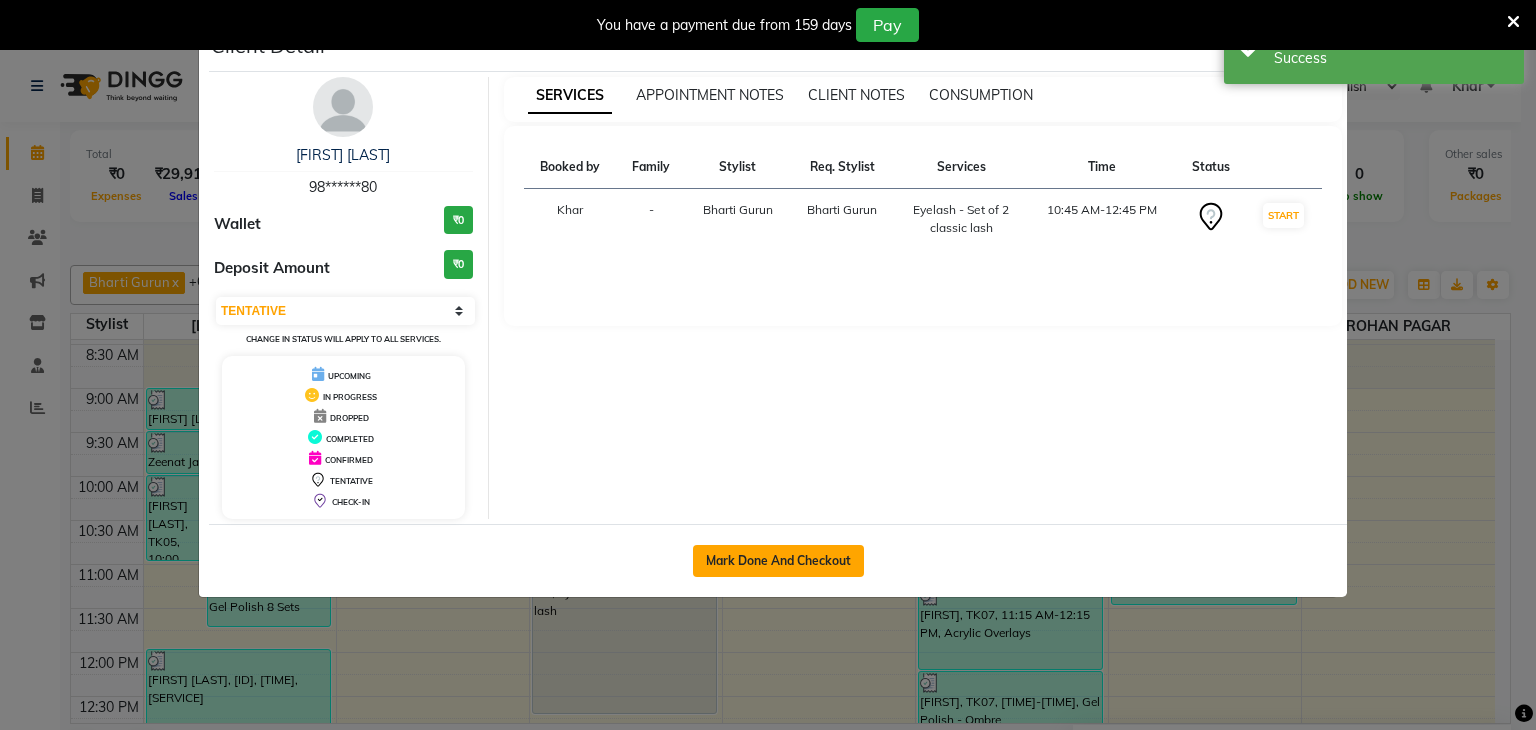 click on "Mark Done And Checkout" 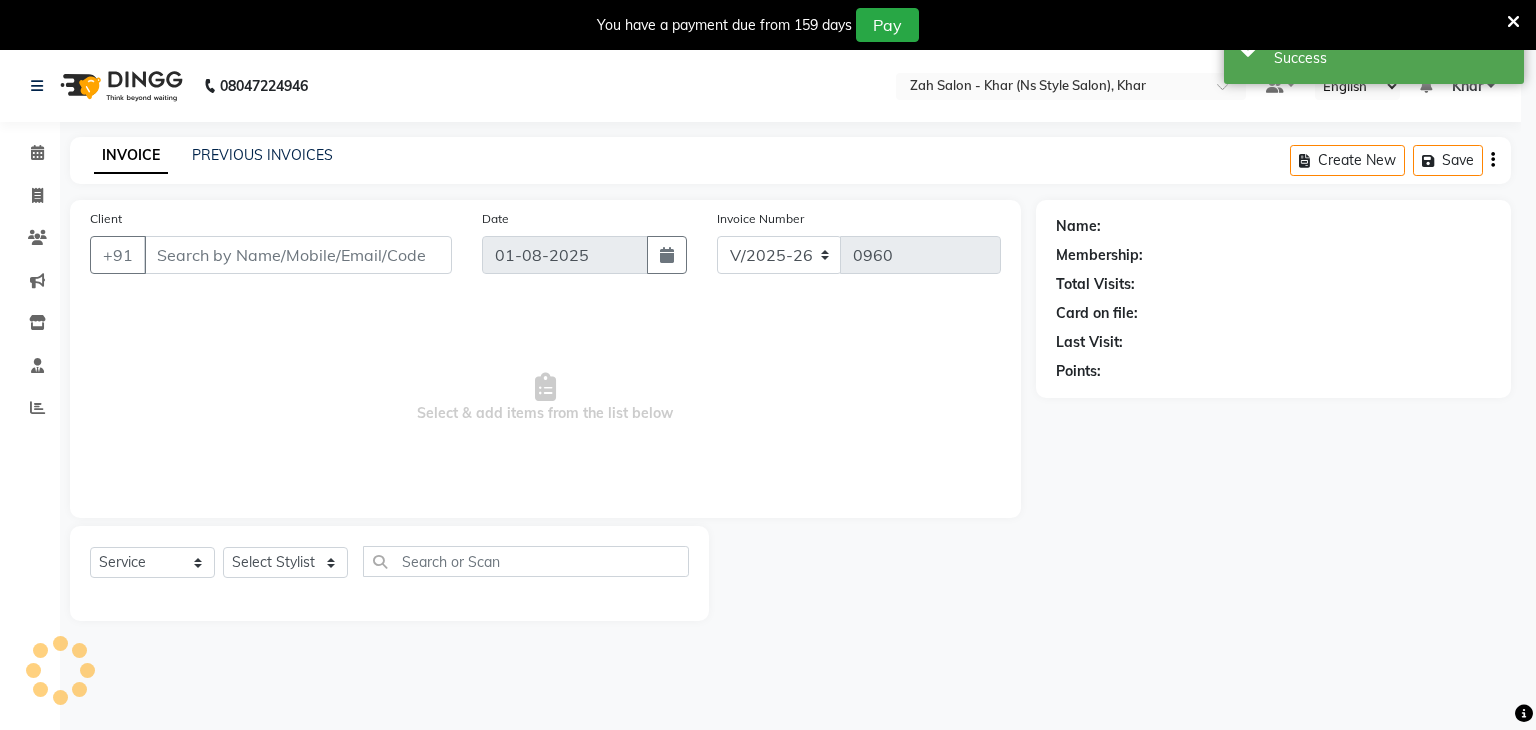 select on "3" 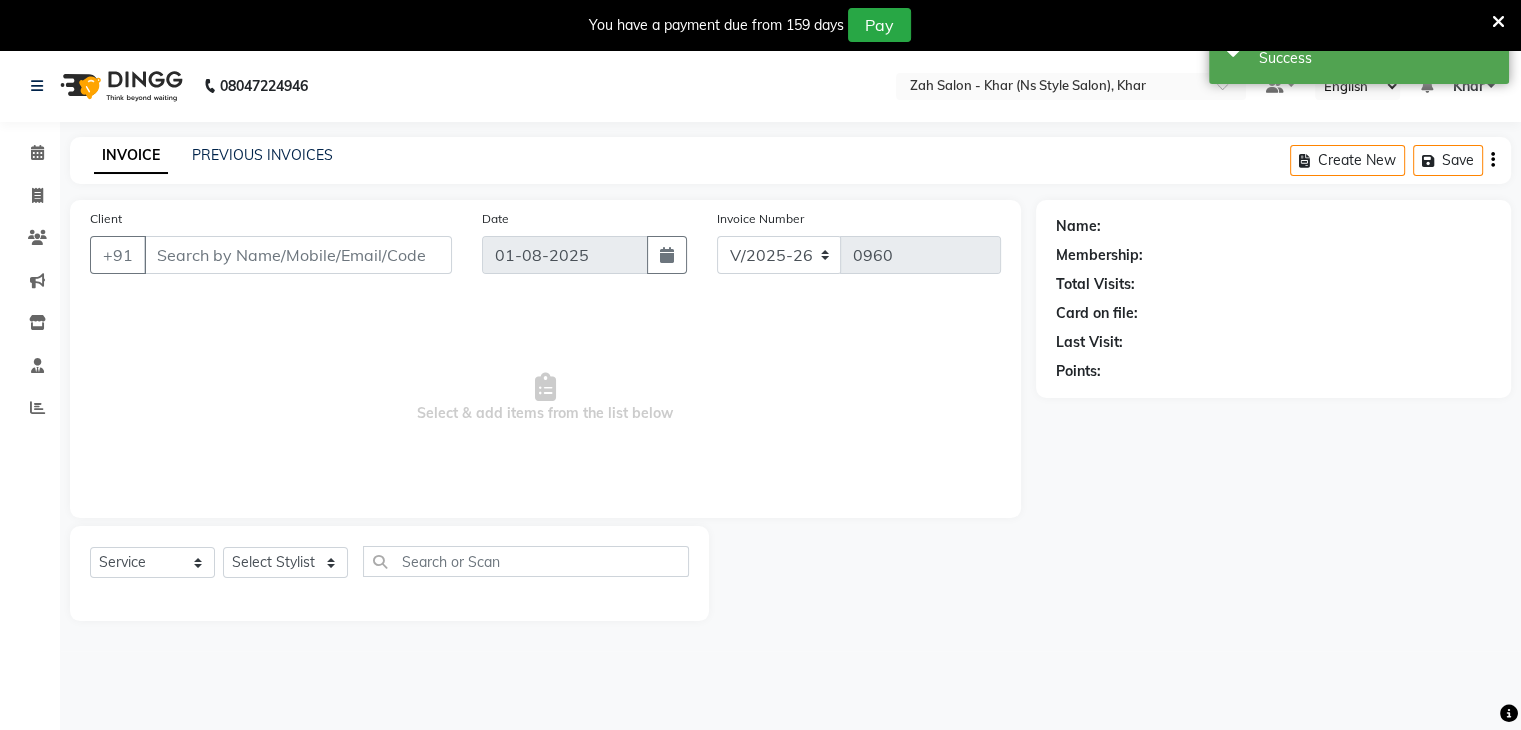 type on "98******80" 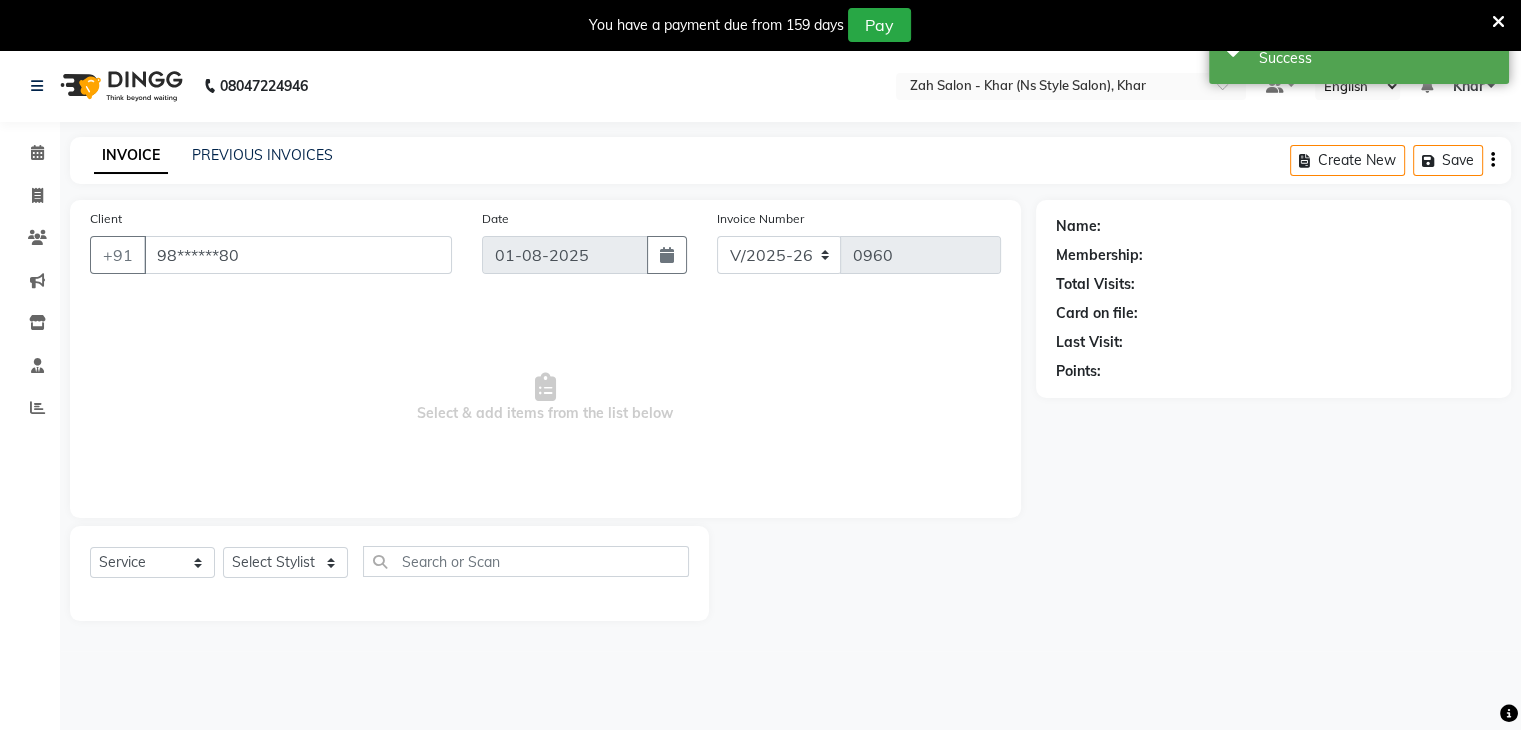 select on "38402" 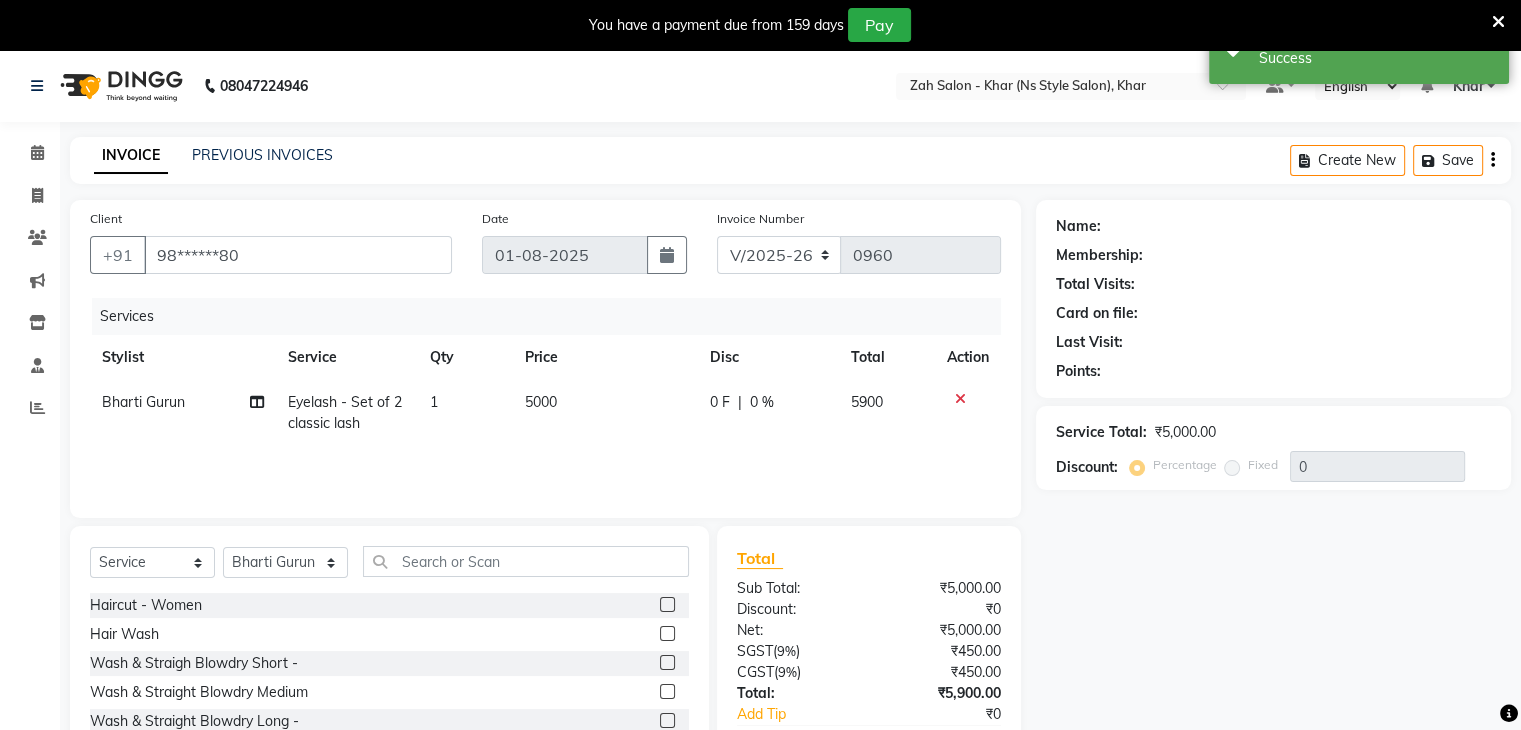 select on "1: Object" 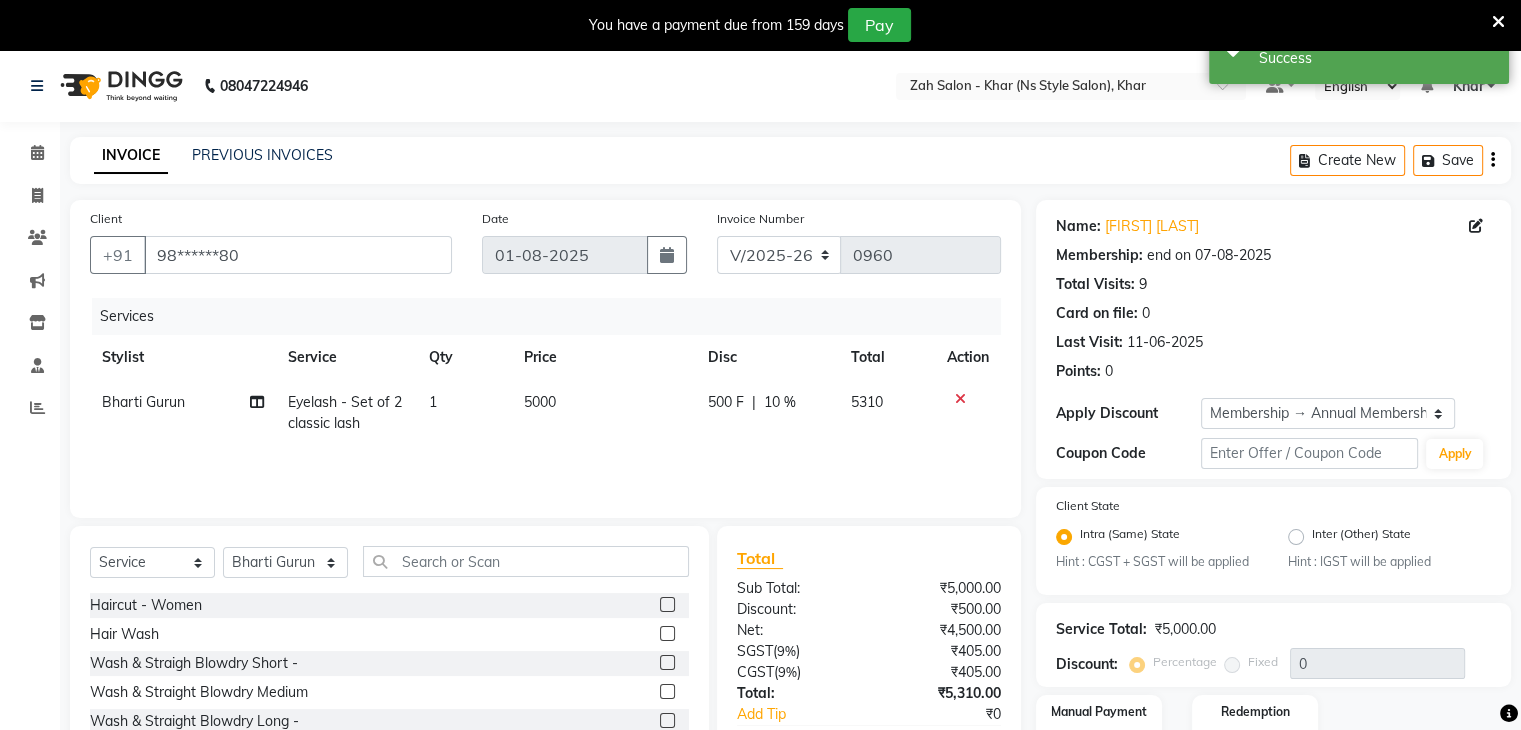 type on "10" 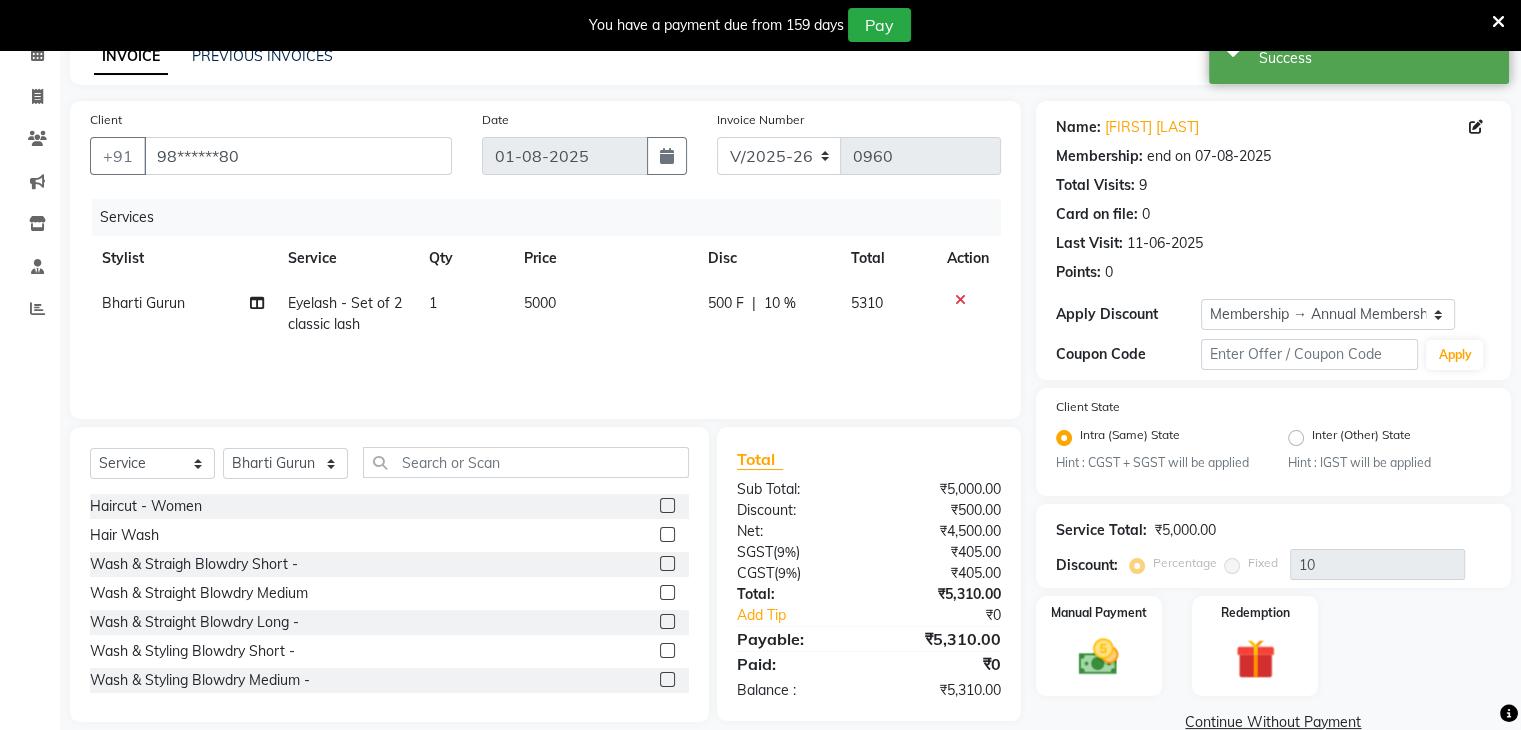 scroll, scrollTop: 138, scrollLeft: 0, axis: vertical 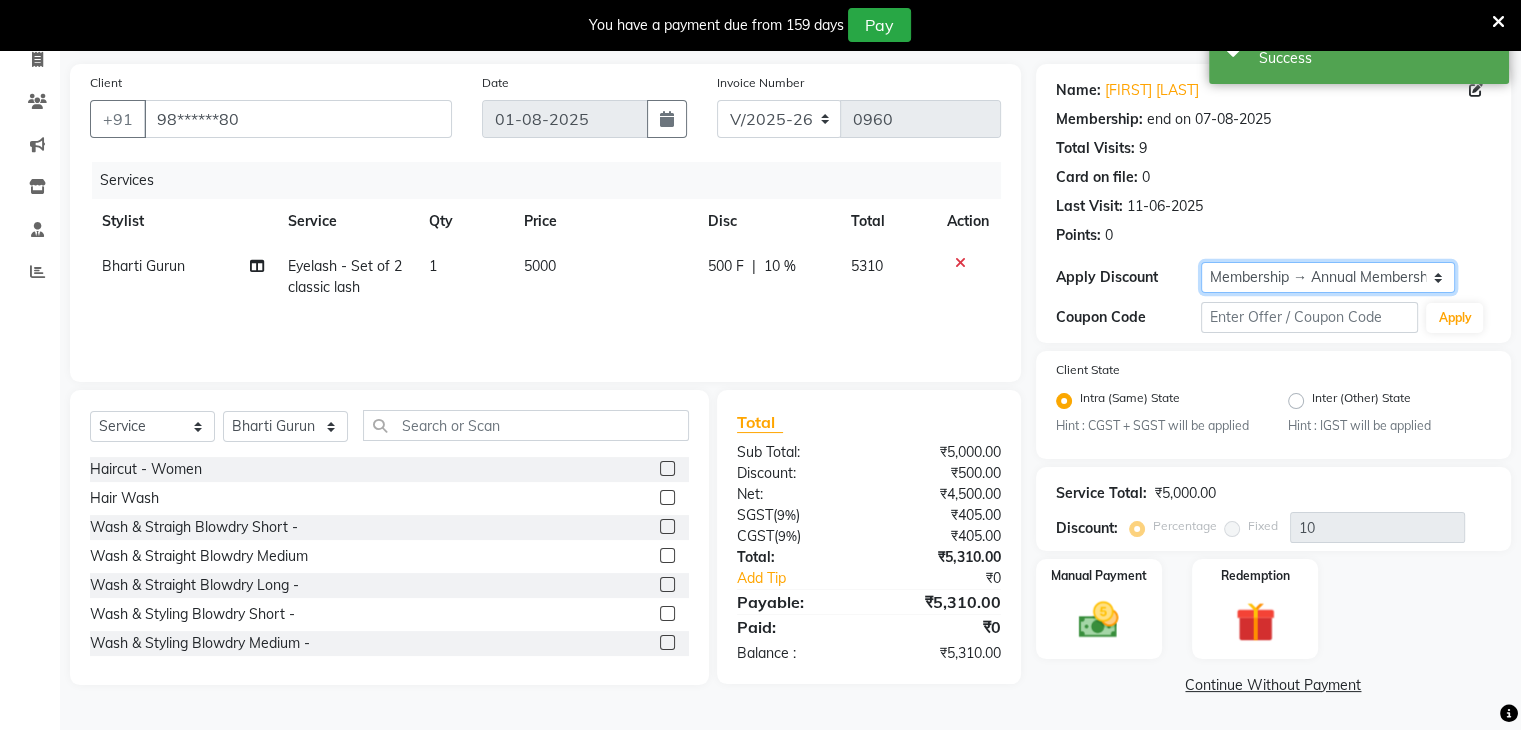 drag, startPoint x: 1313, startPoint y: 277, endPoint x: 1270, endPoint y: 305, distance: 51.312767 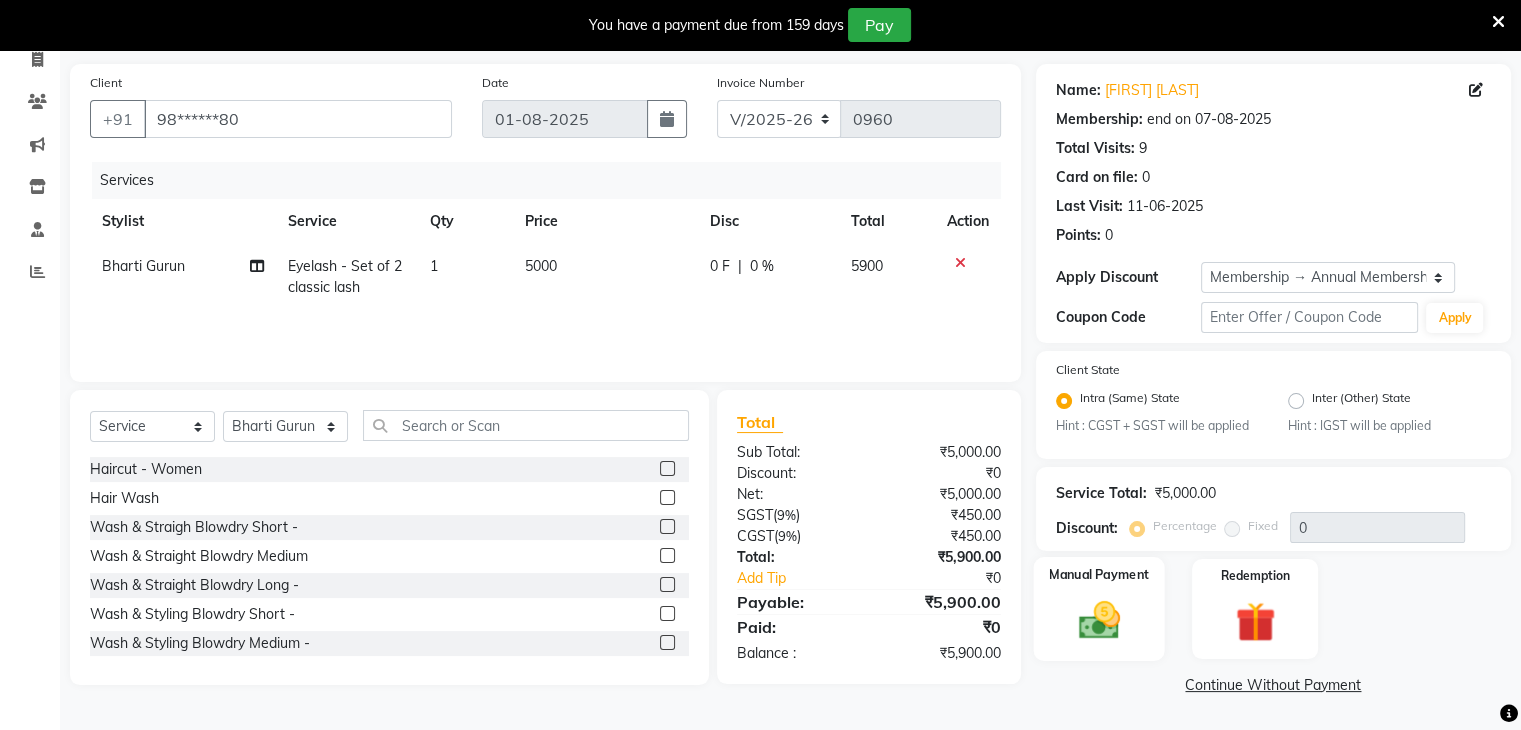 click 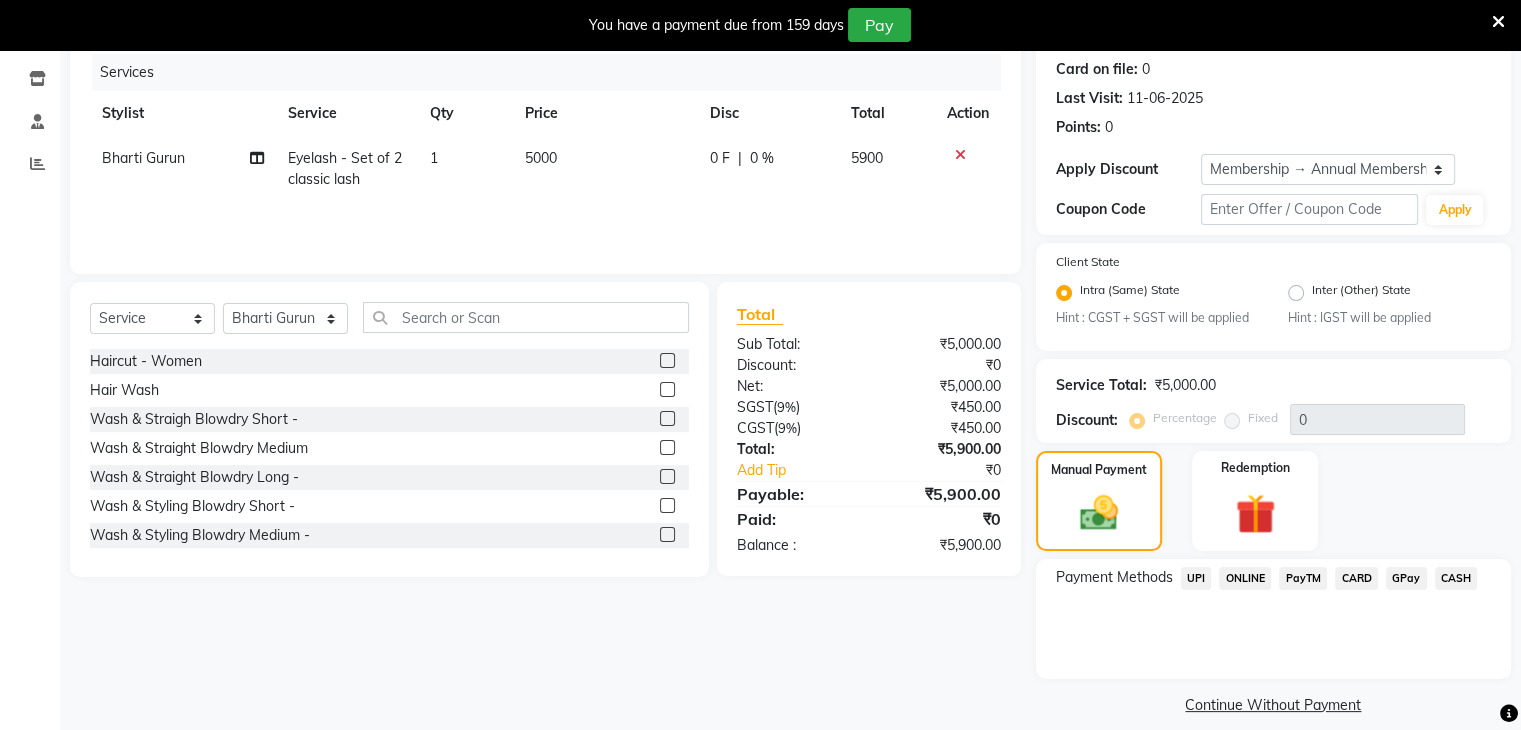 scroll, scrollTop: 266, scrollLeft: 0, axis: vertical 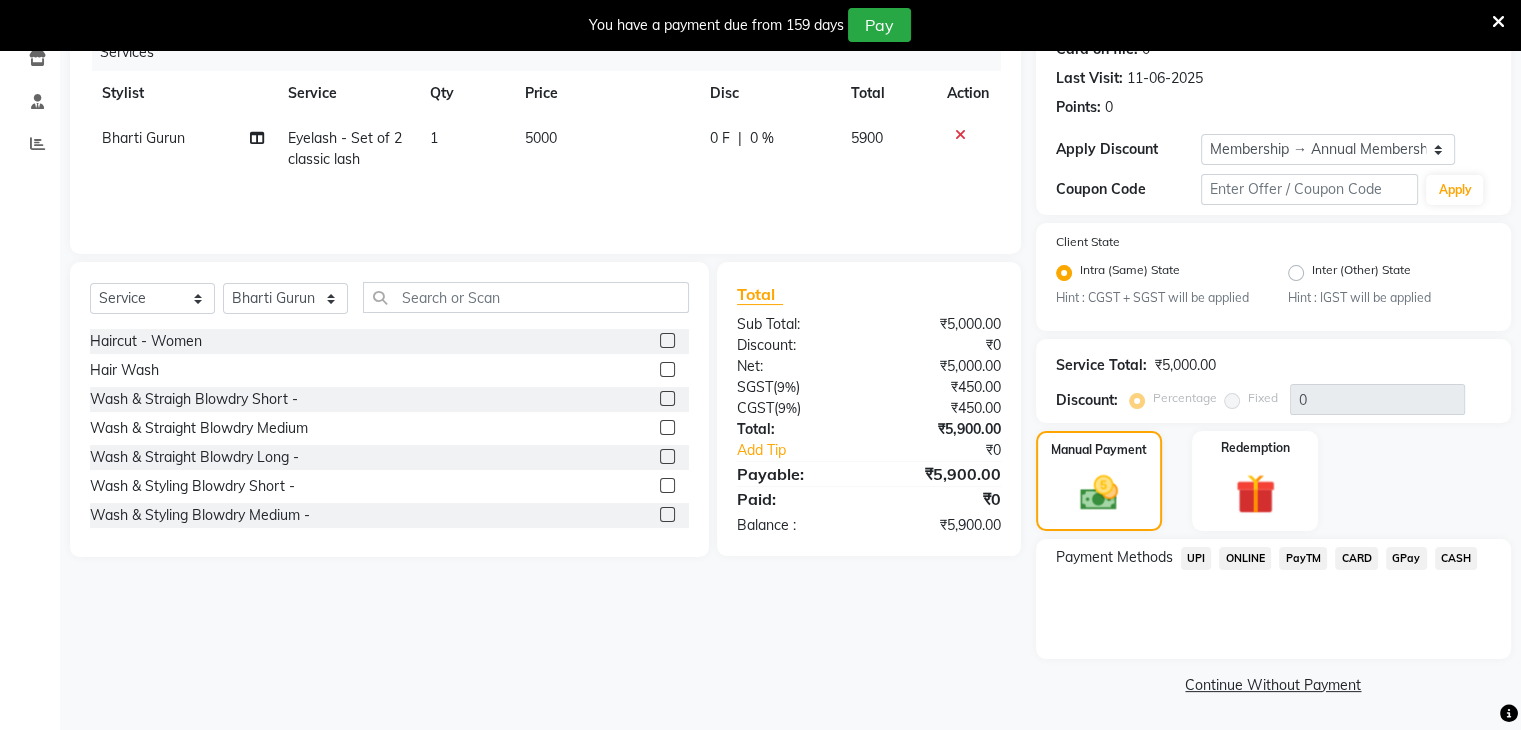 click on "UPI" 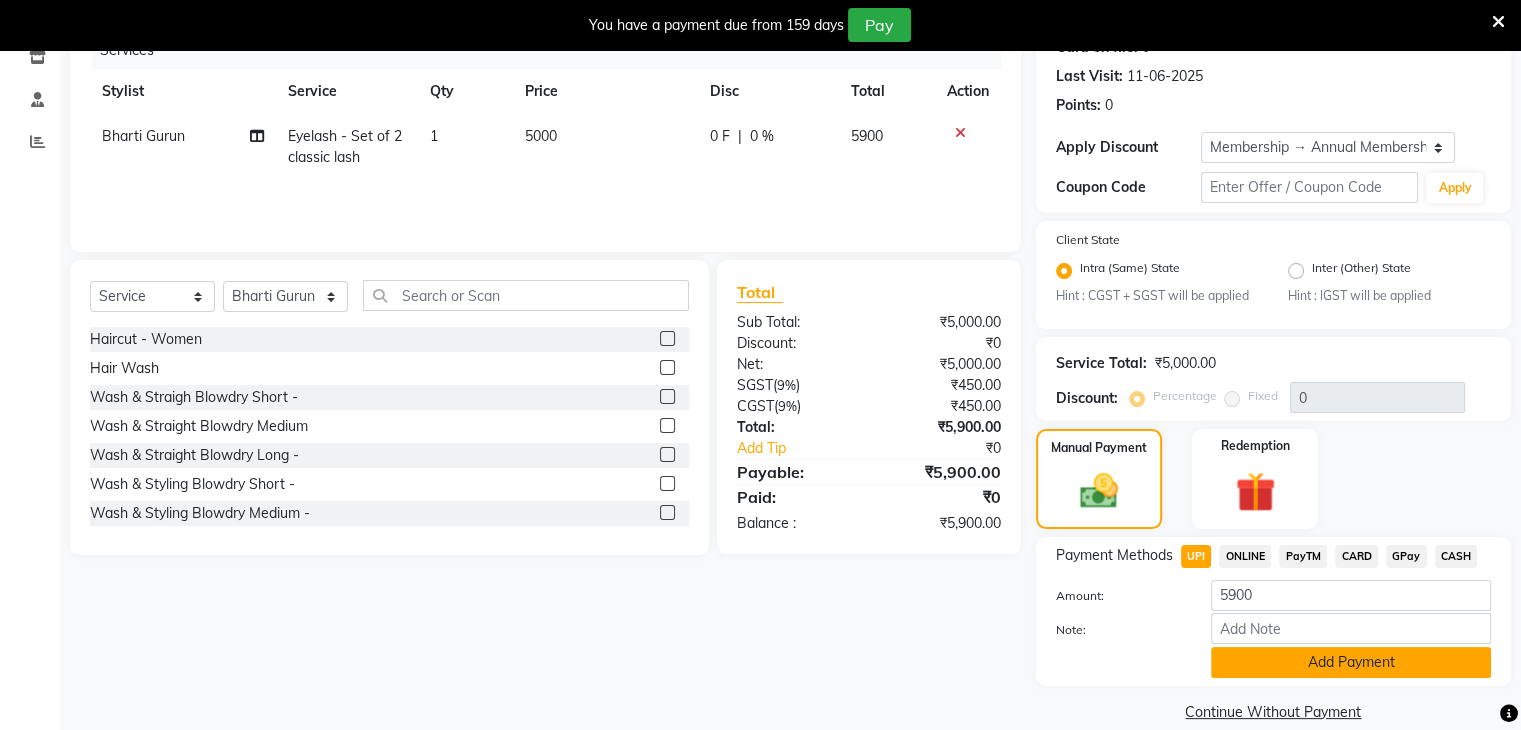 click on "Add Payment" 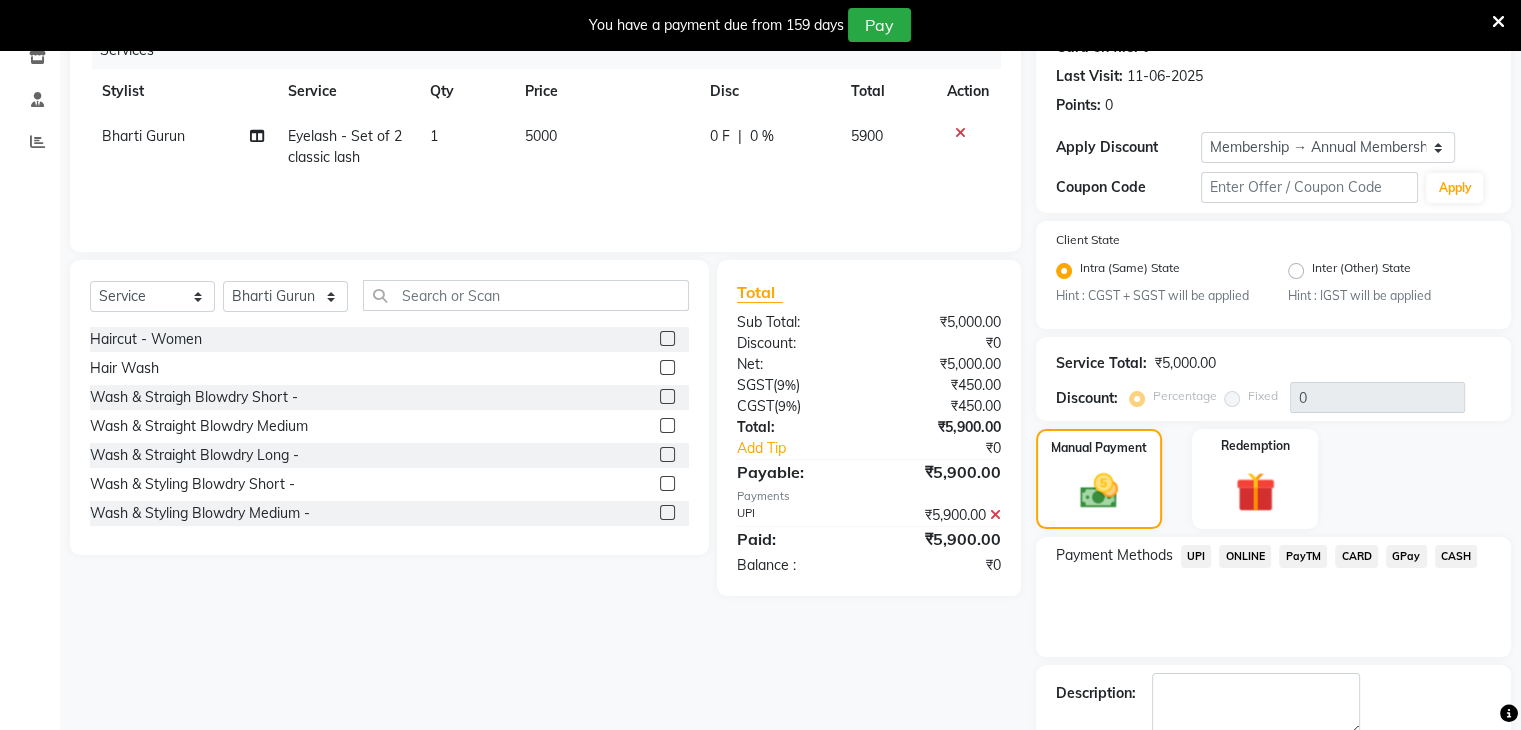 scroll, scrollTop: 378, scrollLeft: 0, axis: vertical 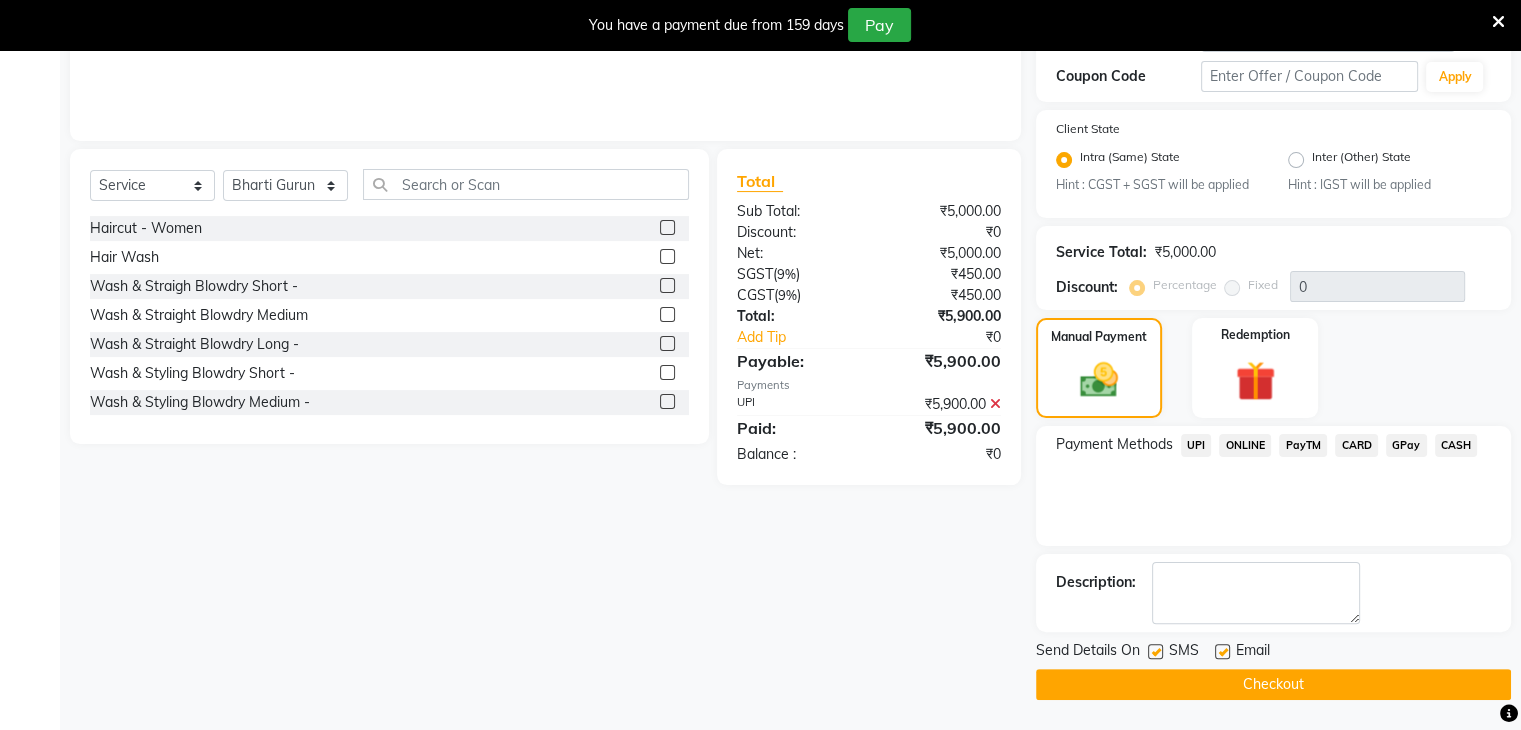 click 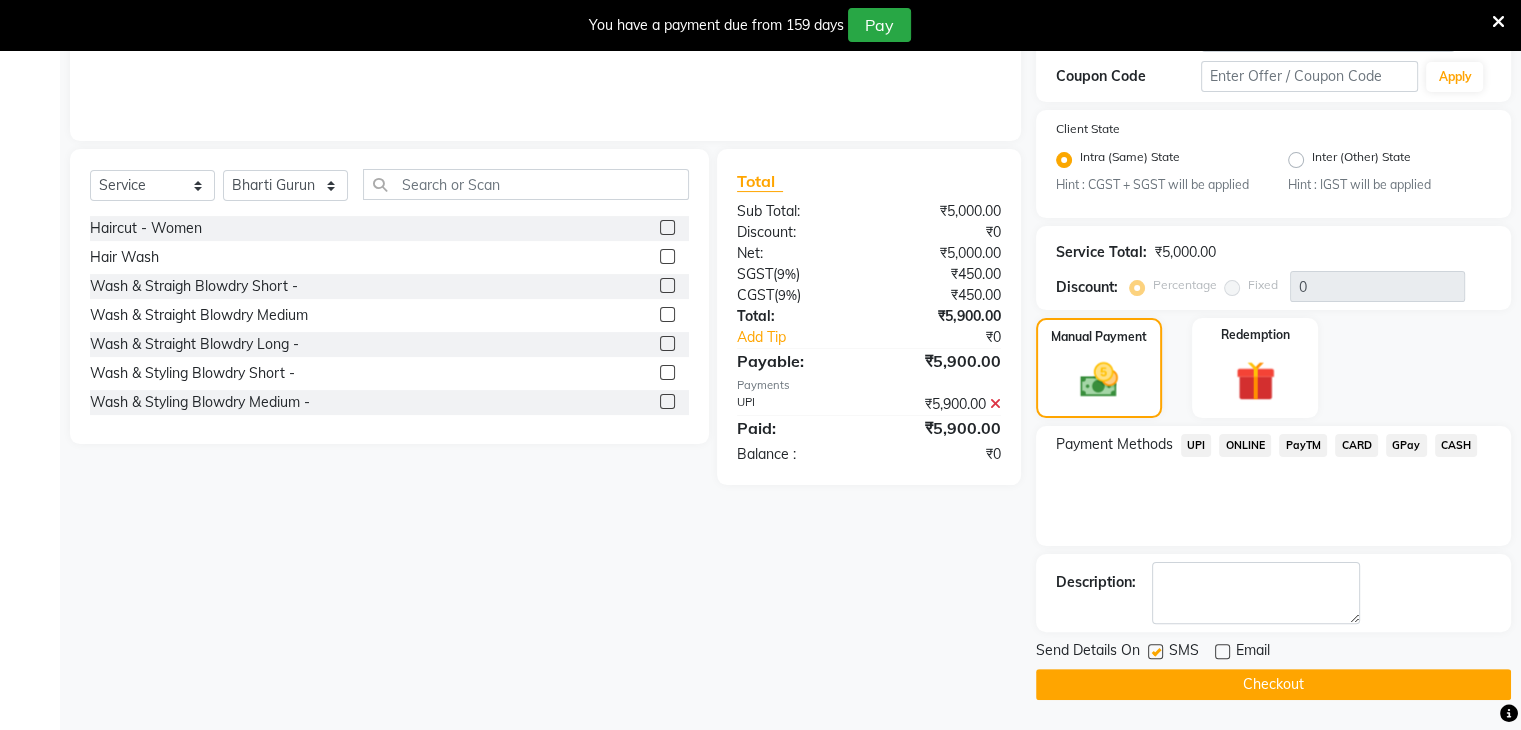 click 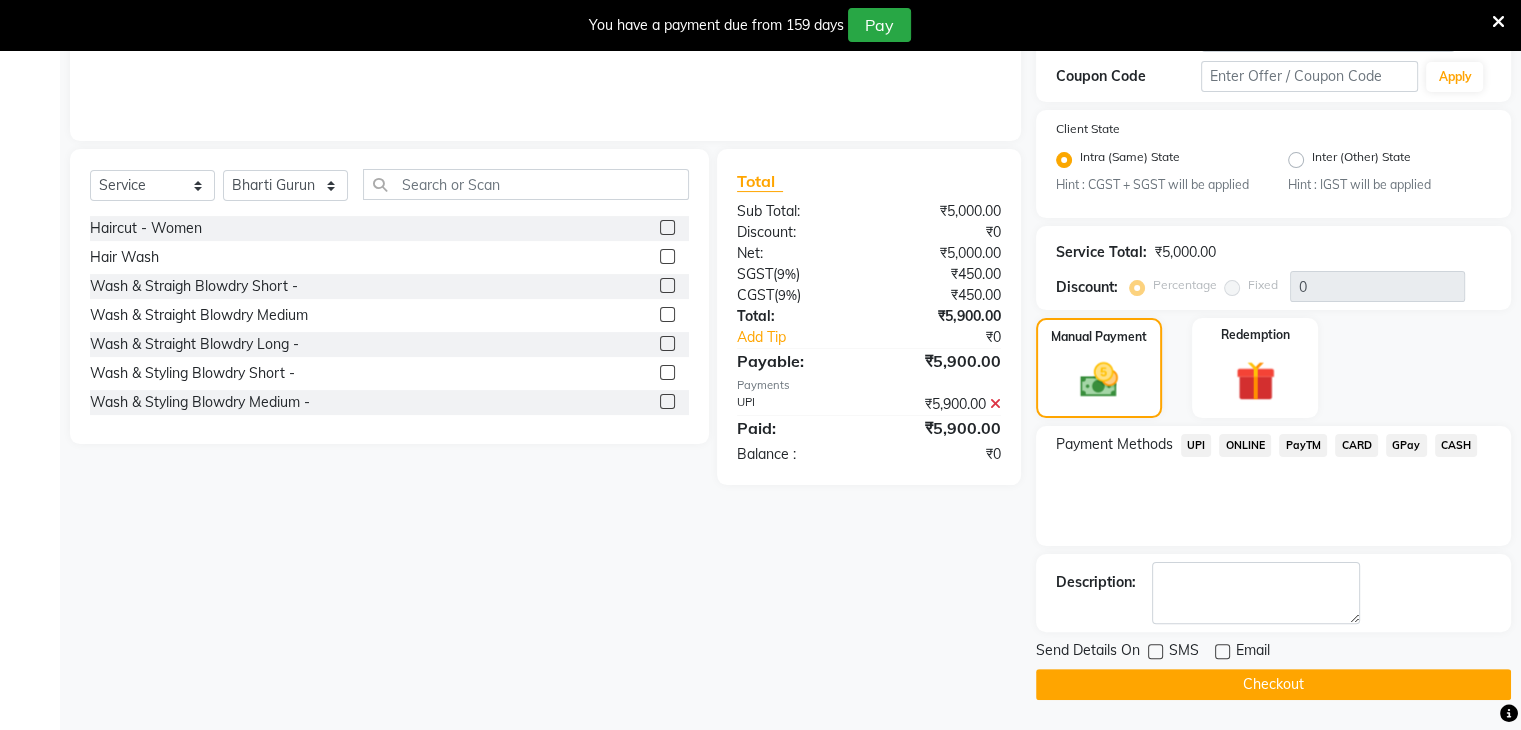 click on "Checkout" 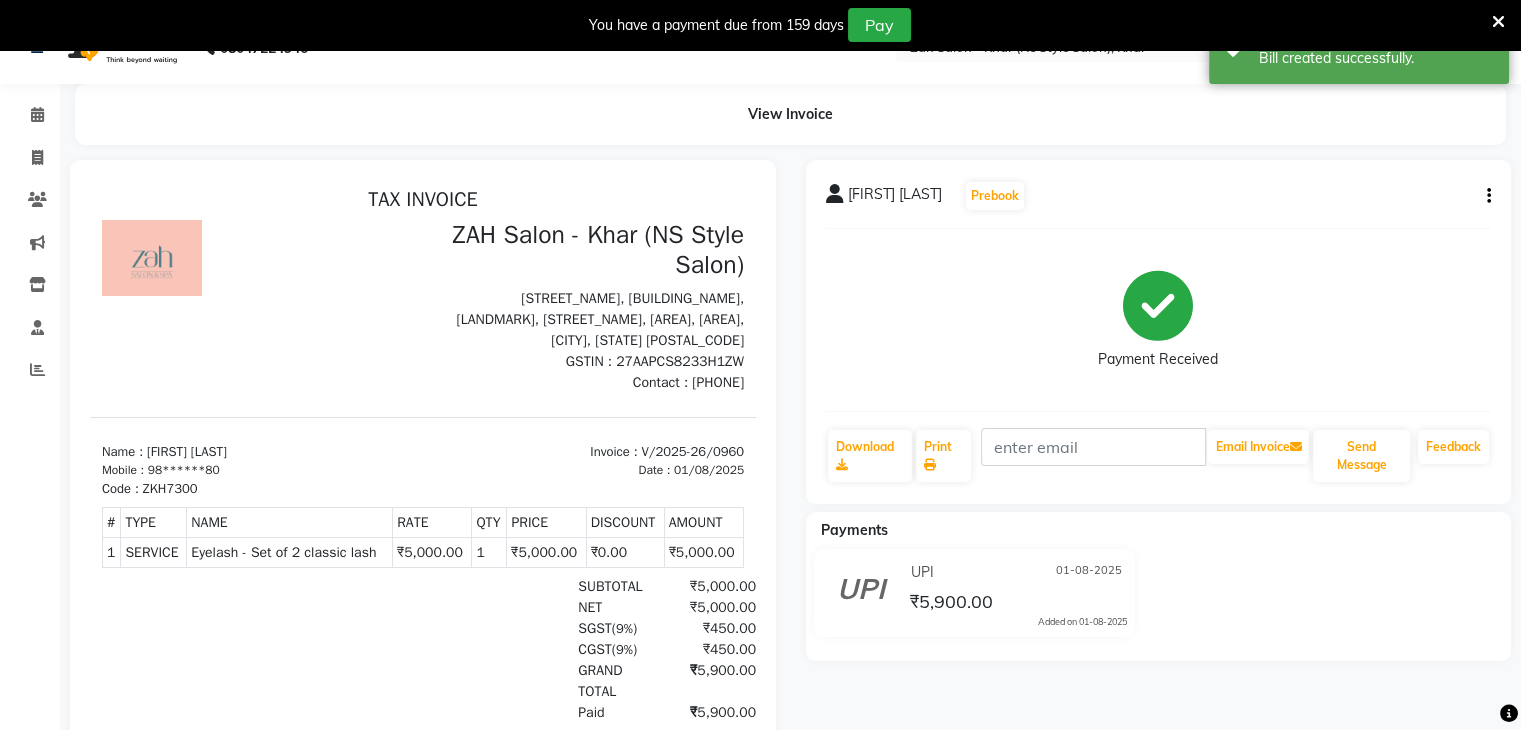 scroll, scrollTop: 0, scrollLeft: 0, axis: both 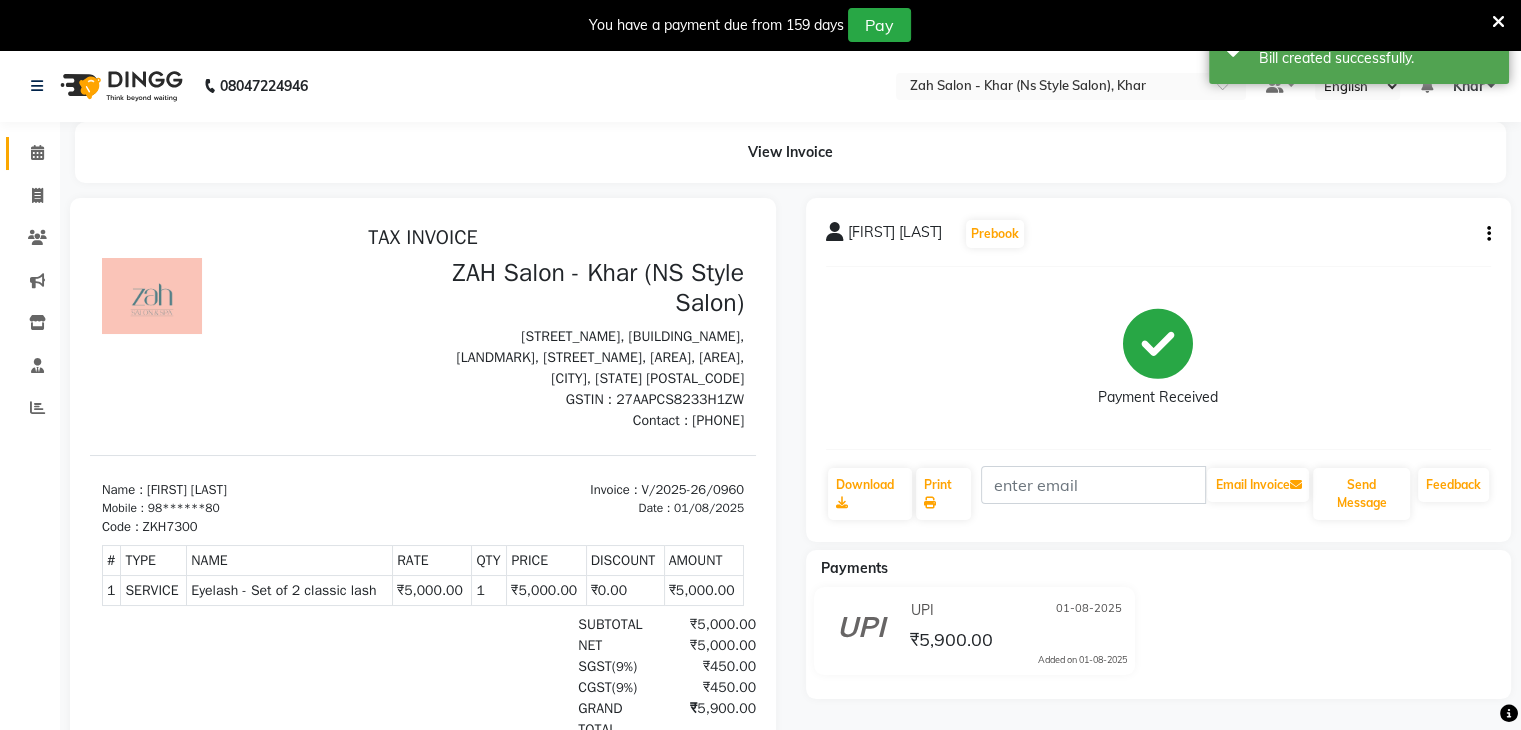 click on "Calendar" 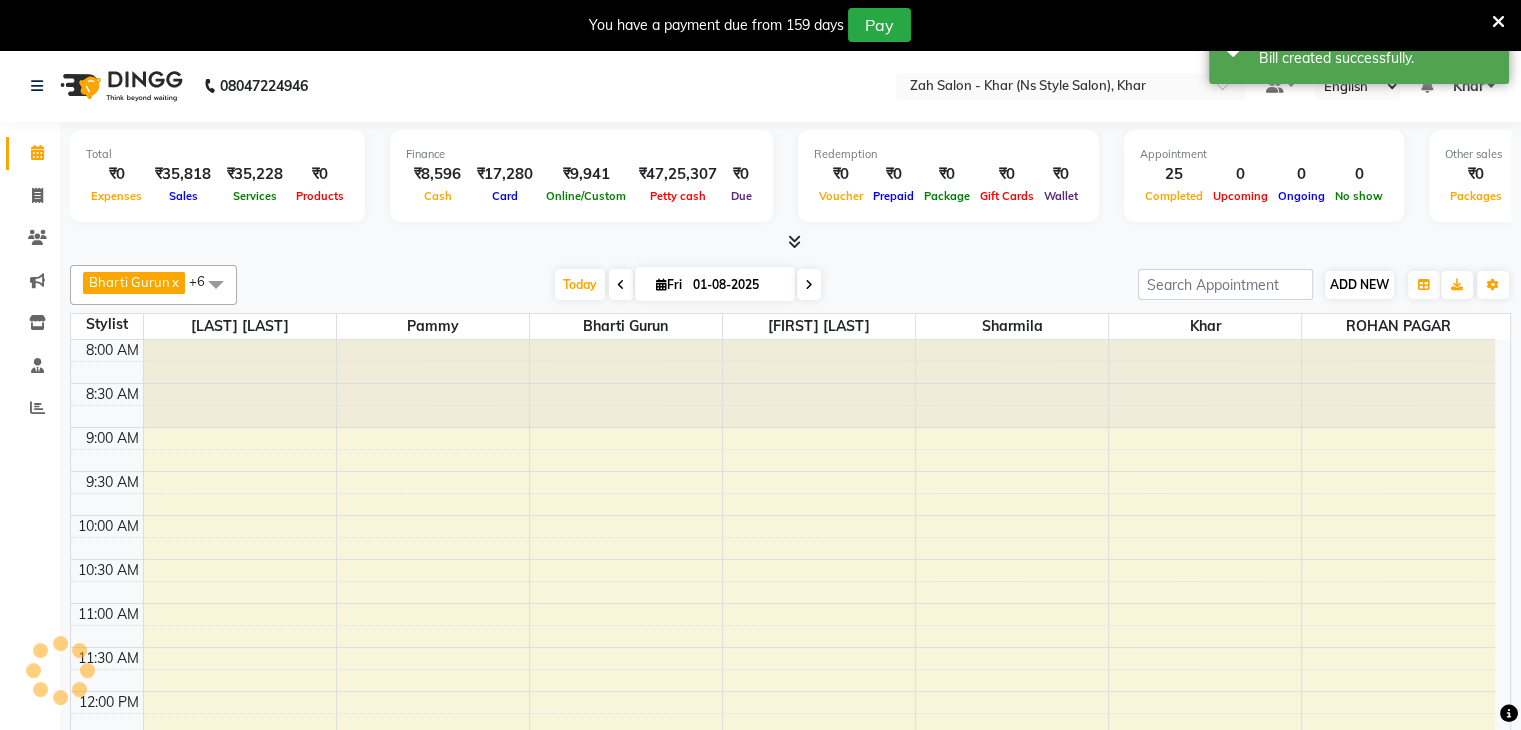 scroll, scrollTop: 0, scrollLeft: 0, axis: both 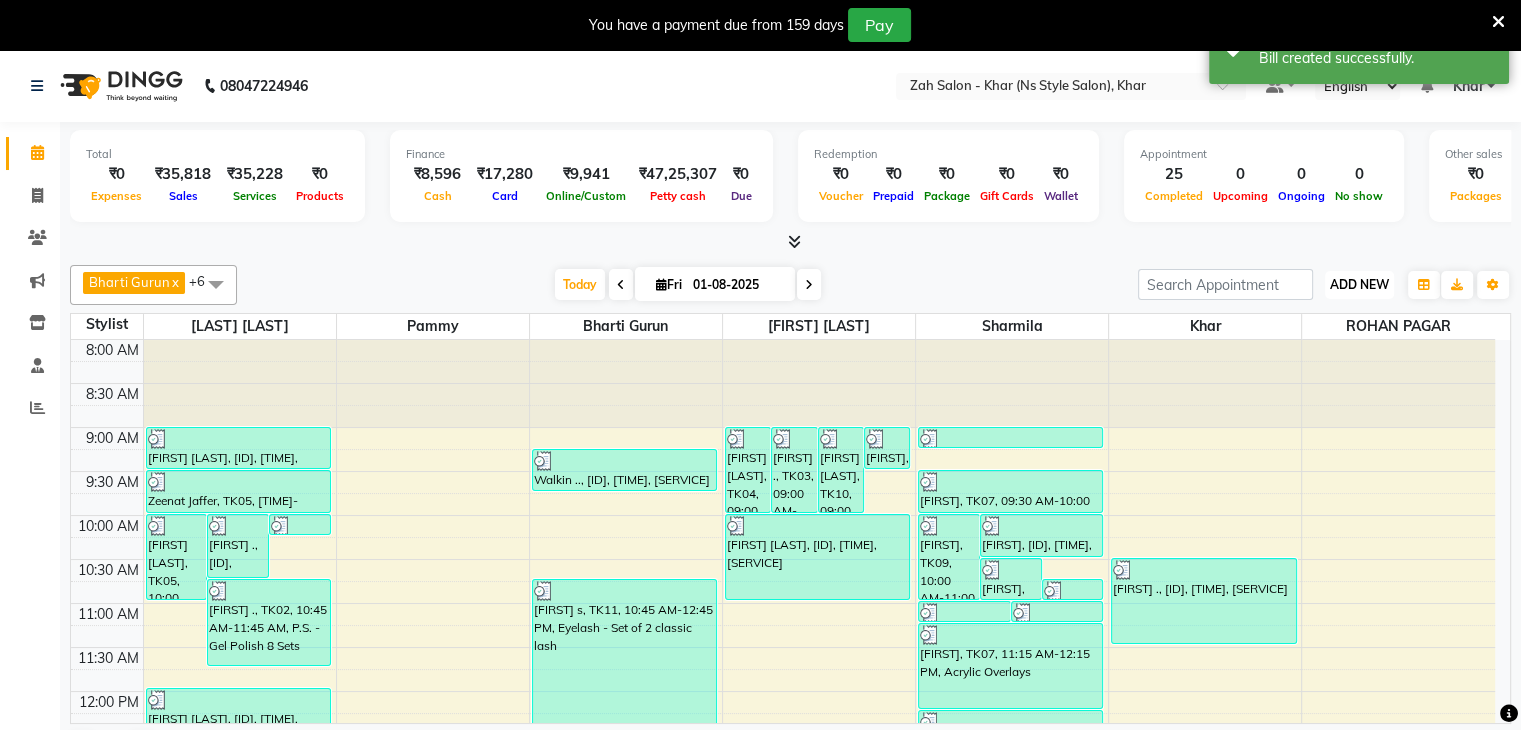click on "ADD NEW" at bounding box center [1359, 284] 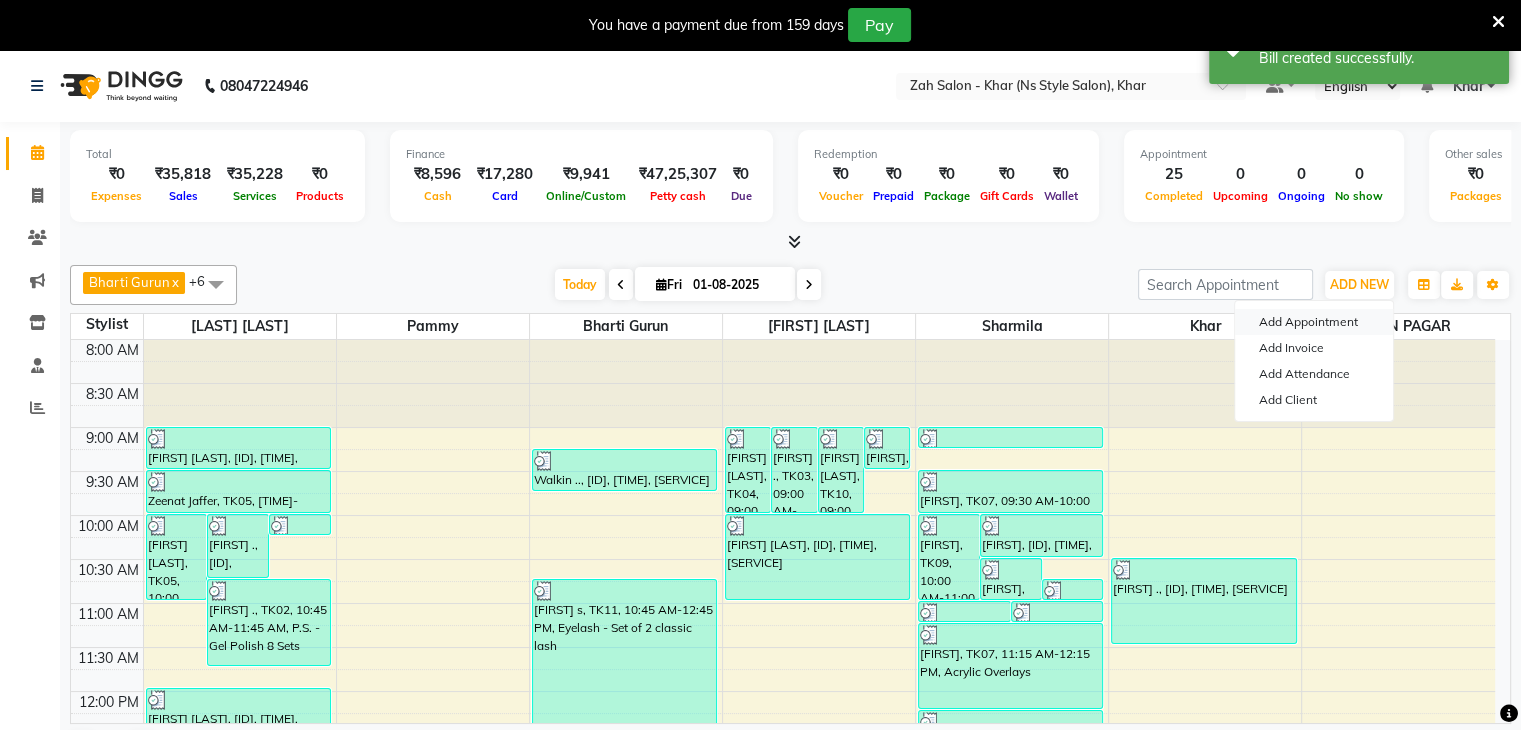 click on "Add Appointment" at bounding box center [1314, 322] 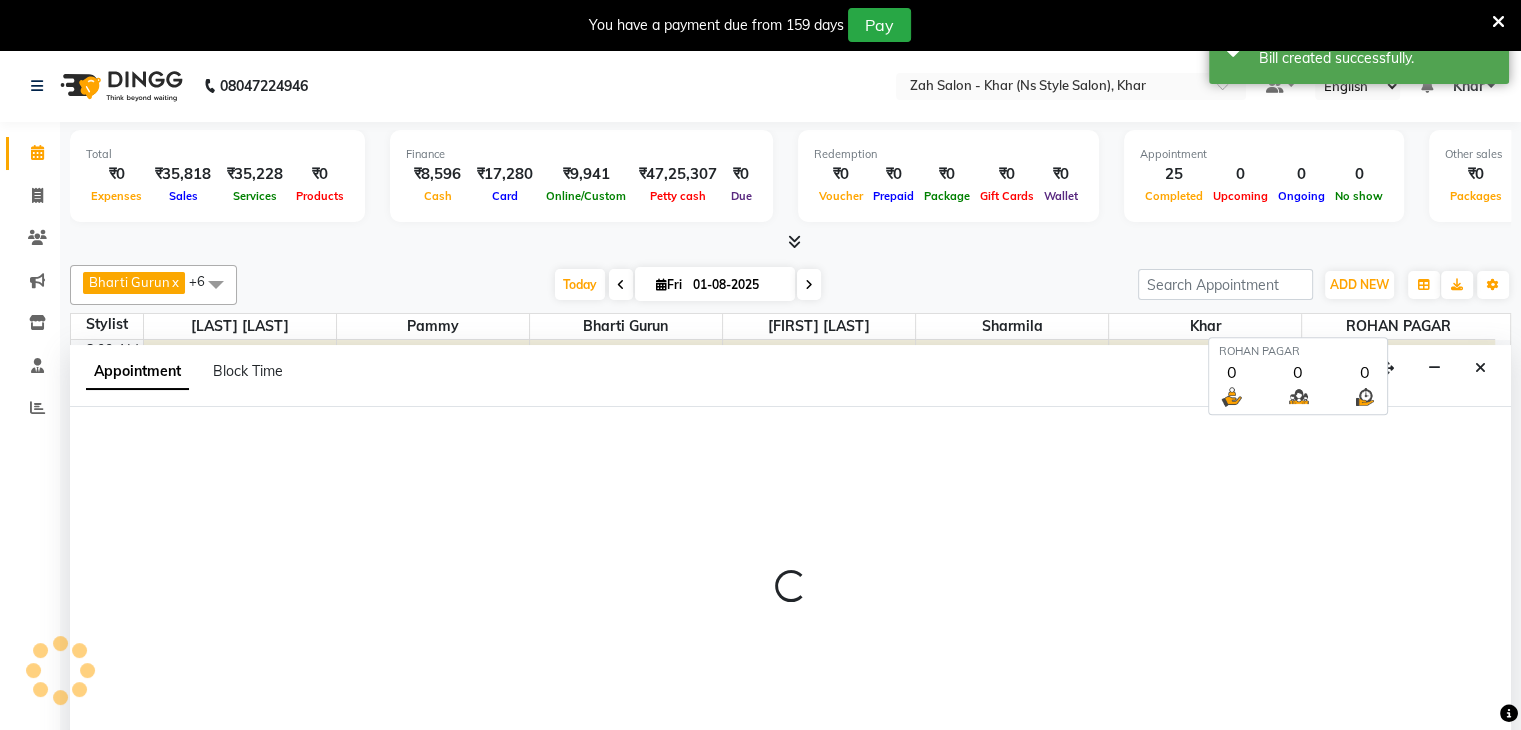 scroll, scrollTop: 51, scrollLeft: 0, axis: vertical 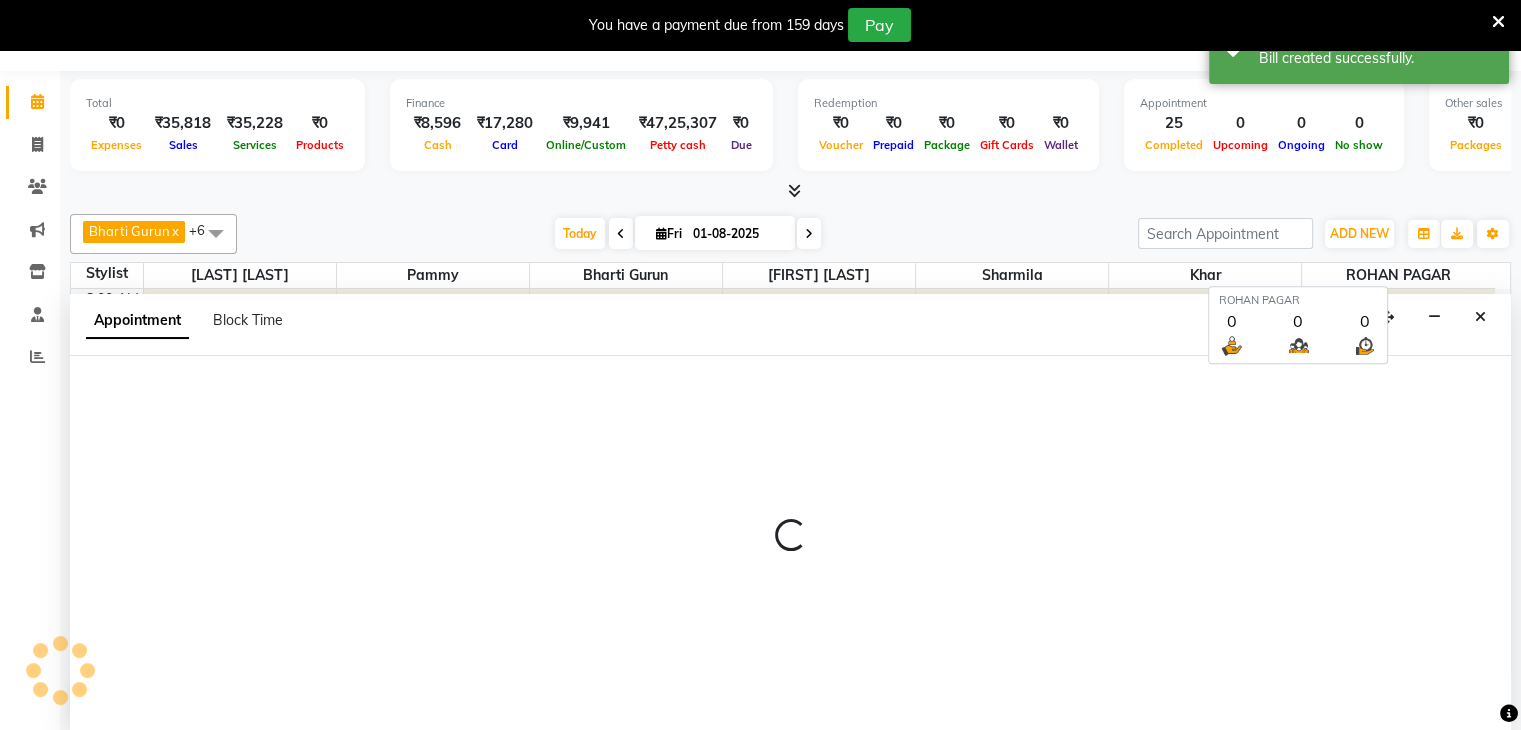 select on "540" 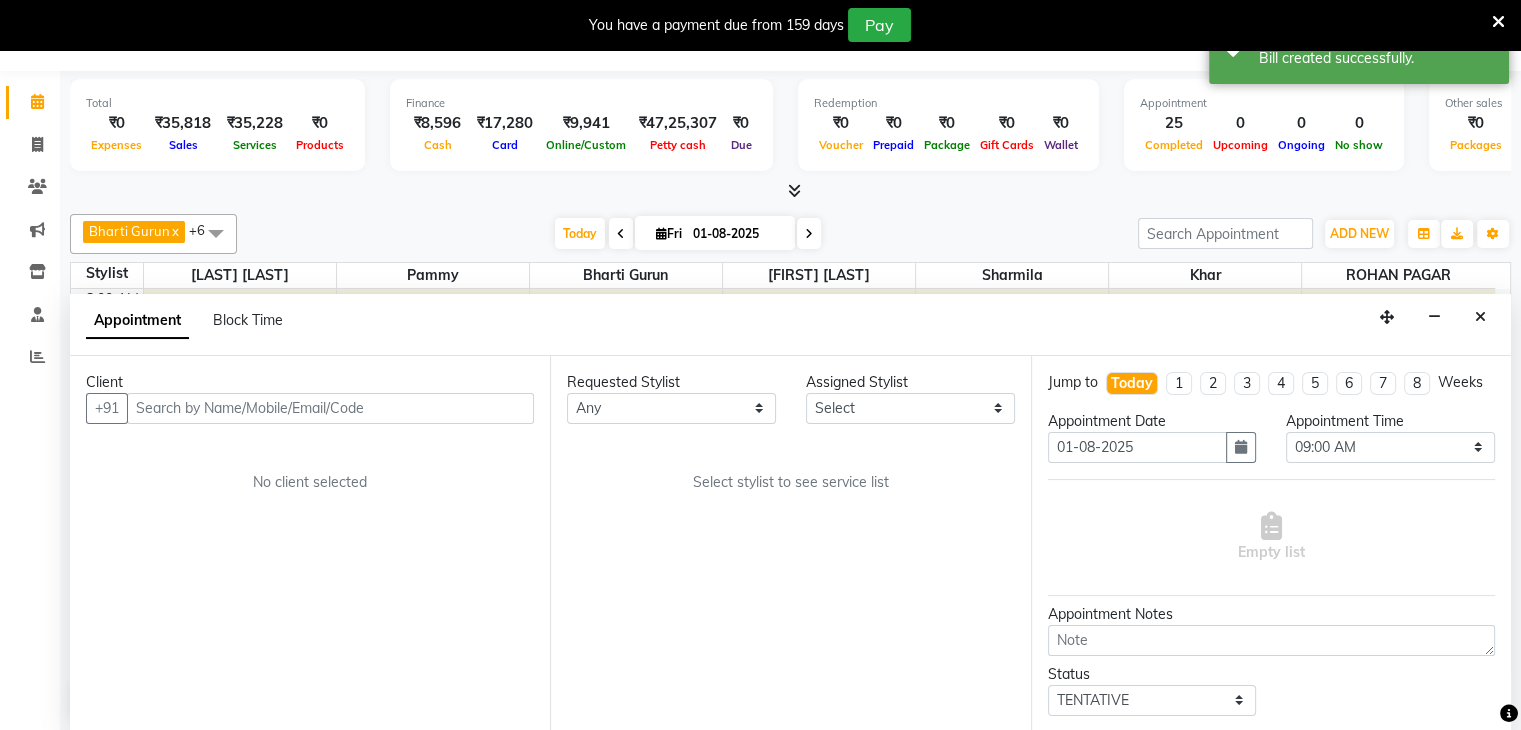 click at bounding box center [330, 408] 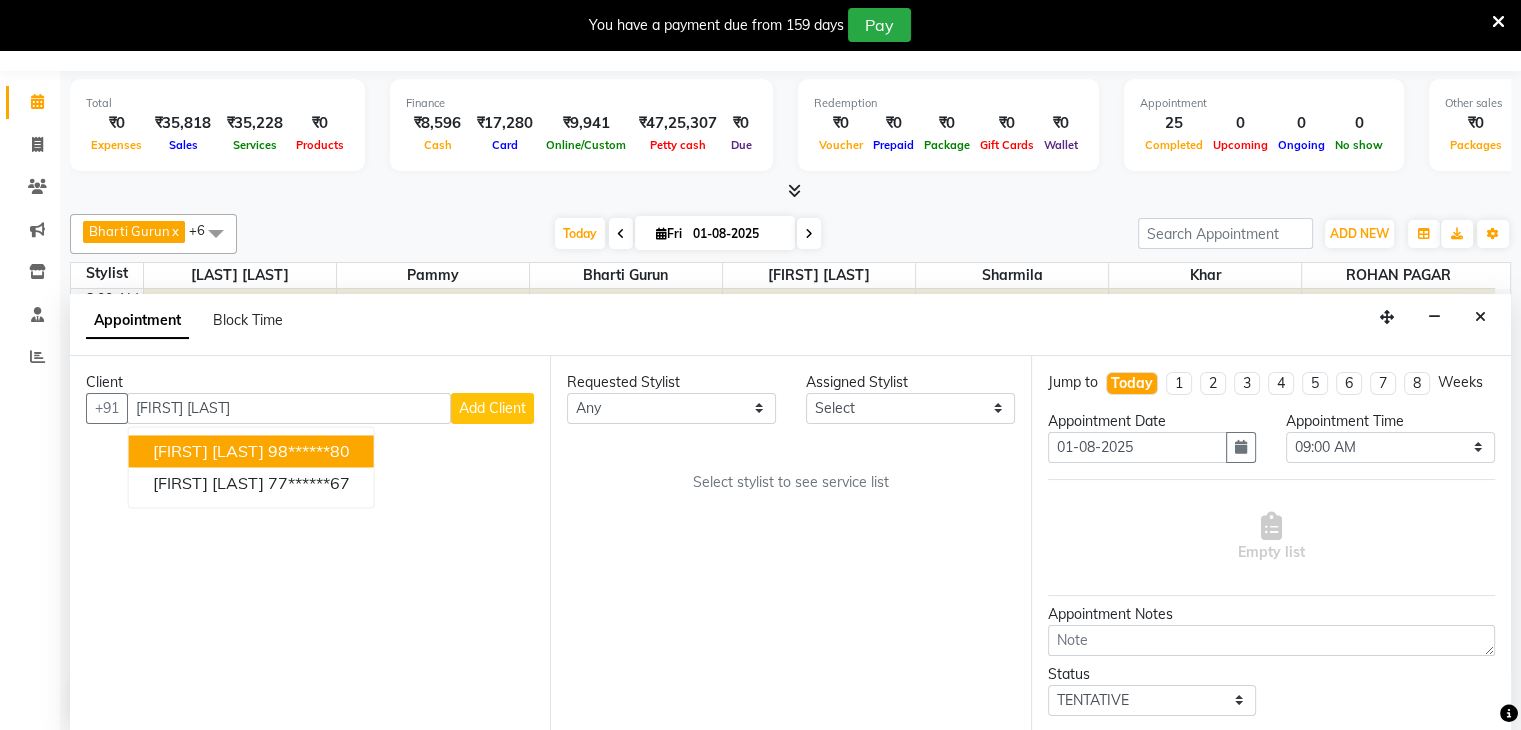 click on "98******80" at bounding box center (309, 451) 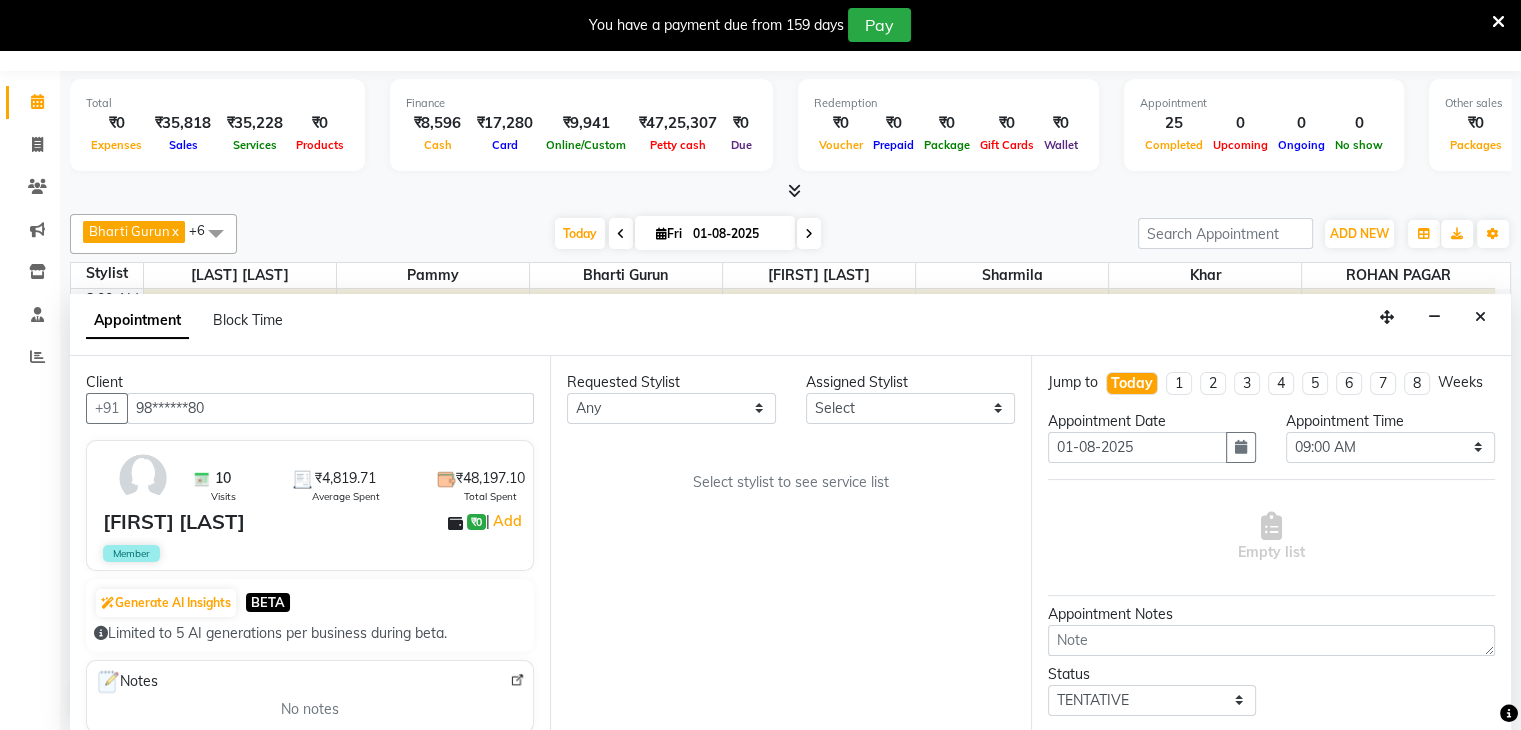 type on "98******80" 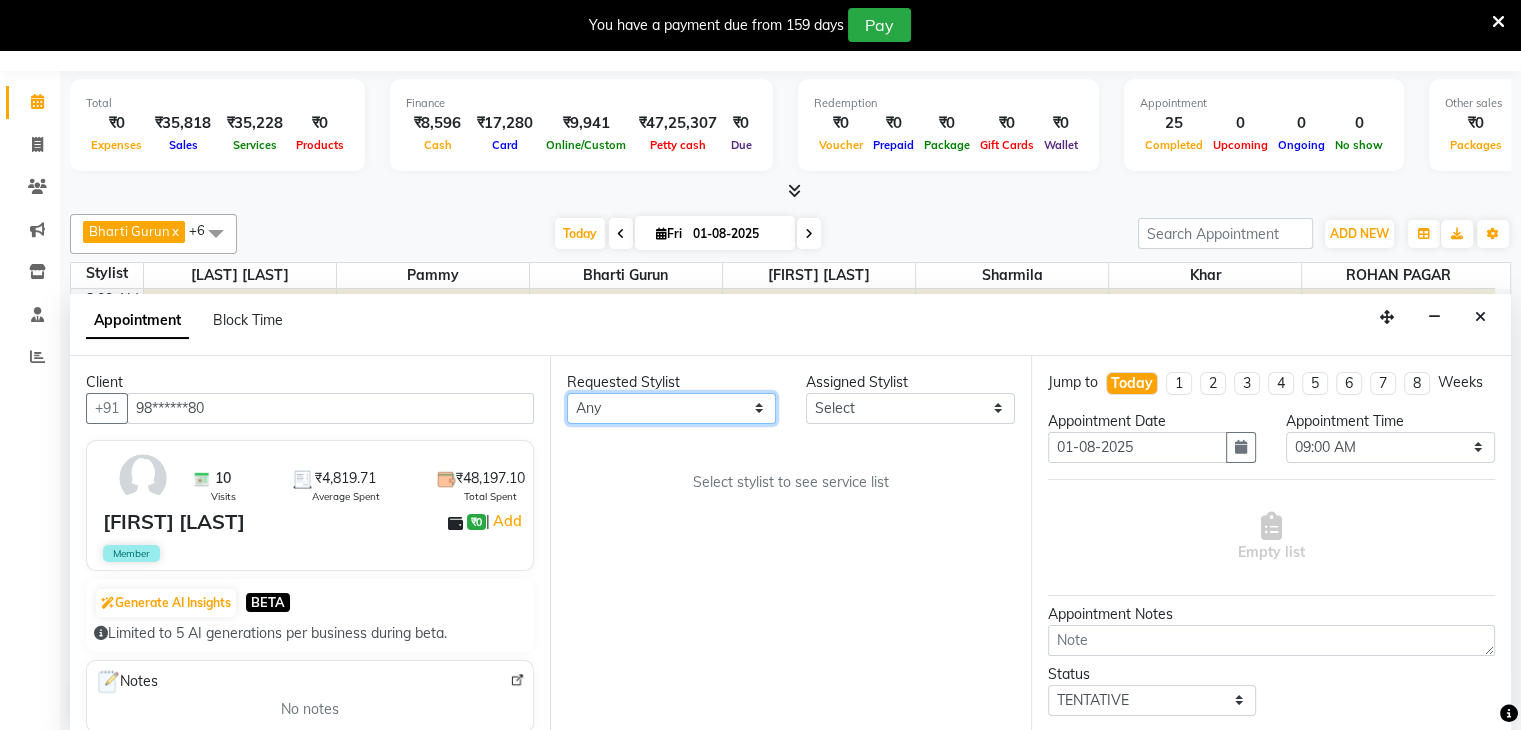 click on "Any Bharti Gurun [PERSON] [PERSON] [PERSON] Khar Pammy ROHAN PAGAR Sharmila" at bounding box center [671, 408] 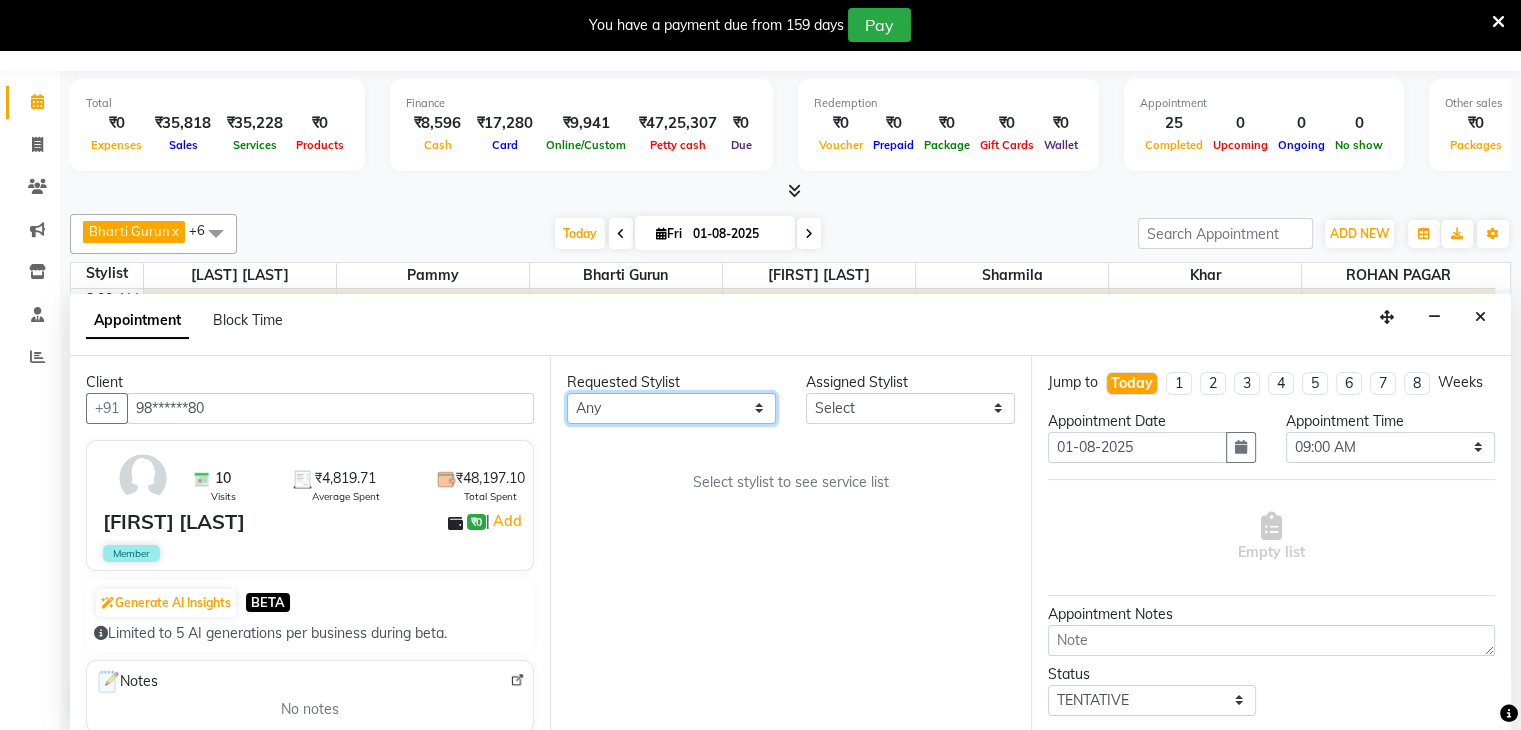 select on "38400" 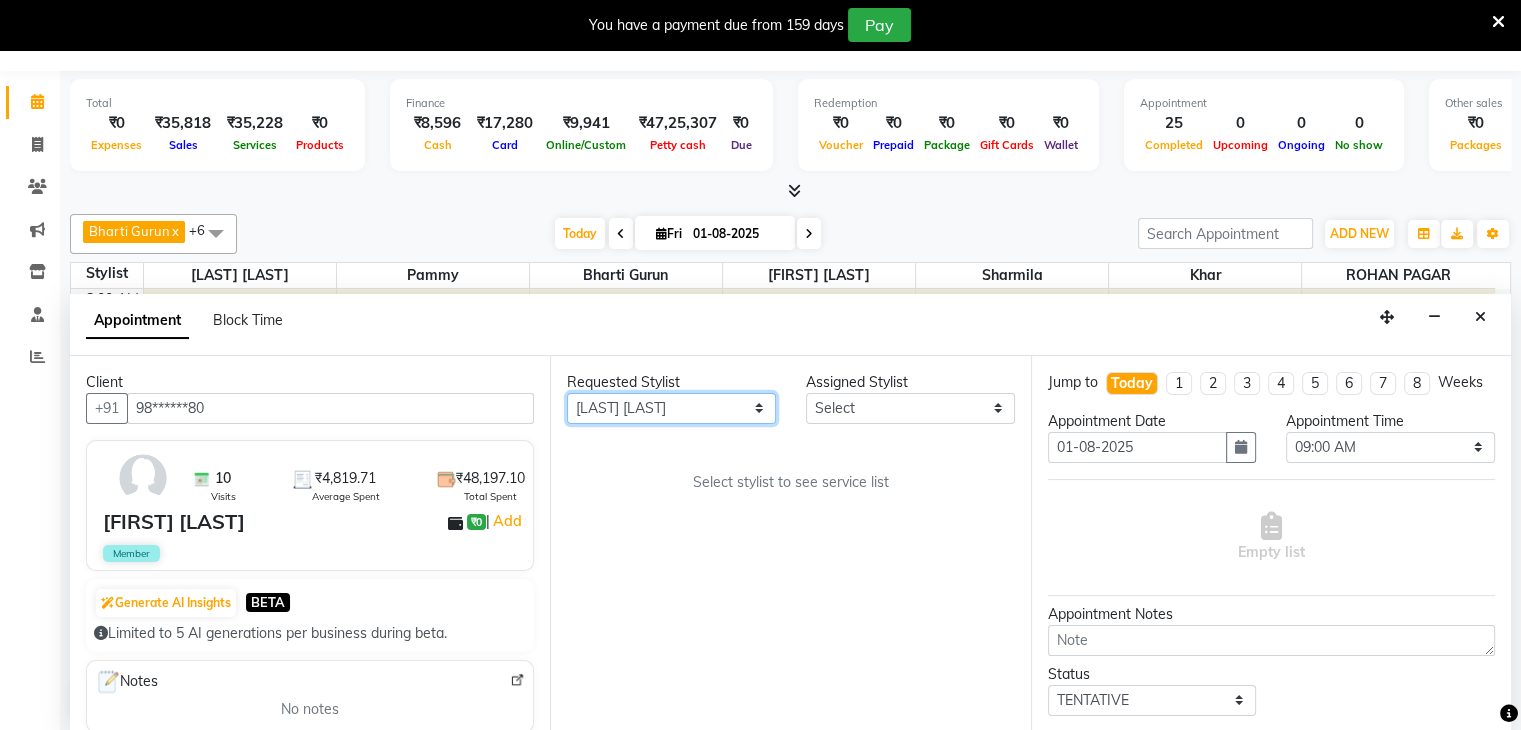click on "Any Bharti Gurun [PERSON] [PERSON] [PERSON] Khar Pammy ROHAN PAGAR Sharmila" at bounding box center (671, 408) 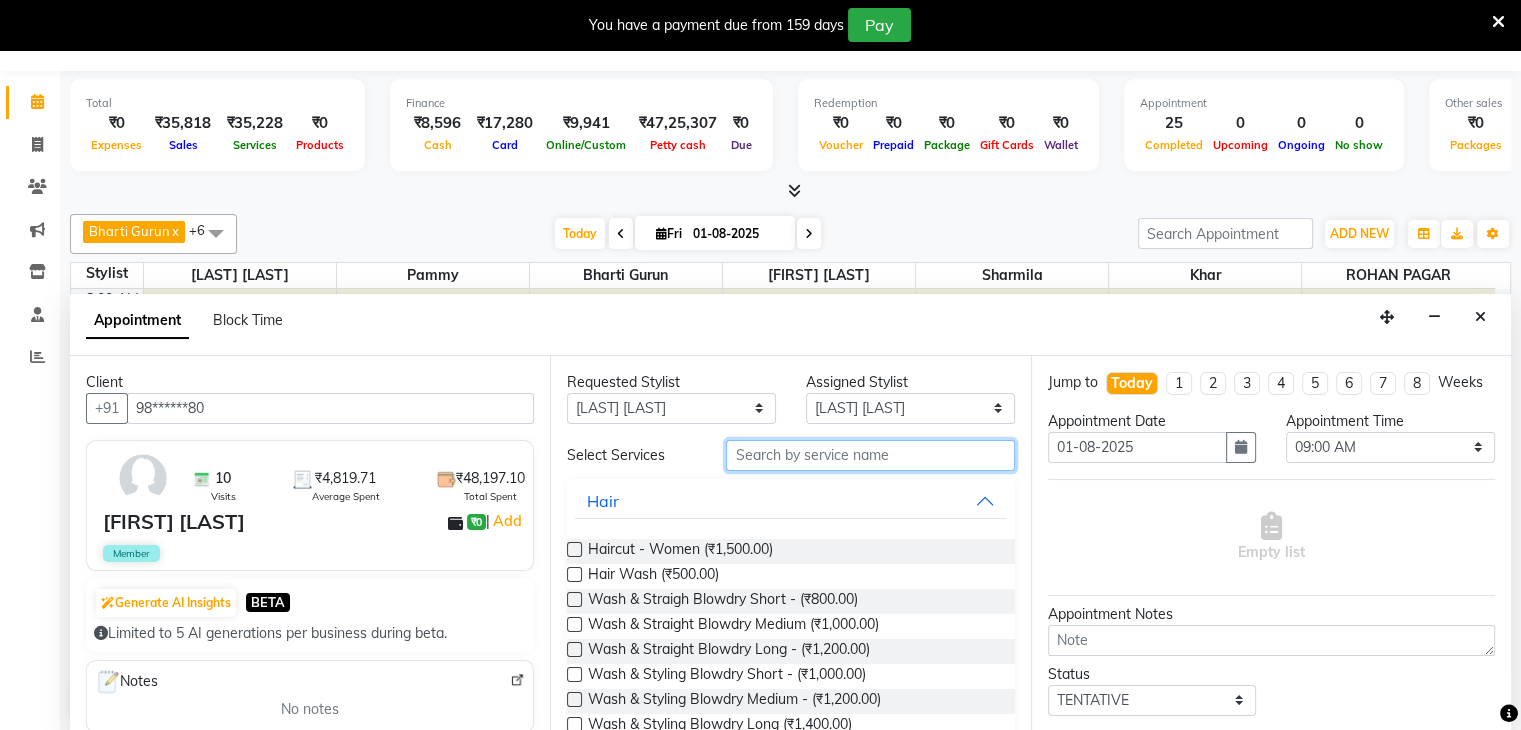 click at bounding box center (870, 455) 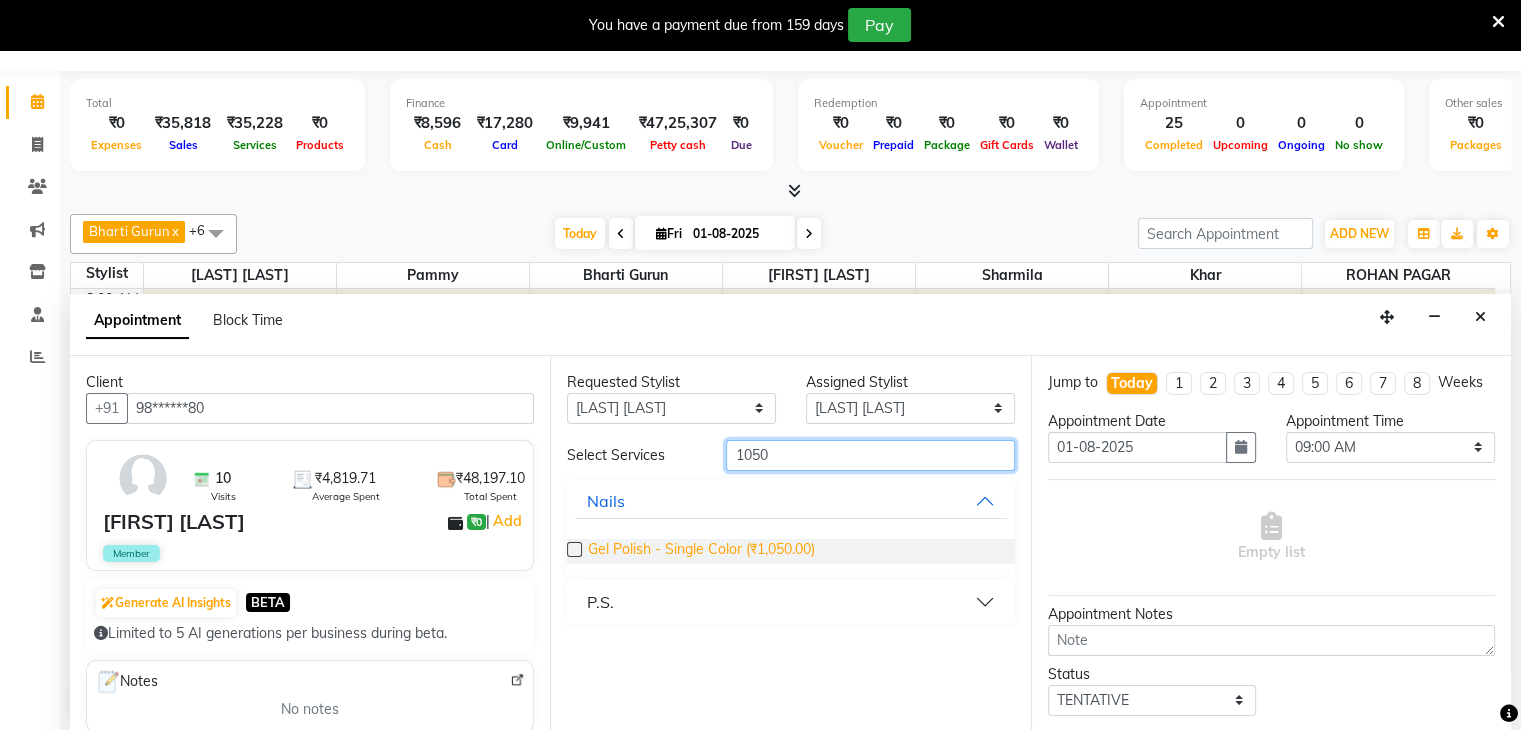 type on "1050" 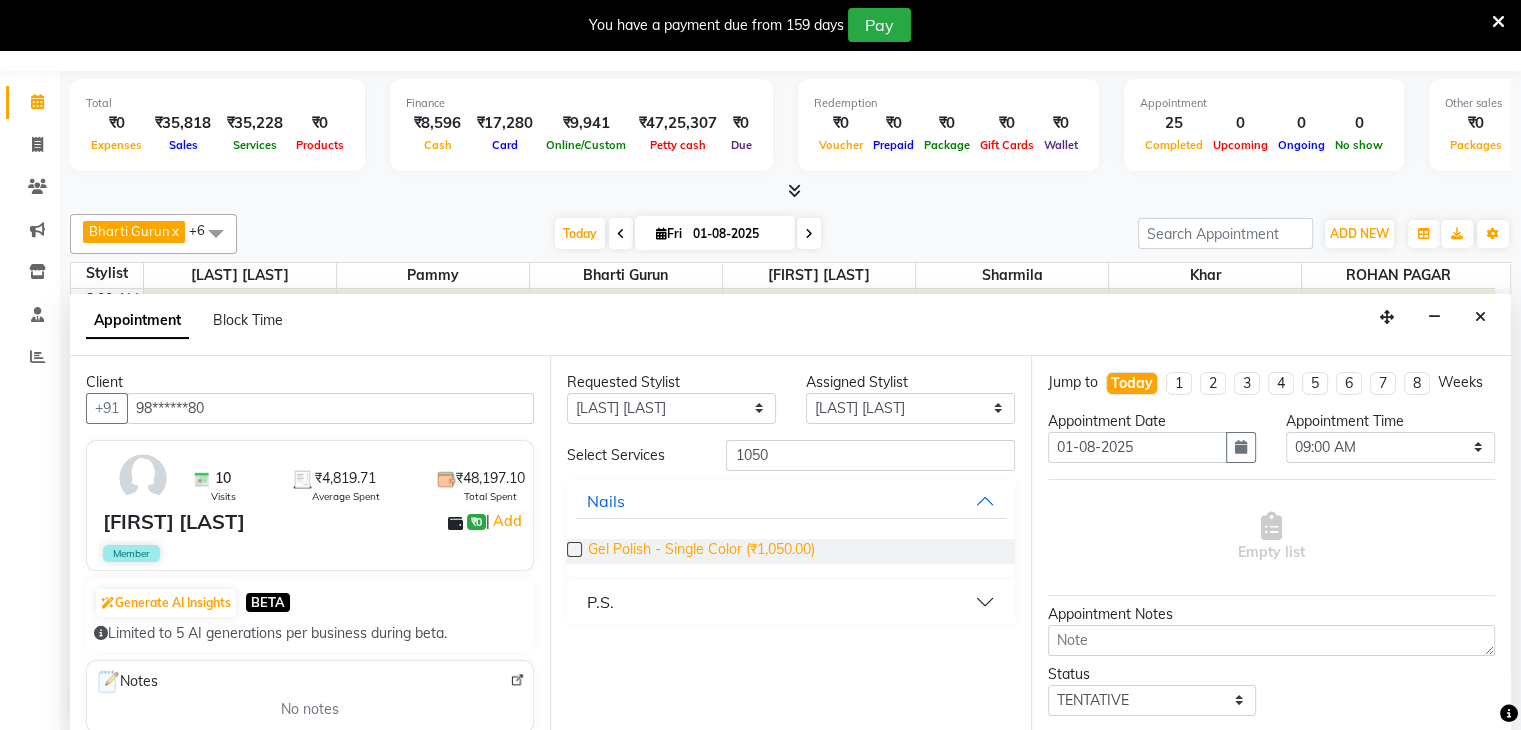 click on "Gel Polish - Single Color (₹1,050.00)" at bounding box center [701, 551] 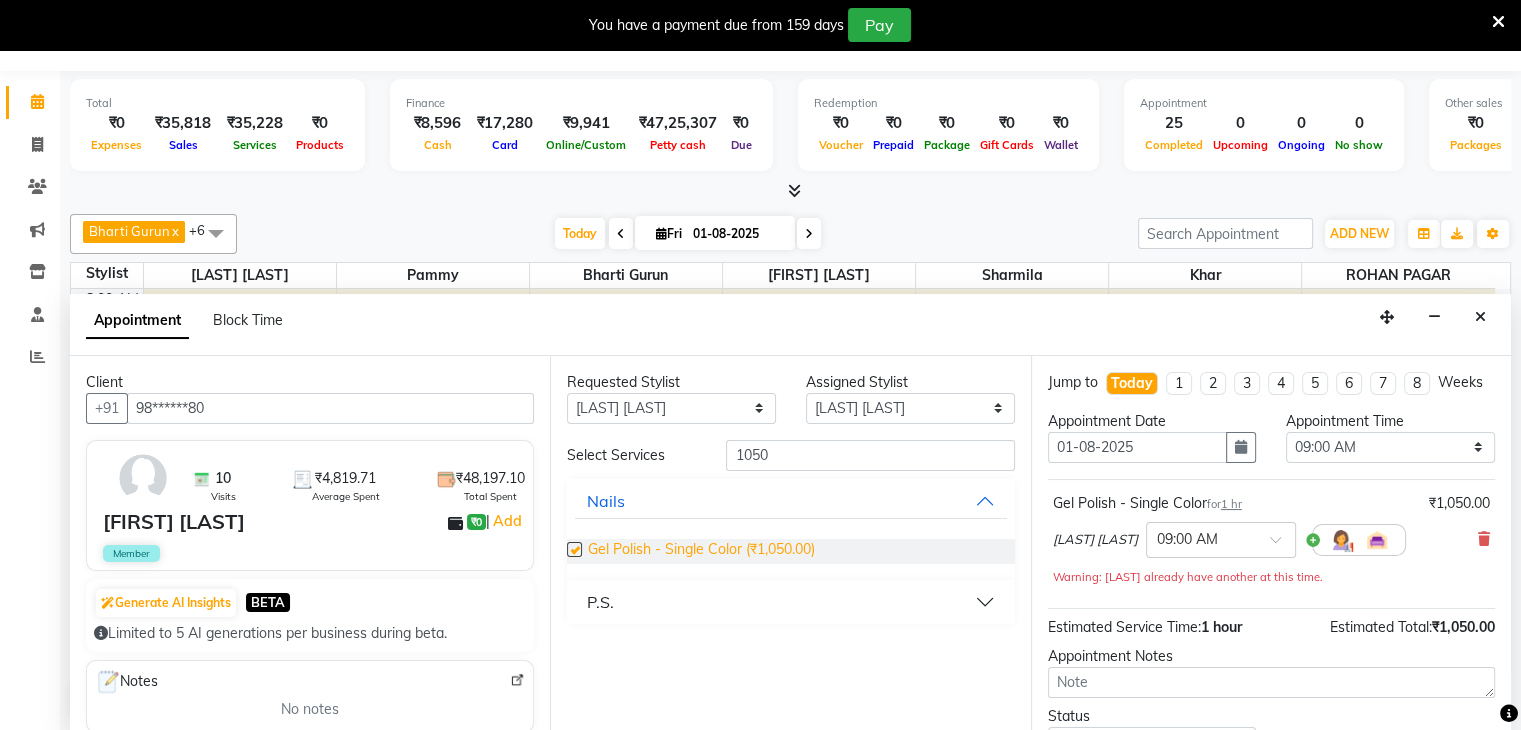 checkbox on "false" 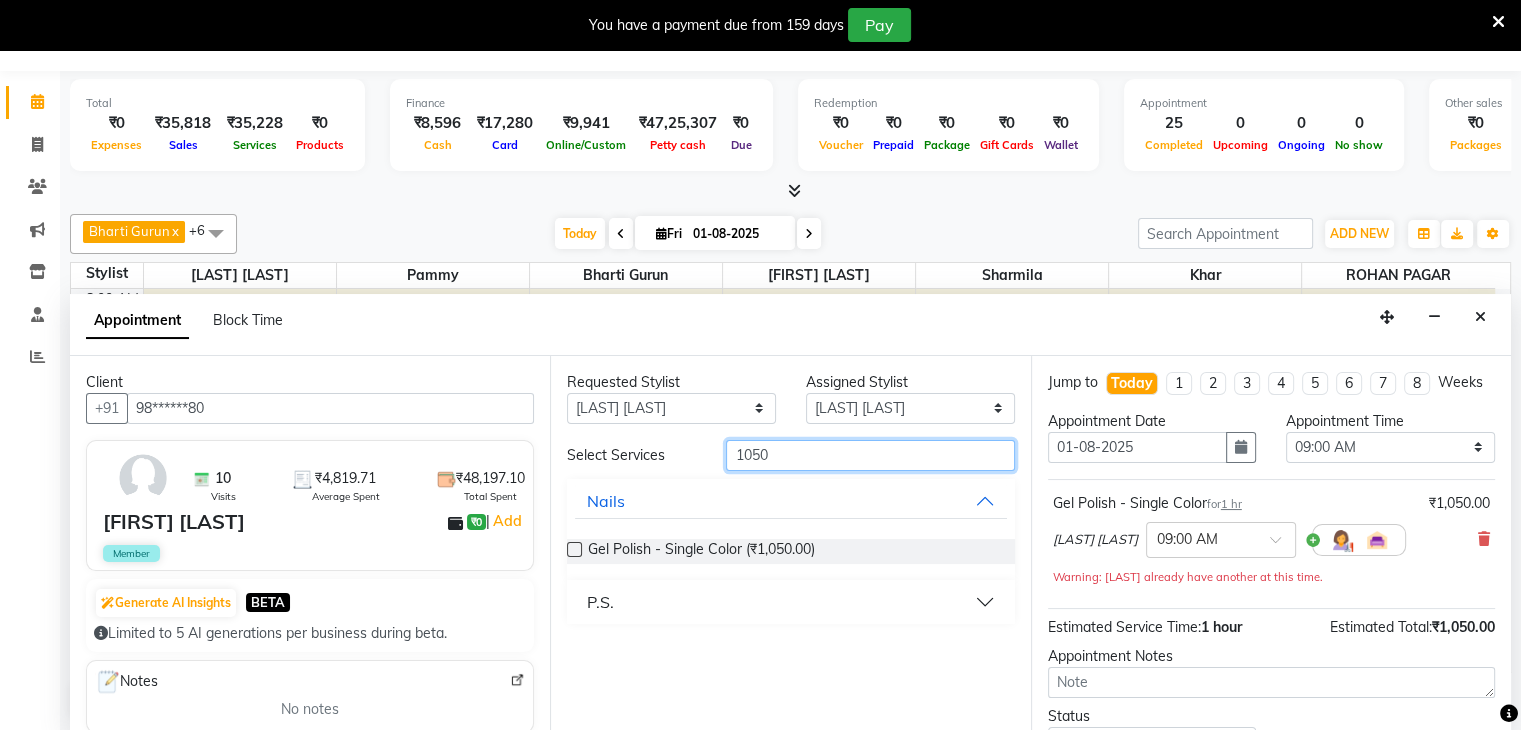 click on "1050" at bounding box center (870, 455) 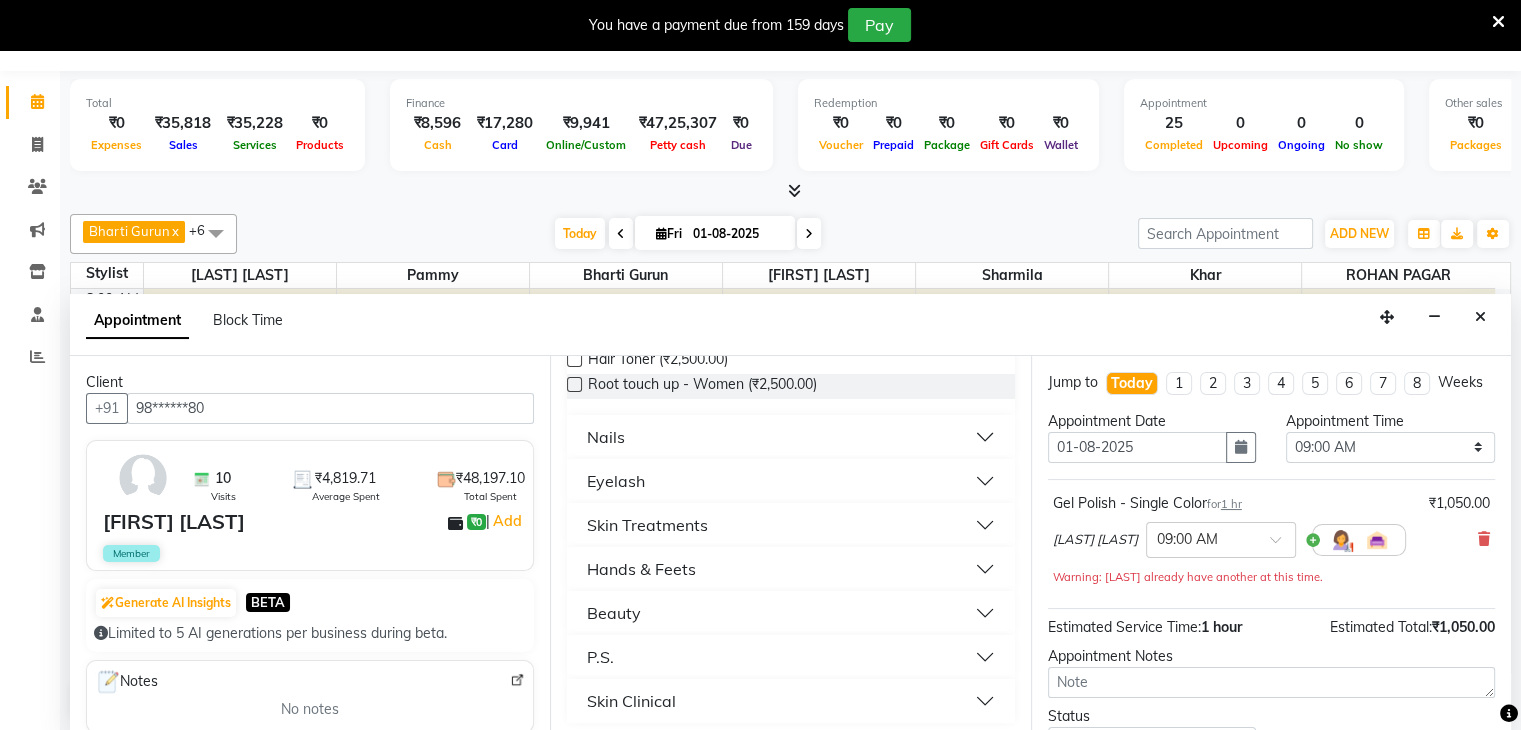 scroll, scrollTop: 288, scrollLeft: 0, axis: vertical 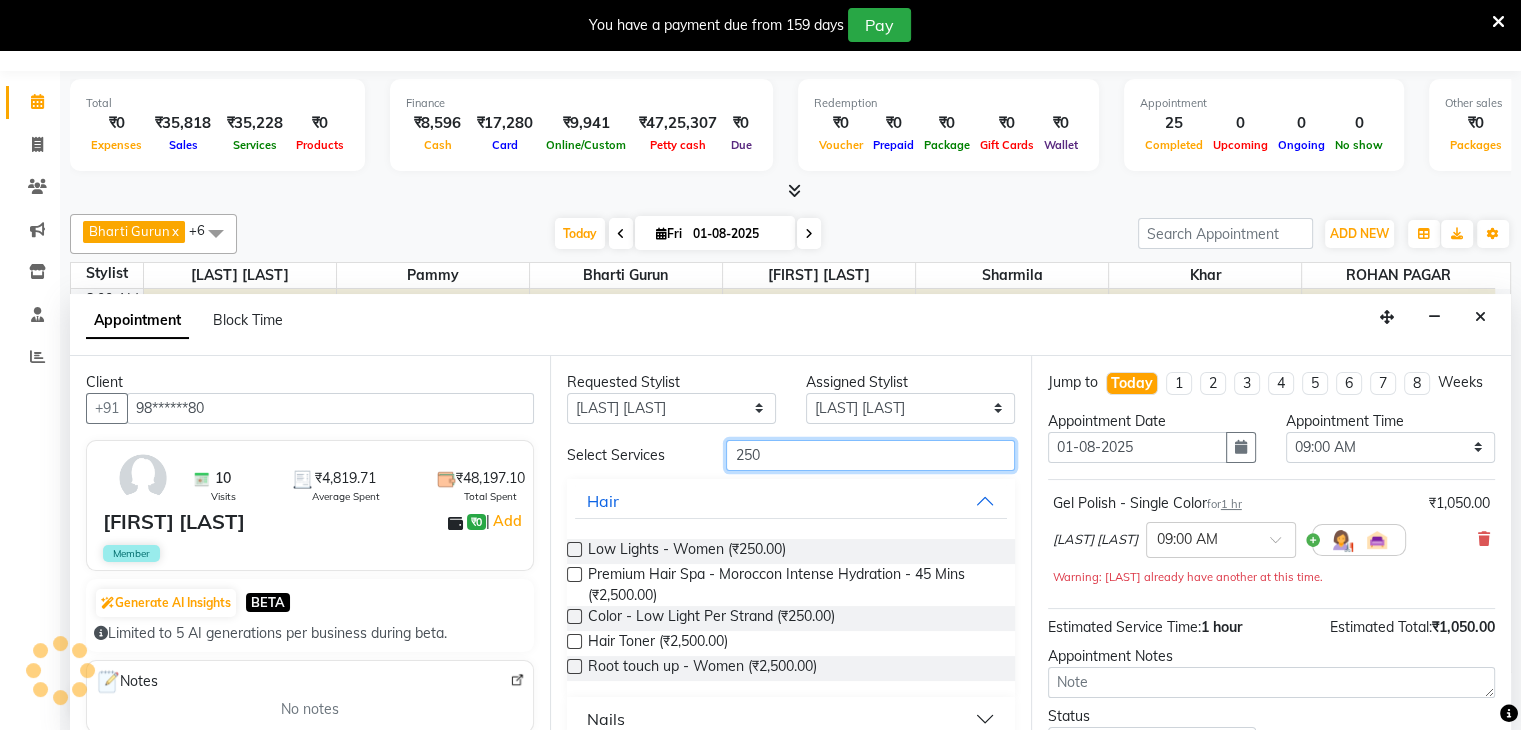 click on "250" at bounding box center [870, 455] 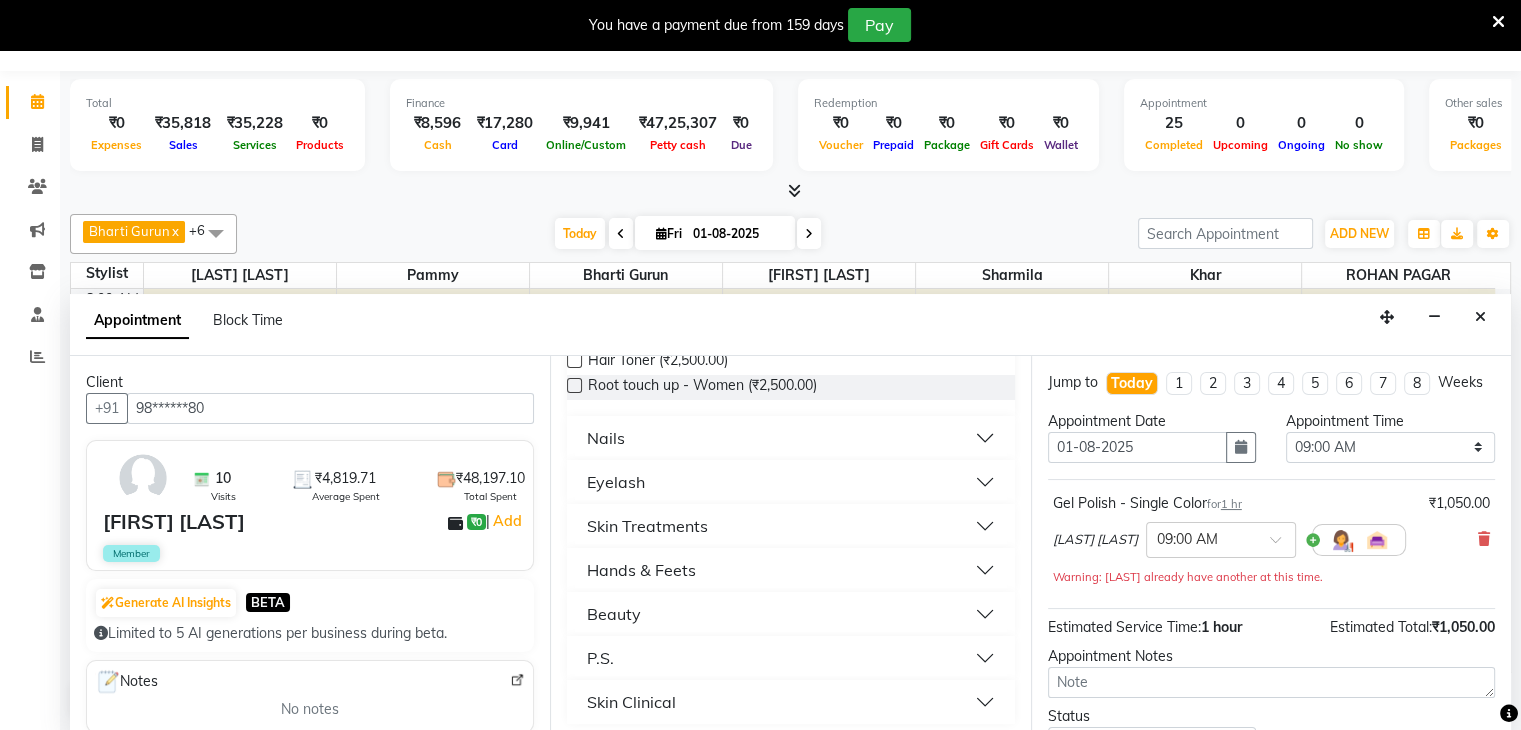 scroll, scrollTop: 288, scrollLeft: 0, axis: vertical 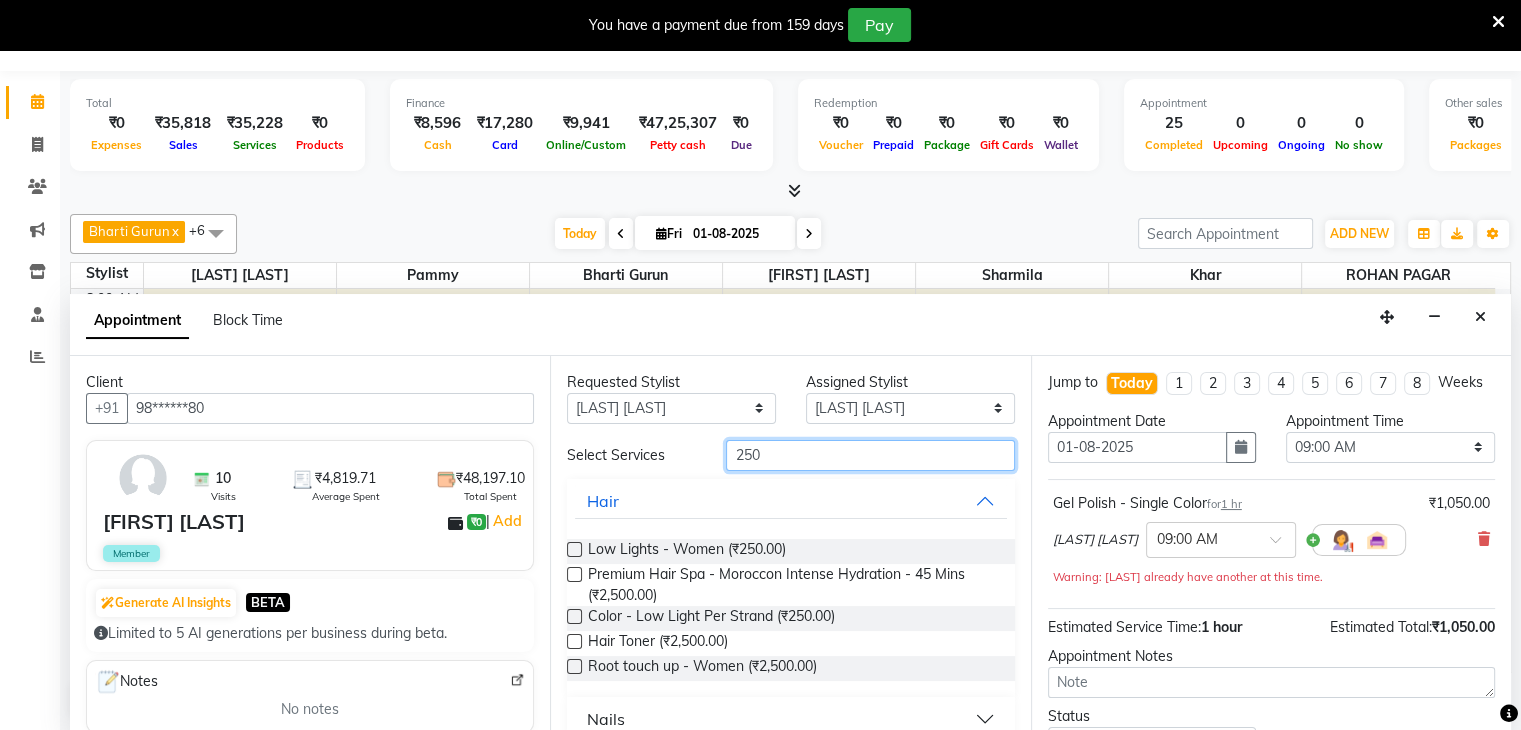 type on "250" 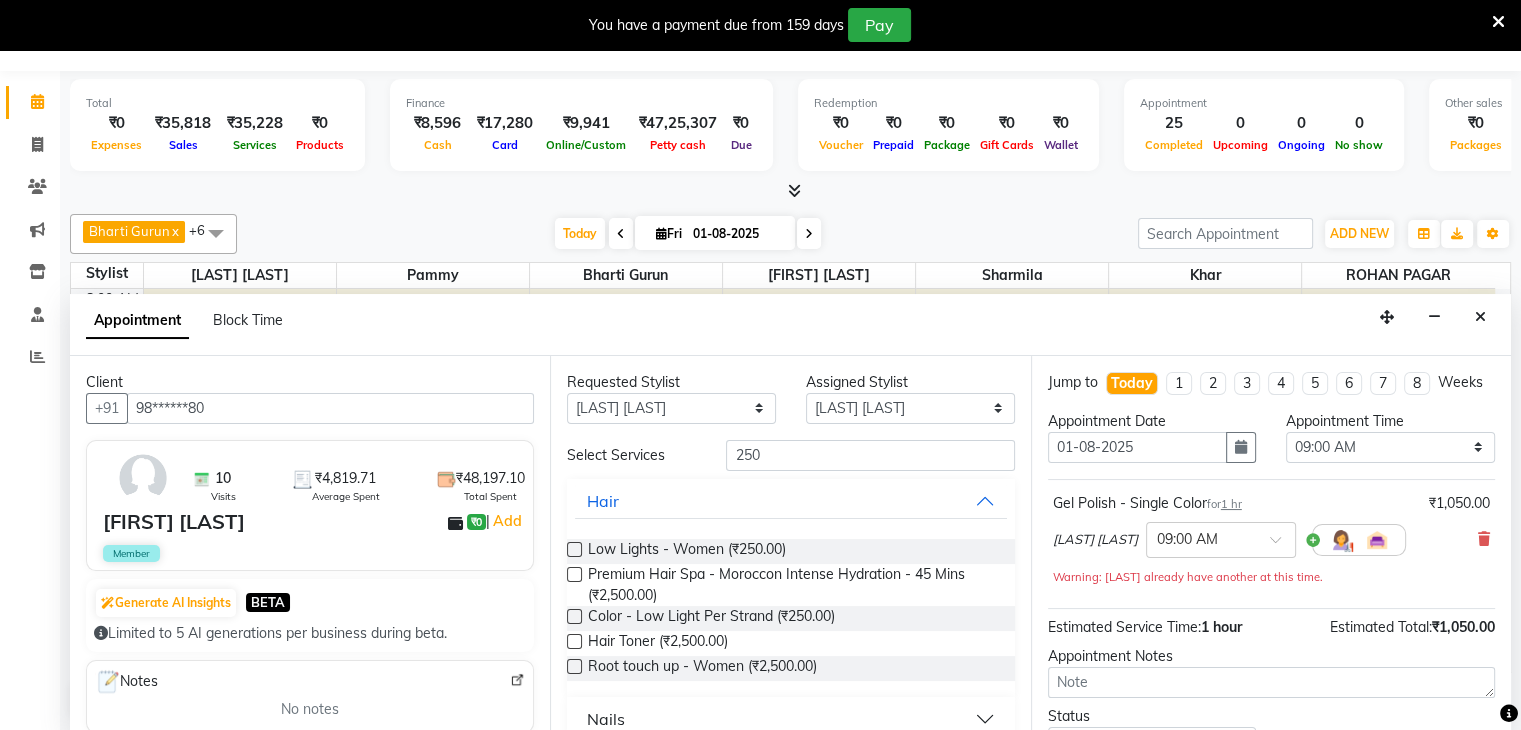 click on "Requested Stylist Any Bharti Gurun Kalpesh Maheshkar Kavita Bhosale Khar Pammy ROHAN PAGAR Sharmila Assigned Stylist Select Bharti Gurun Kalpesh Maheshkar Kavita Bhosale Khar Pammy ROHAN PAGAR Sharmila Select Services 250    Hair Low Lights - Women (₹250.00) Premium Hair Spa - Moroccon Intense Hydration - 45 Mins (₹2,500.00) Color - Low Light Per Strand (₹250.00) Hair Toner (₹2,500.00) Root touch up - Women (₹2,500.00)    Nails    Eyelash    Skin Treatments    Hands & Feets    Beauty    P.S.    Skin Clinical" at bounding box center [790, 544] 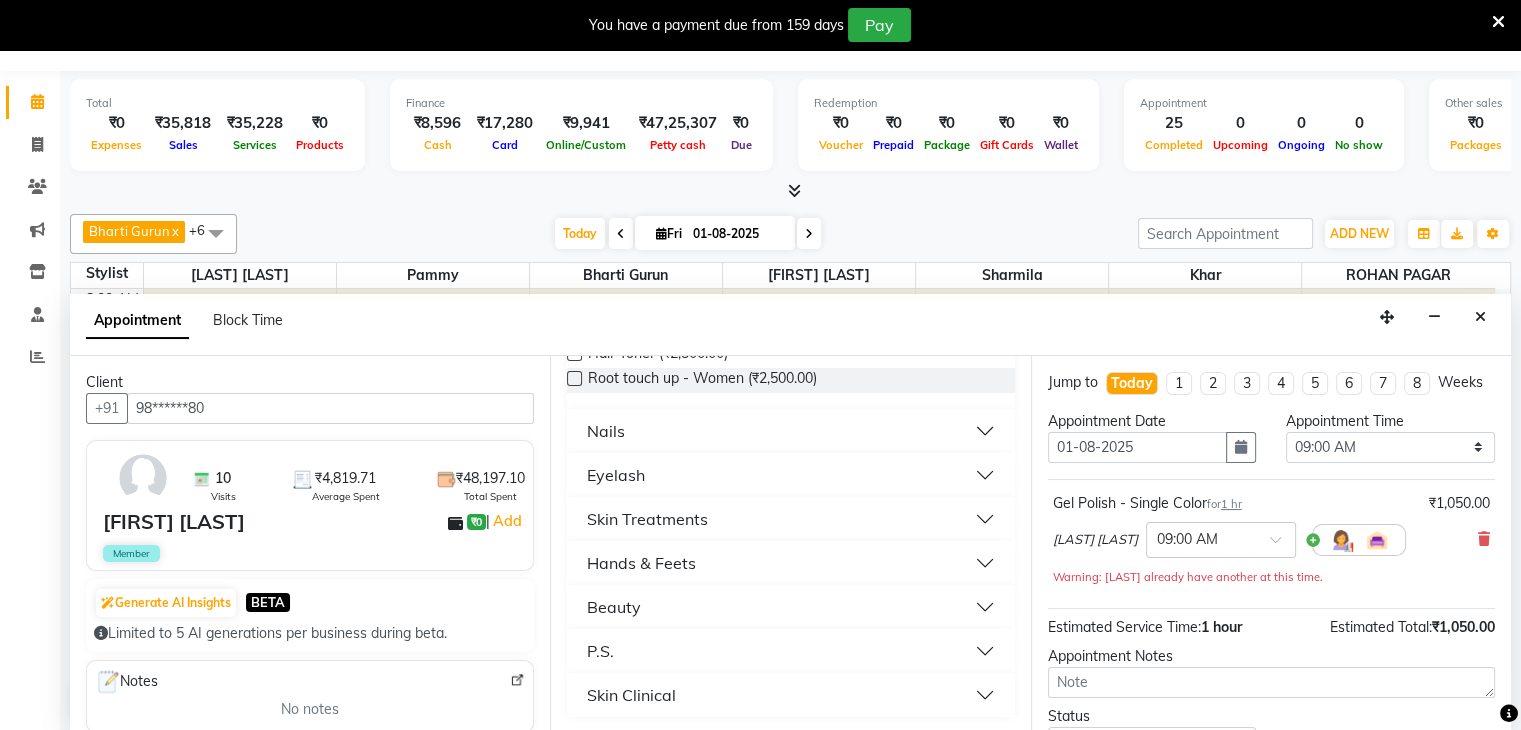 click on "Nails" at bounding box center [790, 431] 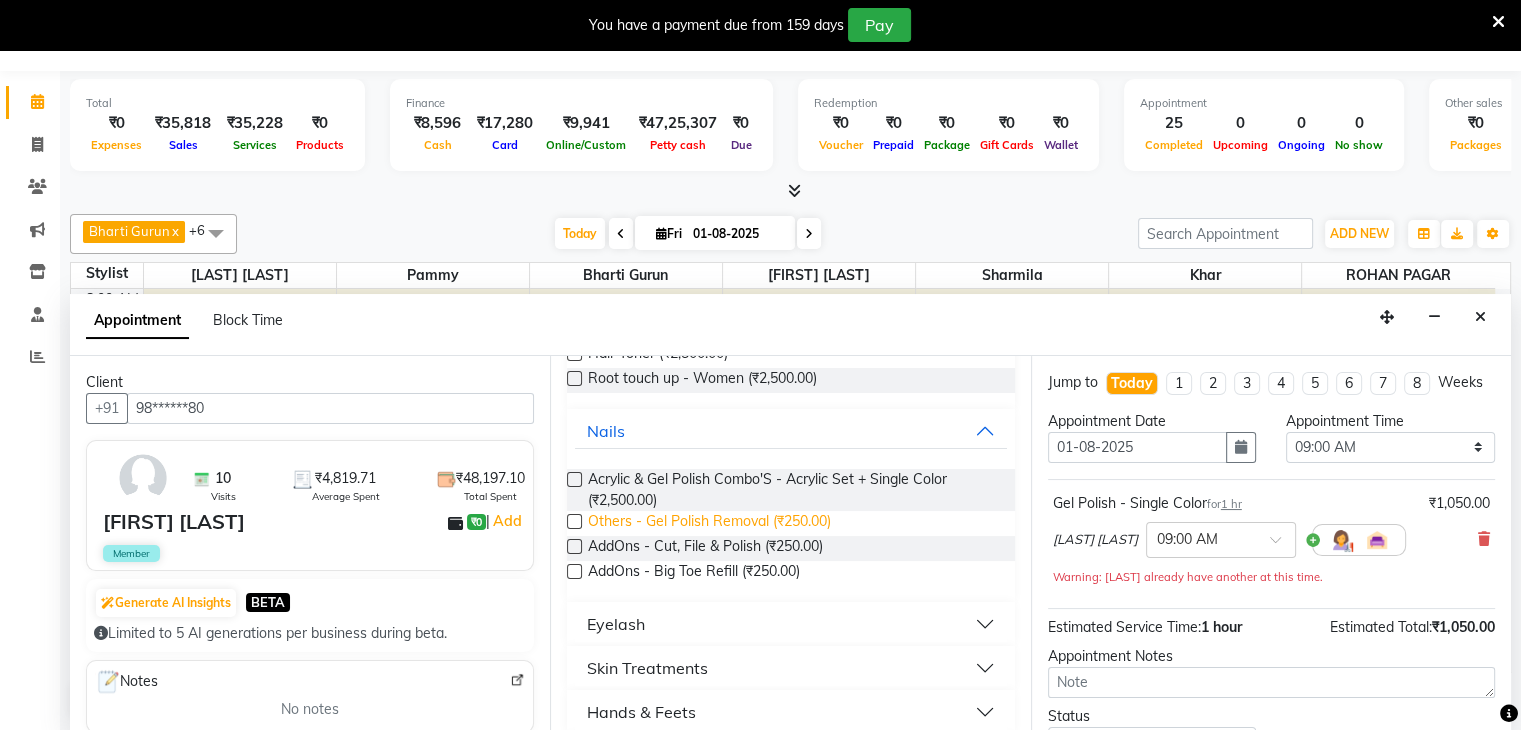 click on "Others - Gel Polish Removal (₹250.00)" at bounding box center [709, 523] 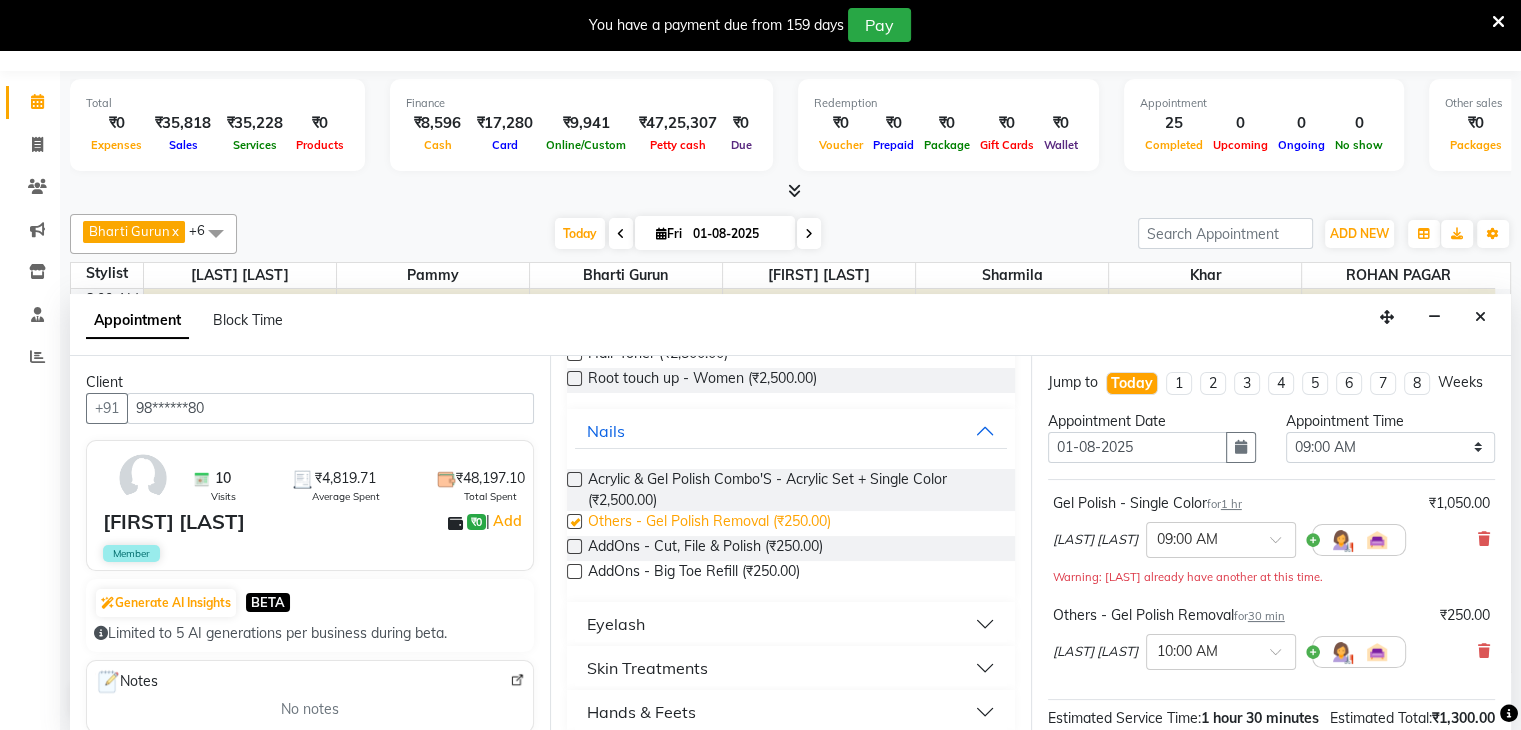 checkbox on "false" 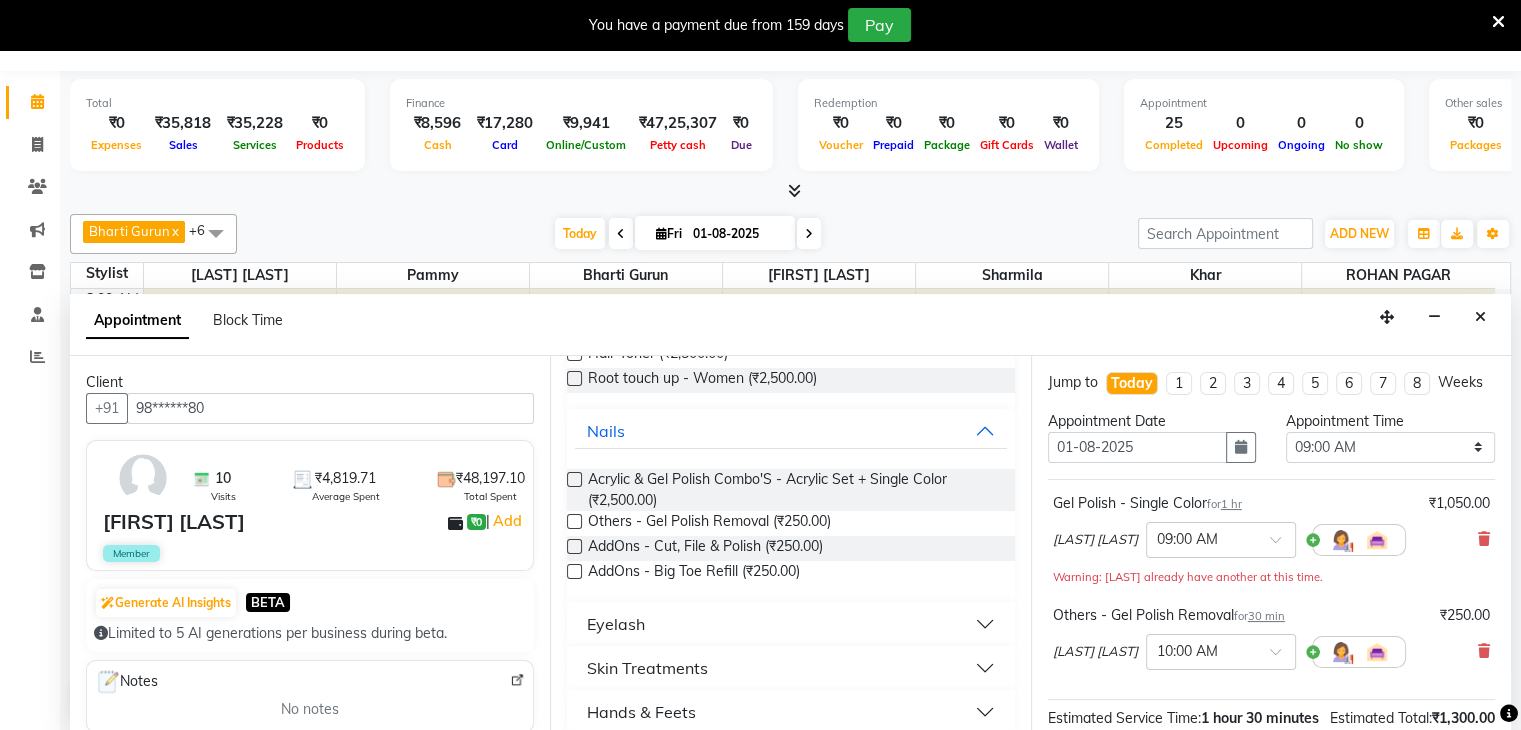 scroll, scrollTop: 282, scrollLeft: 0, axis: vertical 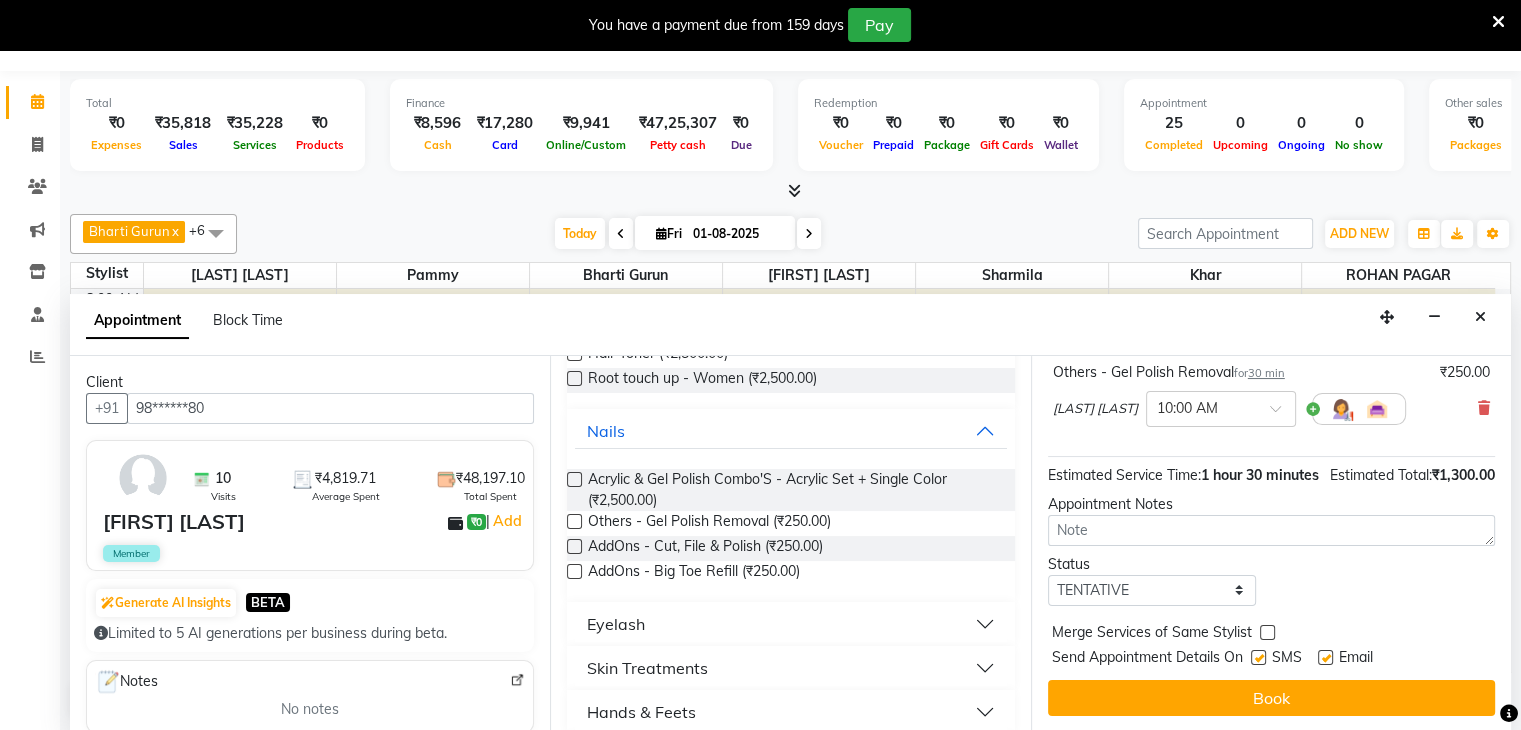 click at bounding box center [1258, 657] 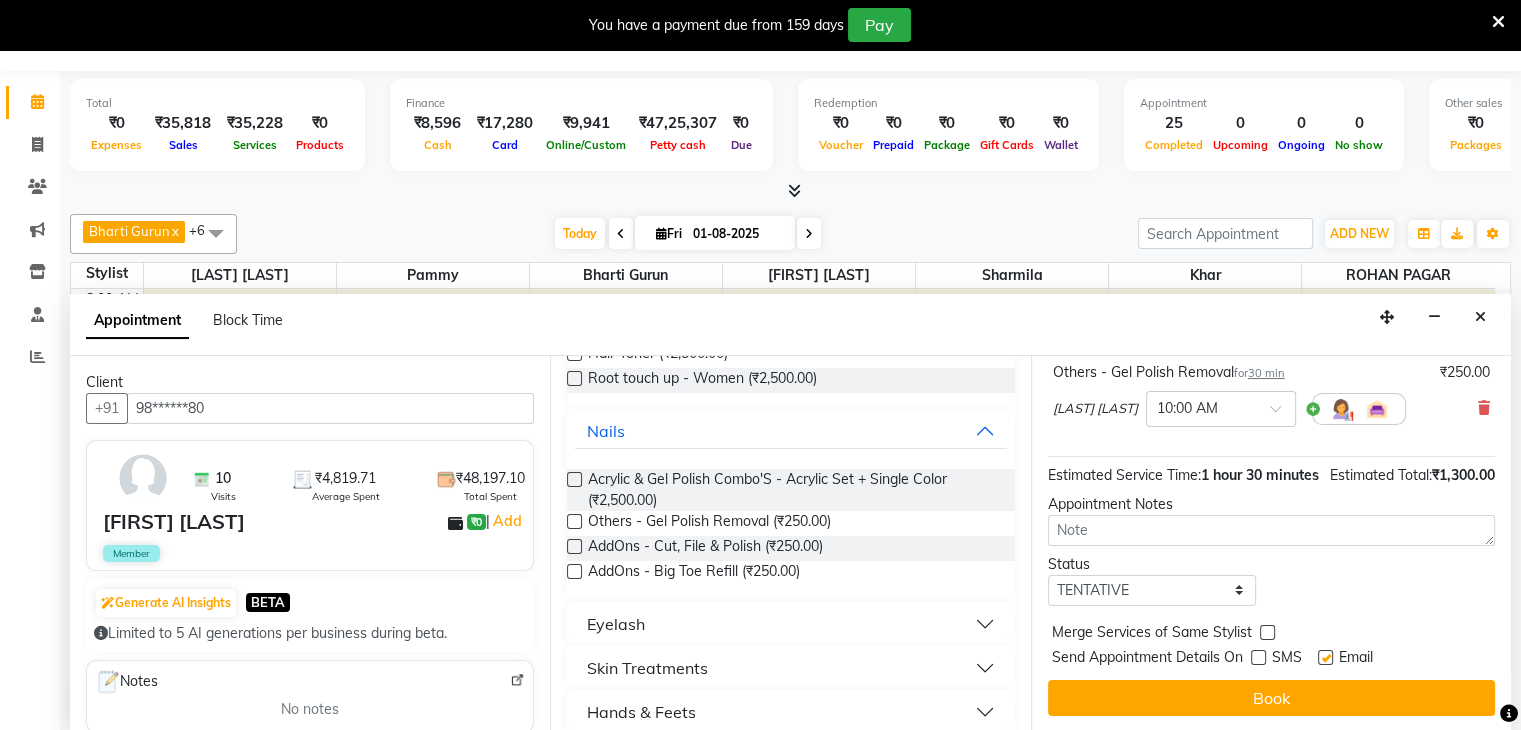 click at bounding box center [1325, 657] 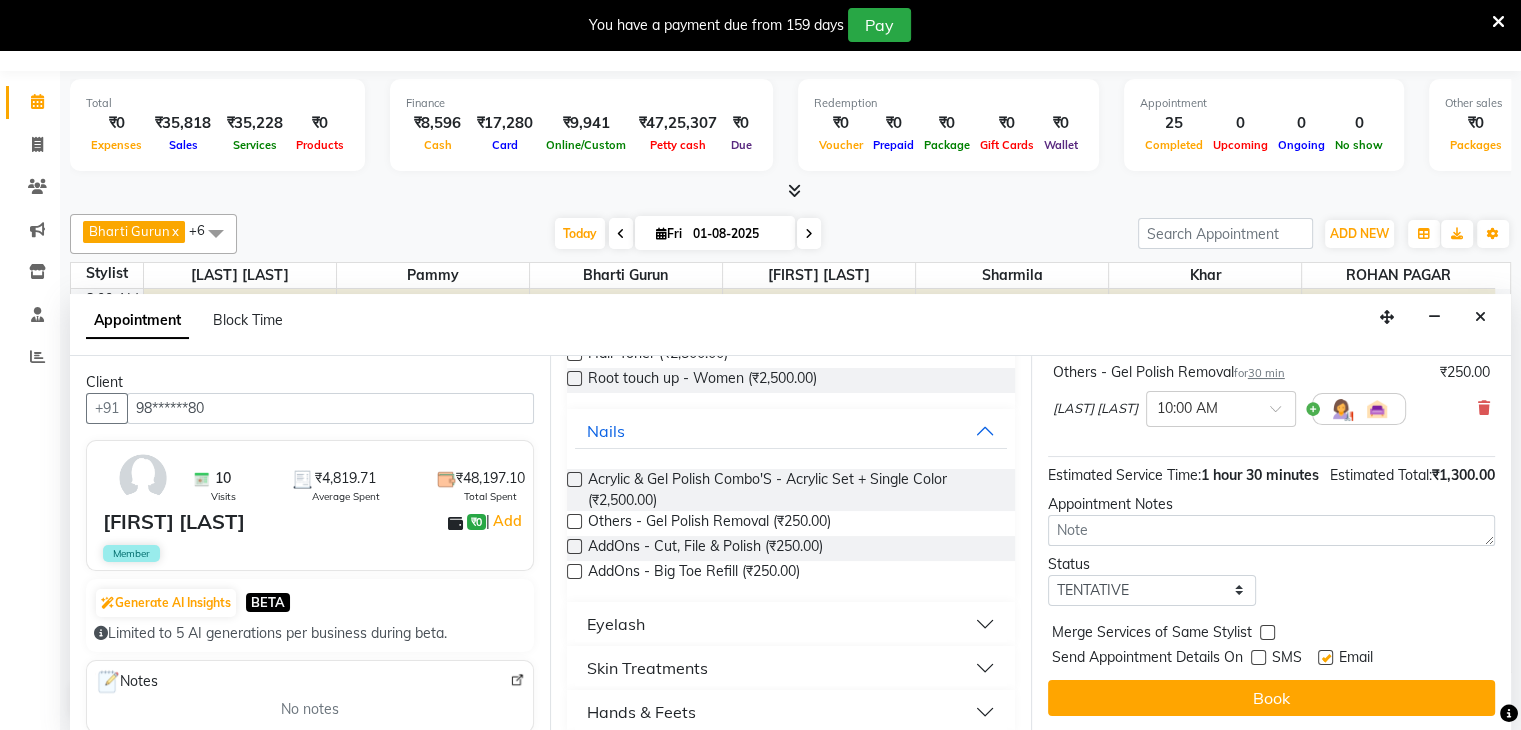 click at bounding box center (1324, 659) 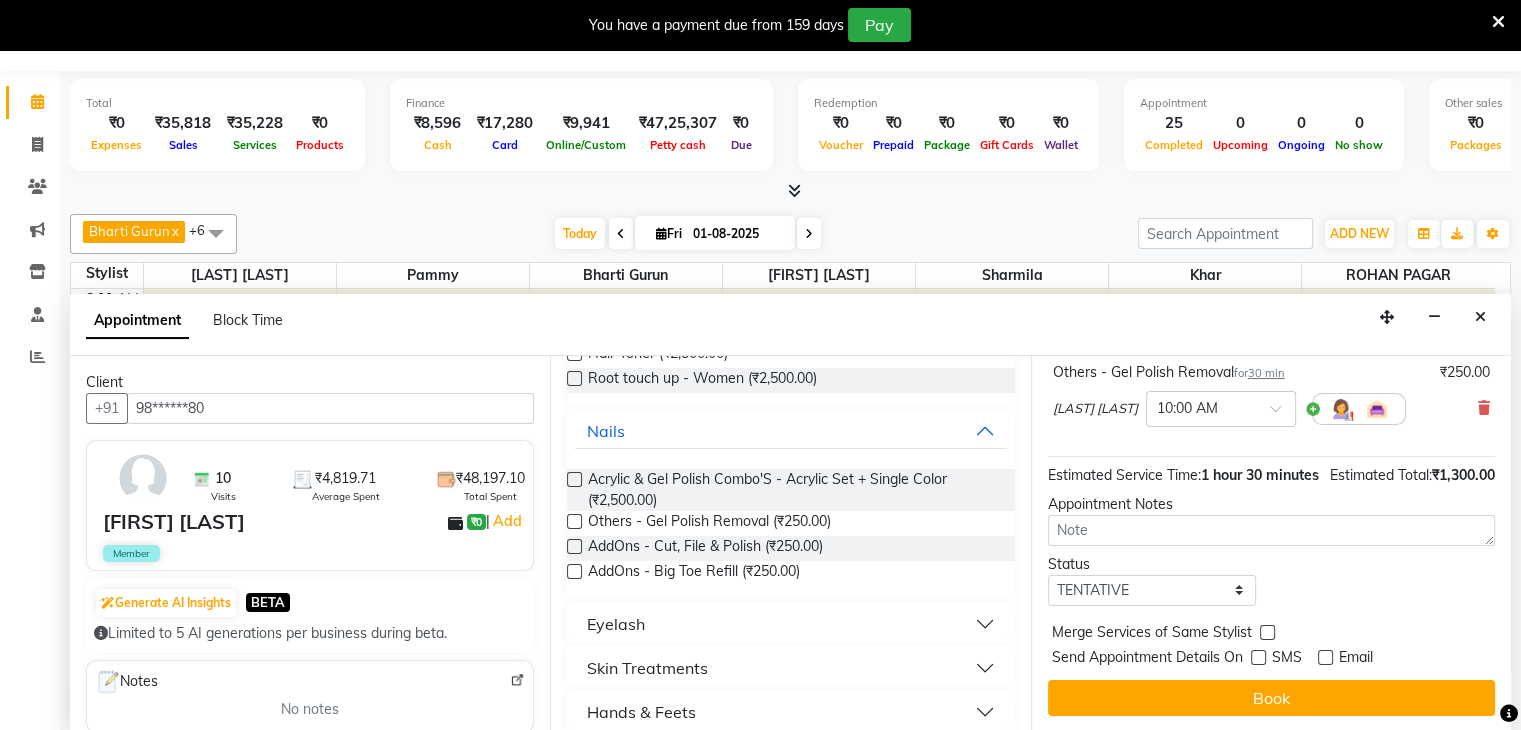 click on "Jump to Today 1 2 3 4 5 6 7 8 Weeks Appointment Date 01-08-2025 Appointment Time Select 09:00 AM 09:15 AM 09:30 AM 09:45 AM 10:00 AM 10:15 AM 10:30 AM 10:45 AM 11:00 AM 11:15 AM 11:30 AM 11:45 AM 12:00 PM 12:15 PM 12:30 PM 12:45 PM 01:00 PM 01:15 PM 01:30 PM 01:45 PM 02:00 PM 02:15 PM 02:30 PM 02:45 PM 03:00 PM 03:15 PM 03:30 PM 03:45 PM 04:00 PM 04:15 PM 04:30 PM 04:45 PM 05:00 PM 05:15 PM 05:30 PM 05:45 PM 06:00 PM 06:15 PM 06:30 PM 06:45 PM 07:00 PM 07:15 PM 07:30 PM 07:45 PM 08:00 PM Gel Polish - Single Color   for  1 hr ₹1,050.00 Kavita Bhosale × 09:00 AM Warning: Kavita Bhosale already have another at this time. Others - Gel Polish Removal   for  30 min ₹250.00 Kavita Bhosale × 10:00 AM Estimated Service Time:  1 hour 30 minutes Estimated Total:  ₹1,300.00 Appointment Notes Status Select TENTATIVE CONFIRM CHECK-IN UPCOMING Merge Services of Same Stylist Send Appointment Details On SMS Email  Book" at bounding box center [1271, 544] 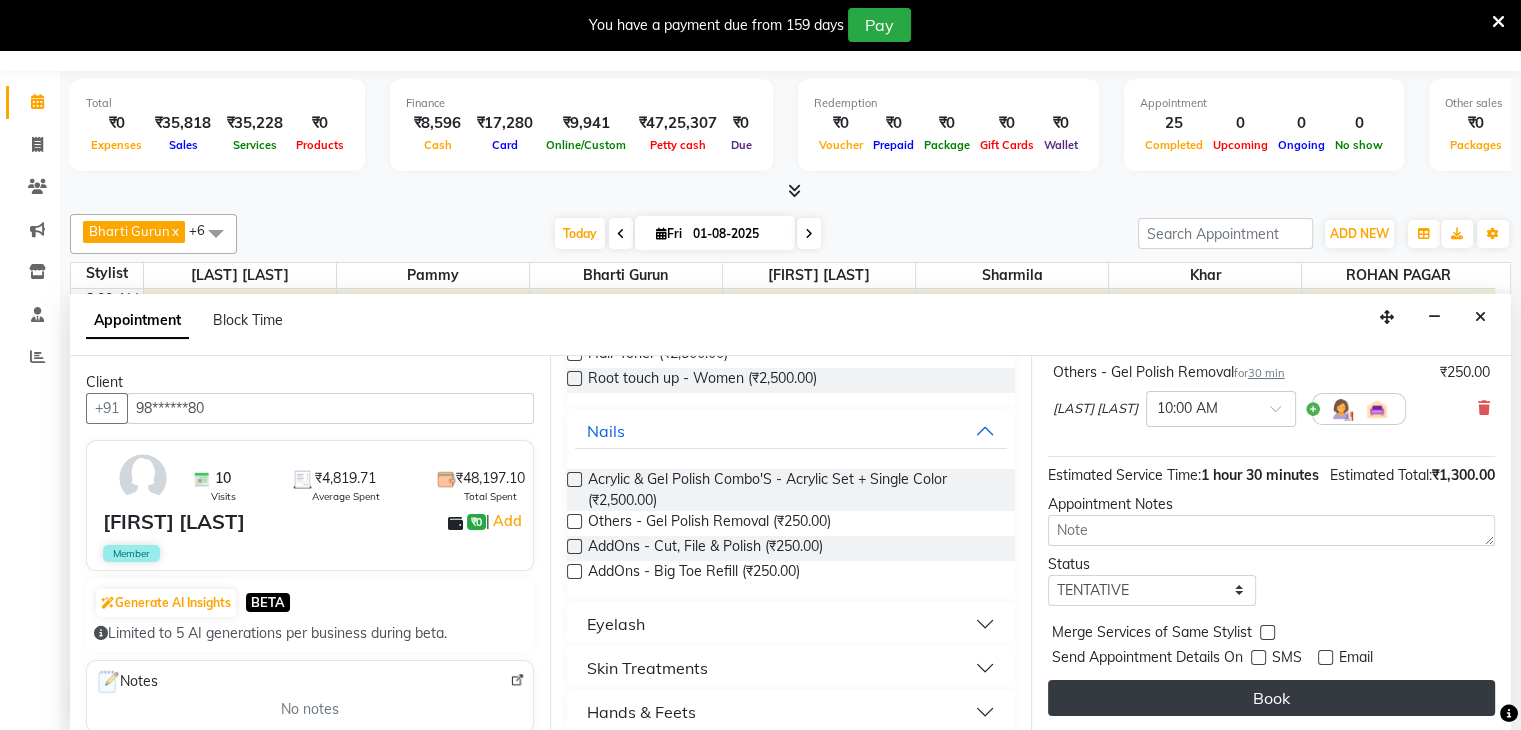 click on "Book" at bounding box center (1271, 698) 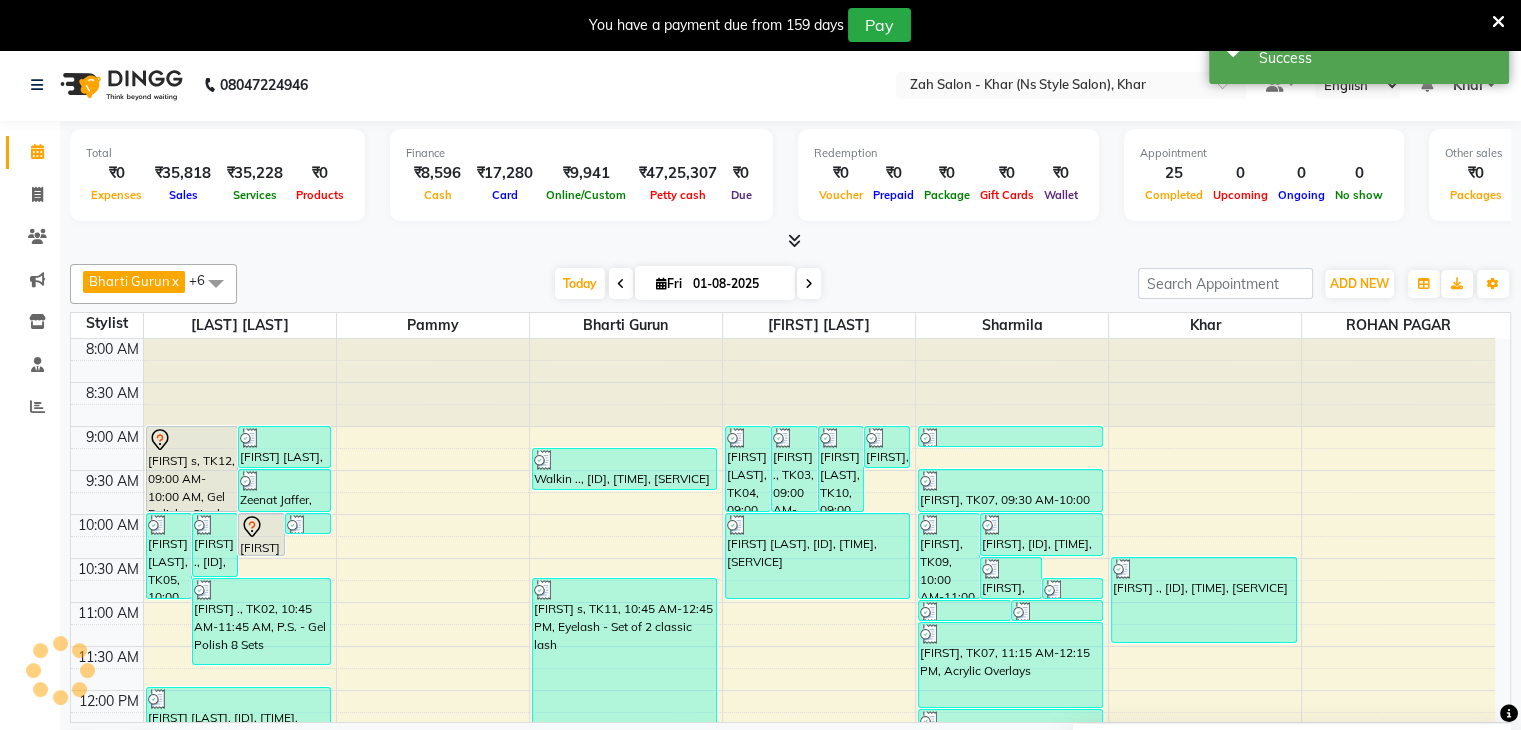 scroll, scrollTop: 0, scrollLeft: 0, axis: both 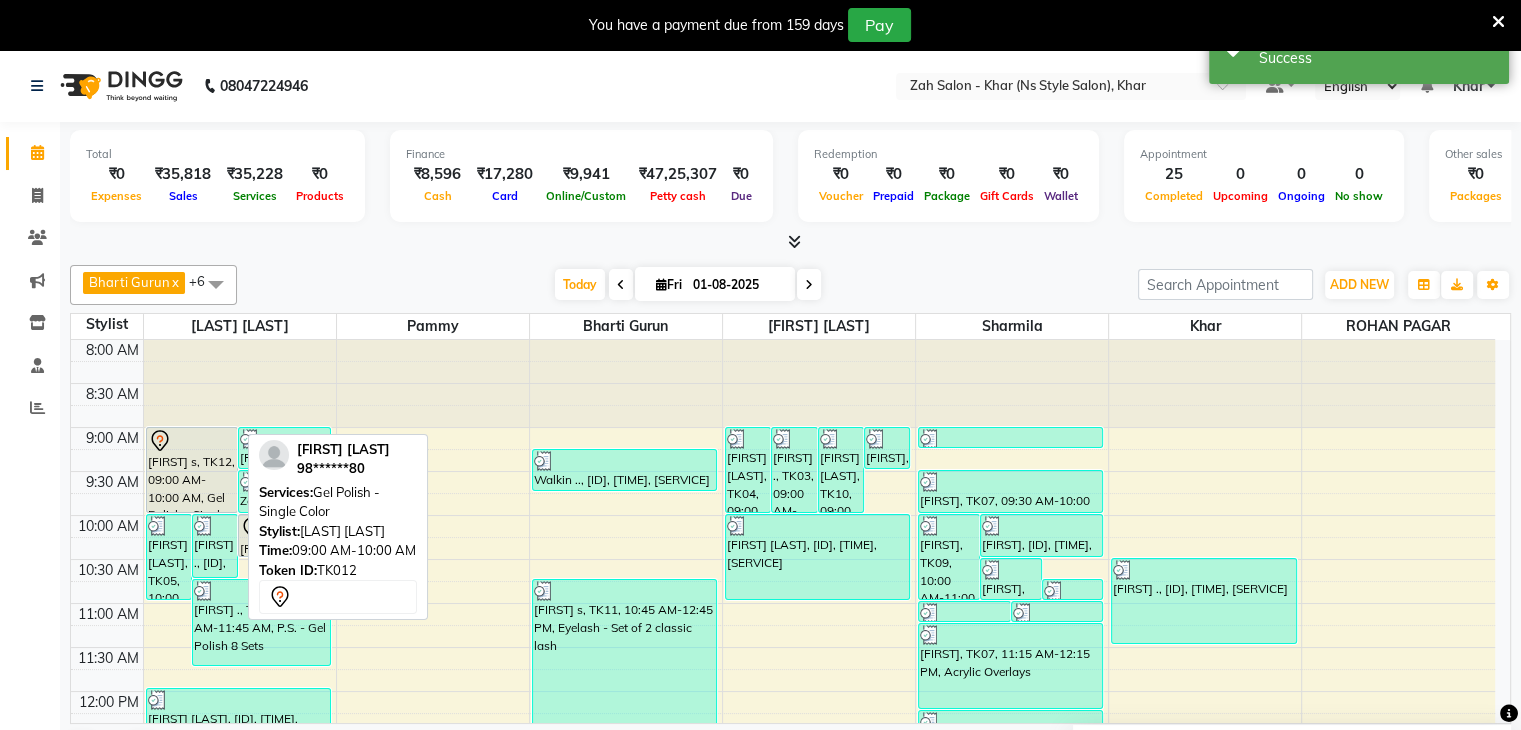 click on "sarah s, TK12, 09:00 AM-10:00 AM, Gel Polish - Single Color" at bounding box center (192, 470) 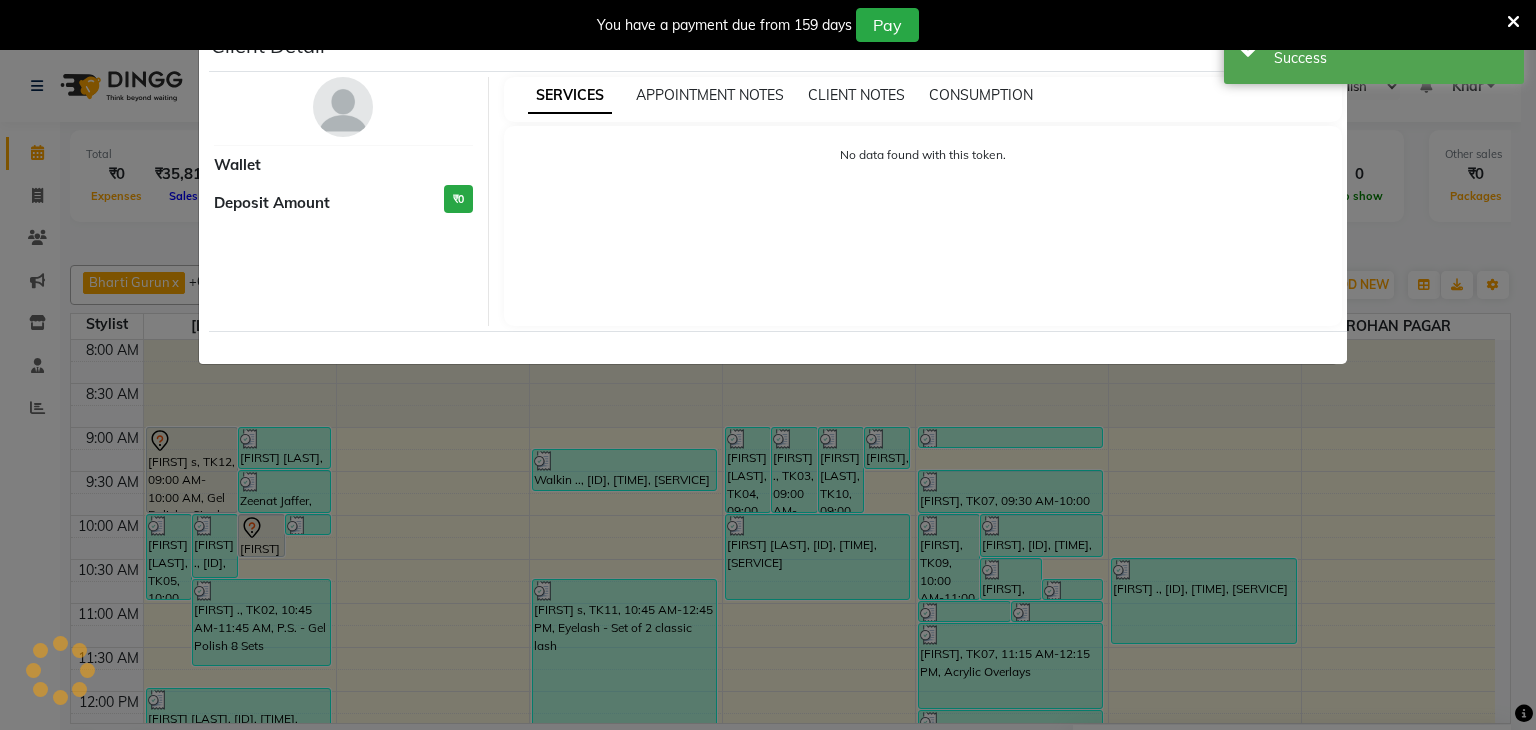 select on "7" 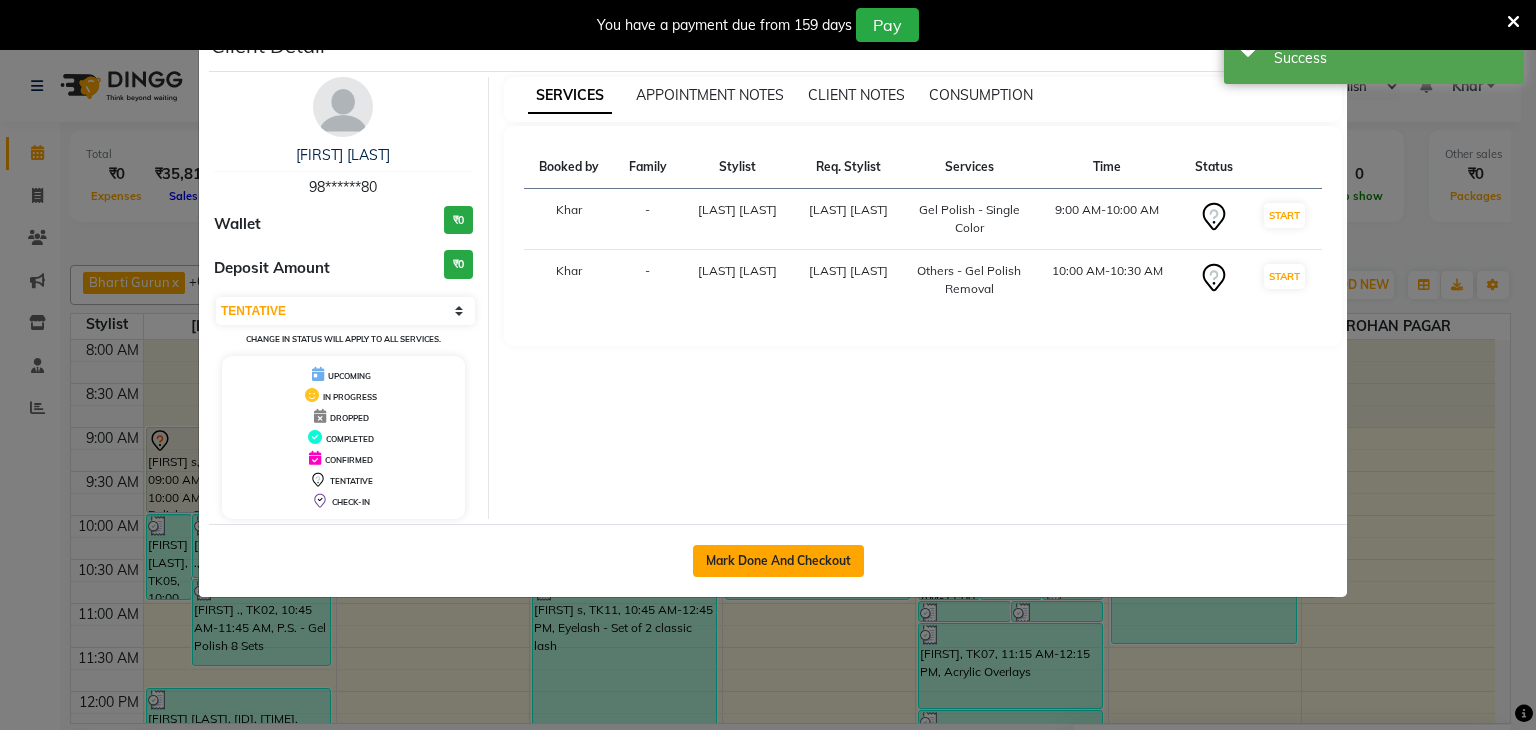 click on "Mark Done And Checkout" 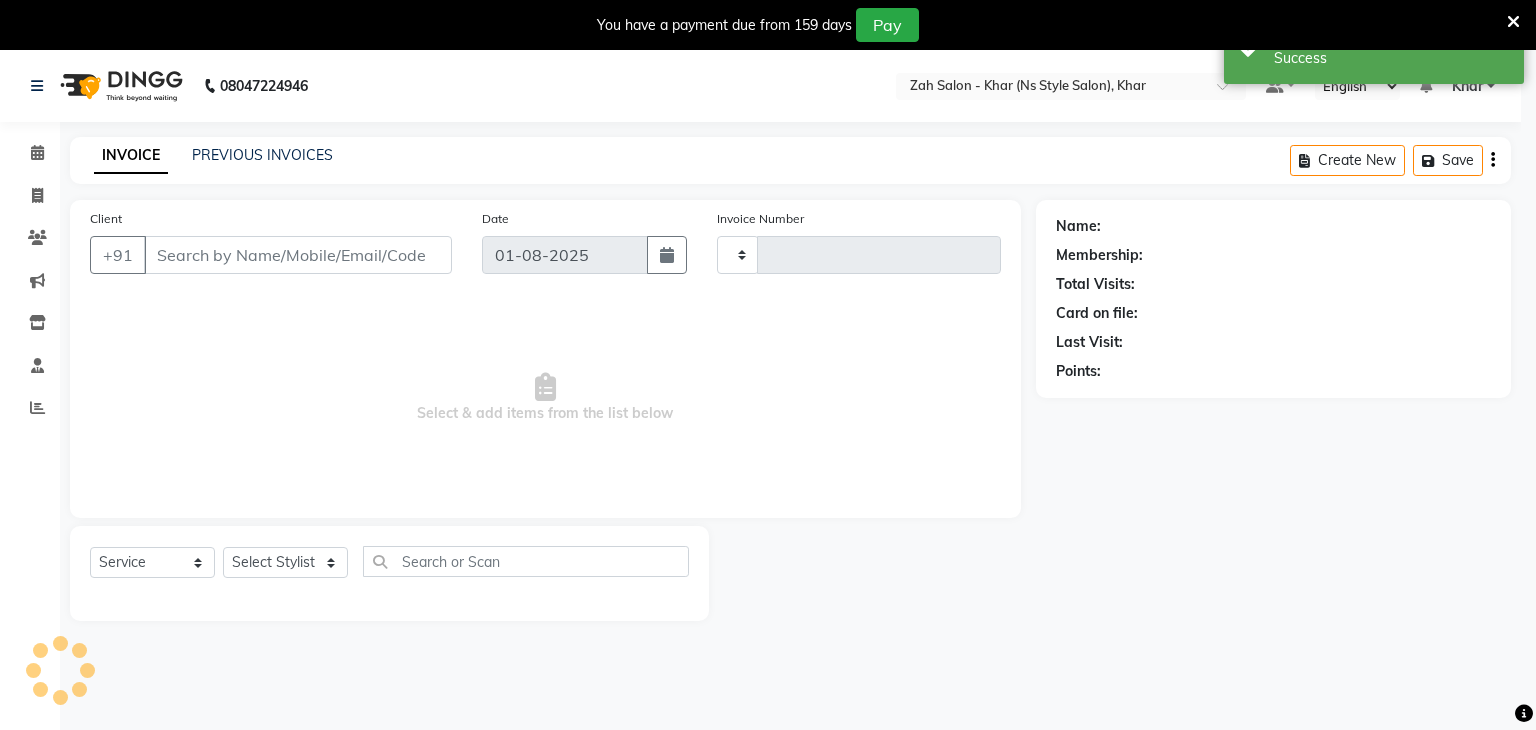select on "3" 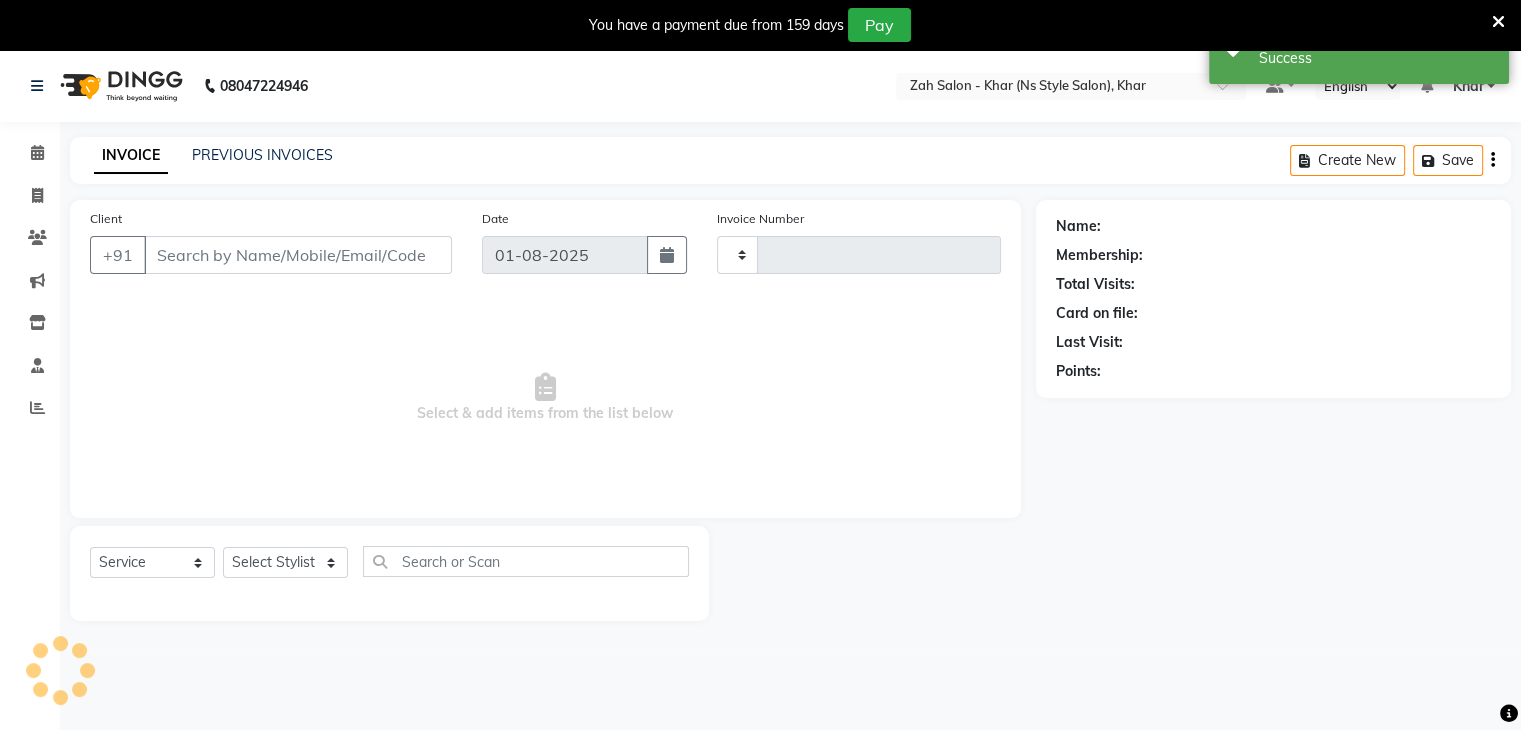 type on "98******80" 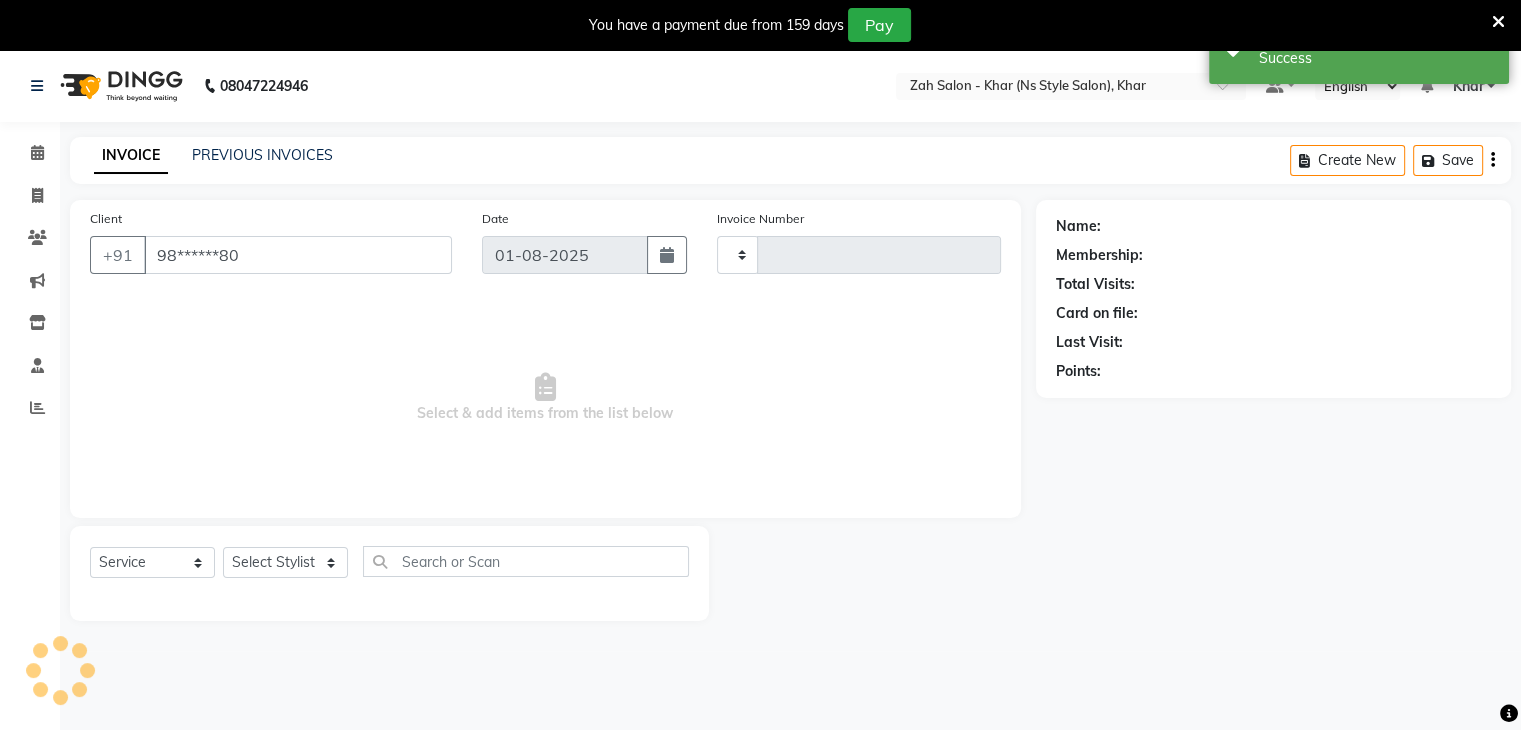 select on "38400" 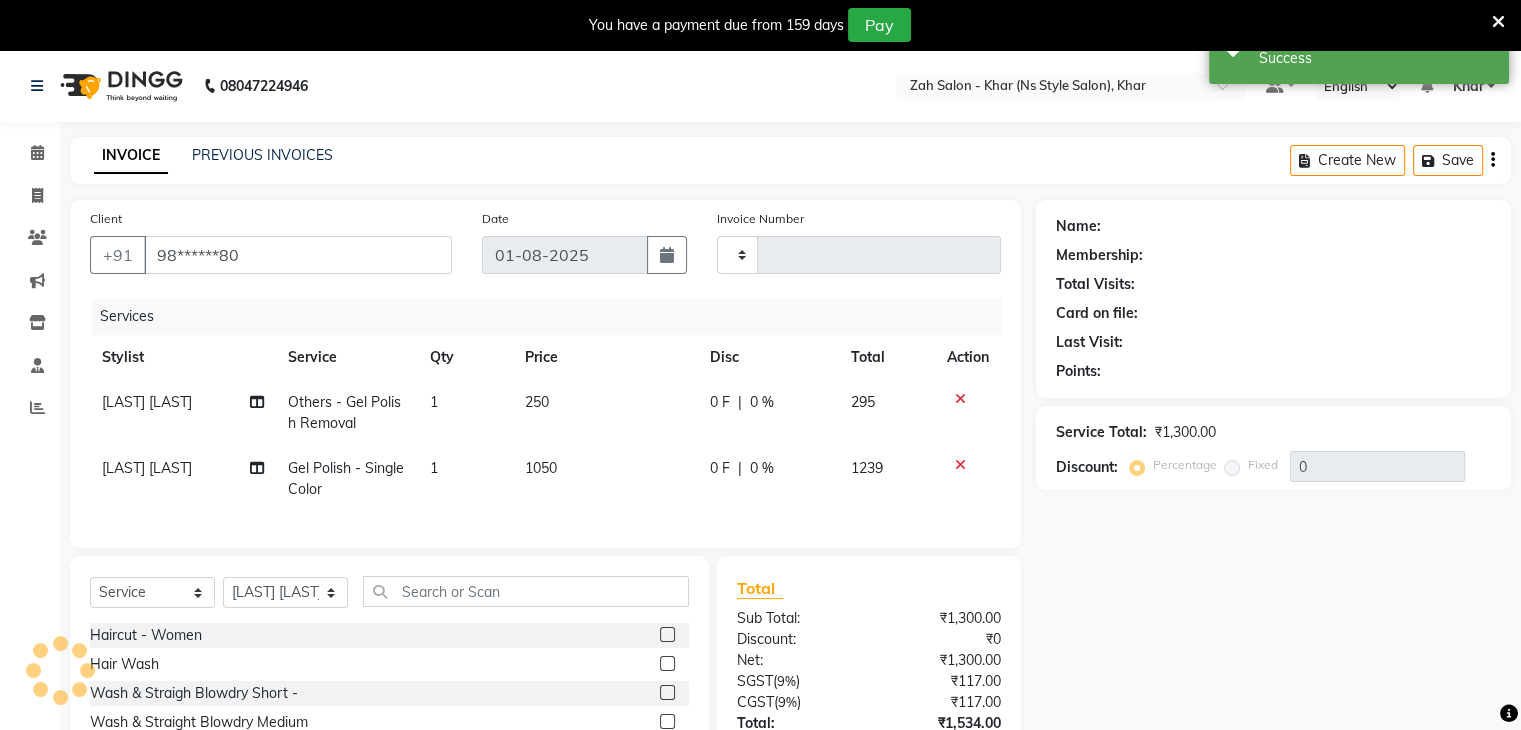 select on "1: Object" 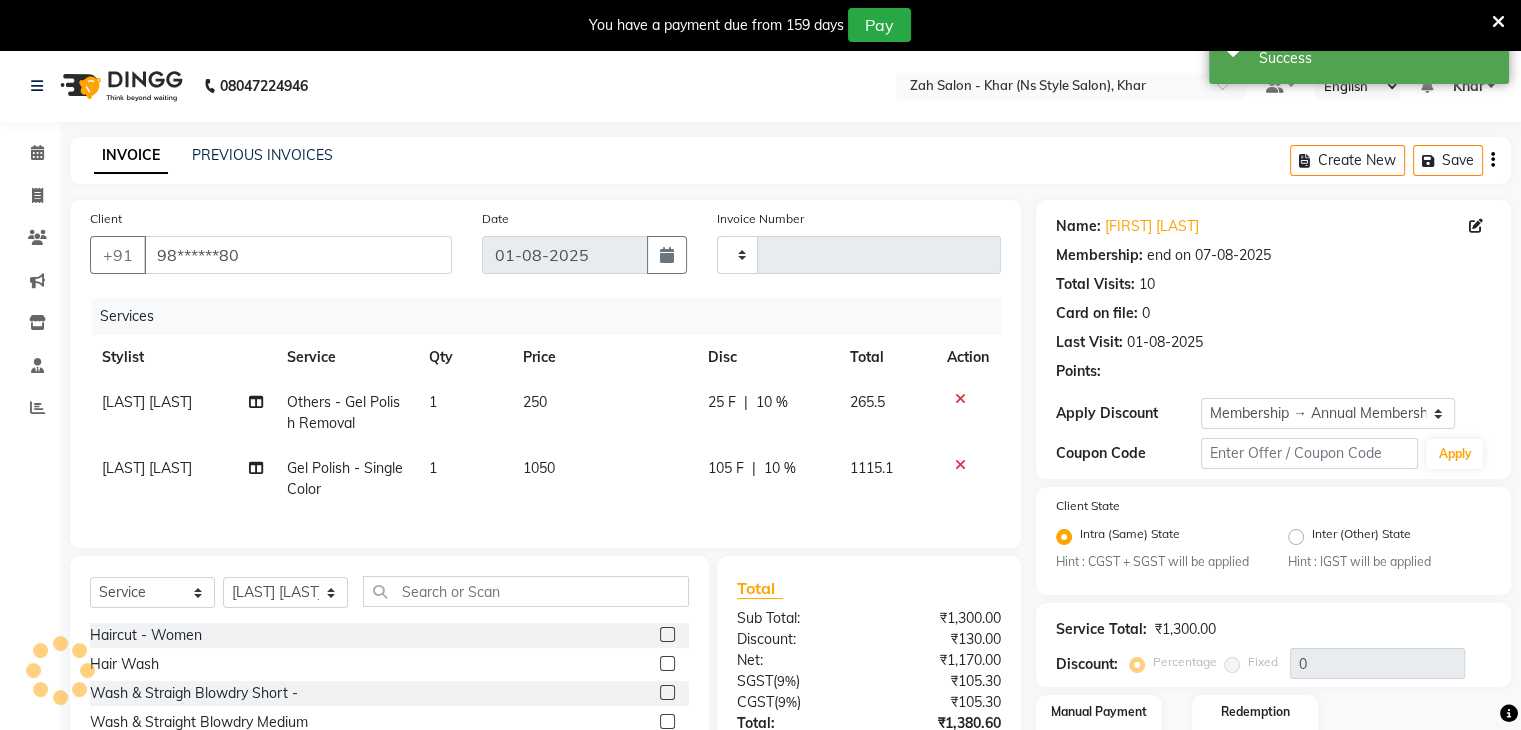 type on "10" 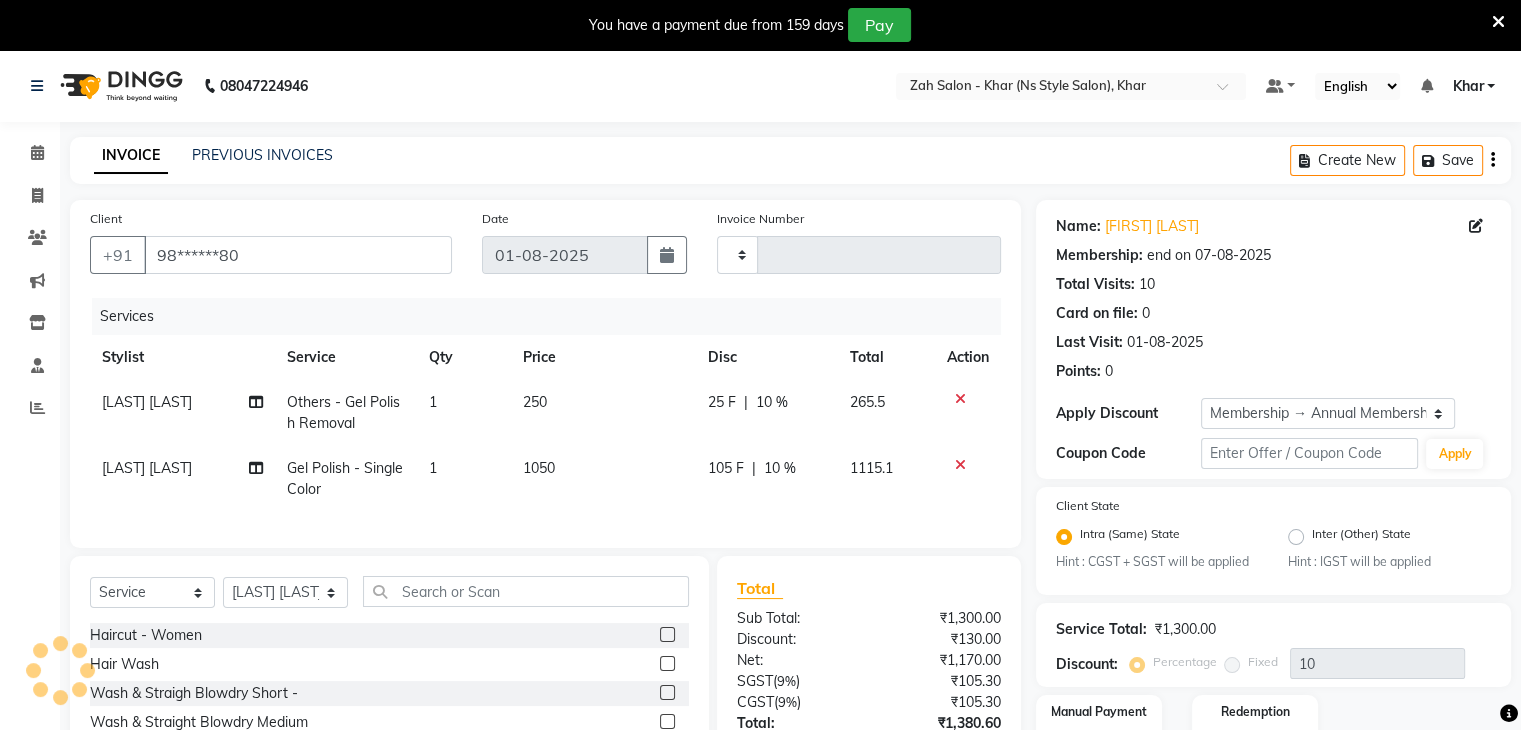 type on "0961" 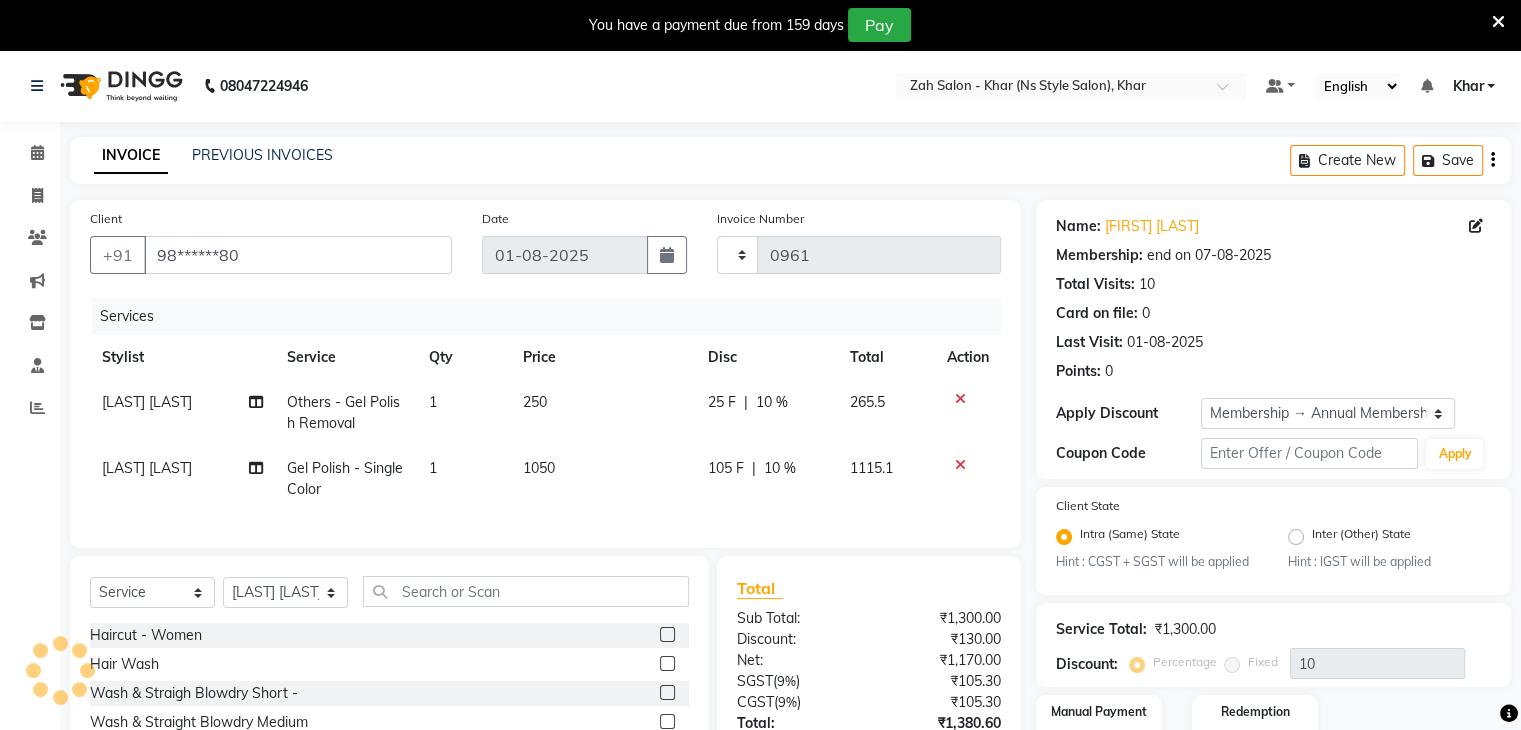select on "5619" 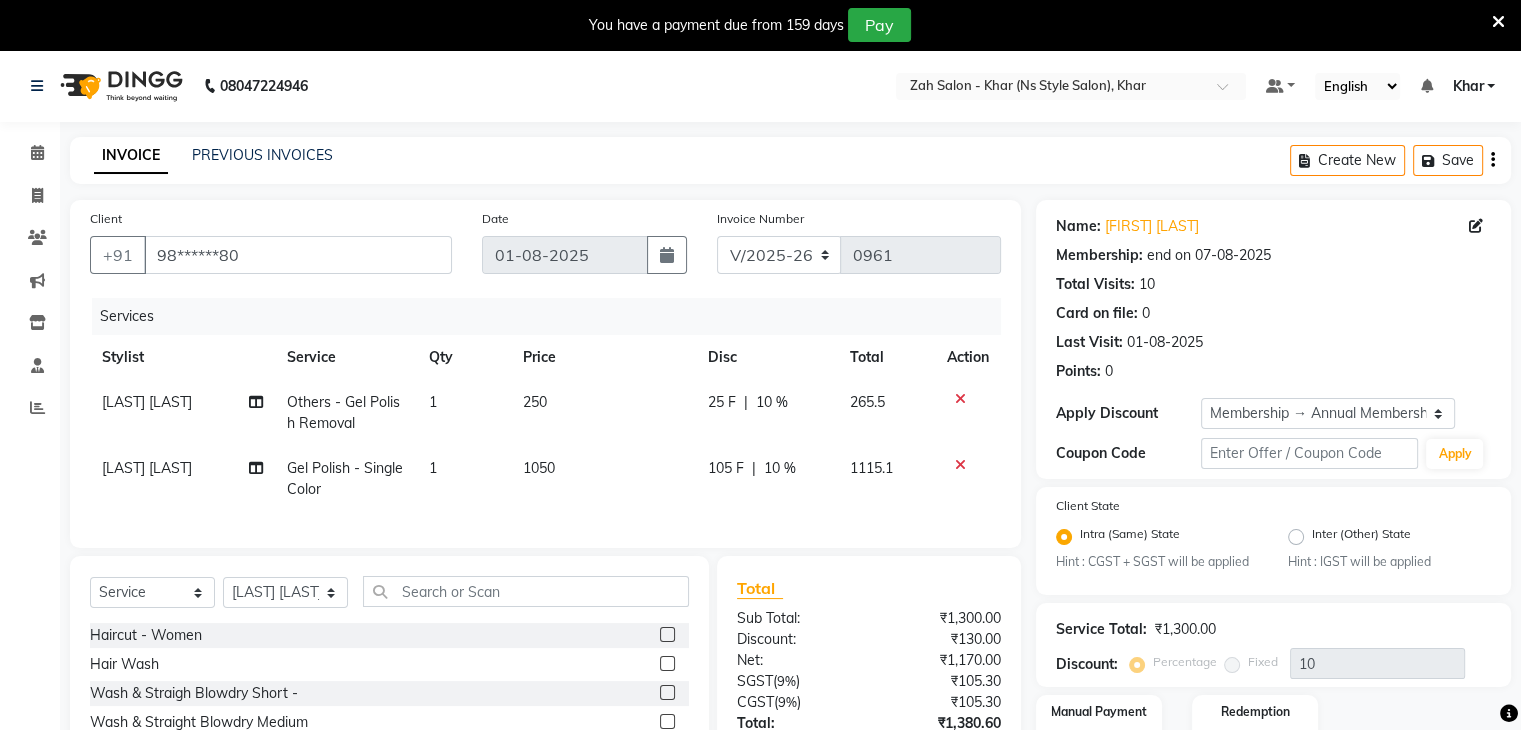 scroll, scrollTop: 167, scrollLeft: 0, axis: vertical 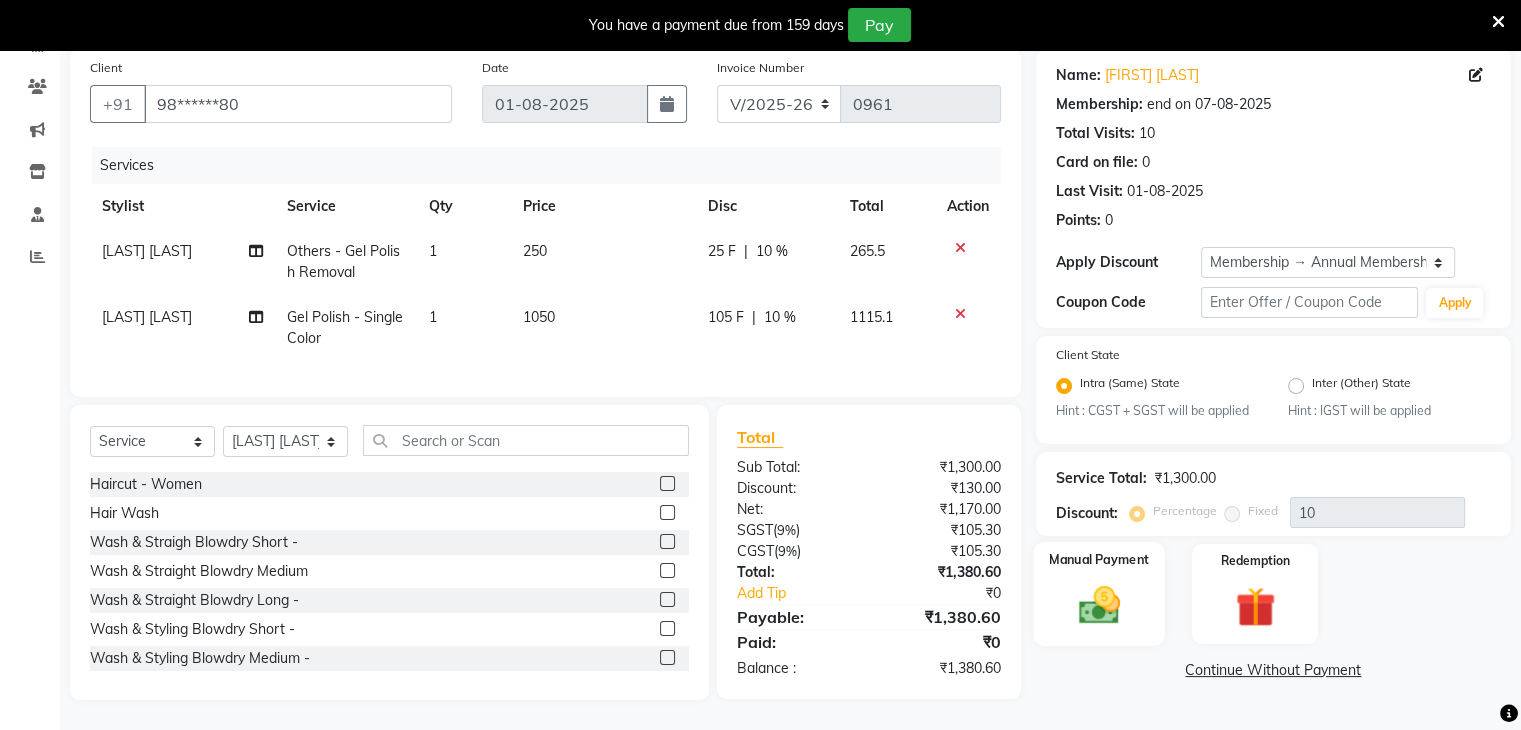 click 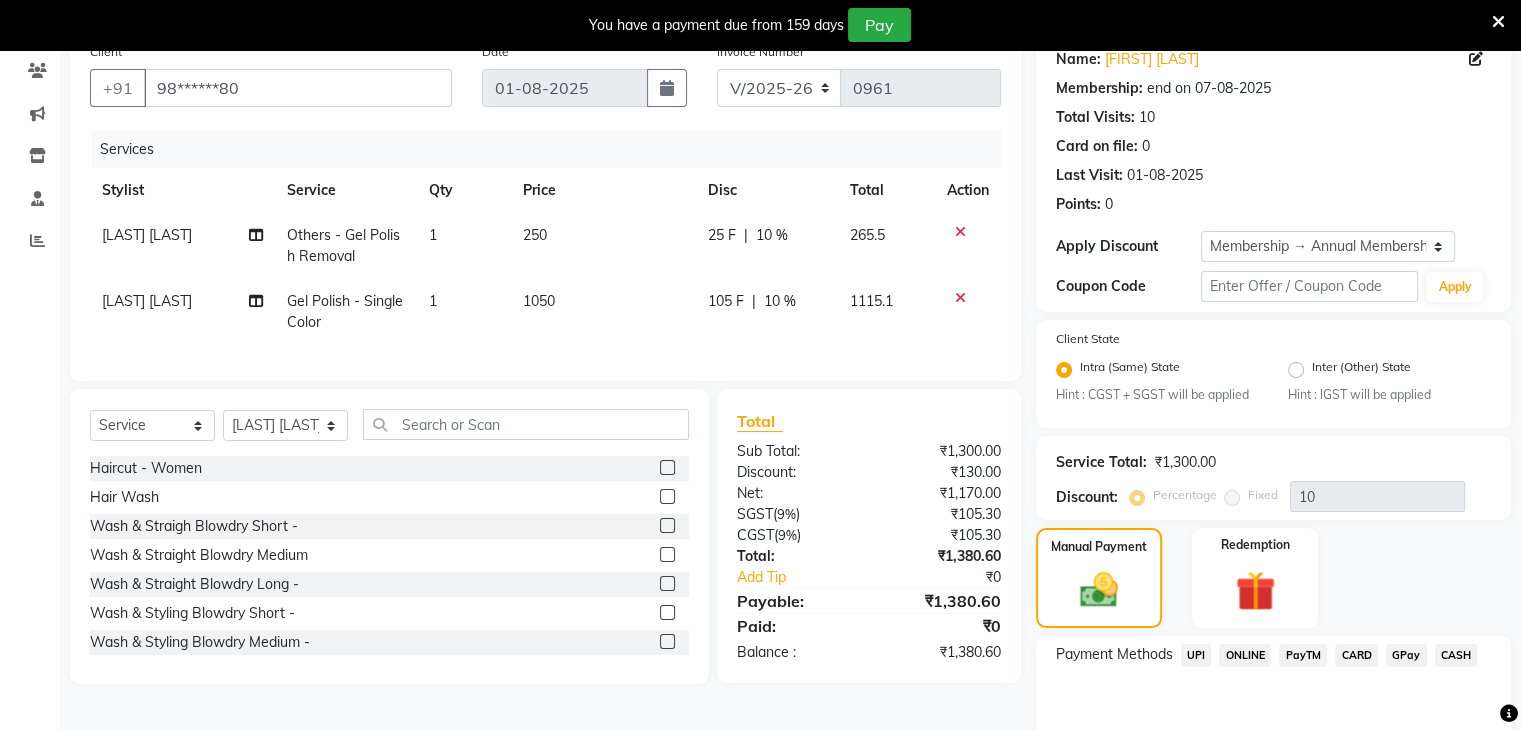 click on "UPI" 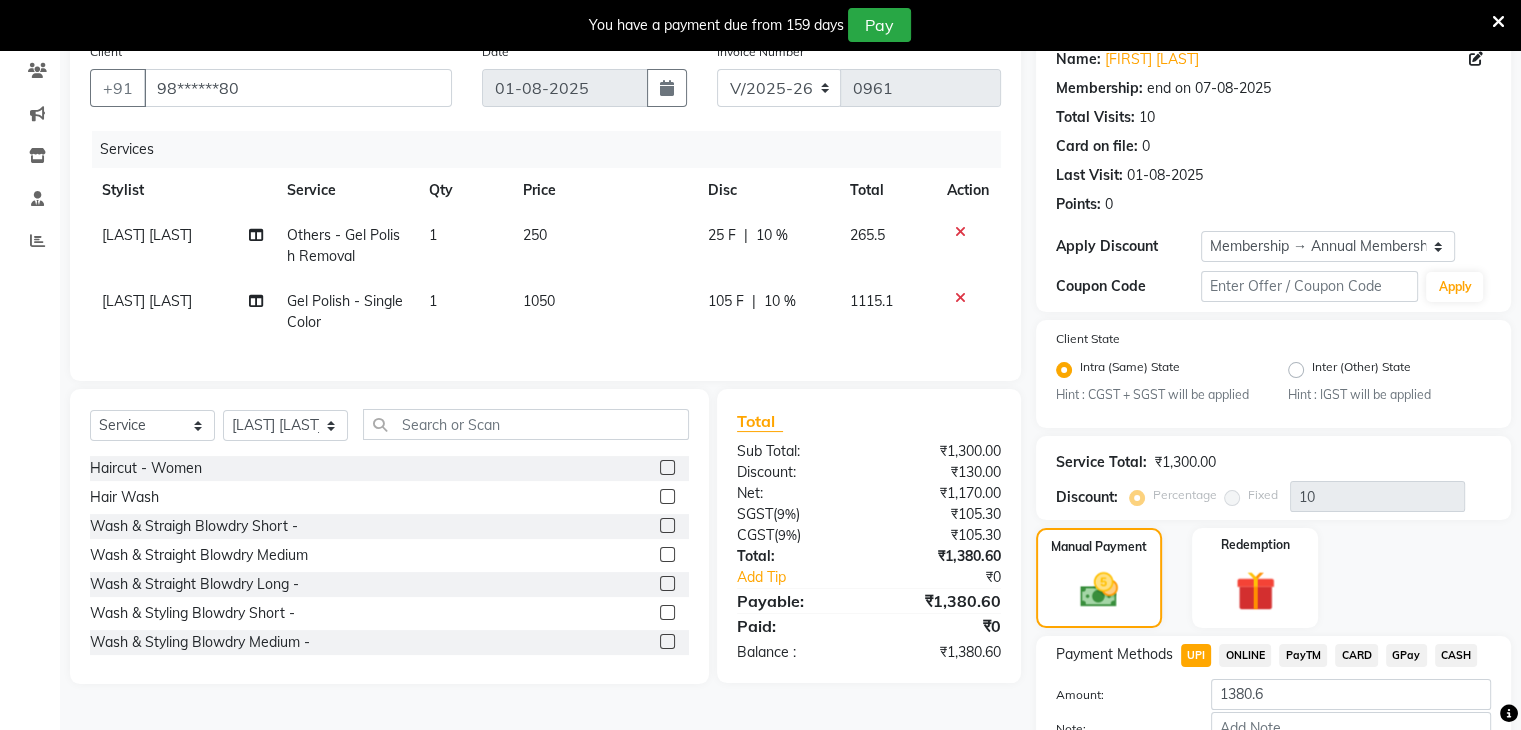 scroll, scrollTop: 297, scrollLeft: 0, axis: vertical 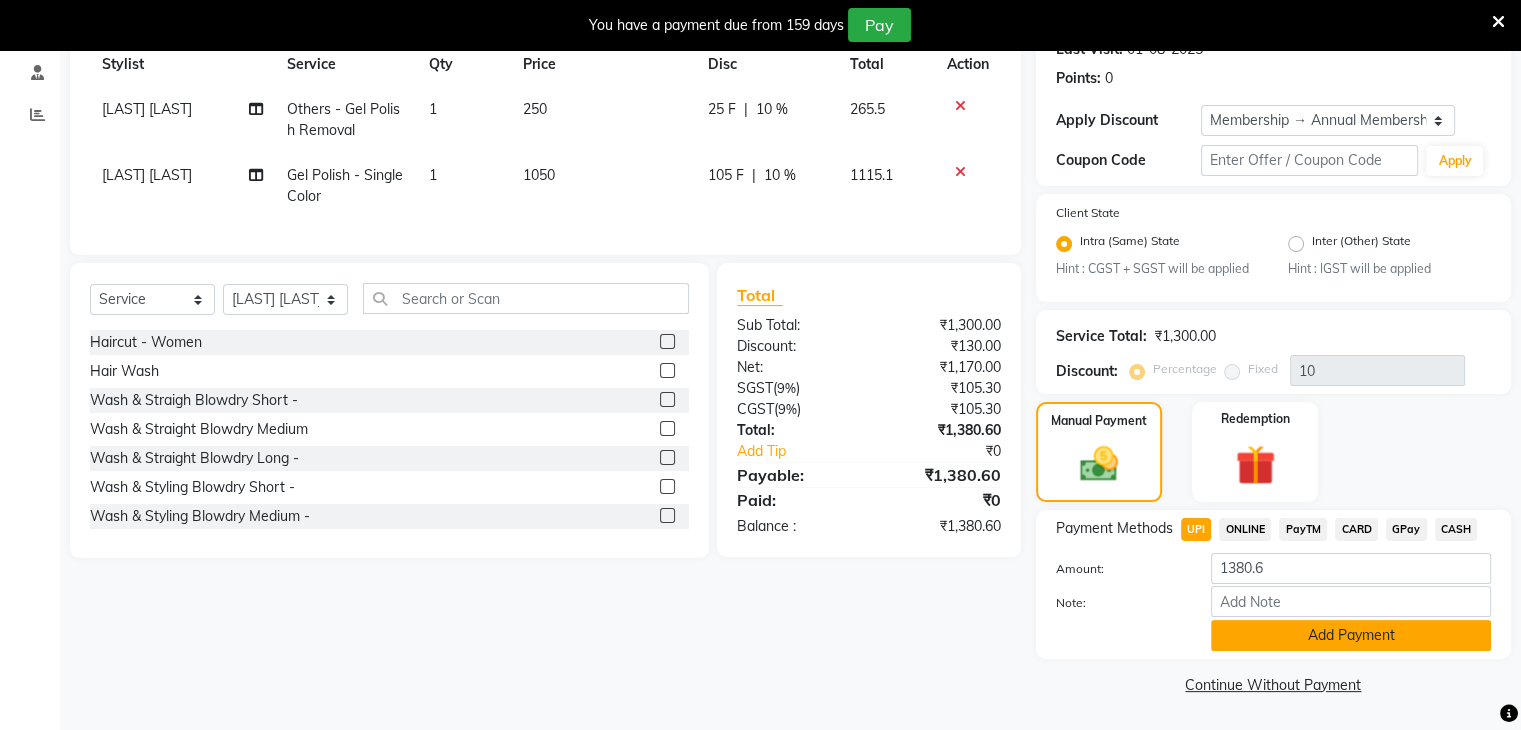 click on "Add Payment" 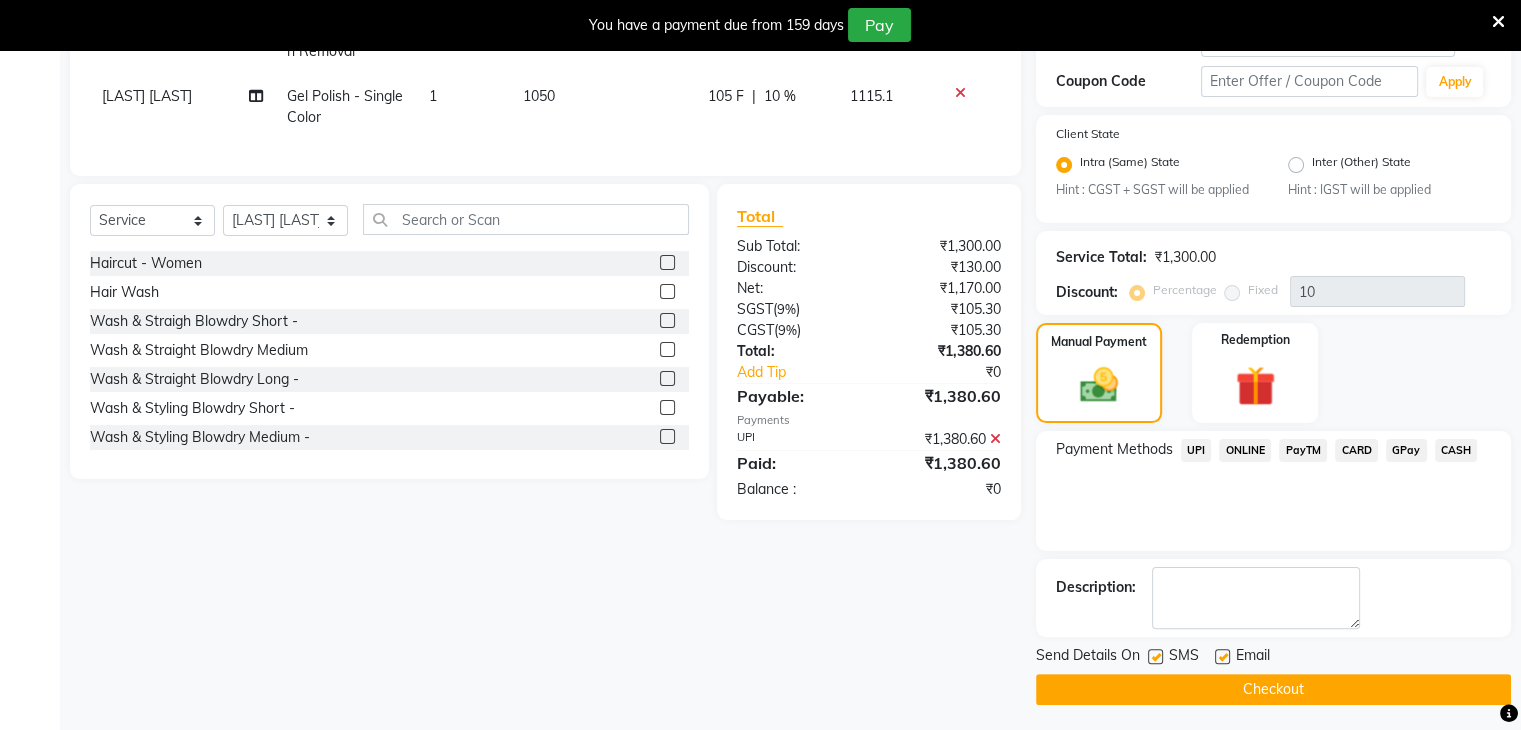 scroll, scrollTop: 378, scrollLeft: 0, axis: vertical 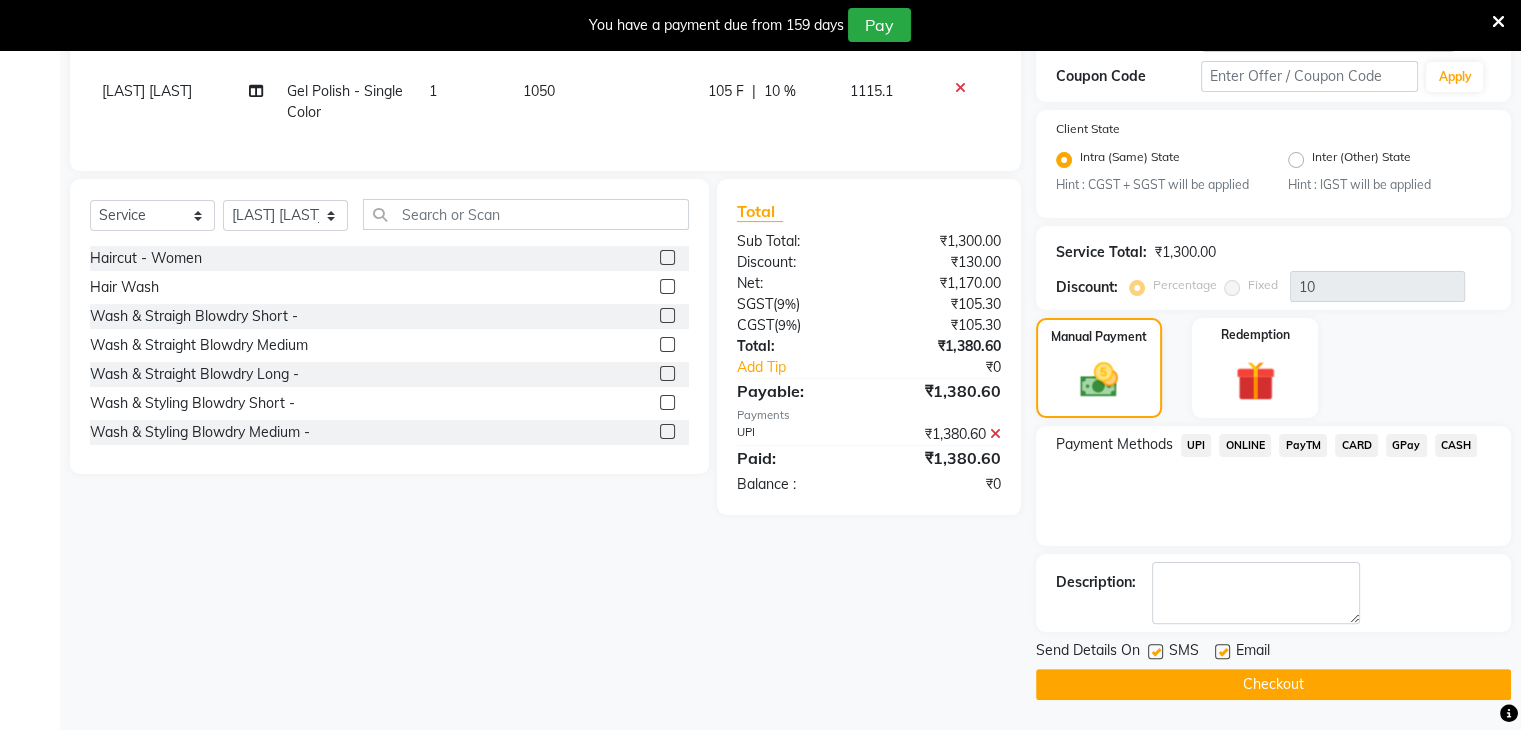 click 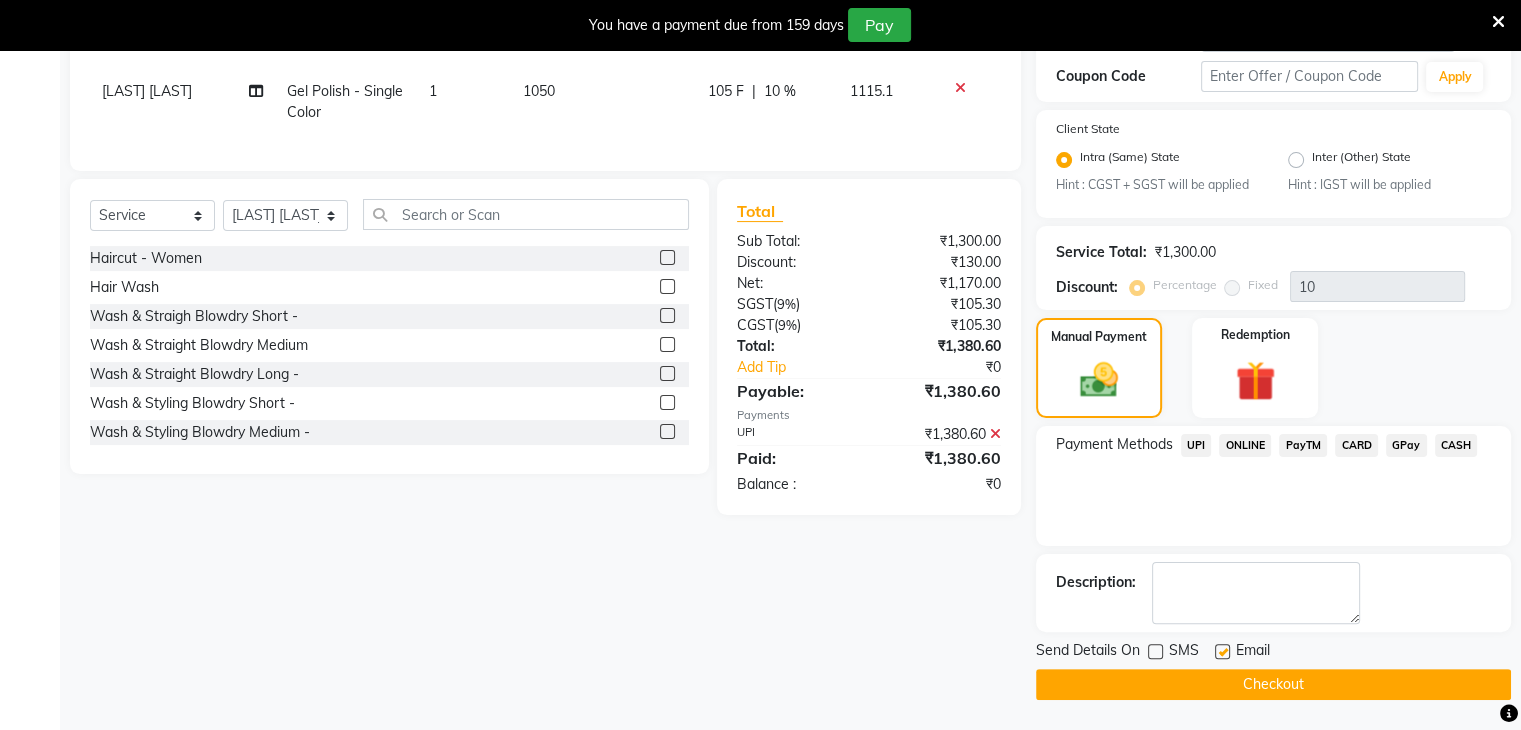 click 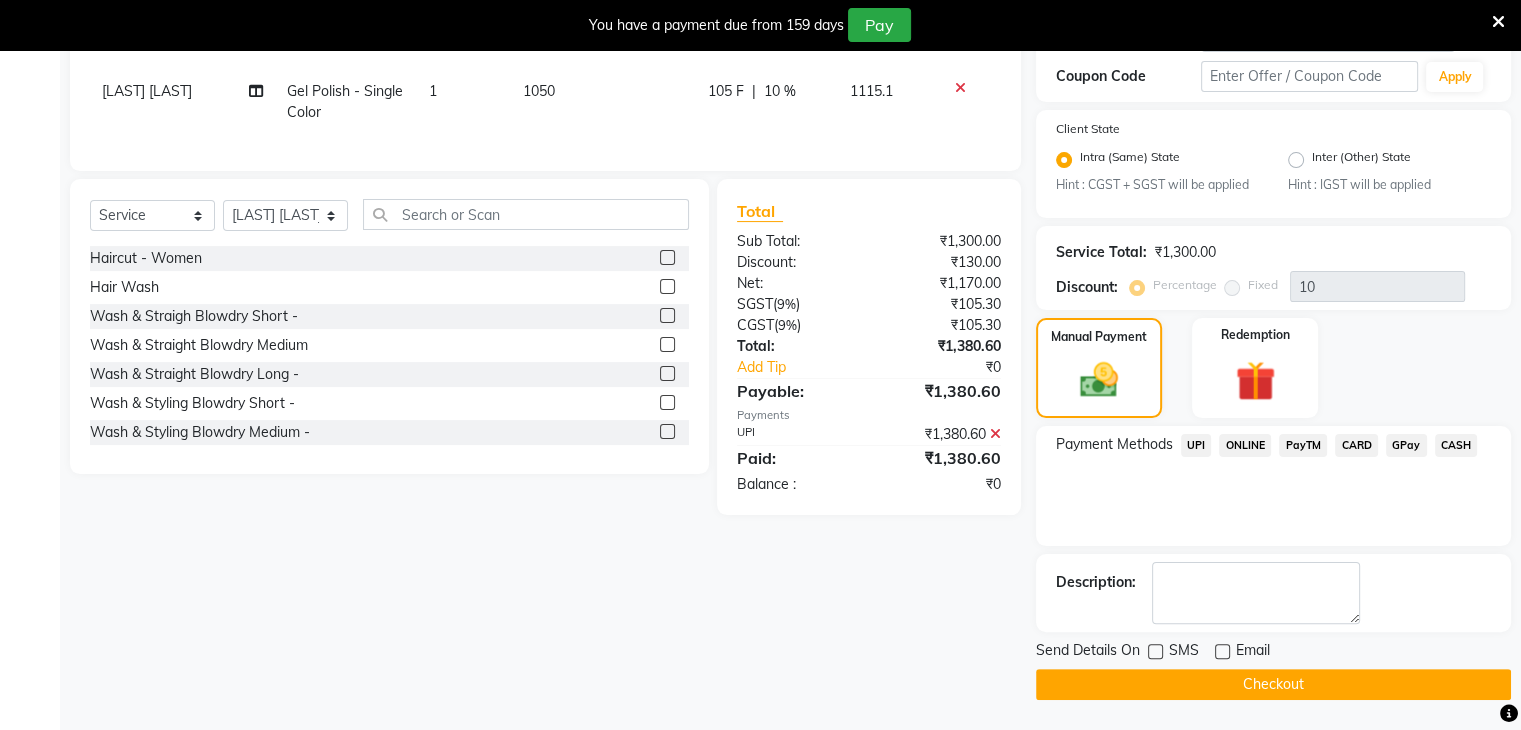 click on "Checkout" 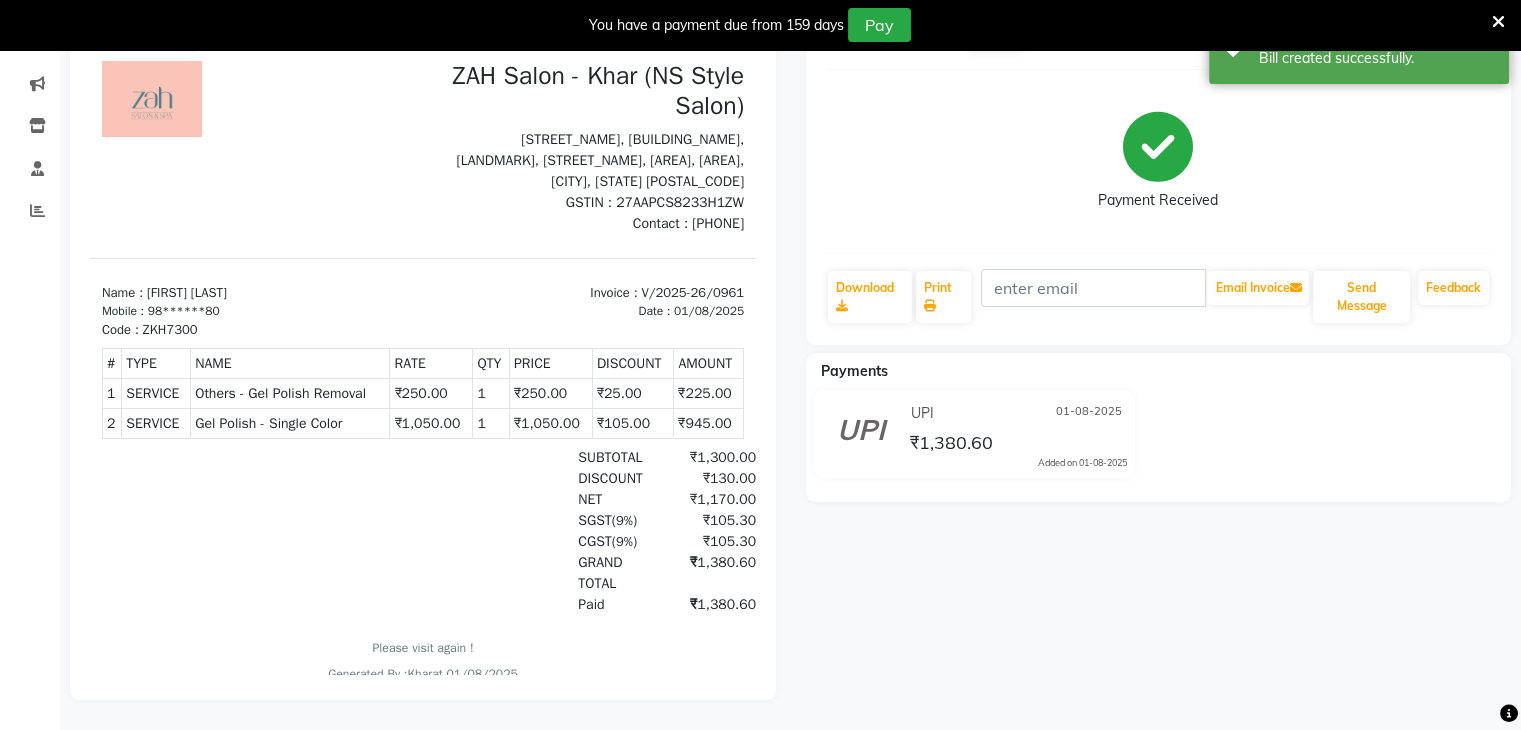 scroll, scrollTop: 0, scrollLeft: 0, axis: both 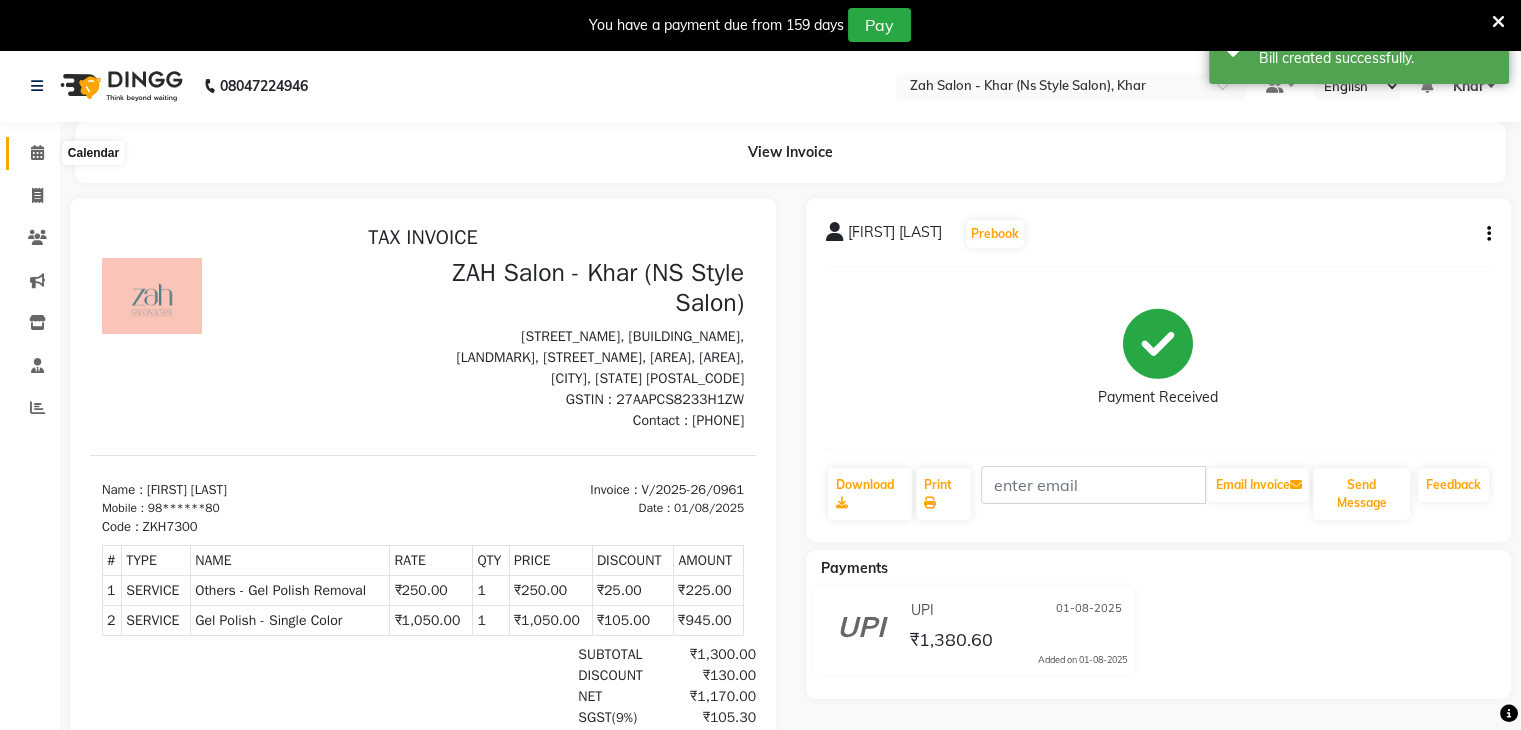 click 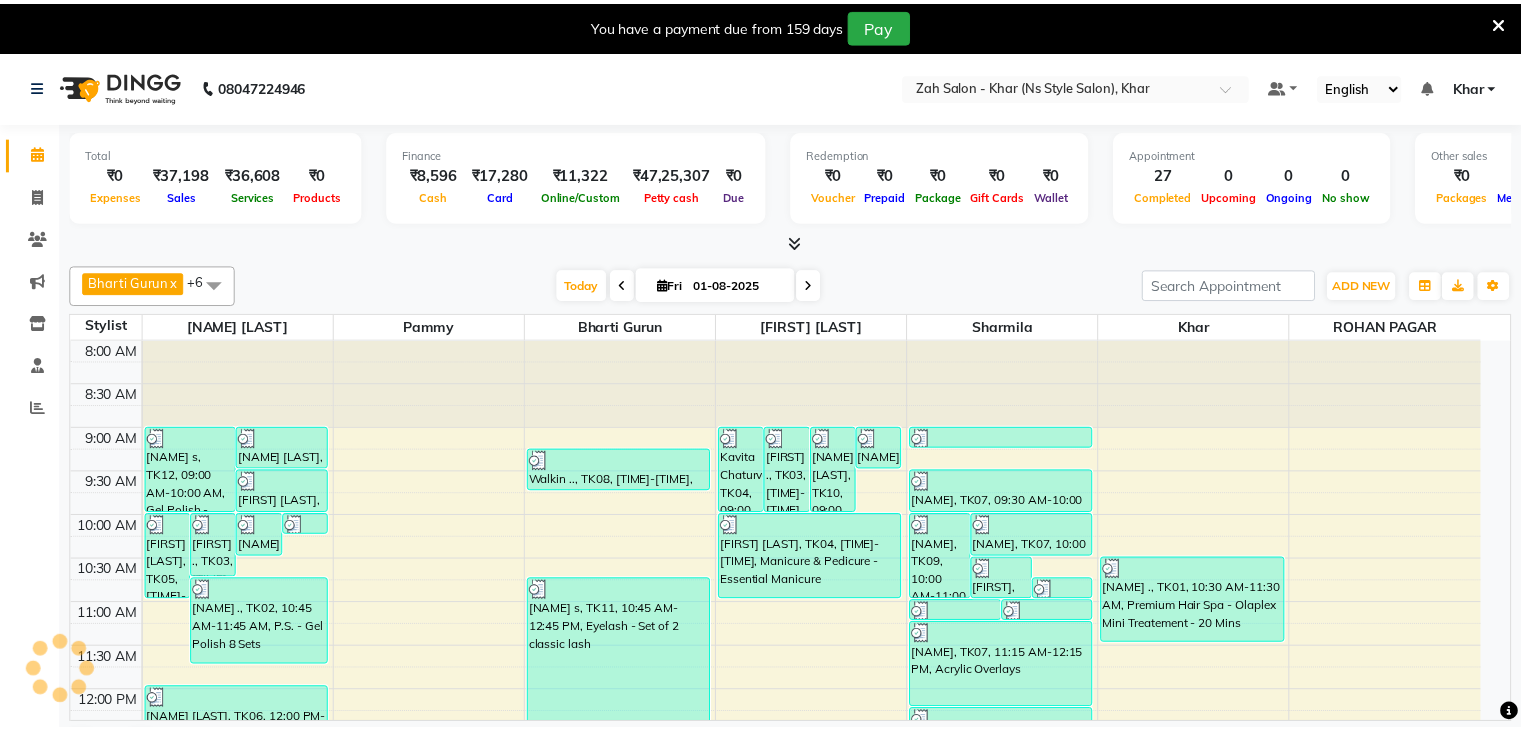 scroll, scrollTop: 0, scrollLeft: 0, axis: both 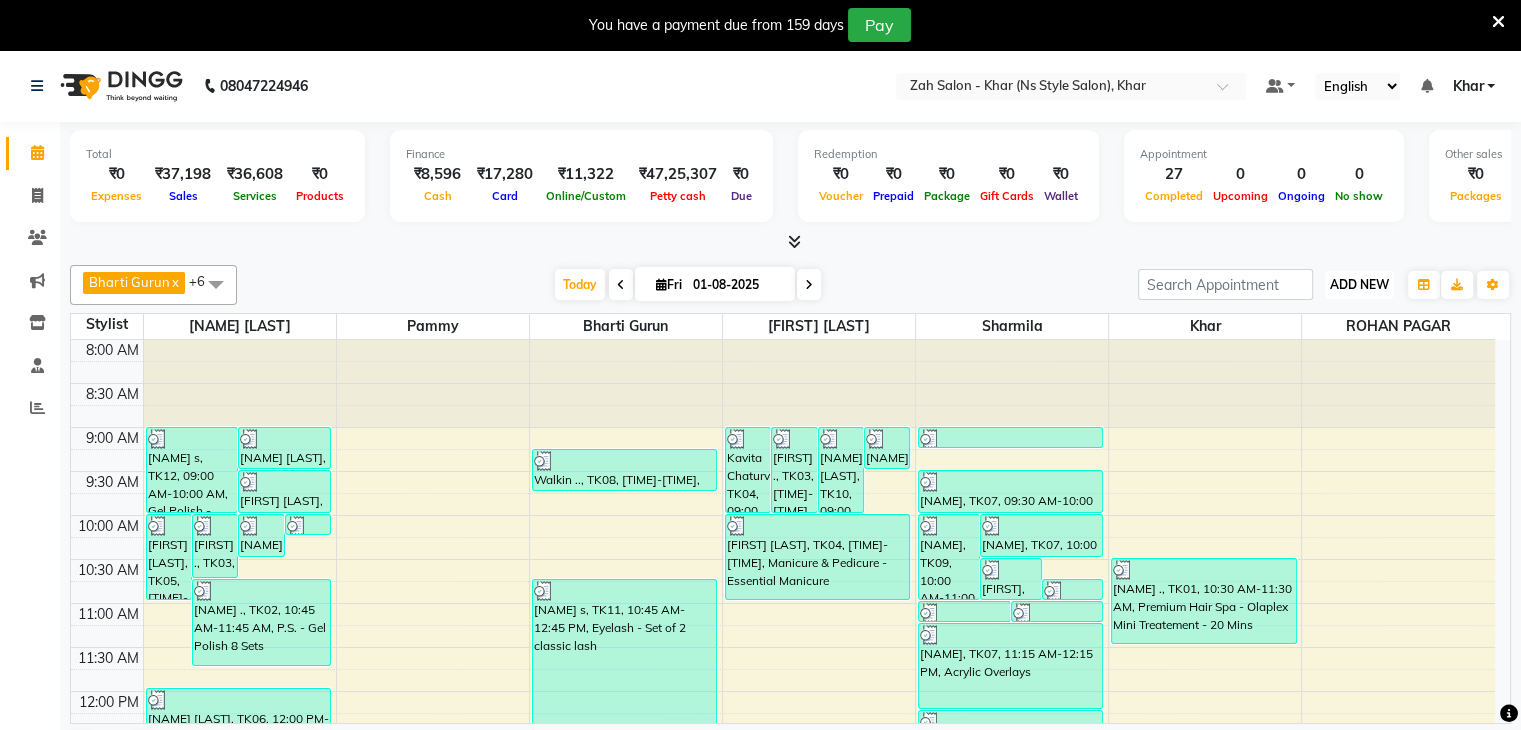 click on "ADD NEW" at bounding box center (1359, 284) 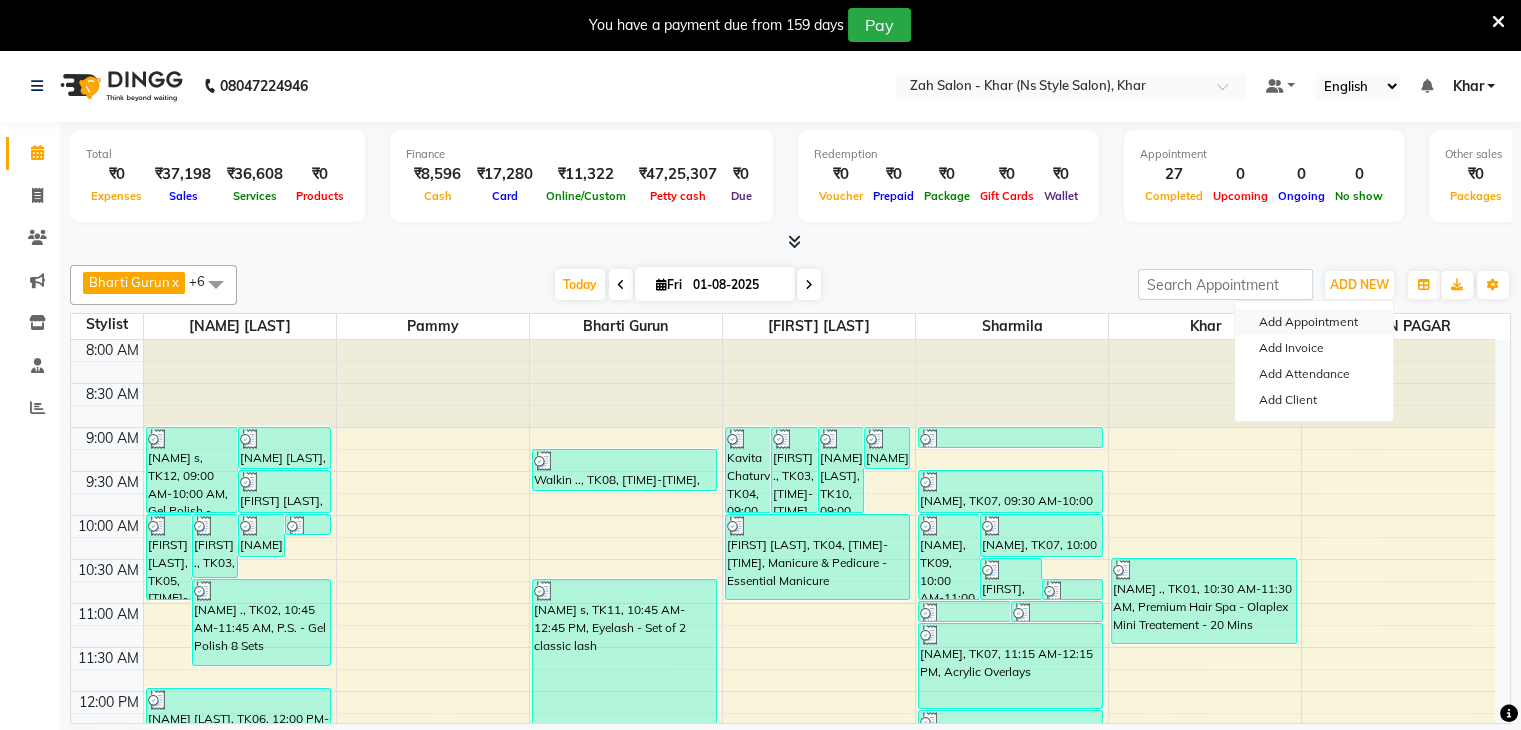 click on "Add Appointment" at bounding box center (1314, 322) 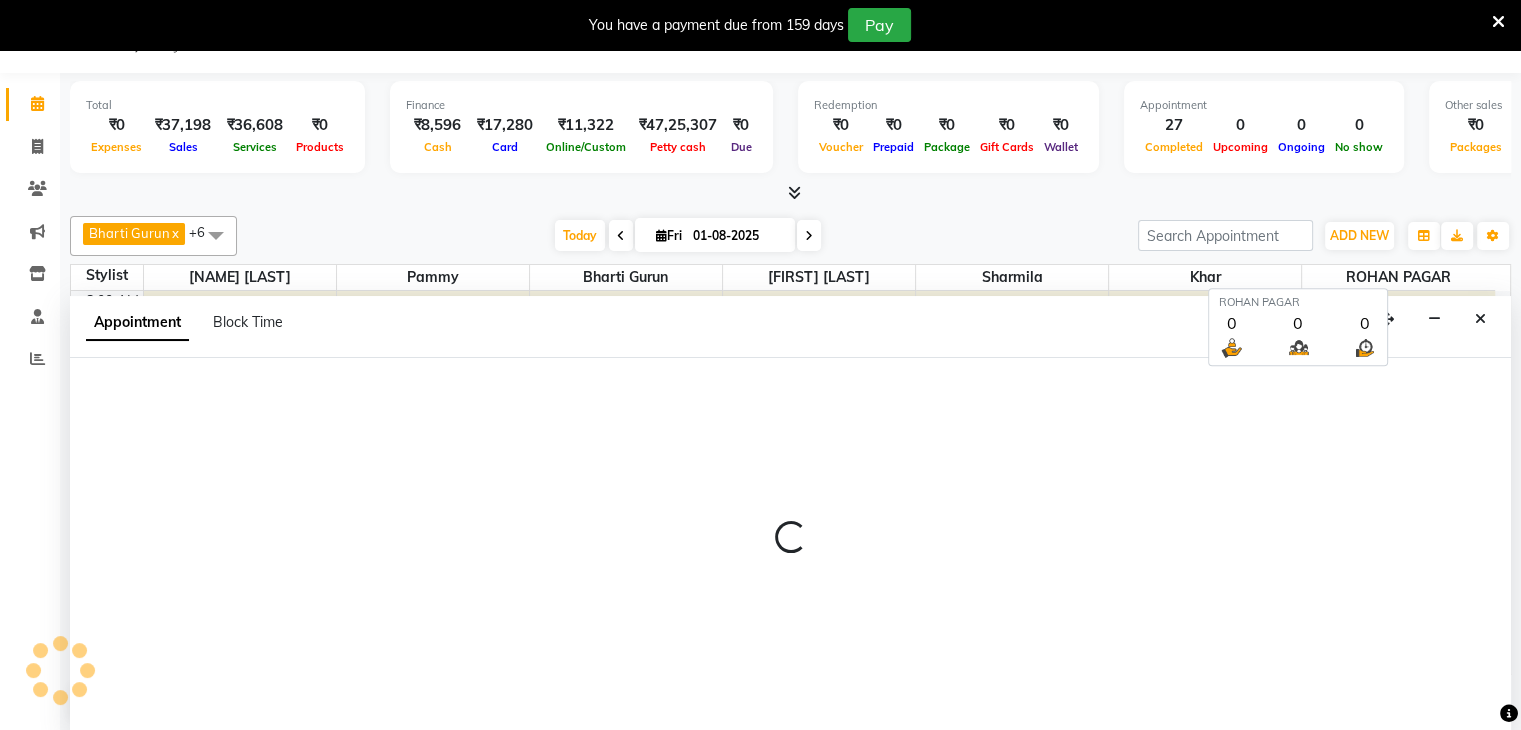 select on "tentative" 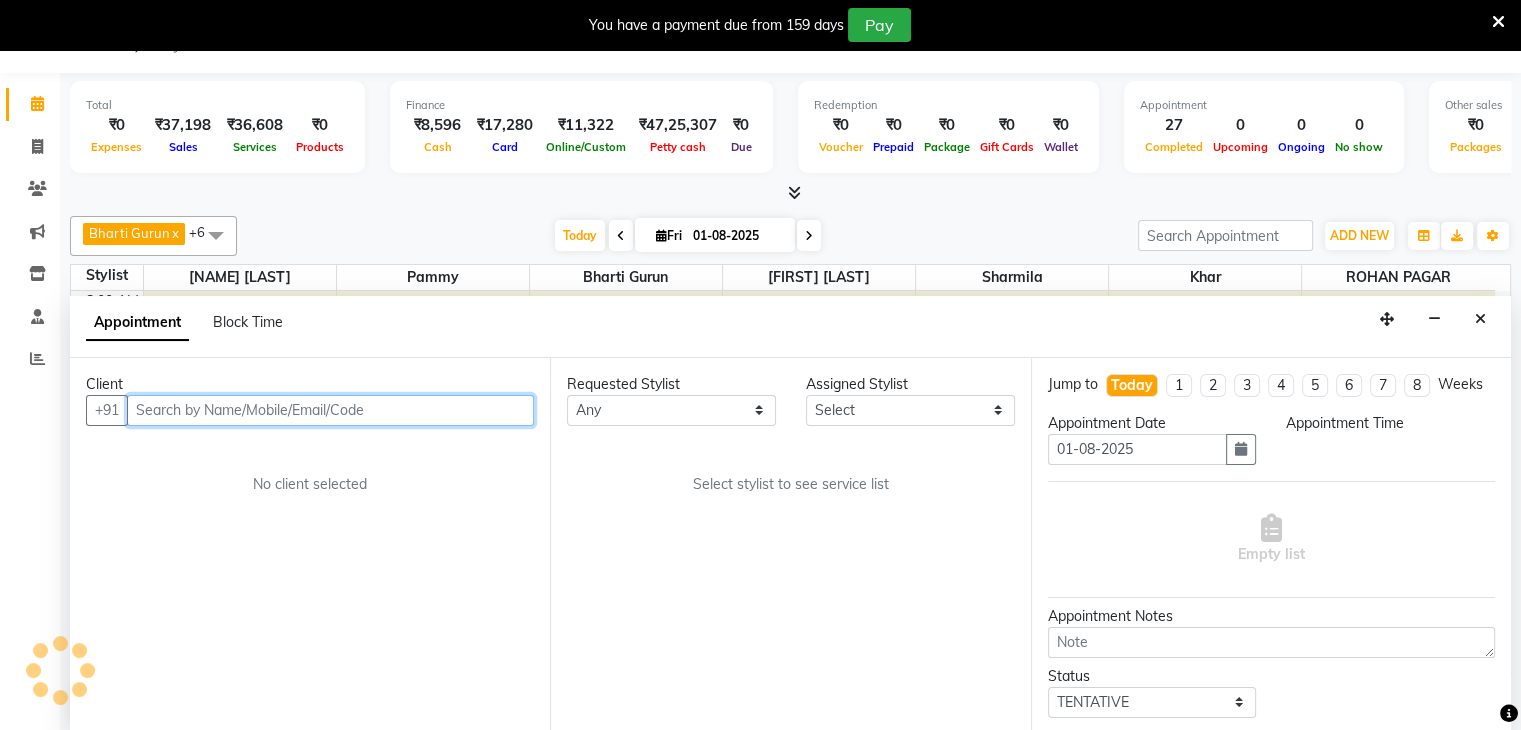 scroll, scrollTop: 51, scrollLeft: 0, axis: vertical 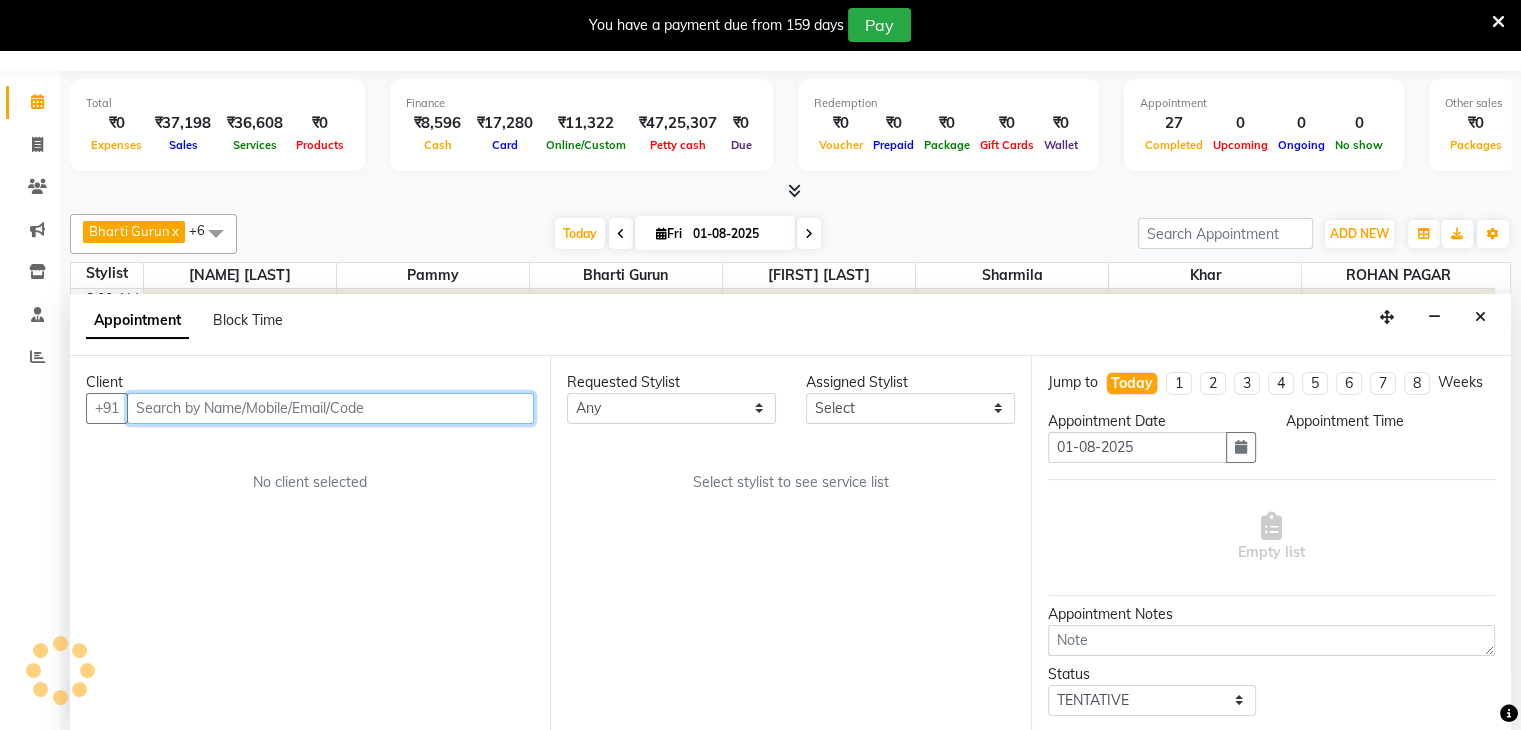 select on "540" 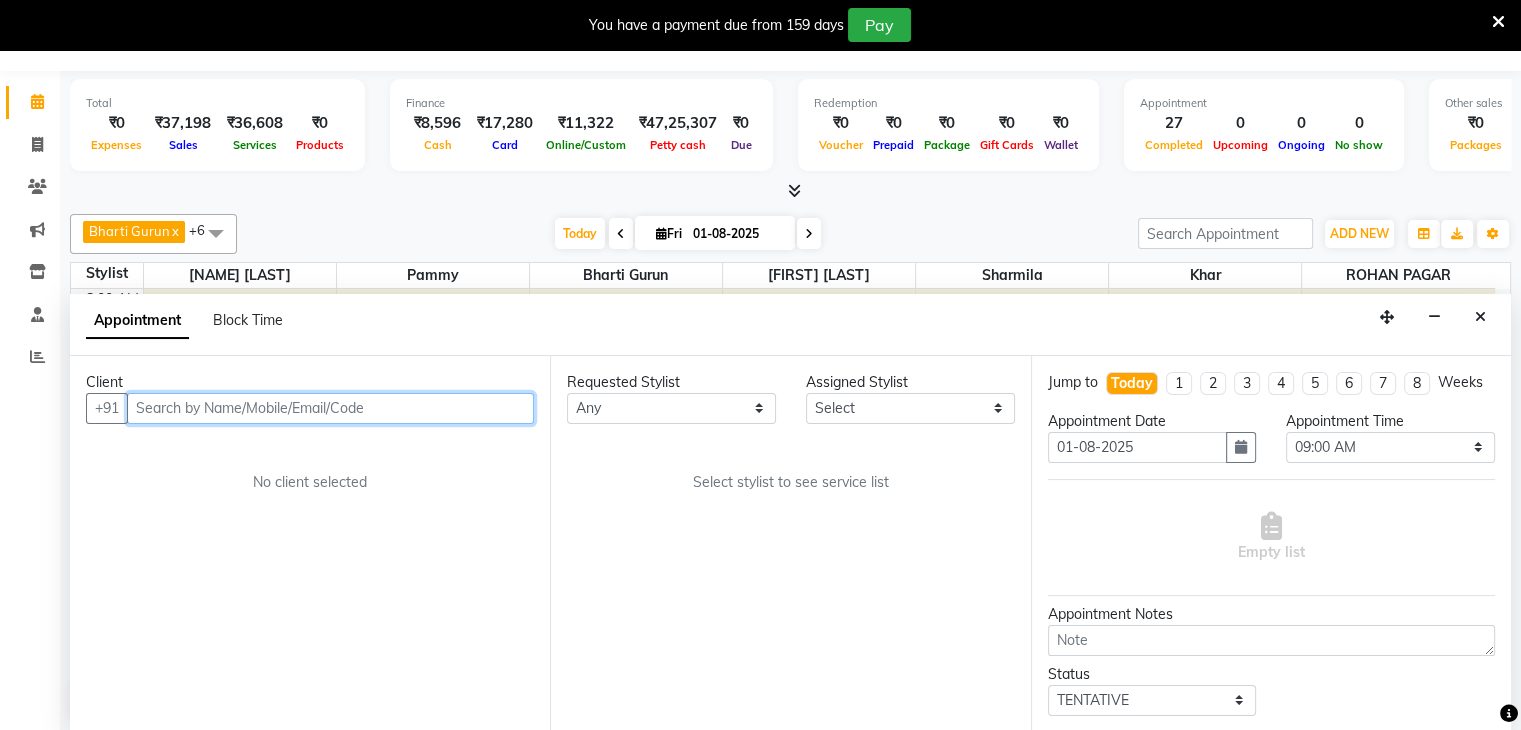 click at bounding box center (330, 408) 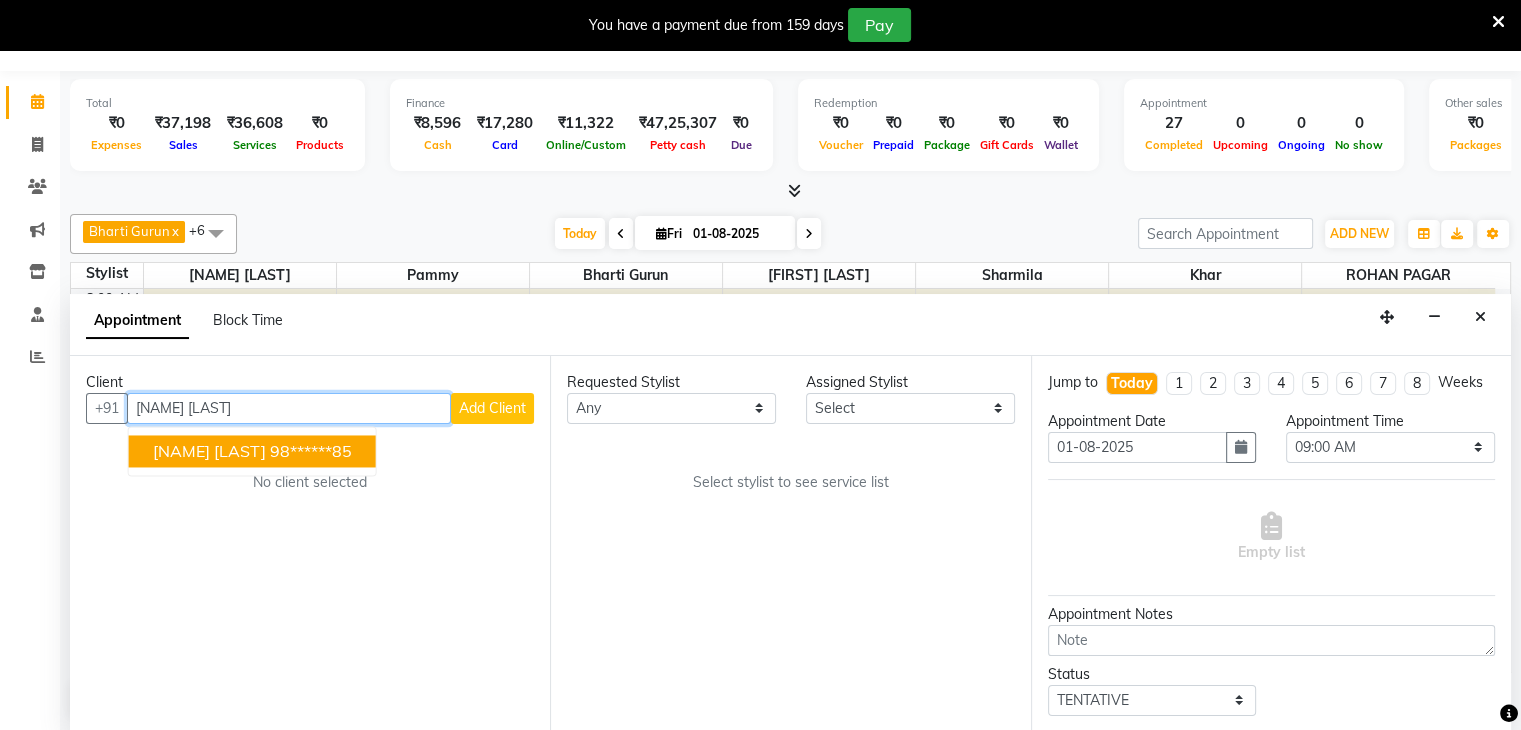 click on "Nikita Kalsi" at bounding box center [209, 451] 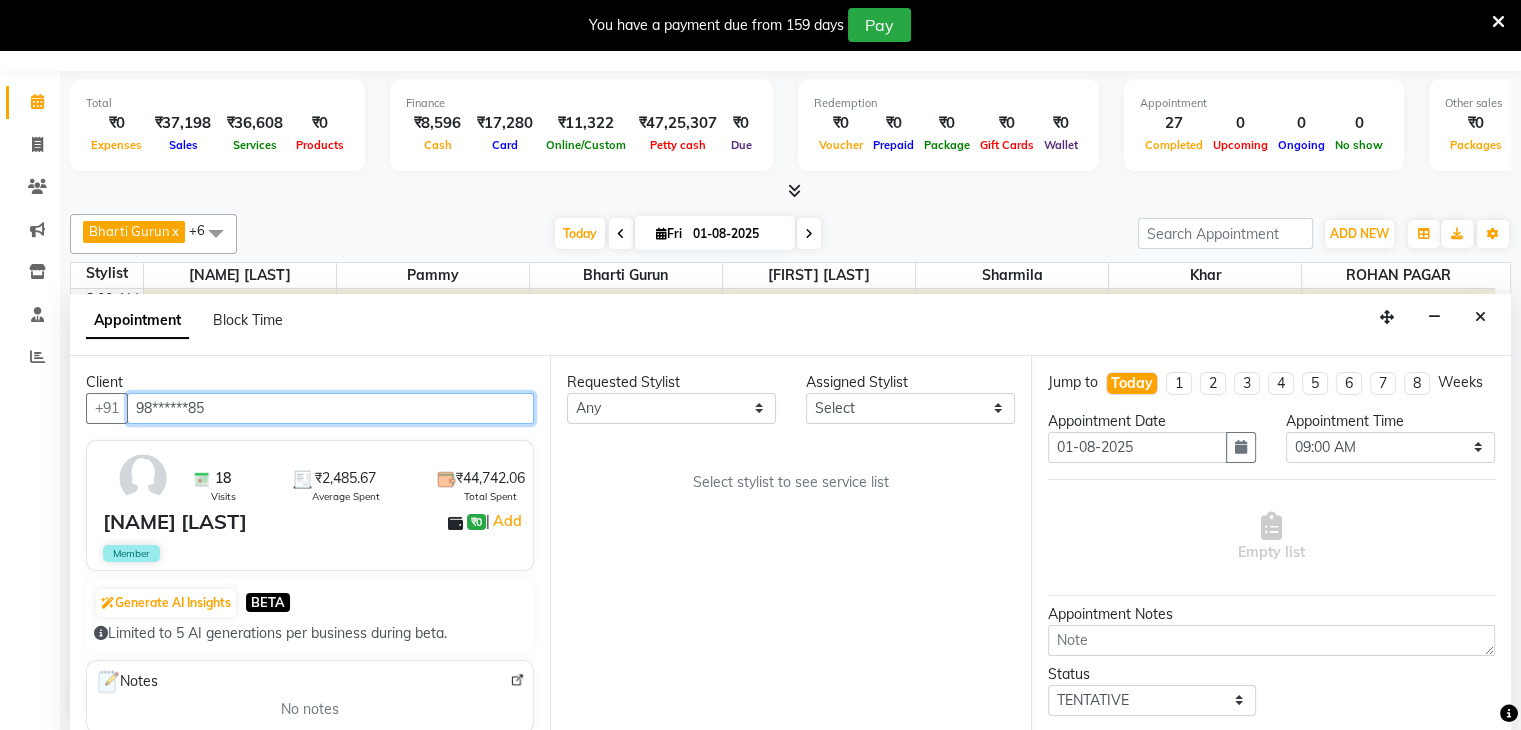 type on "98******85" 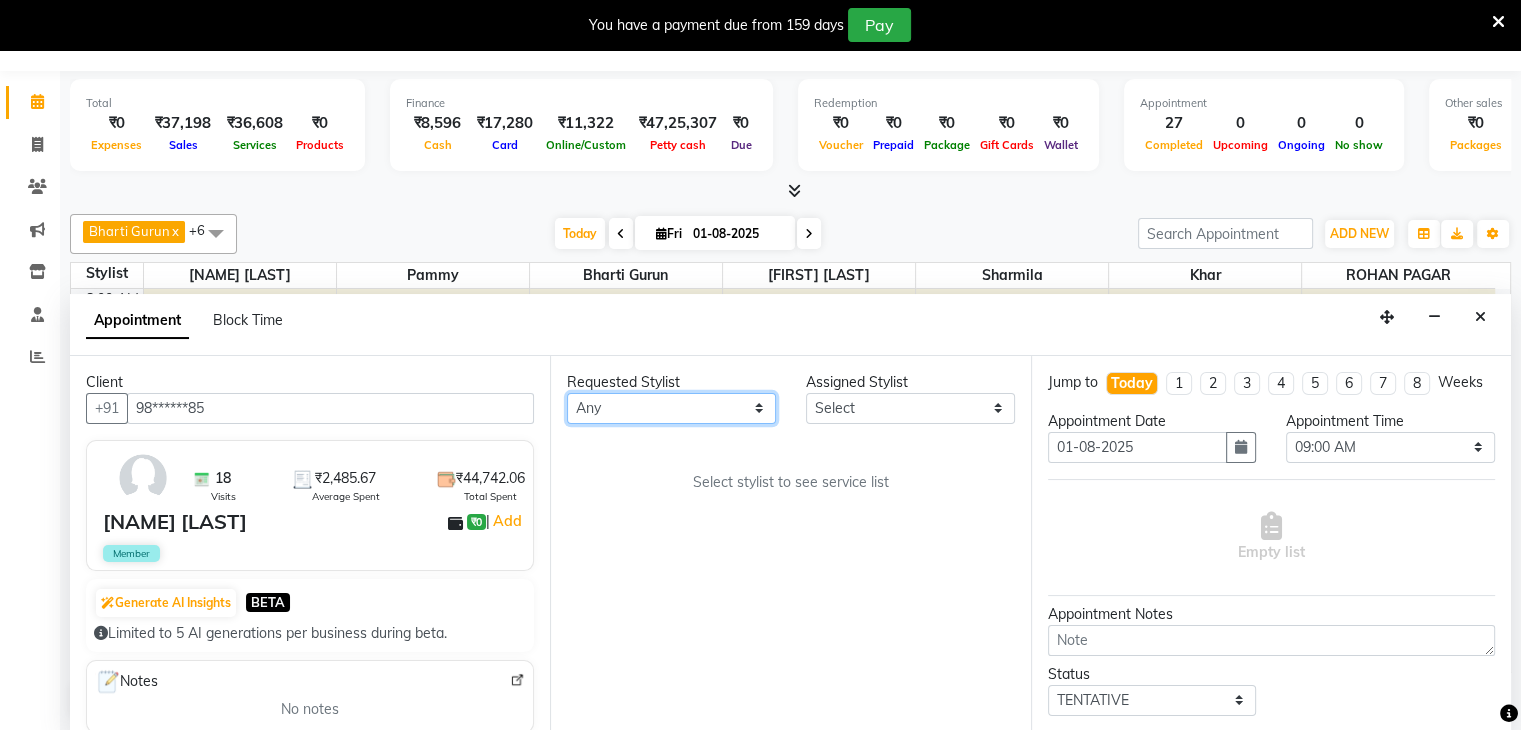 drag, startPoint x: 620, startPoint y: 405, endPoint x: 621, endPoint y: 493, distance: 88.005684 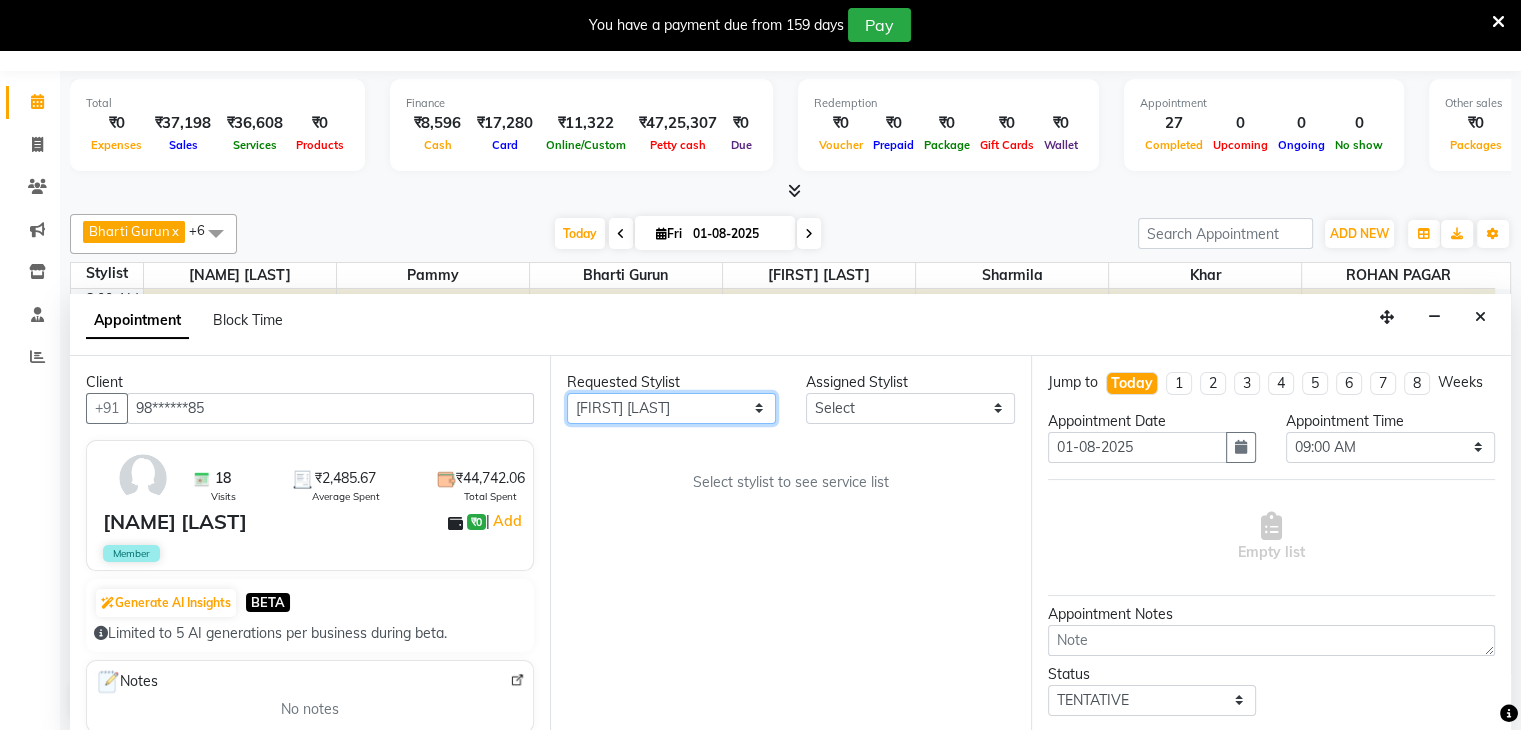 click on "Any Bharti Gurun [PERSON] [PERSON] [PERSON] Khar Pammy ROHAN PAGAR Sharmila" at bounding box center (671, 408) 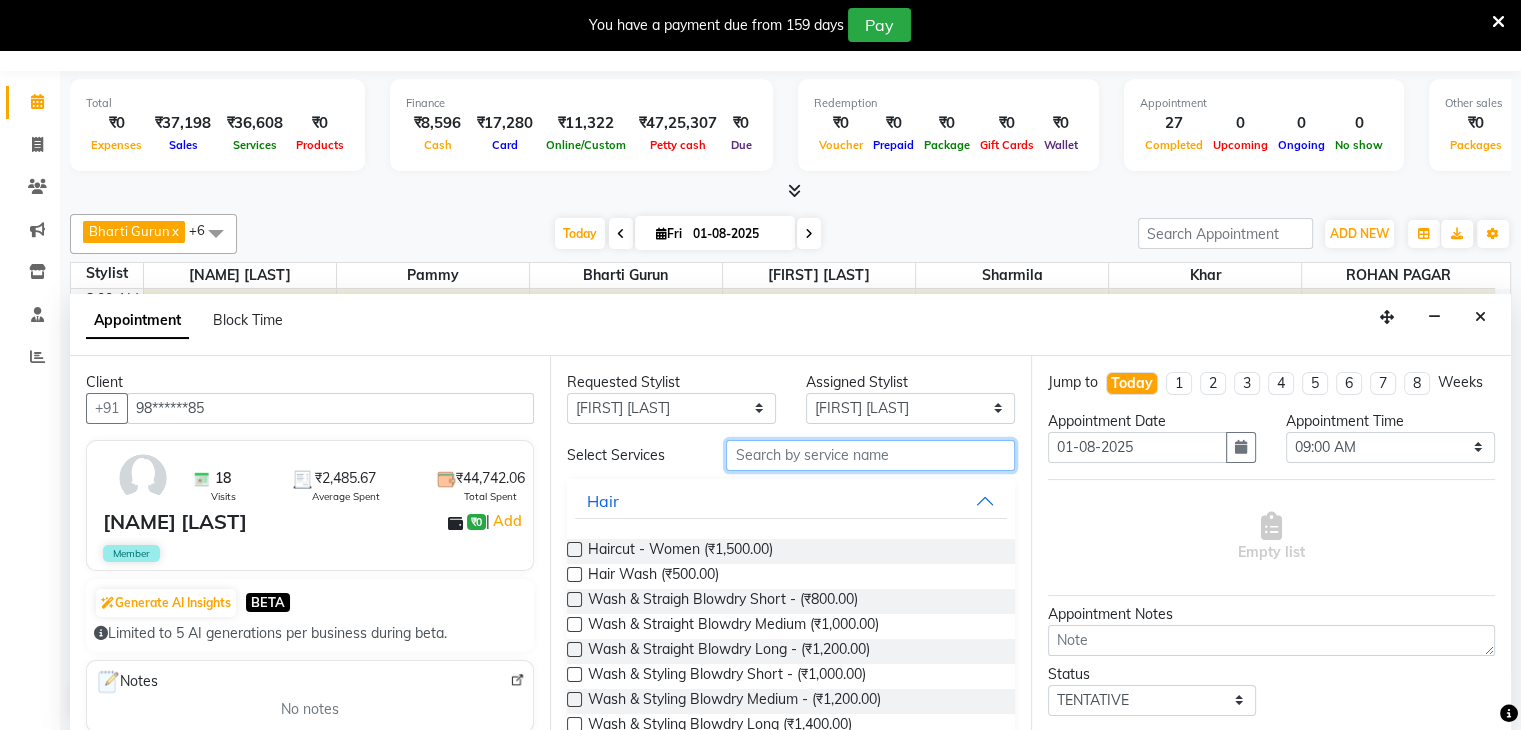 click at bounding box center (870, 455) 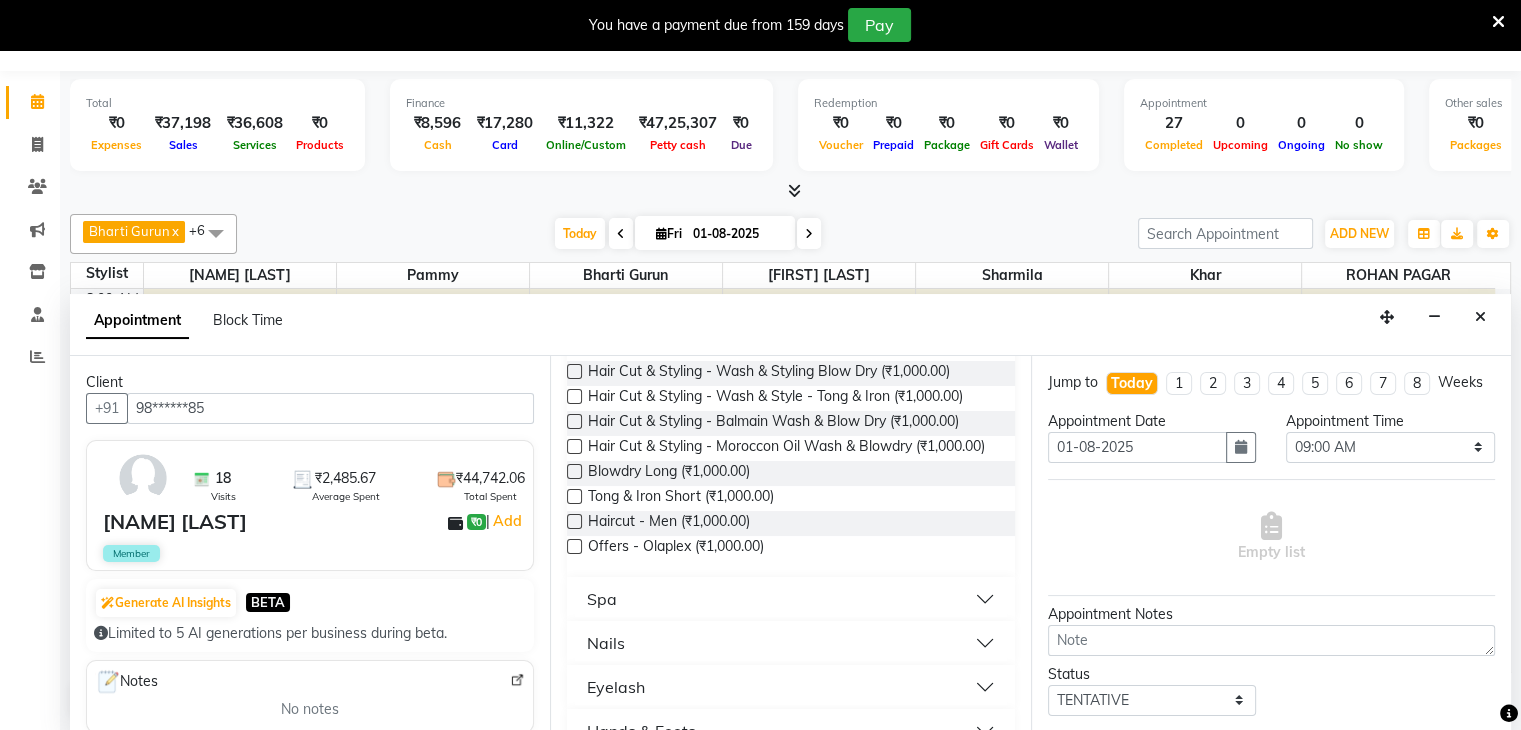 scroll, scrollTop: 468, scrollLeft: 0, axis: vertical 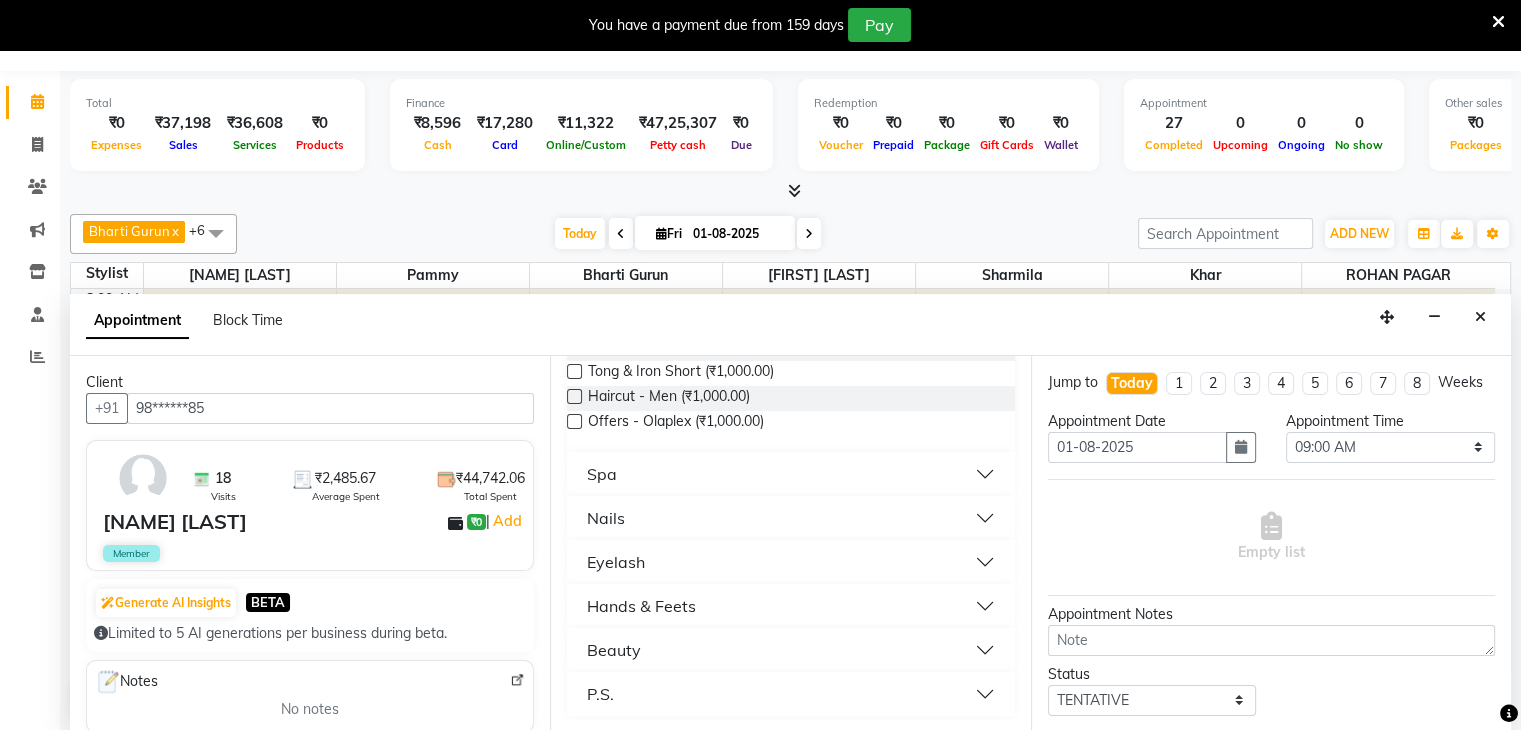 type on "1000" 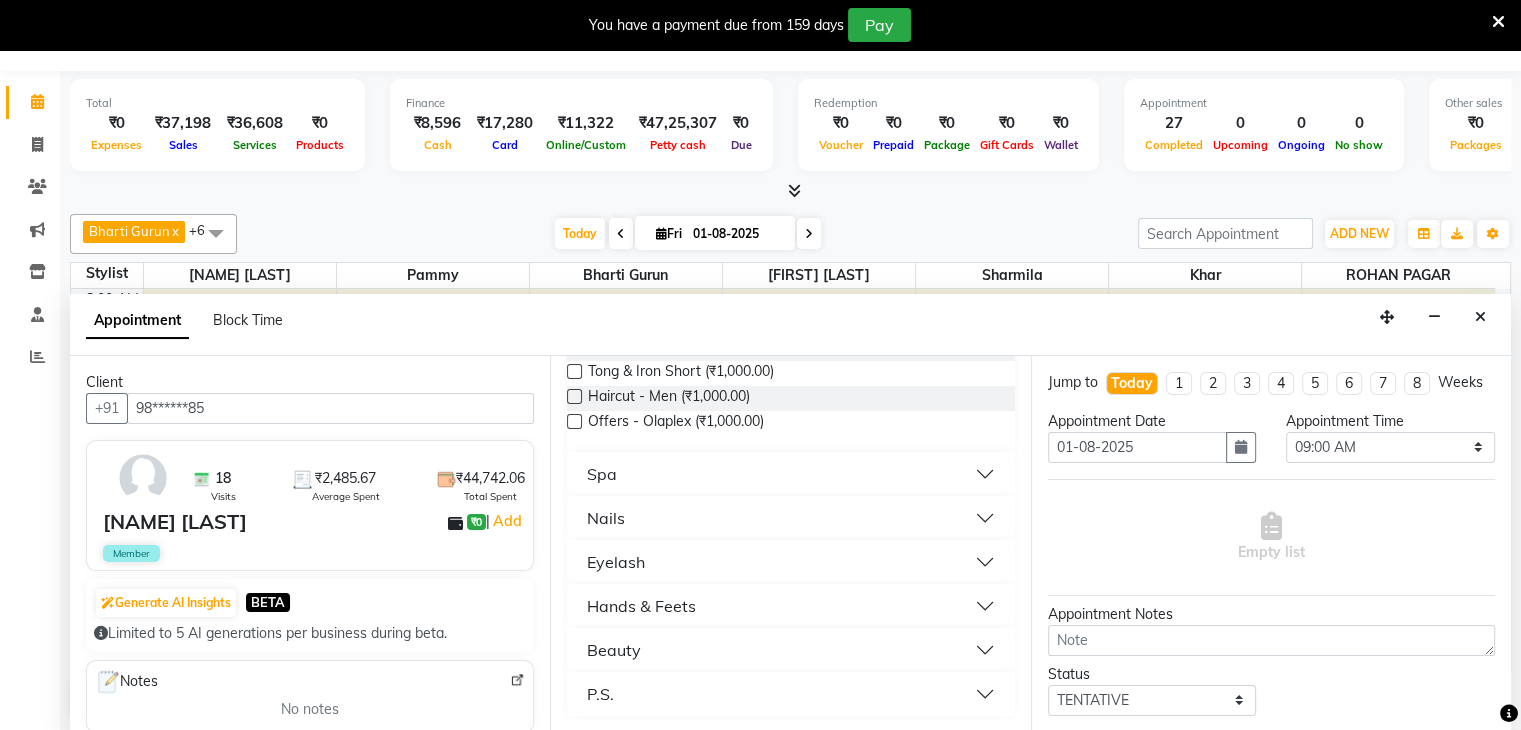 click on "Hands & Feets" at bounding box center (641, 606) 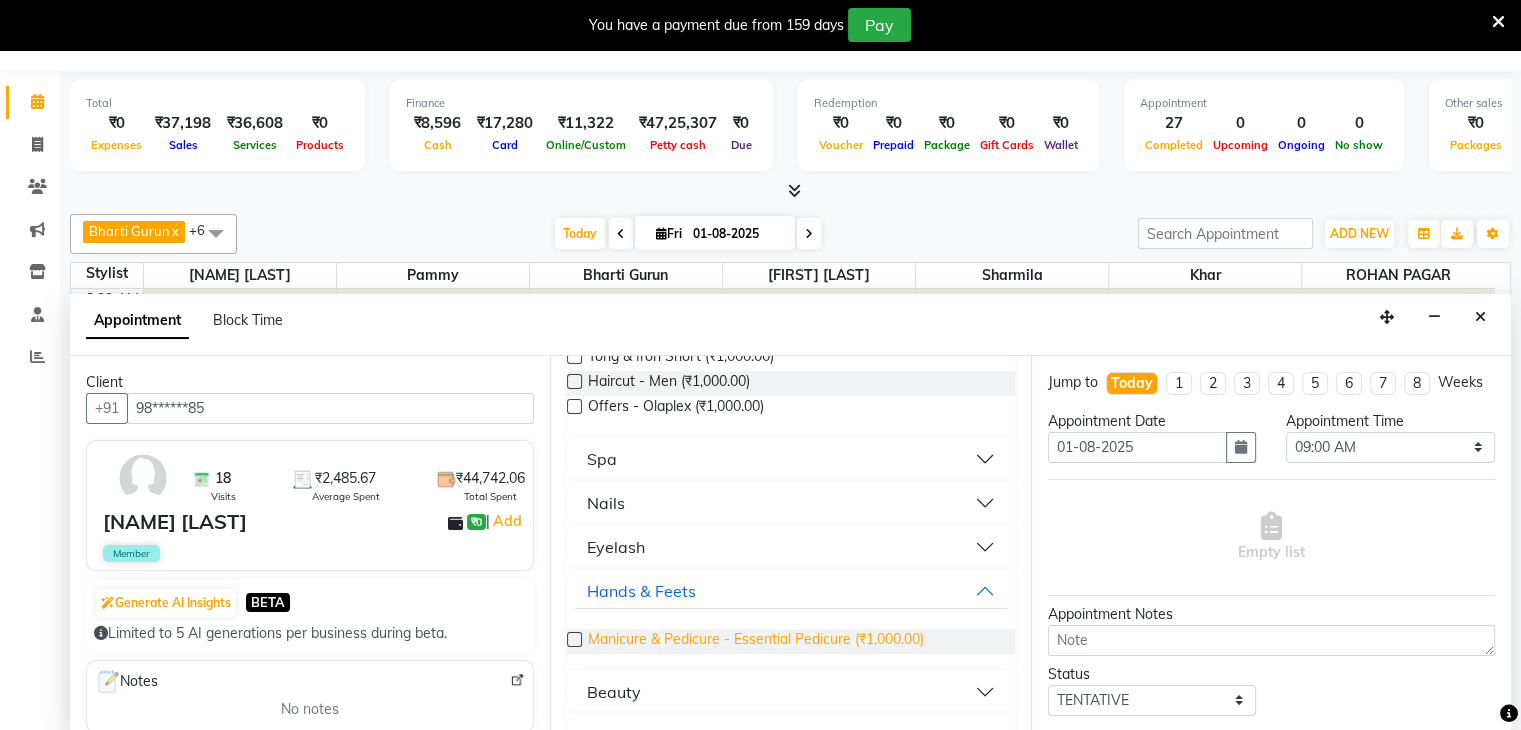 click on "Manicure & Pedicure - Essential Pedicure (₹1,000.00)" at bounding box center [756, 641] 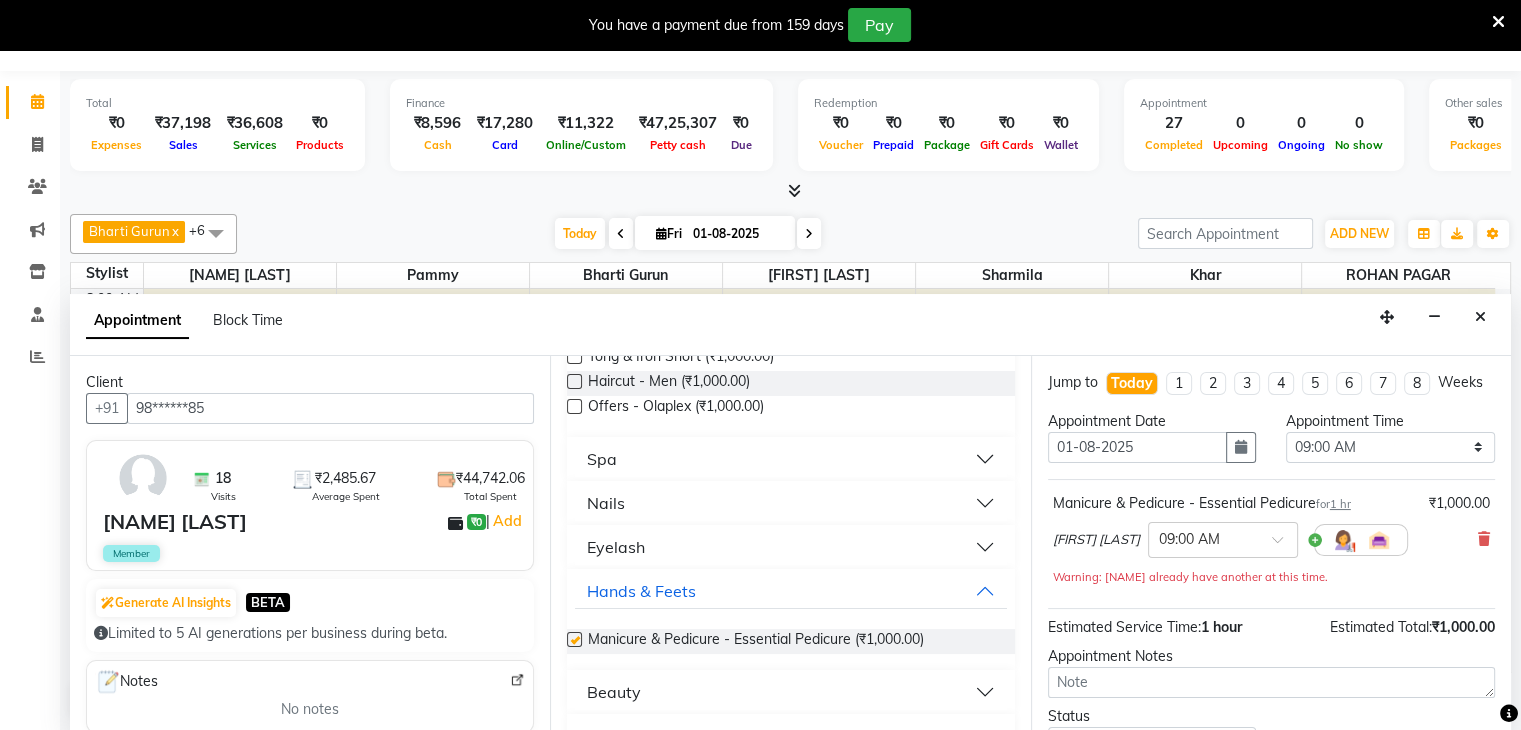 checkbox on "false" 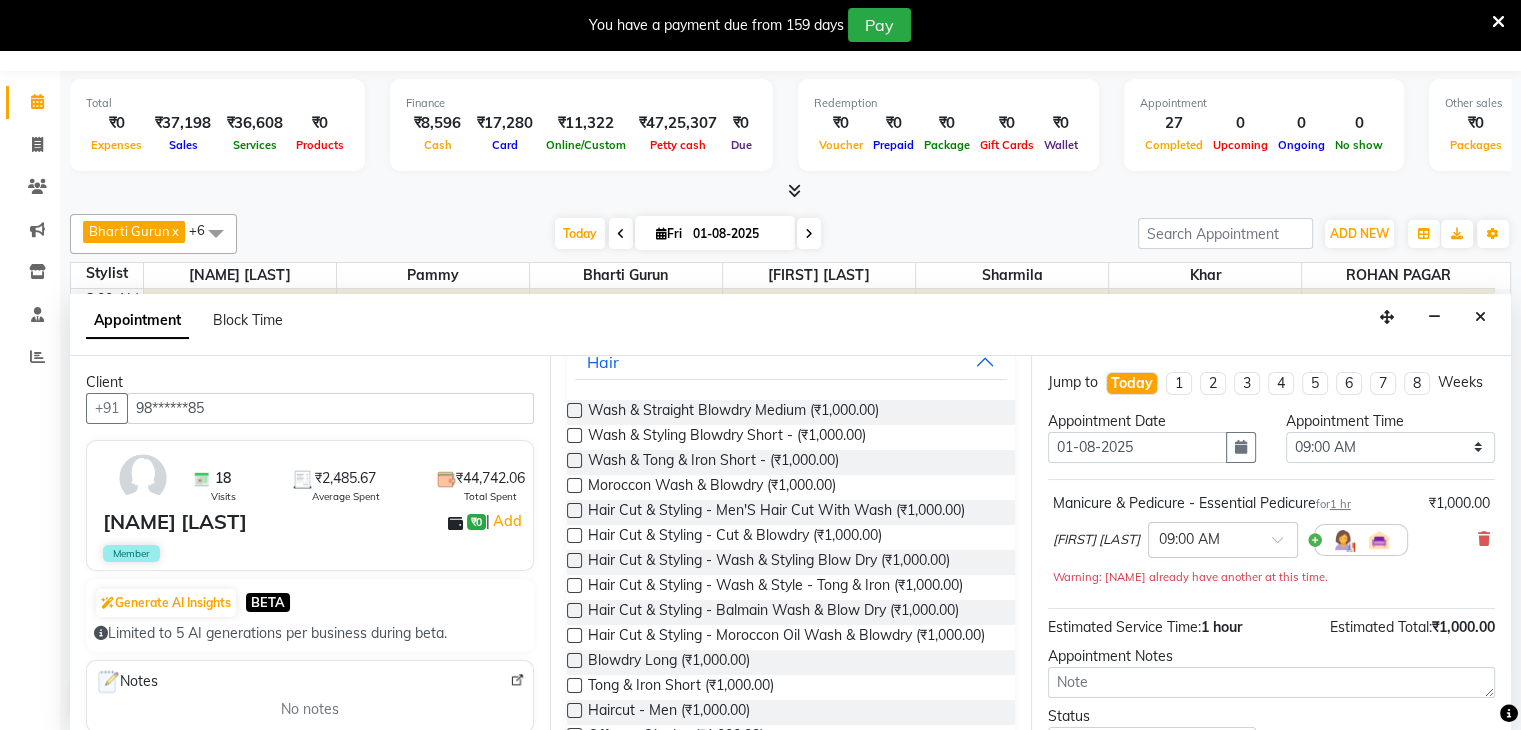 scroll, scrollTop: 32, scrollLeft: 0, axis: vertical 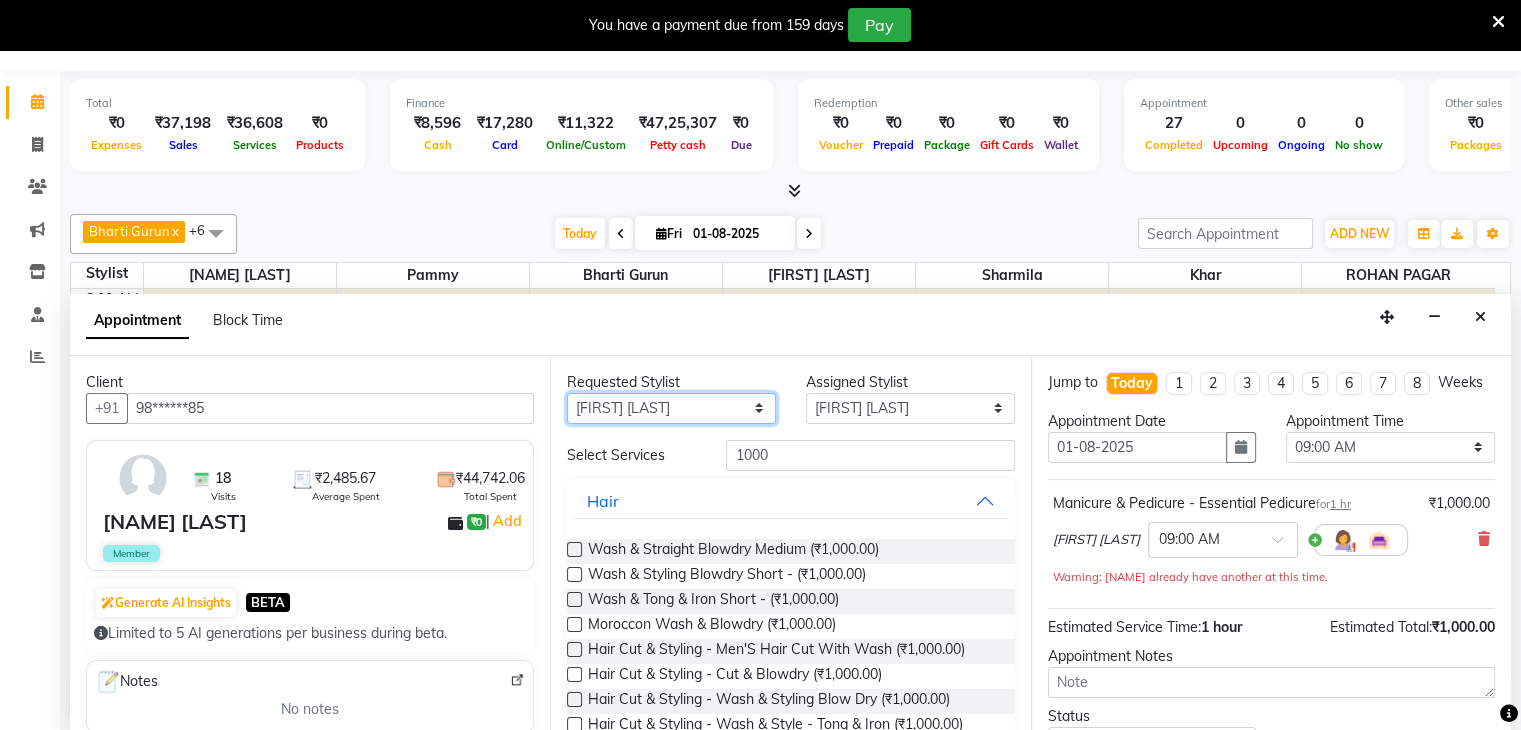 click on "Any Bharti Gurun [PERSON] [PERSON] [PERSON] Khar Pammy ROHAN PAGAR Sharmila" at bounding box center (671, 408) 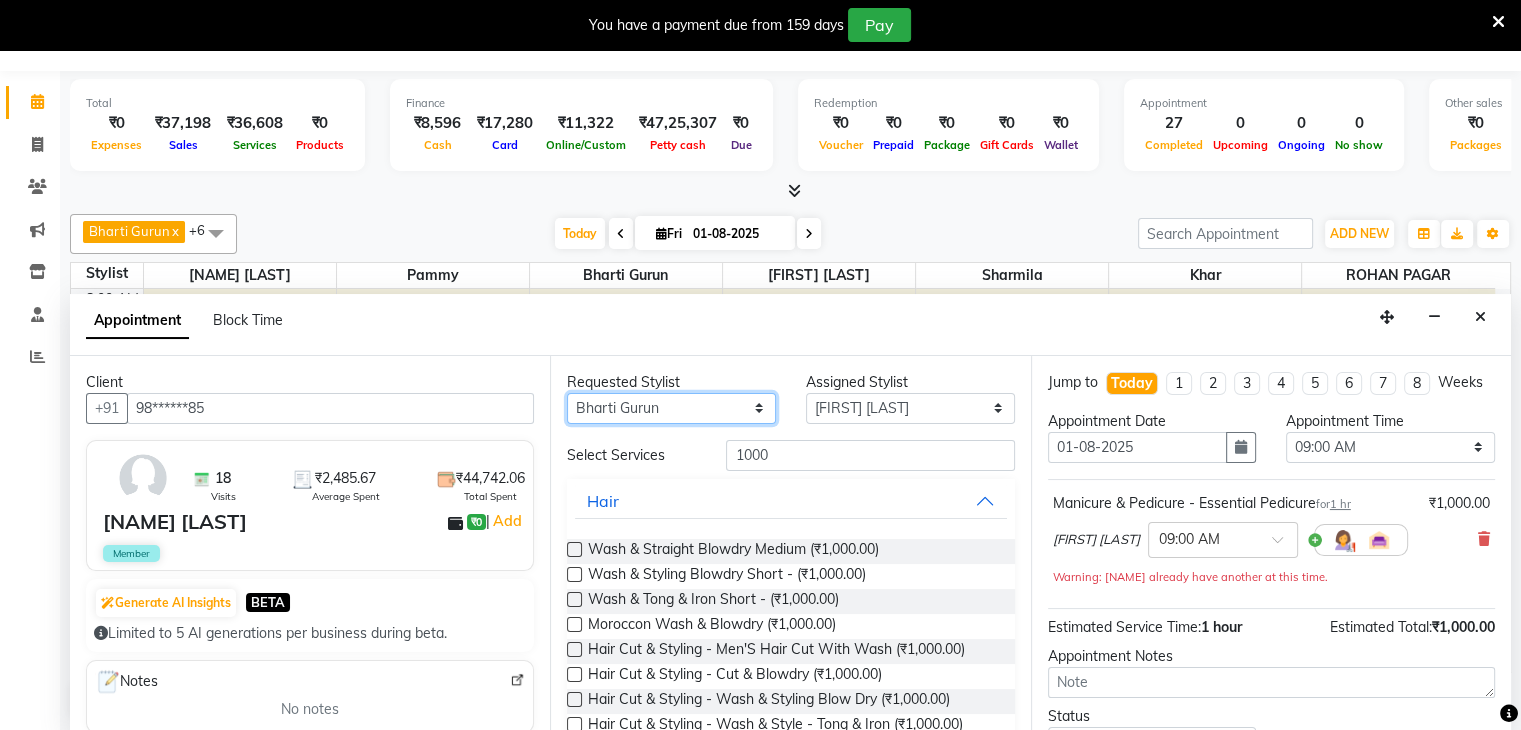 click on "Any Bharti Gurun [PERSON] [PERSON] [PERSON] Khar Pammy ROHAN PAGAR Sharmila" at bounding box center (671, 408) 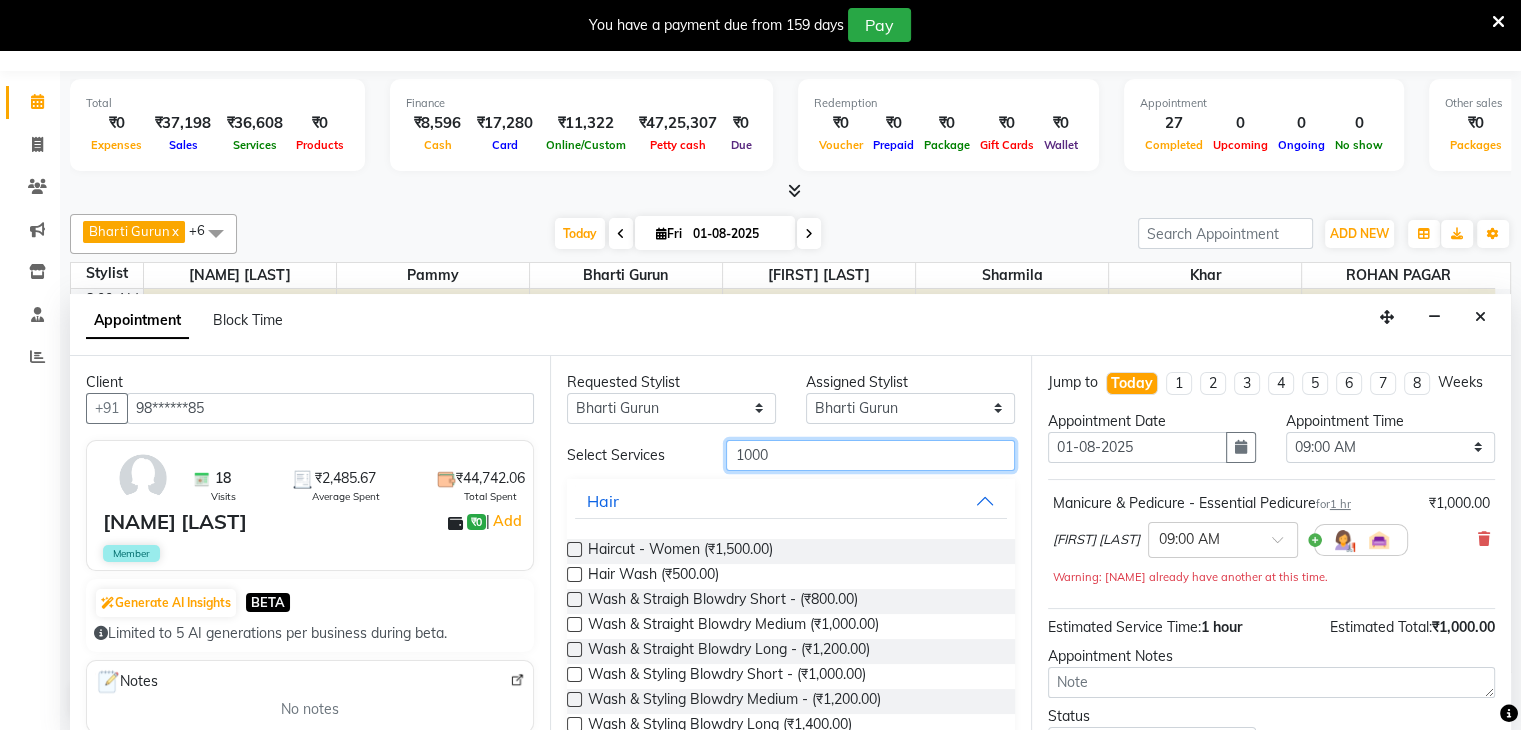 click on "1000" at bounding box center [870, 455] 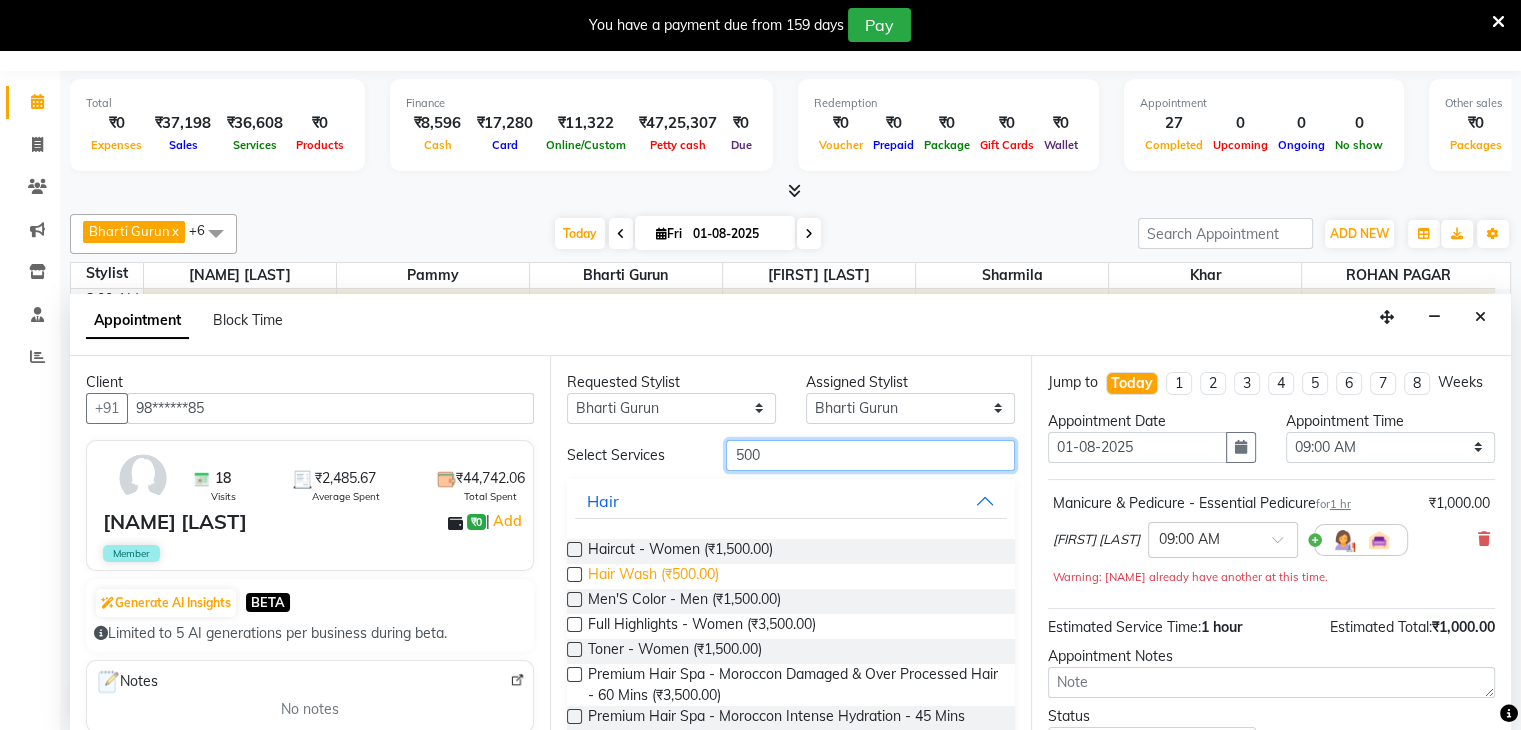 type on "500" 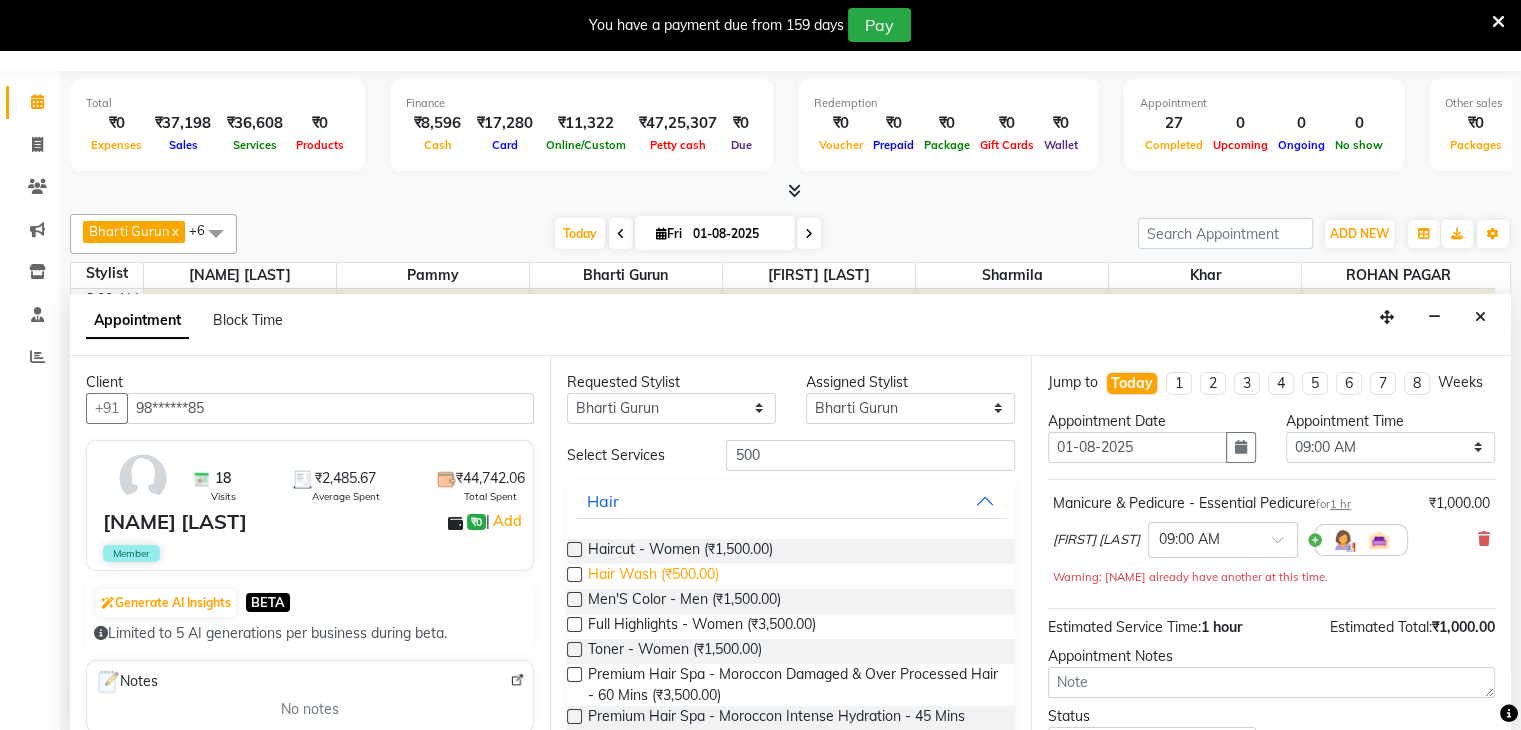 click on "Hair Wash ([CURRENCY][PRICE])" at bounding box center [653, 576] 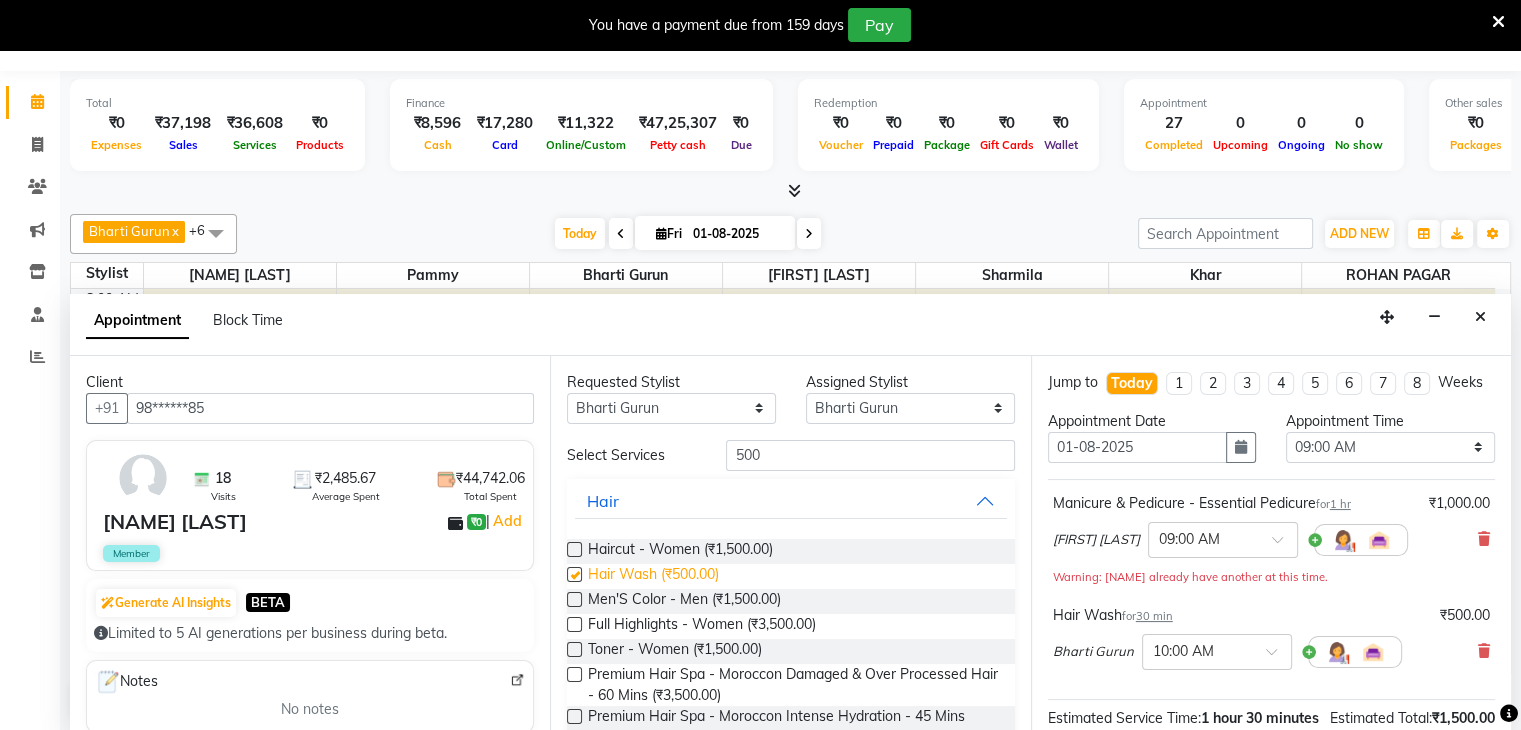 checkbox on "false" 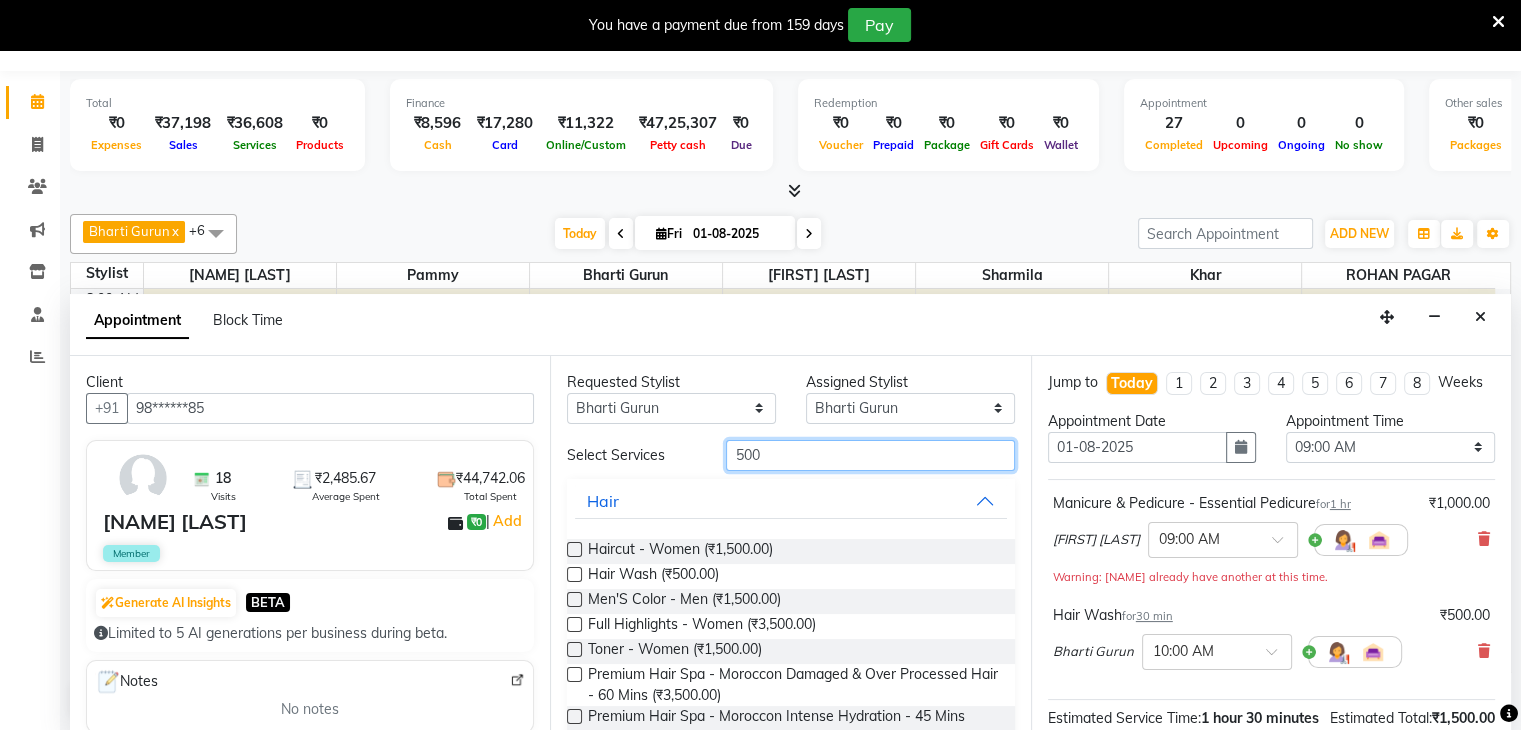 click on "500" at bounding box center [870, 455] 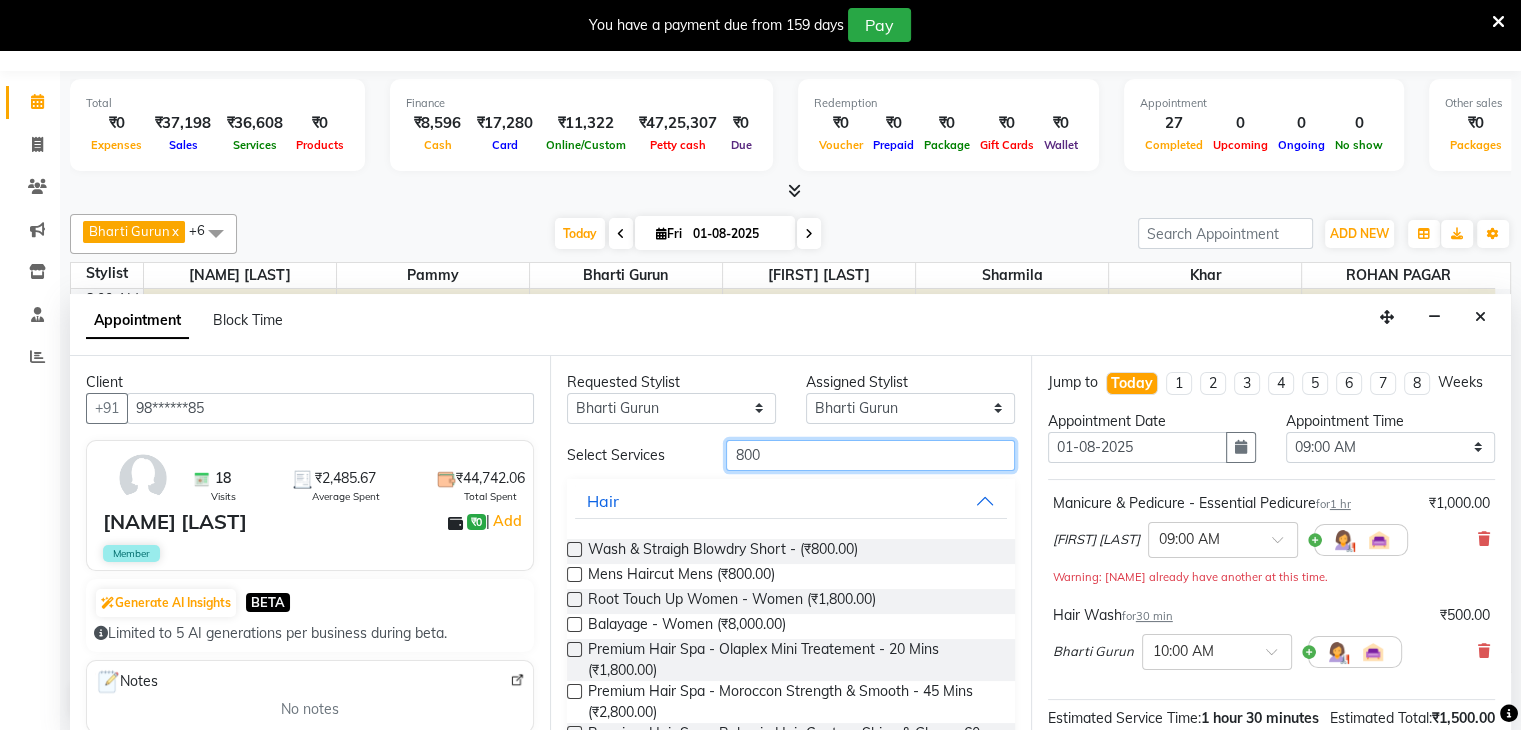 scroll, scrollTop: 328, scrollLeft: 0, axis: vertical 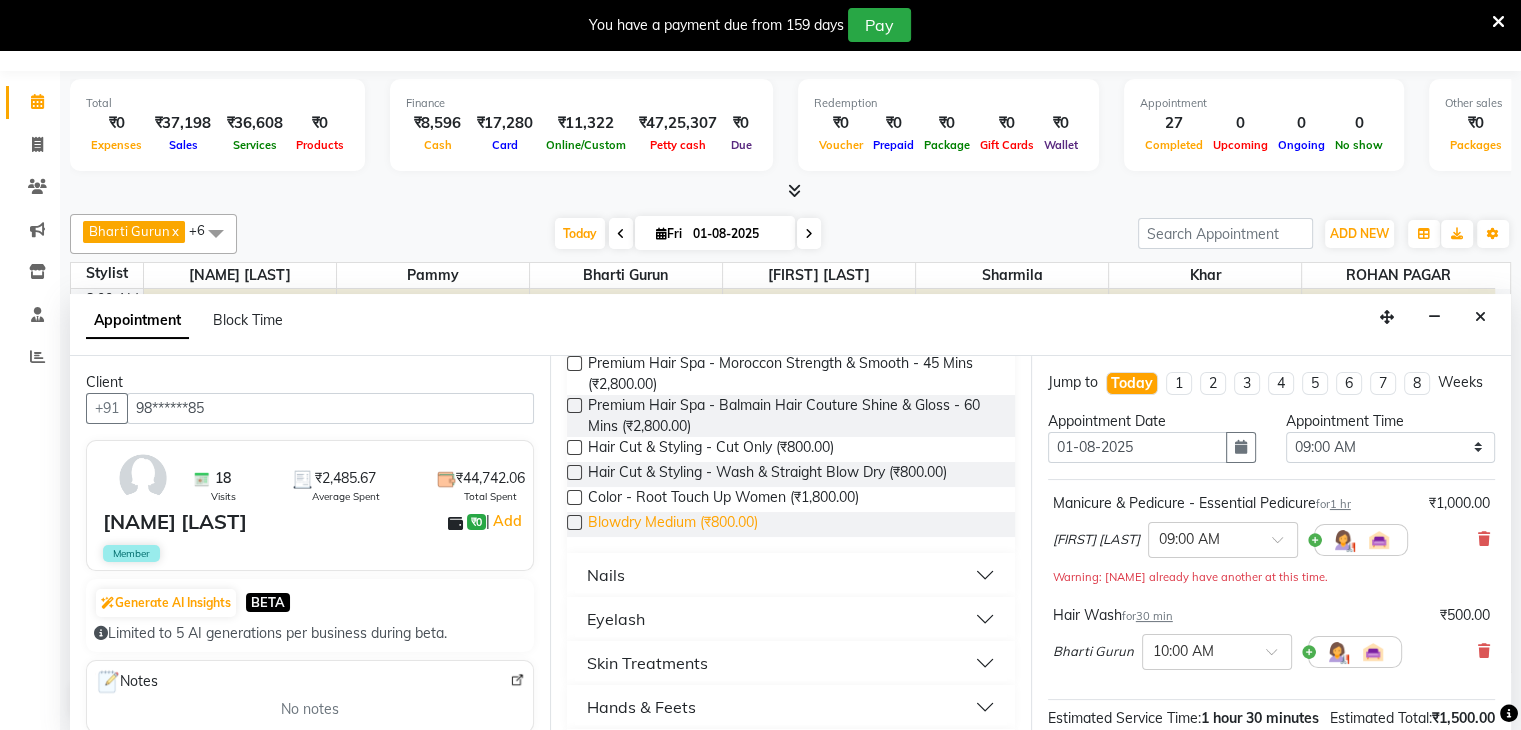 type on "800" 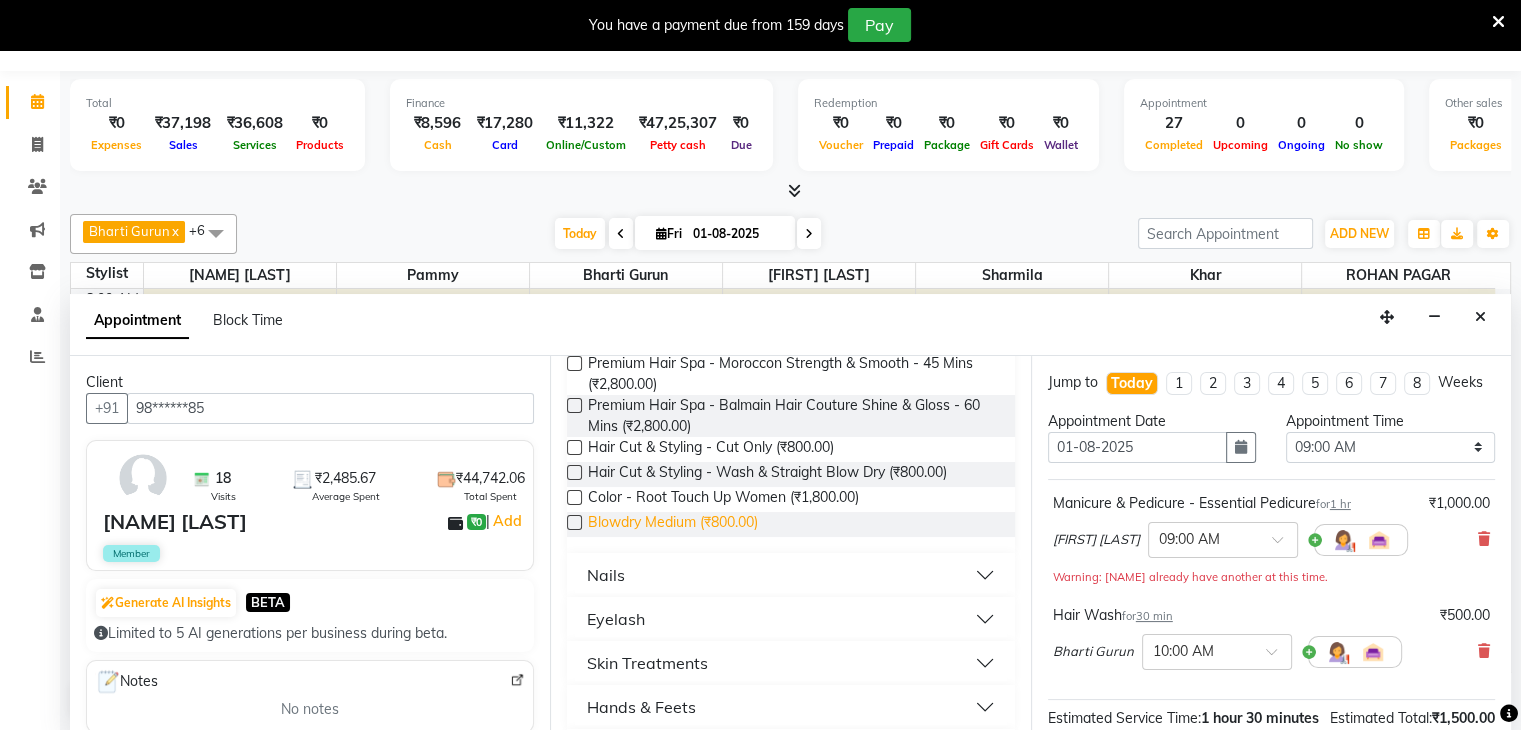 click on "Blowdry Medium (₹800.00)" at bounding box center (673, 524) 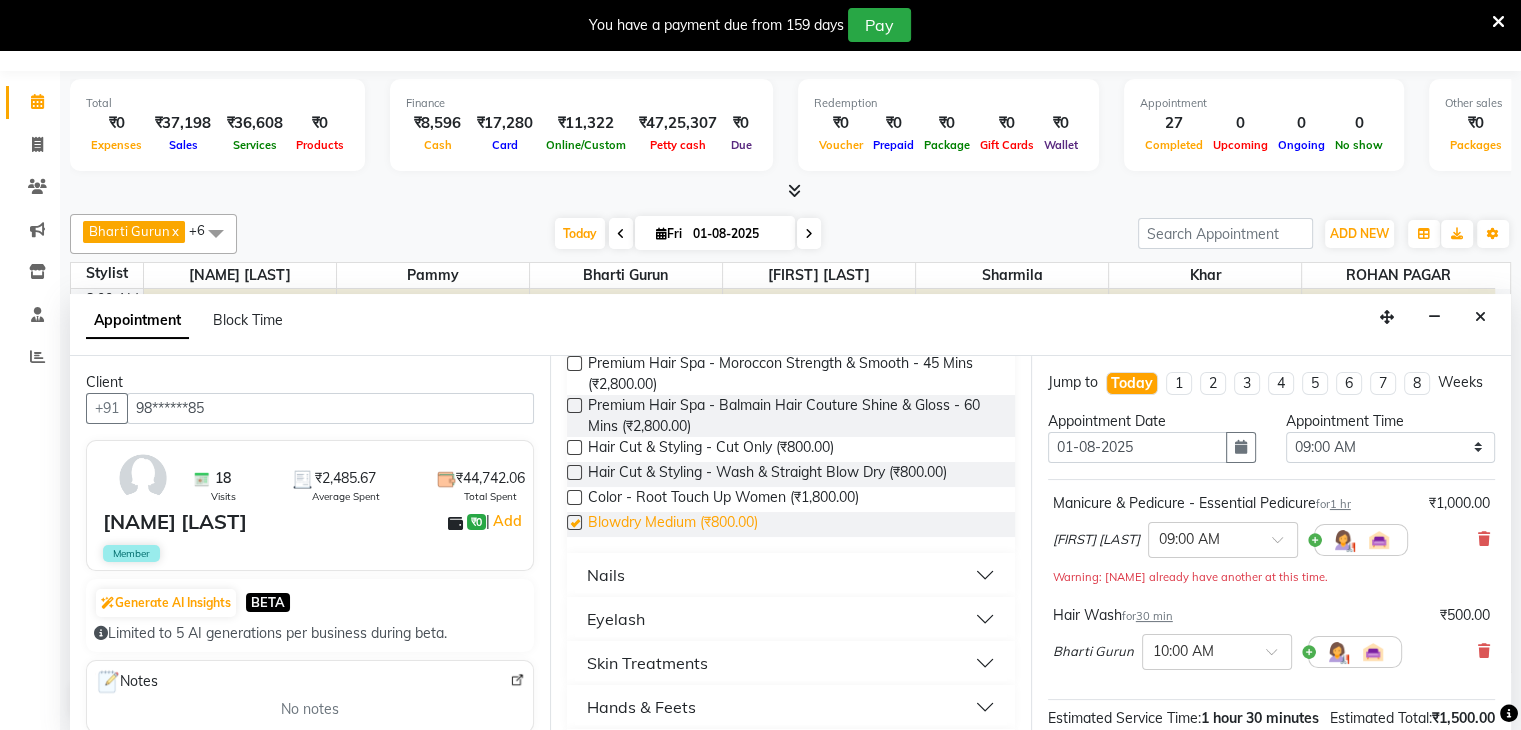 checkbox on "false" 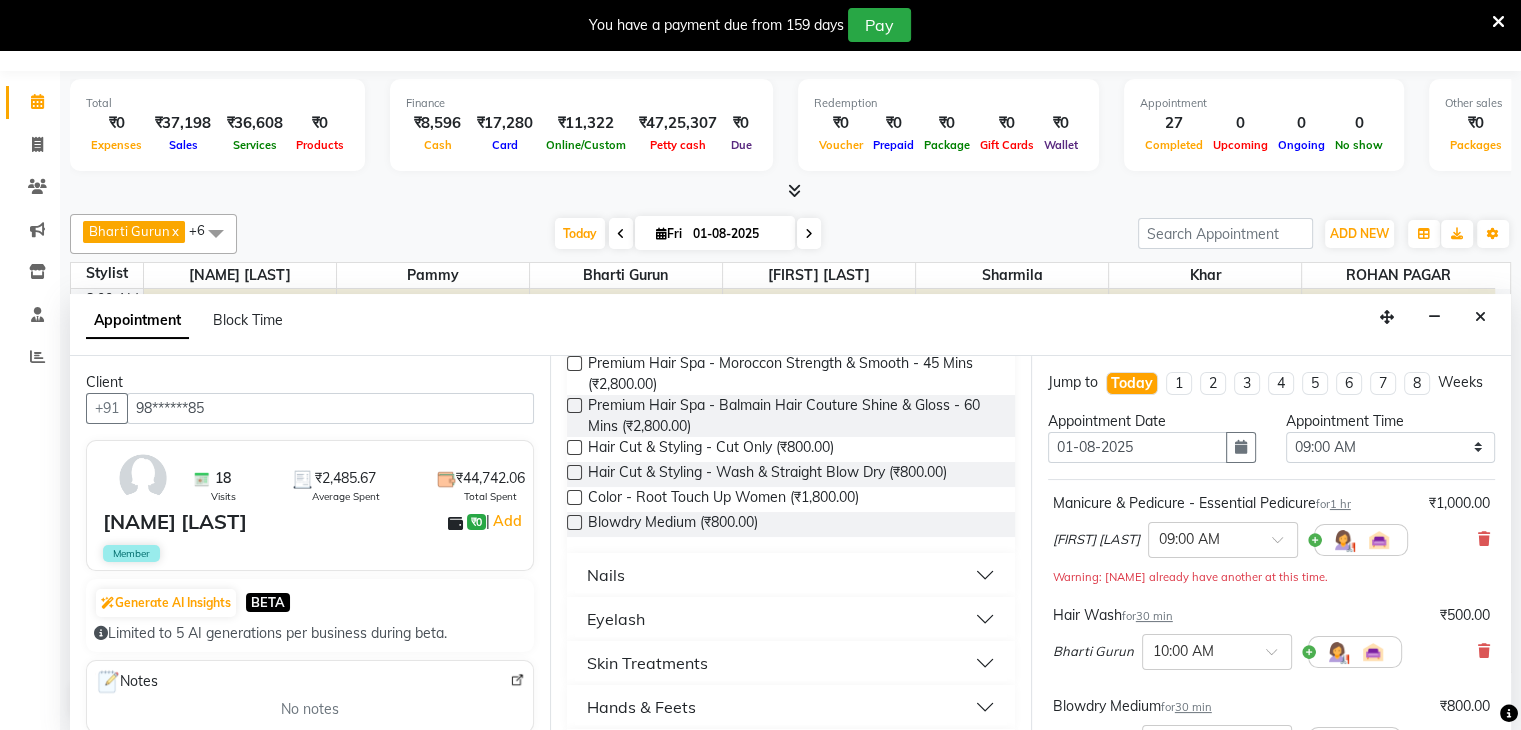 scroll, scrollTop: 0, scrollLeft: 0, axis: both 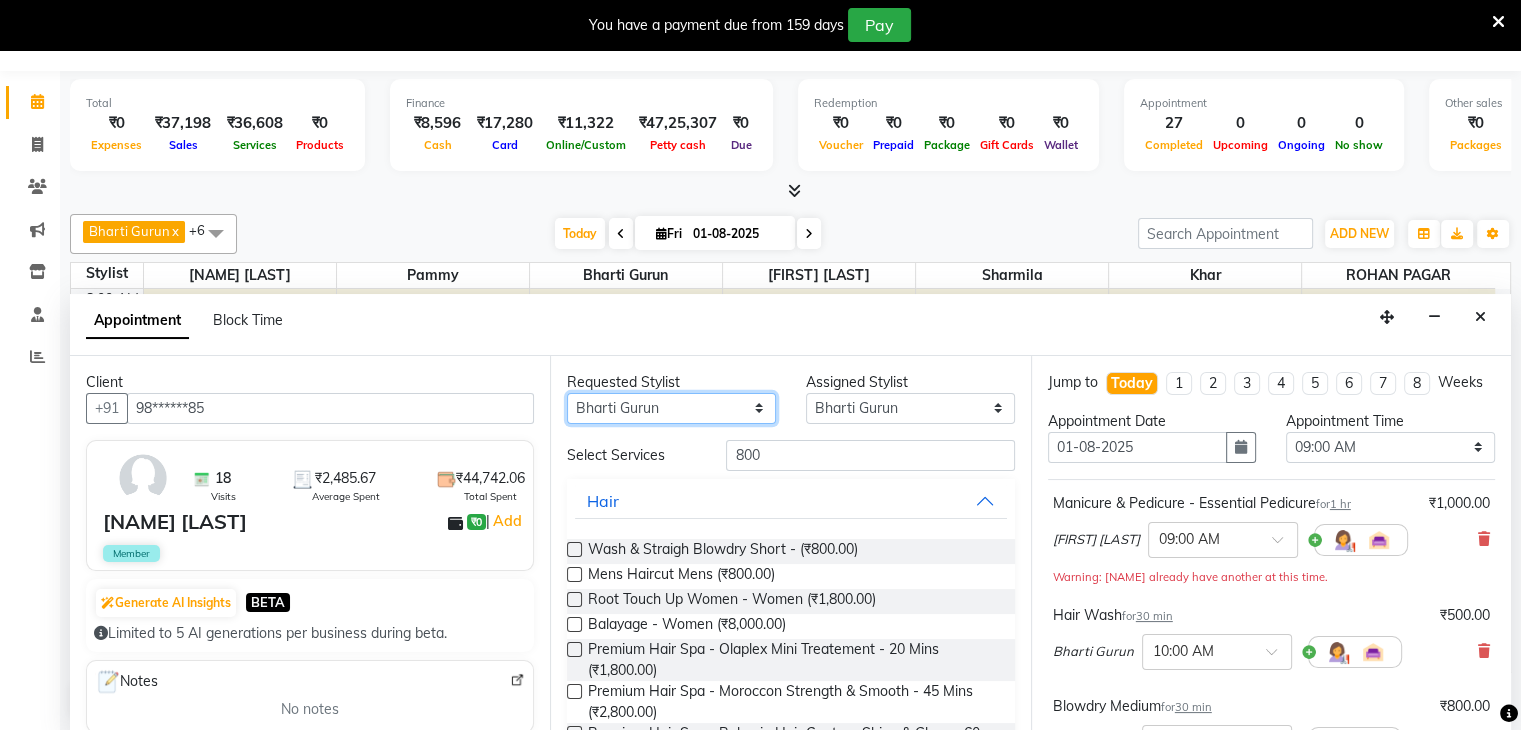click on "Any Bharti Gurun [PERSON] [PERSON] [PERSON] Khar Pammy ROHAN PAGAR Sharmila" at bounding box center (671, 408) 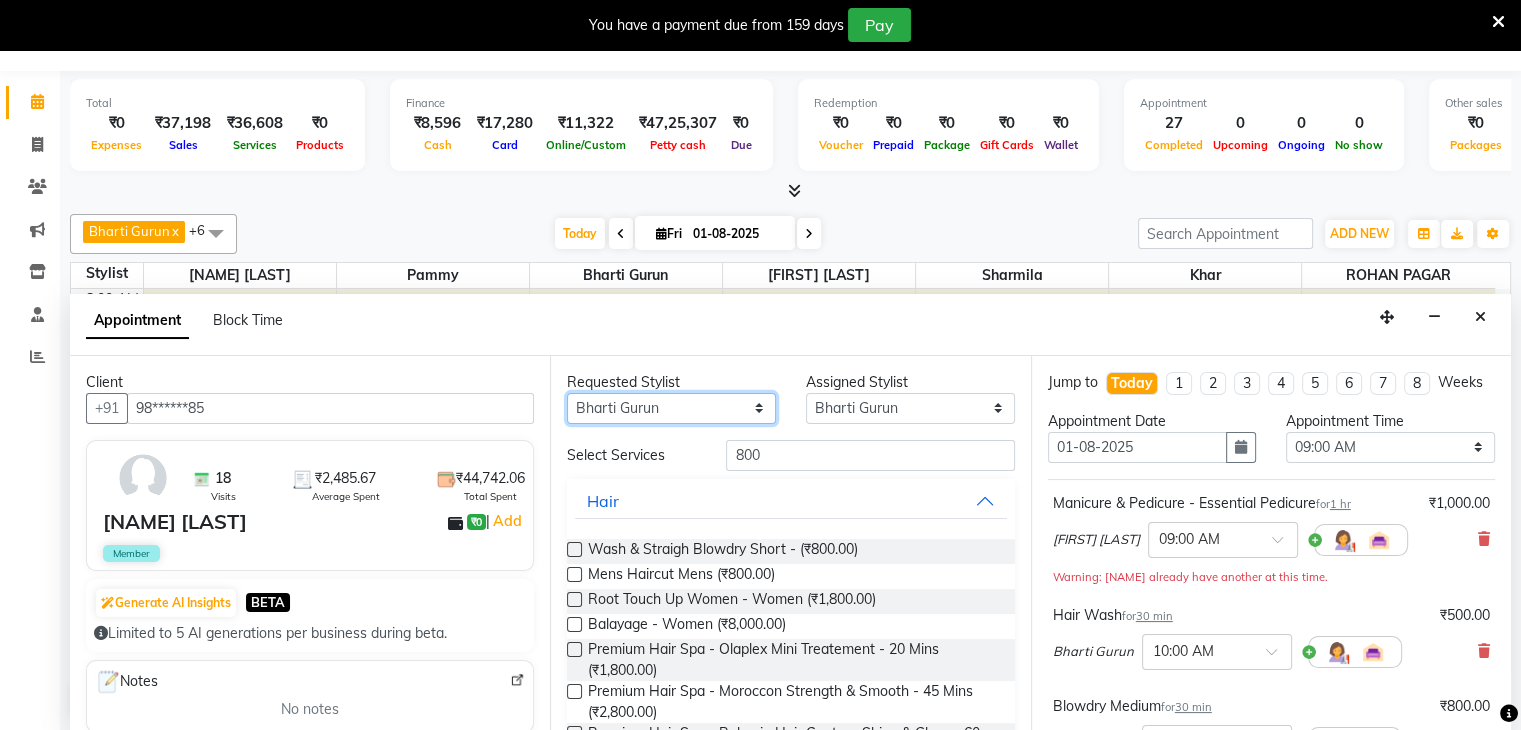 select on "38400" 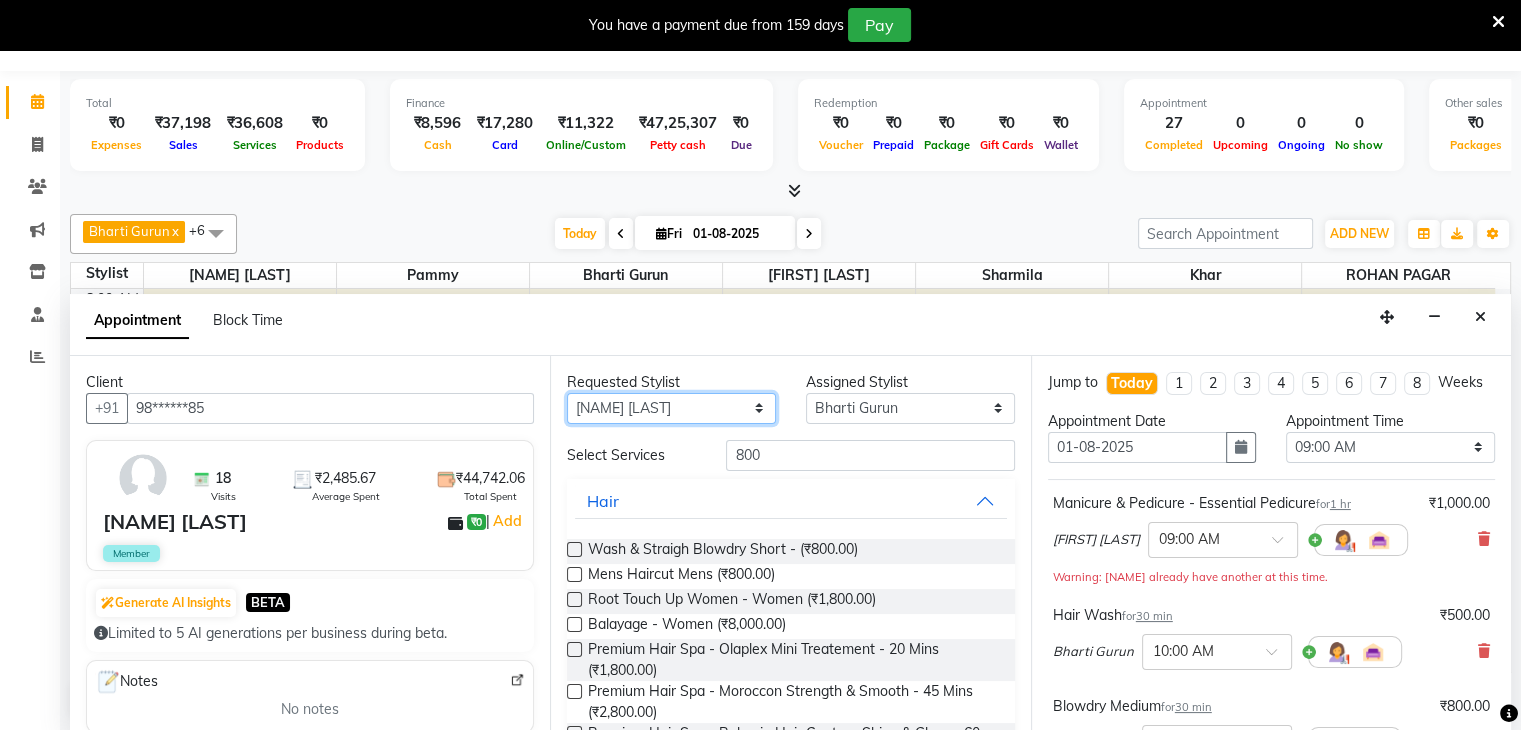 click on "Any Bharti Gurun [PERSON] [PERSON] [PERSON] Khar Pammy ROHAN PAGAR Sharmila" at bounding box center (671, 408) 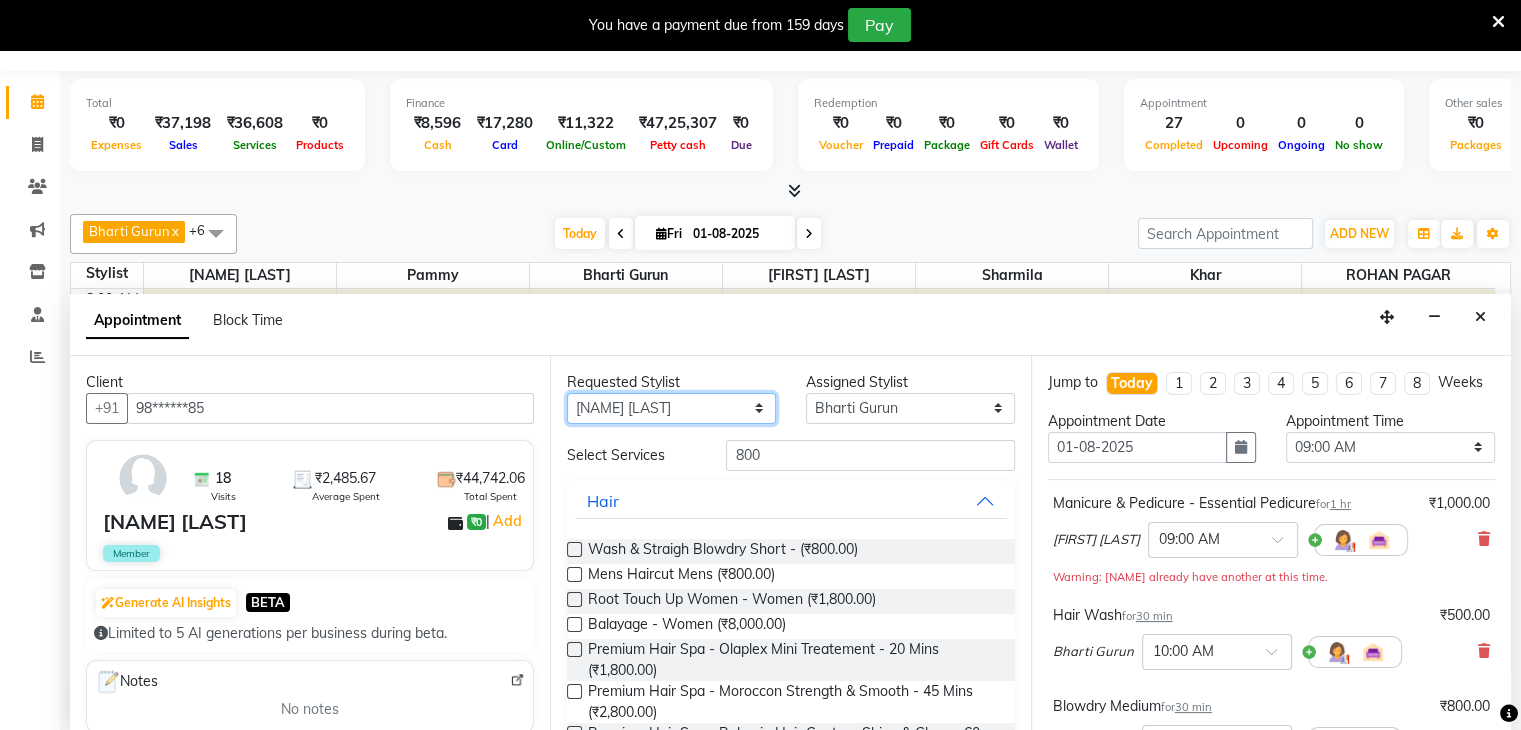 select on "38400" 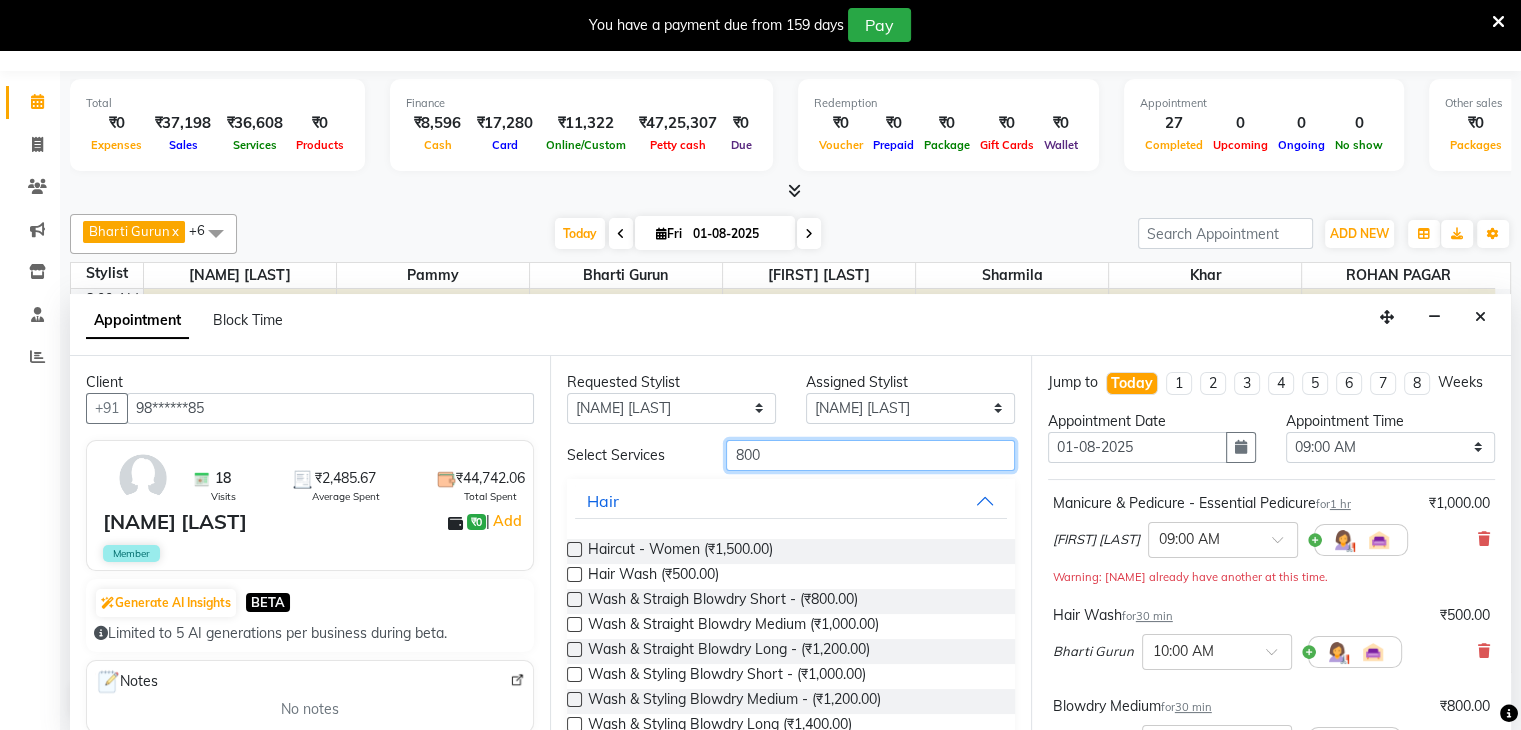 click on "800" at bounding box center [870, 455] 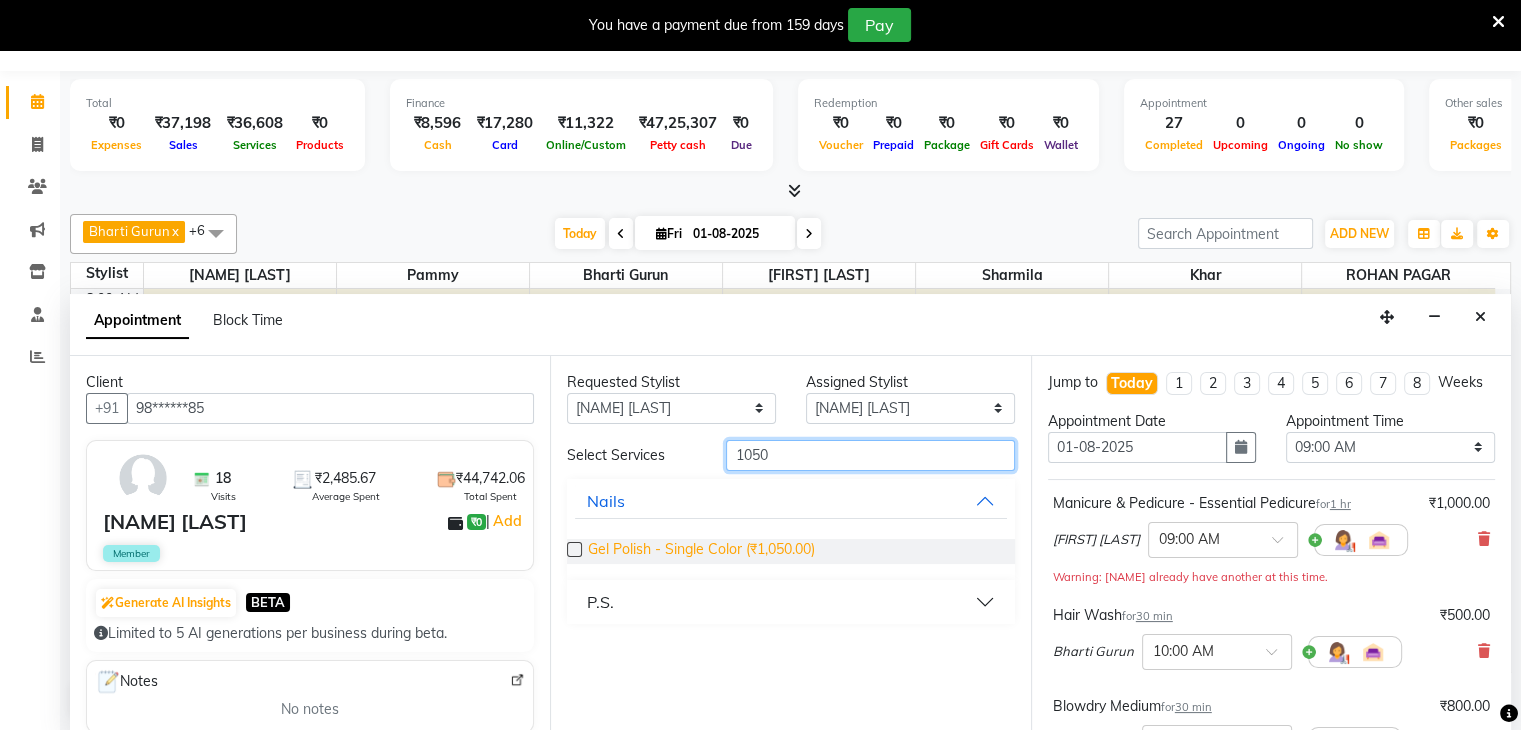 type on "1050" 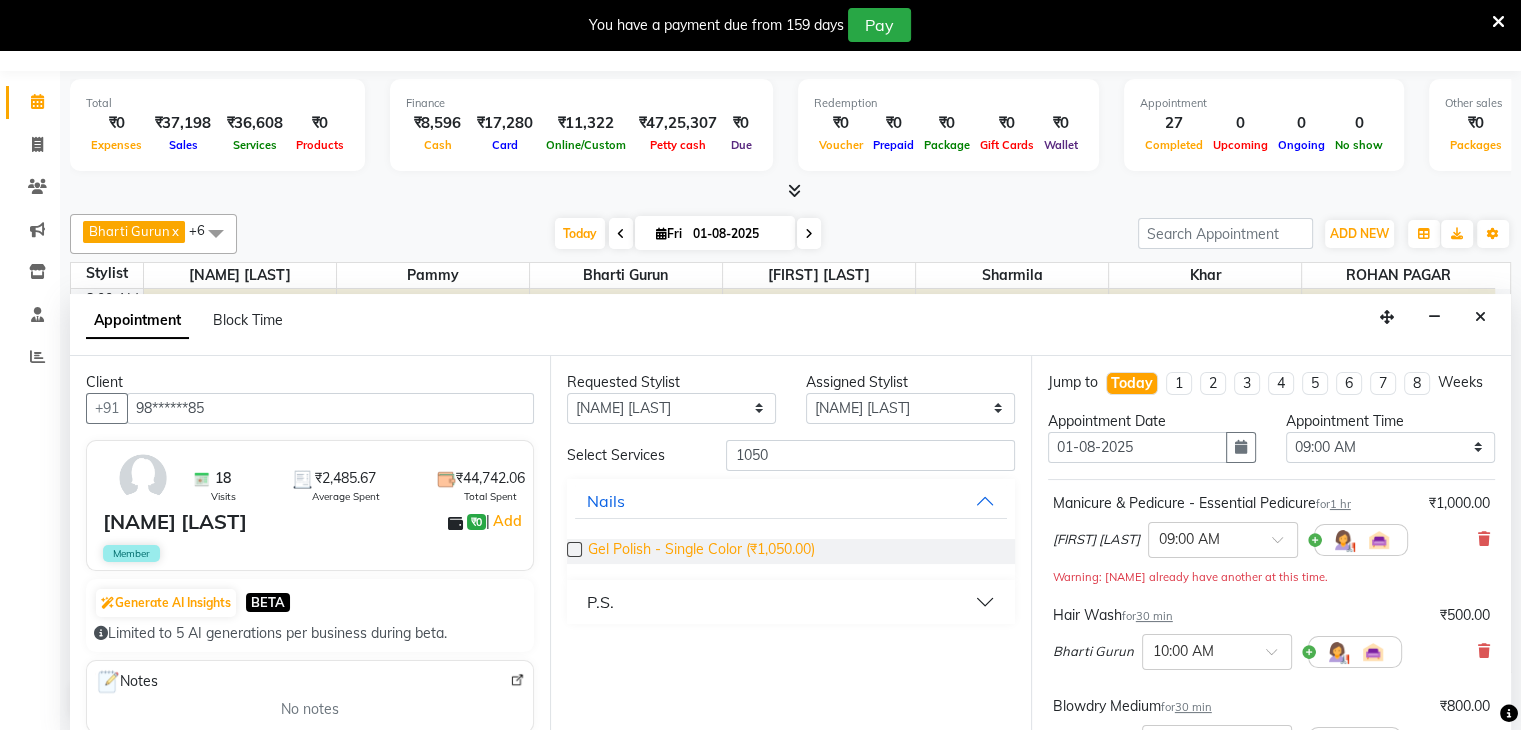 click on "Gel Polish - Single Color (₹1,050.00)" at bounding box center [701, 551] 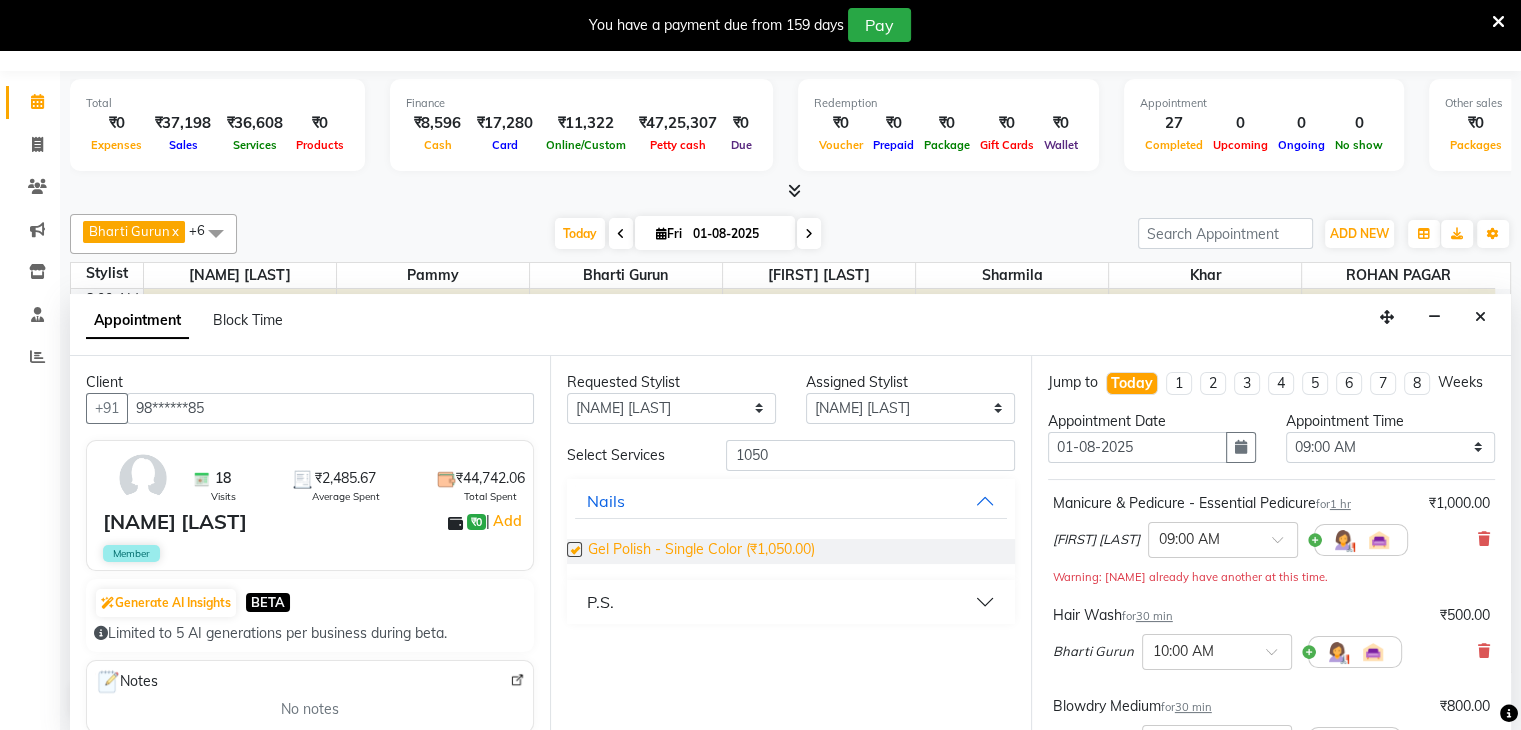 checkbox on "false" 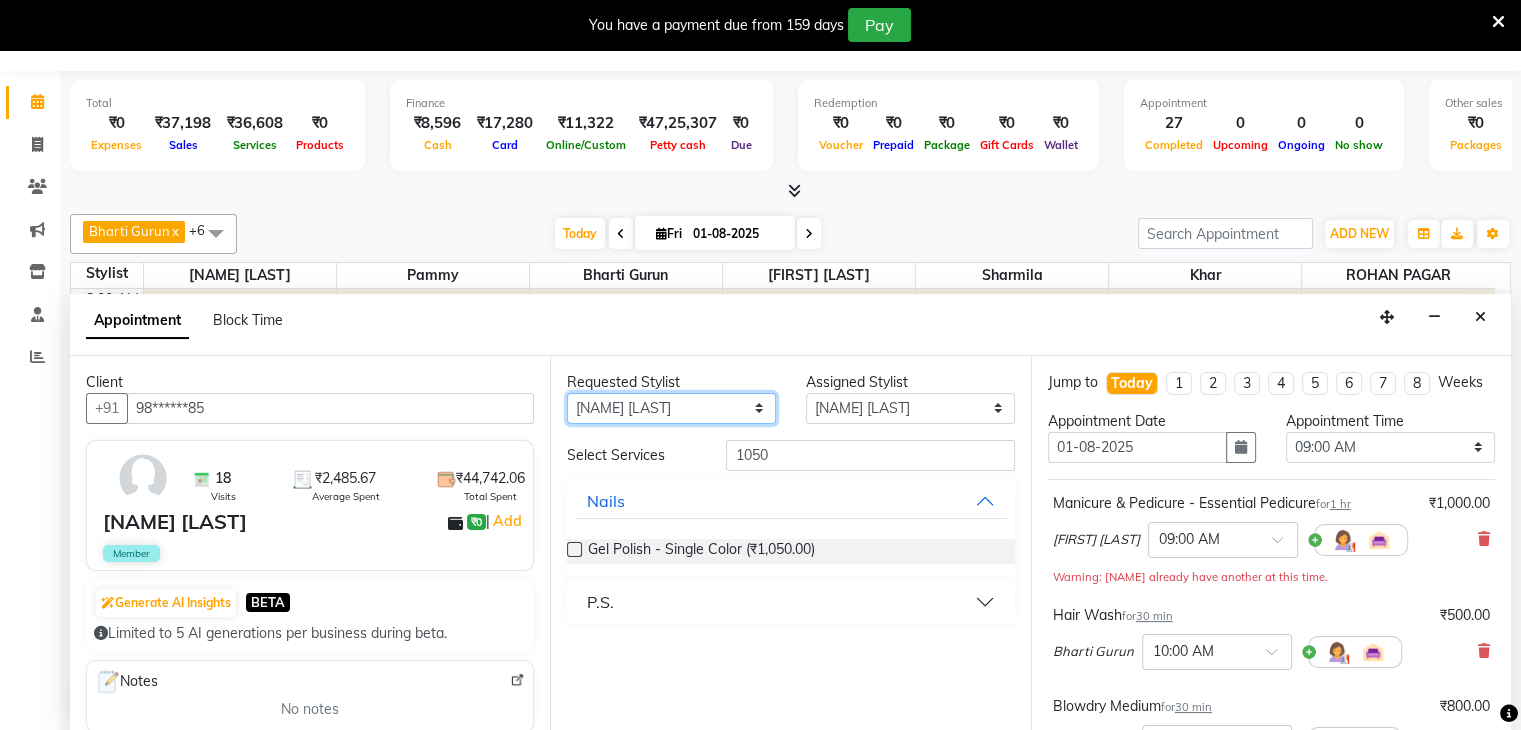 drag, startPoint x: 680, startPoint y: 418, endPoint x: 672, endPoint y: 500, distance: 82.38932 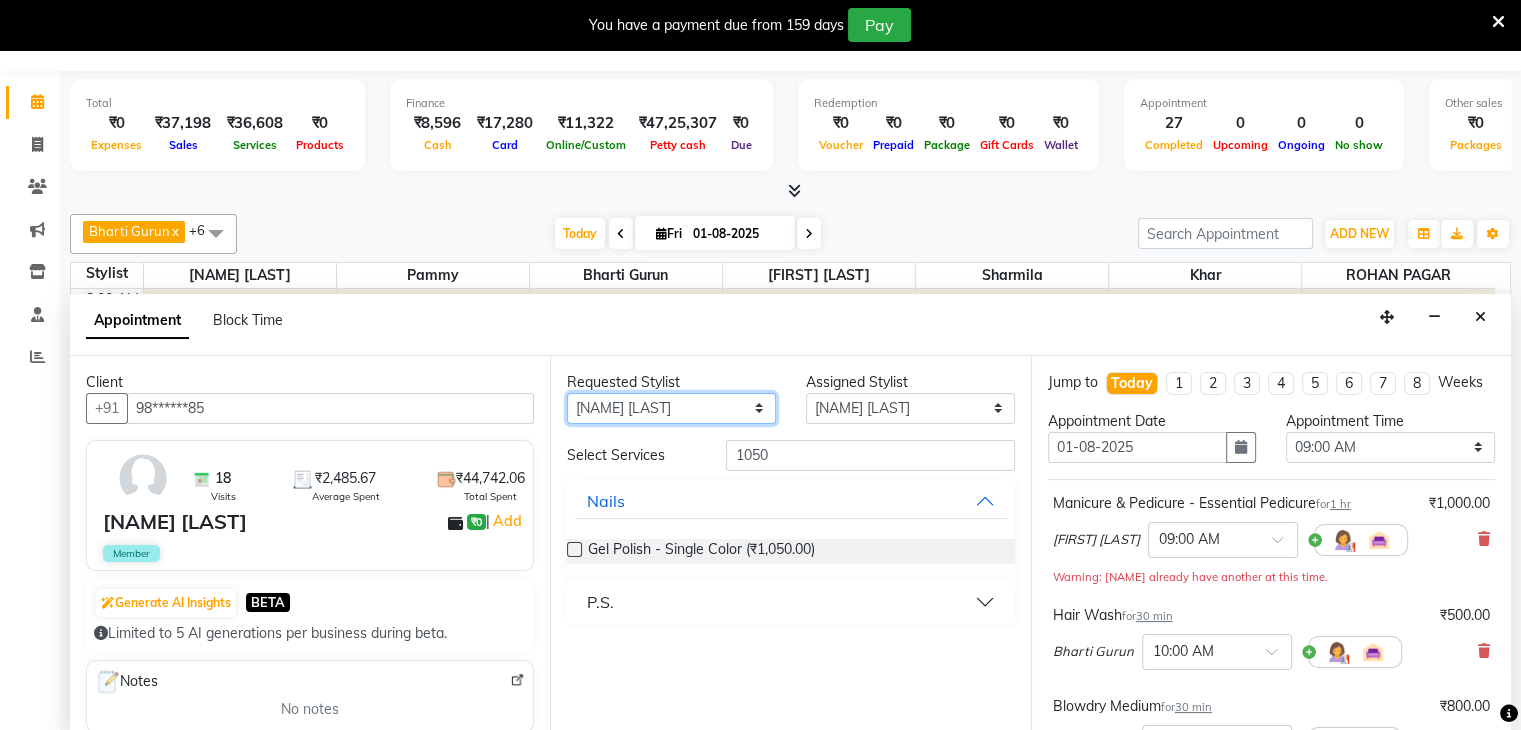 select on "38404" 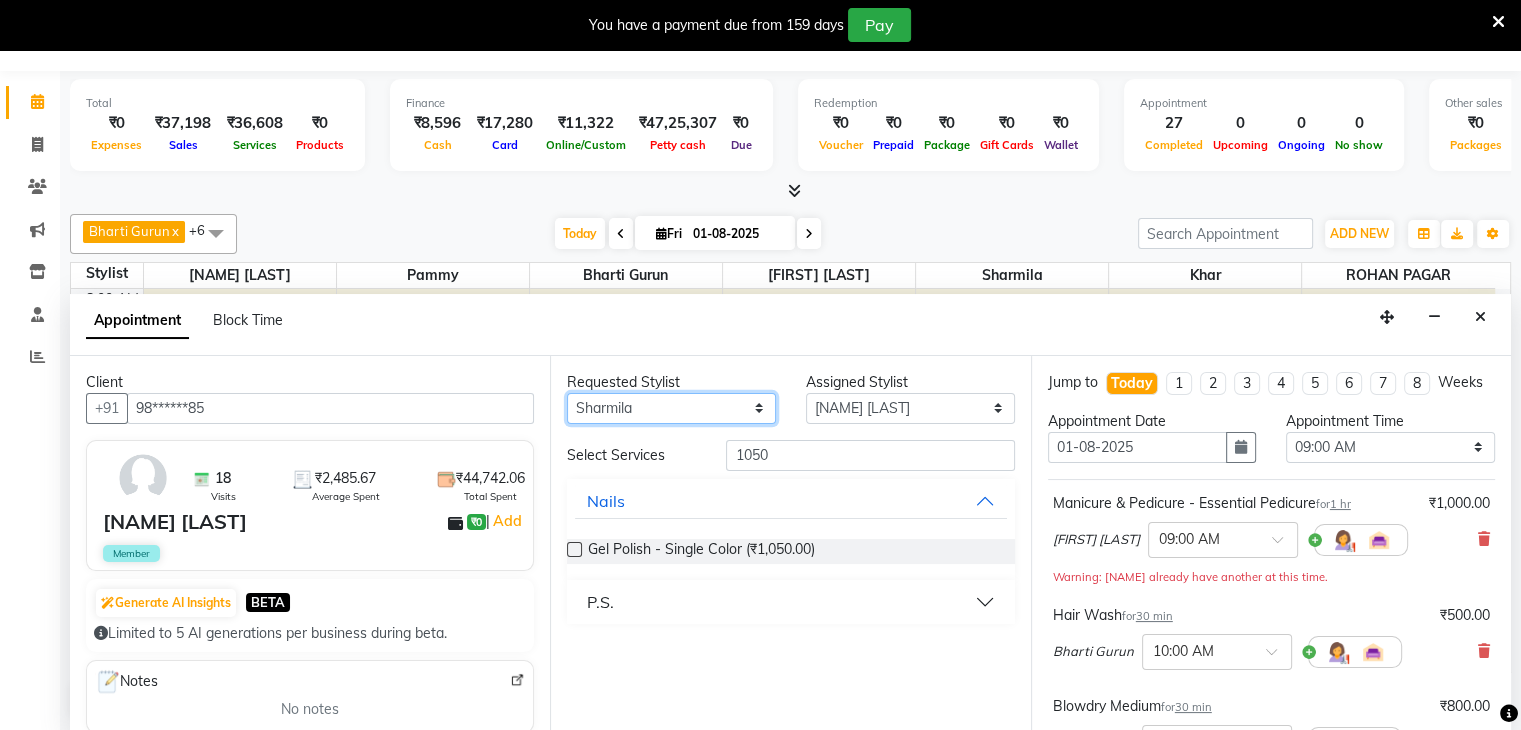 click on "Any Bharti Gurun [PERSON] [PERSON] [PERSON] Khar Pammy ROHAN PAGAR Sharmila" at bounding box center (671, 408) 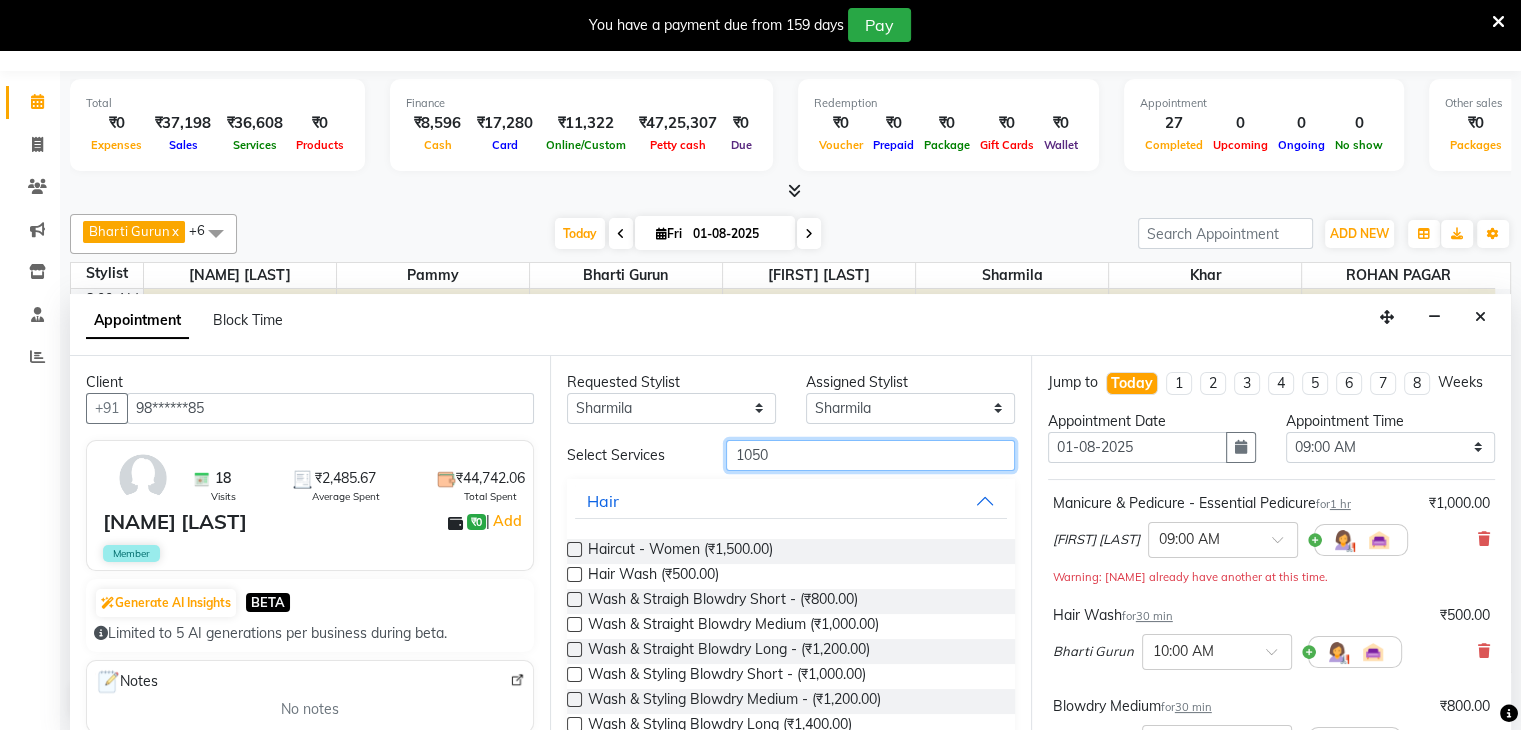click on "1050" at bounding box center [870, 455] 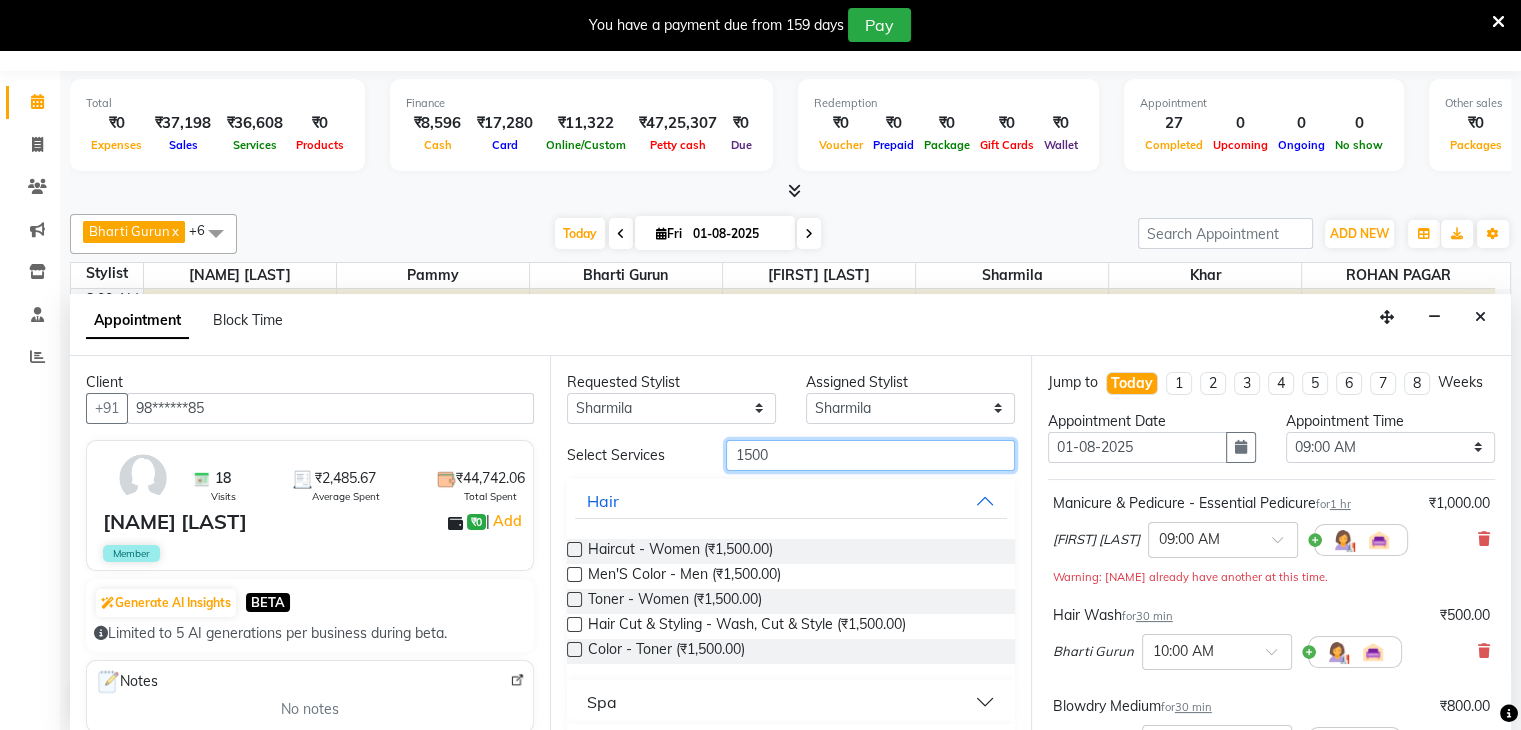scroll, scrollTop: 272, scrollLeft: 0, axis: vertical 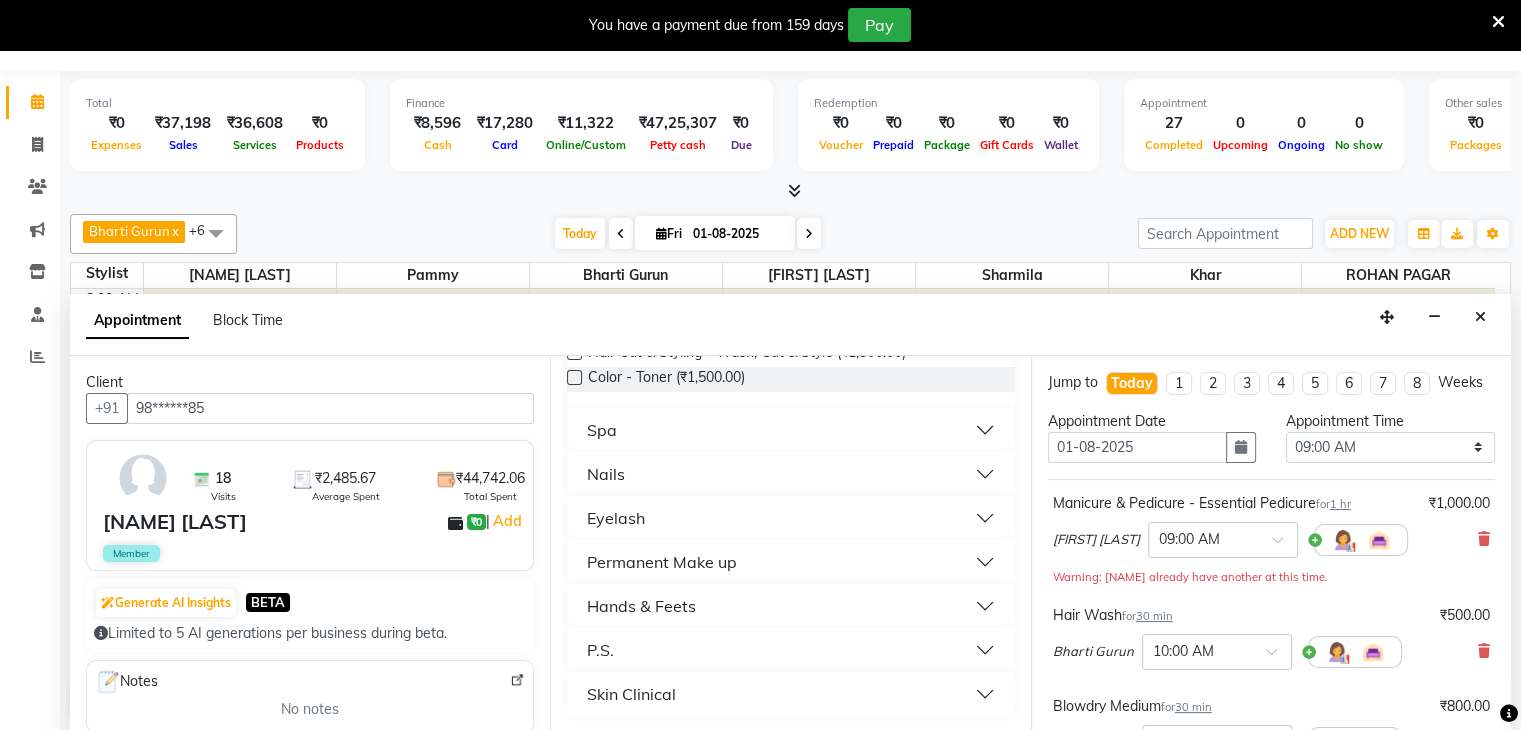 type on "1500" 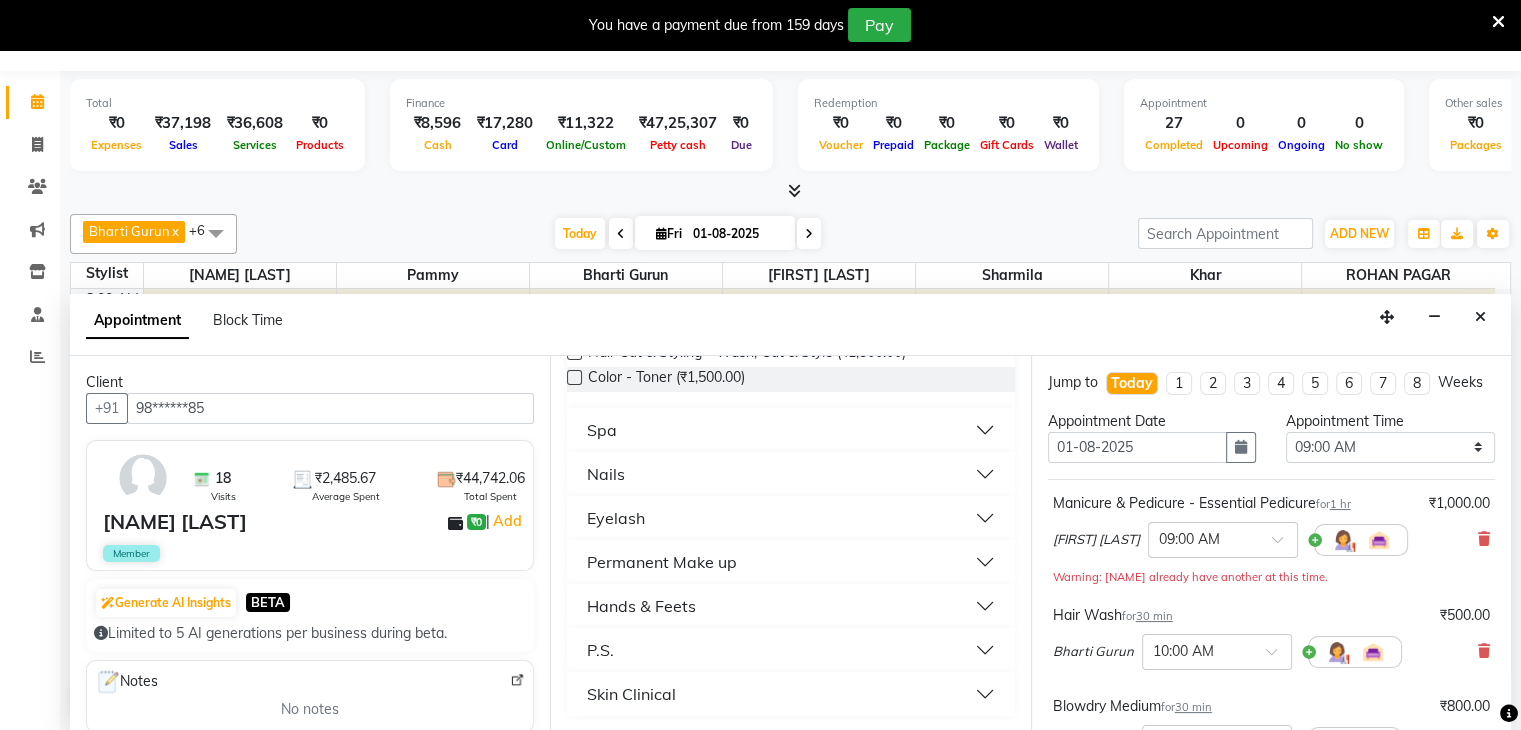click on "Hands & Feets" at bounding box center (641, 606) 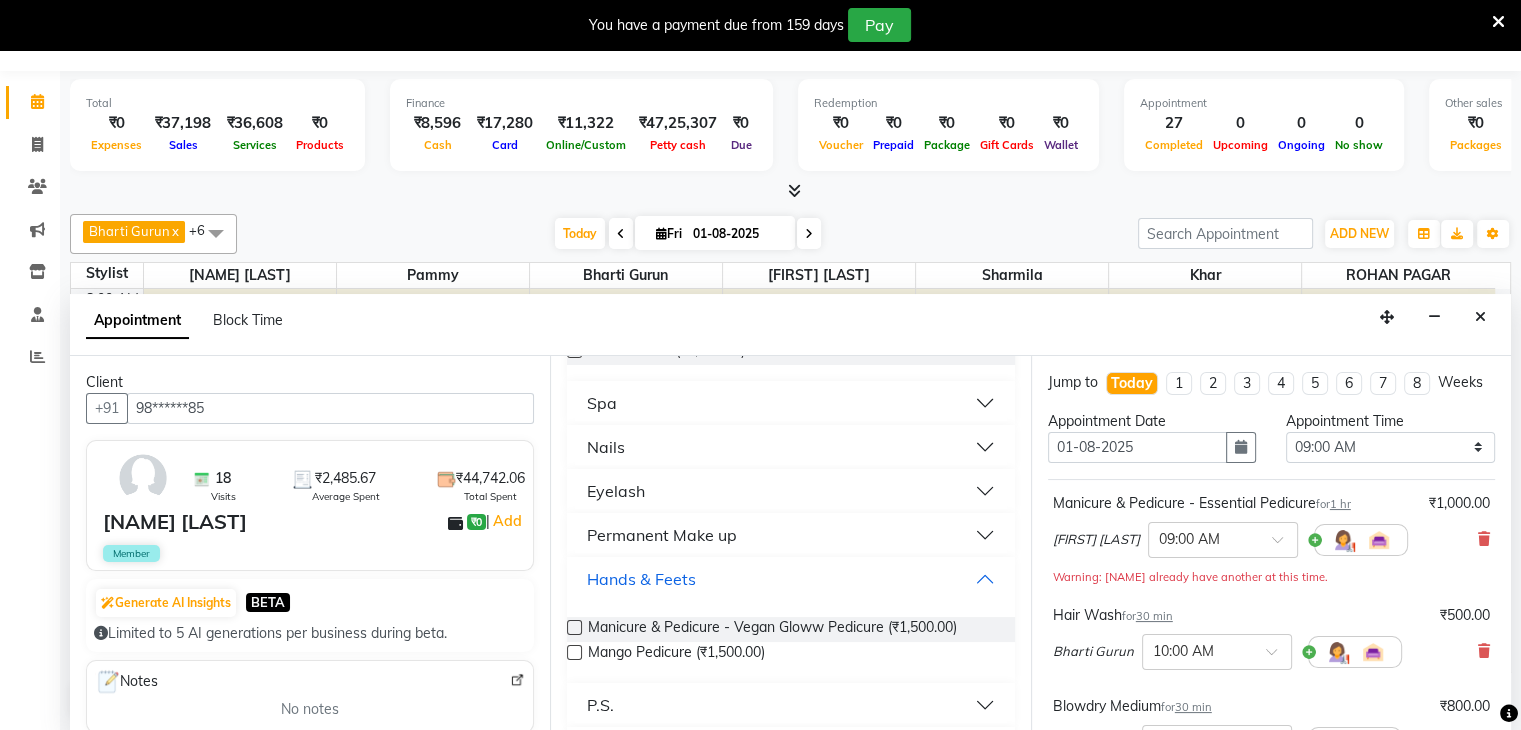 scroll, scrollTop: 312, scrollLeft: 0, axis: vertical 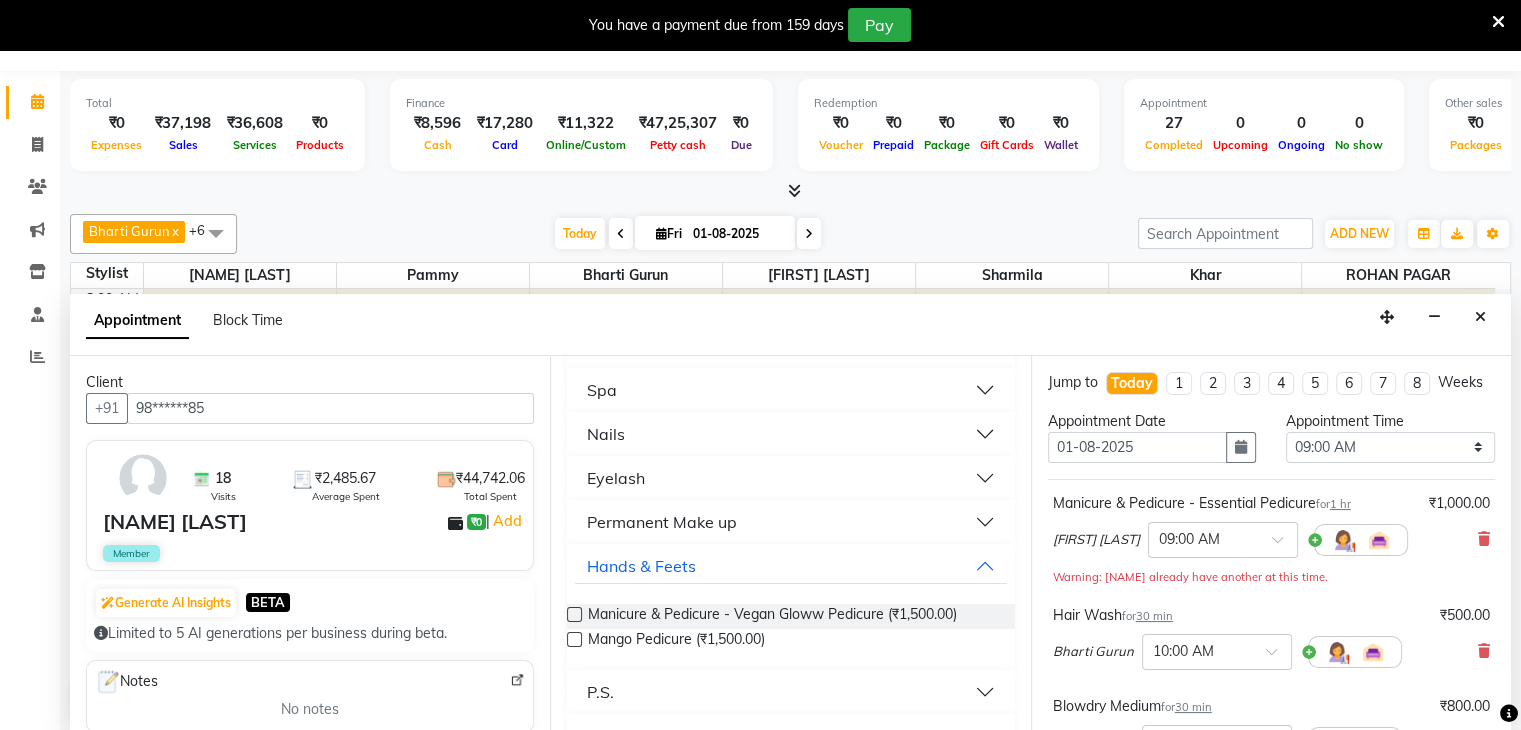 click on "P.S." at bounding box center (600, 692) 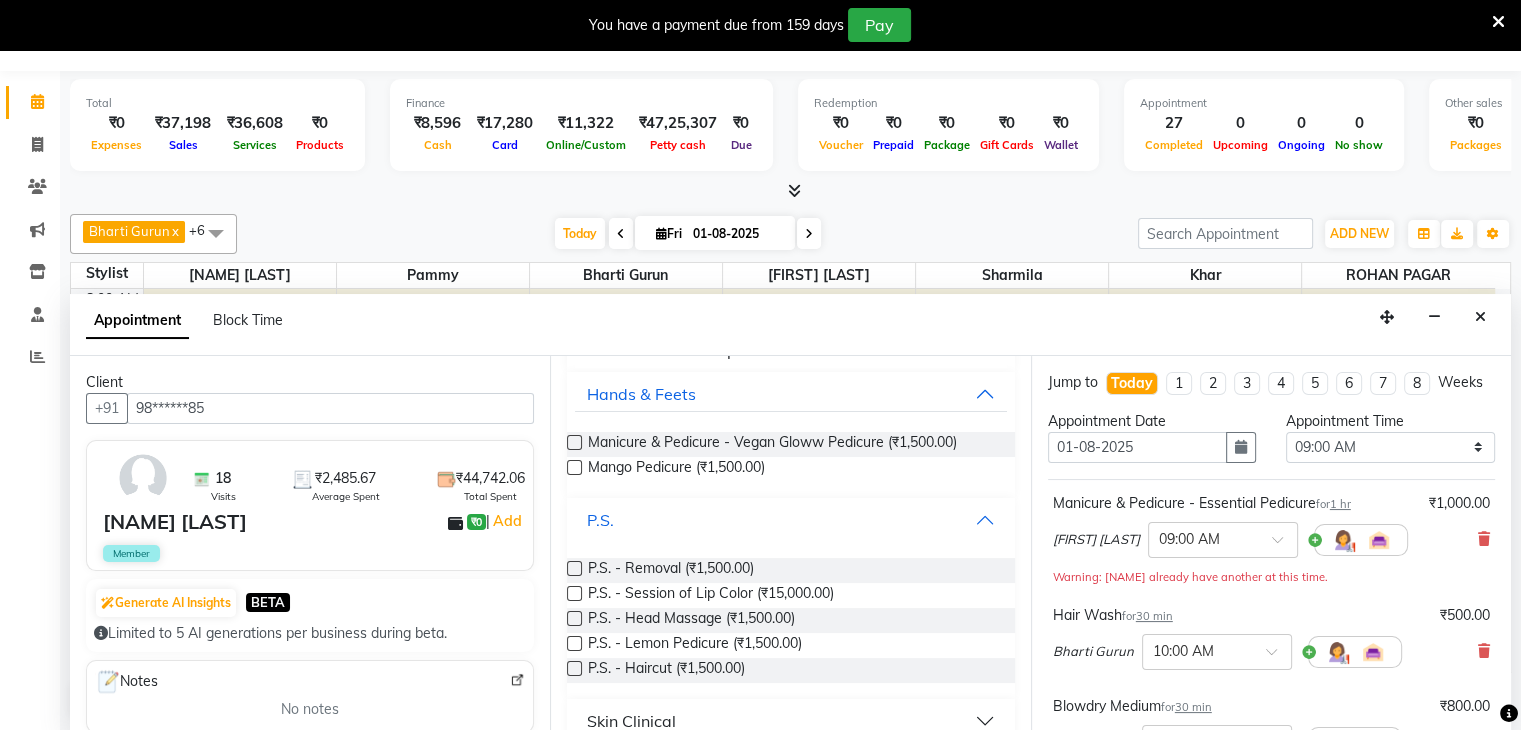 scroll, scrollTop: 511, scrollLeft: 0, axis: vertical 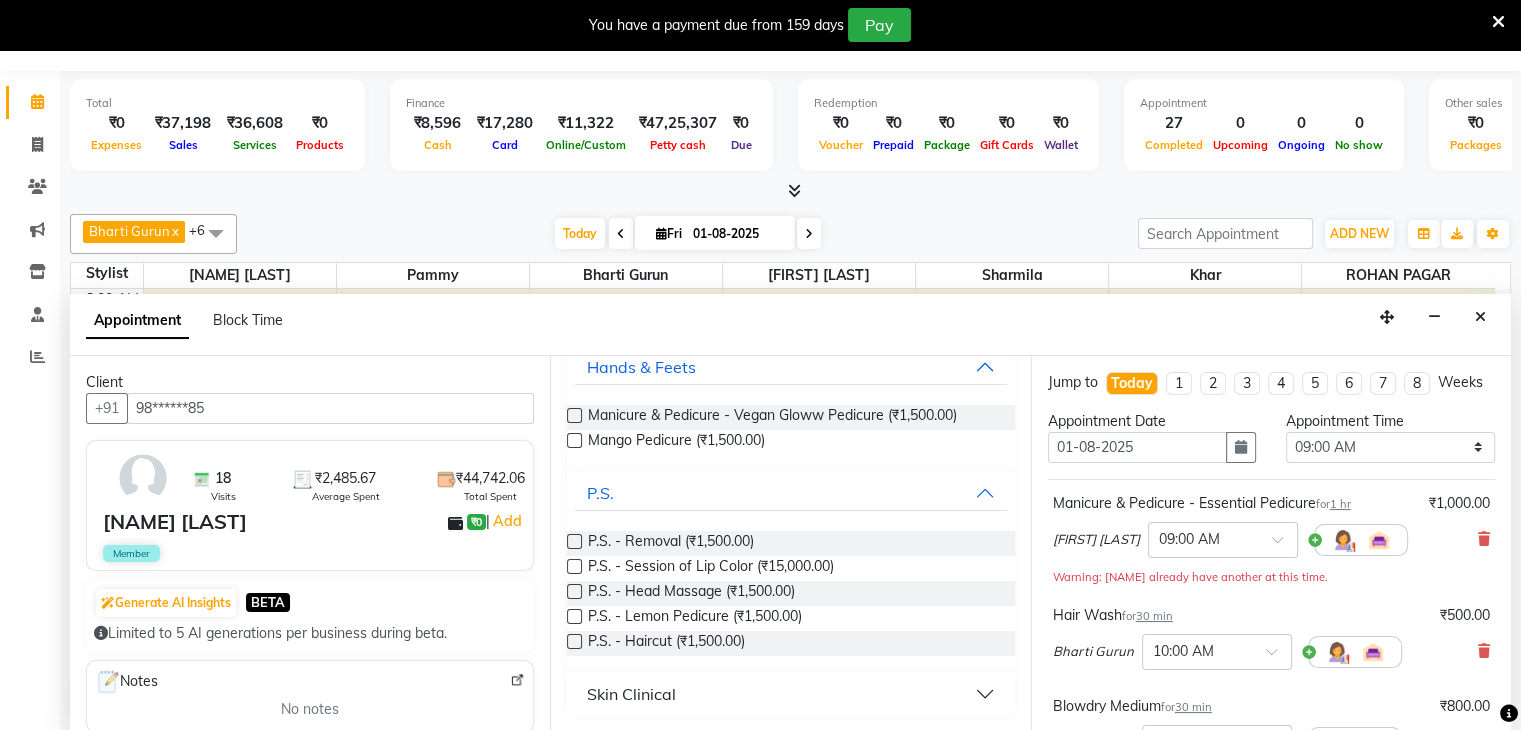 click on "Skin Clinical" at bounding box center [631, 694] 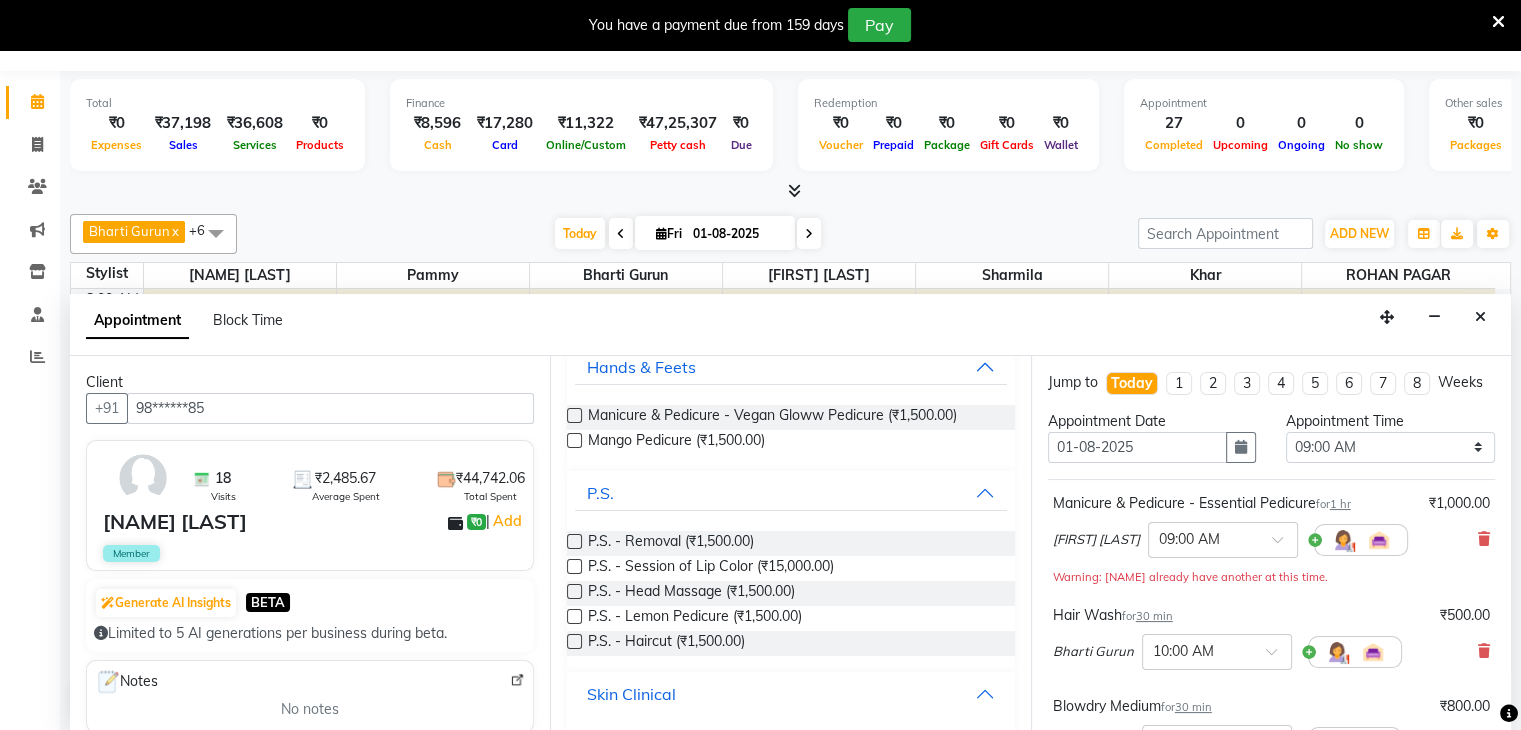 scroll, scrollTop: 182, scrollLeft: 0, axis: vertical 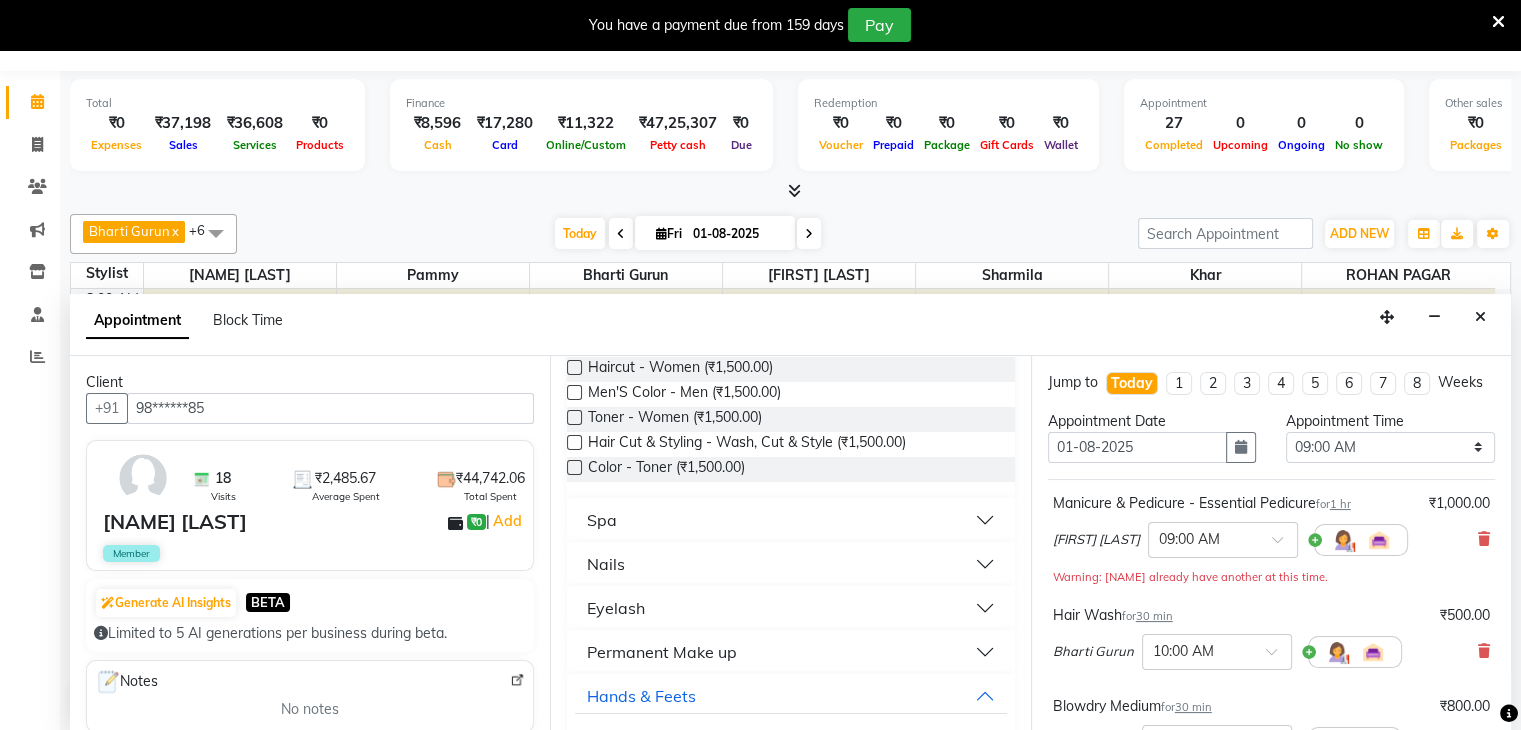 click on "Spa" at bounding box center [790, 520] 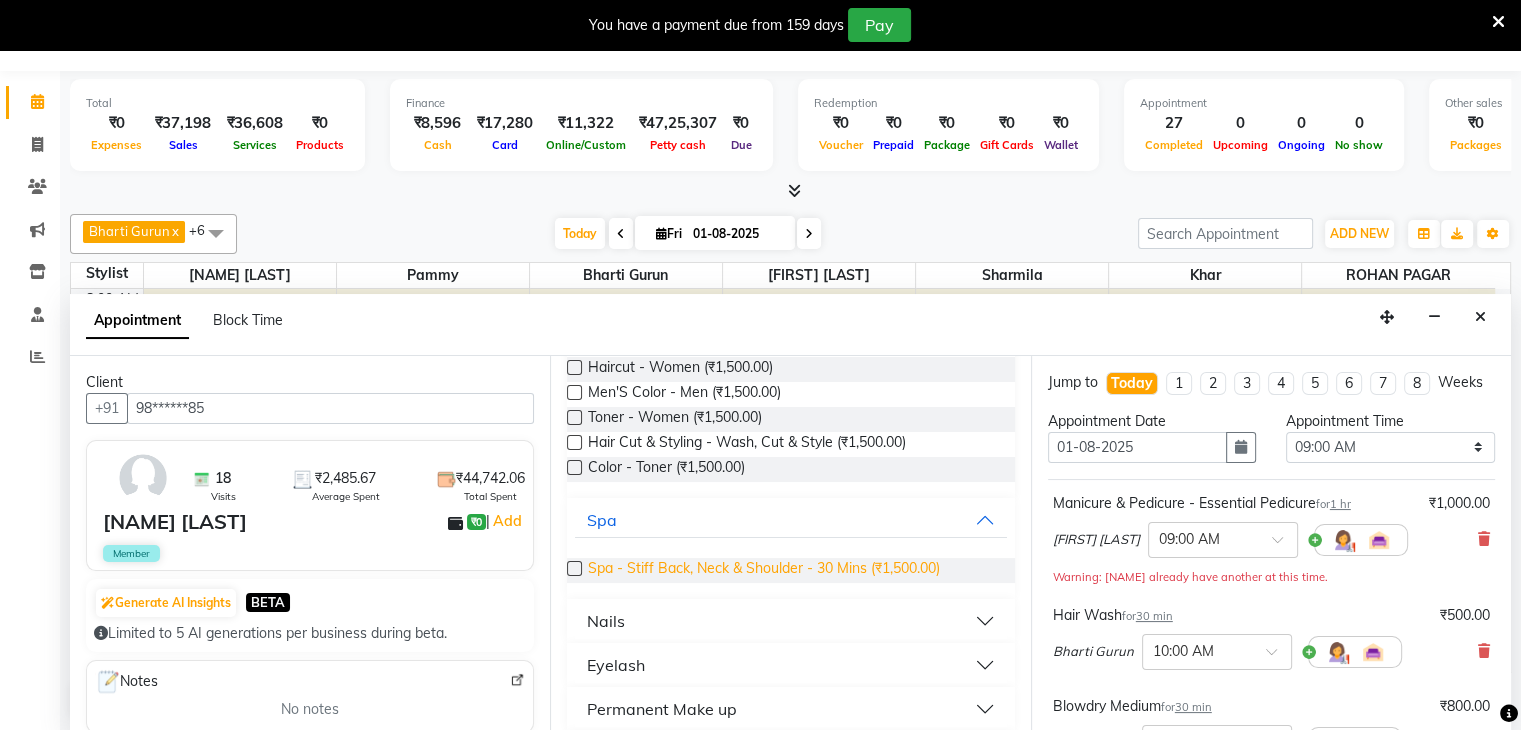 click on "Spa - Stiff Back, Neck & Shoulder - 30 Mins (₹1,500.00)" at bounding box center (764, 570) 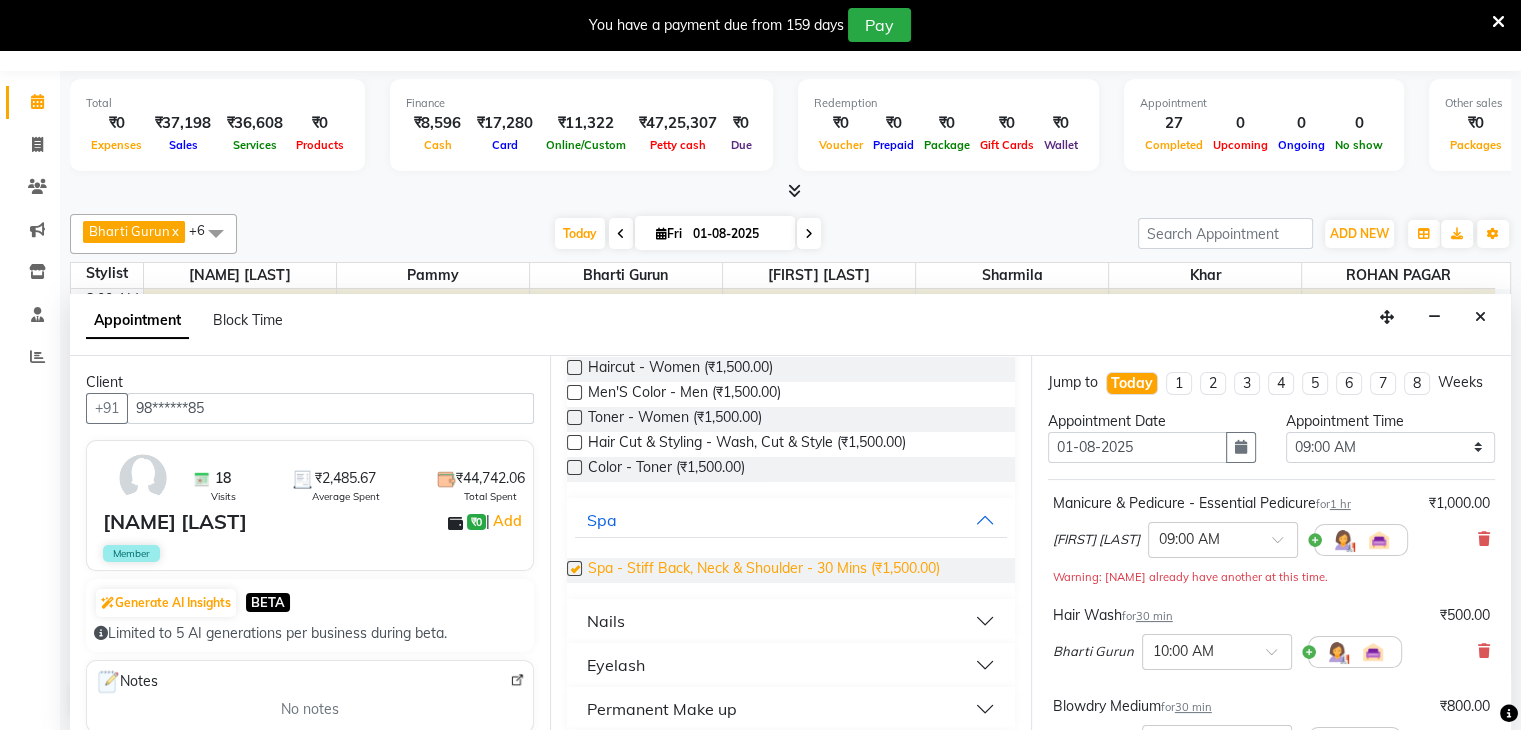 checkbox on "false" 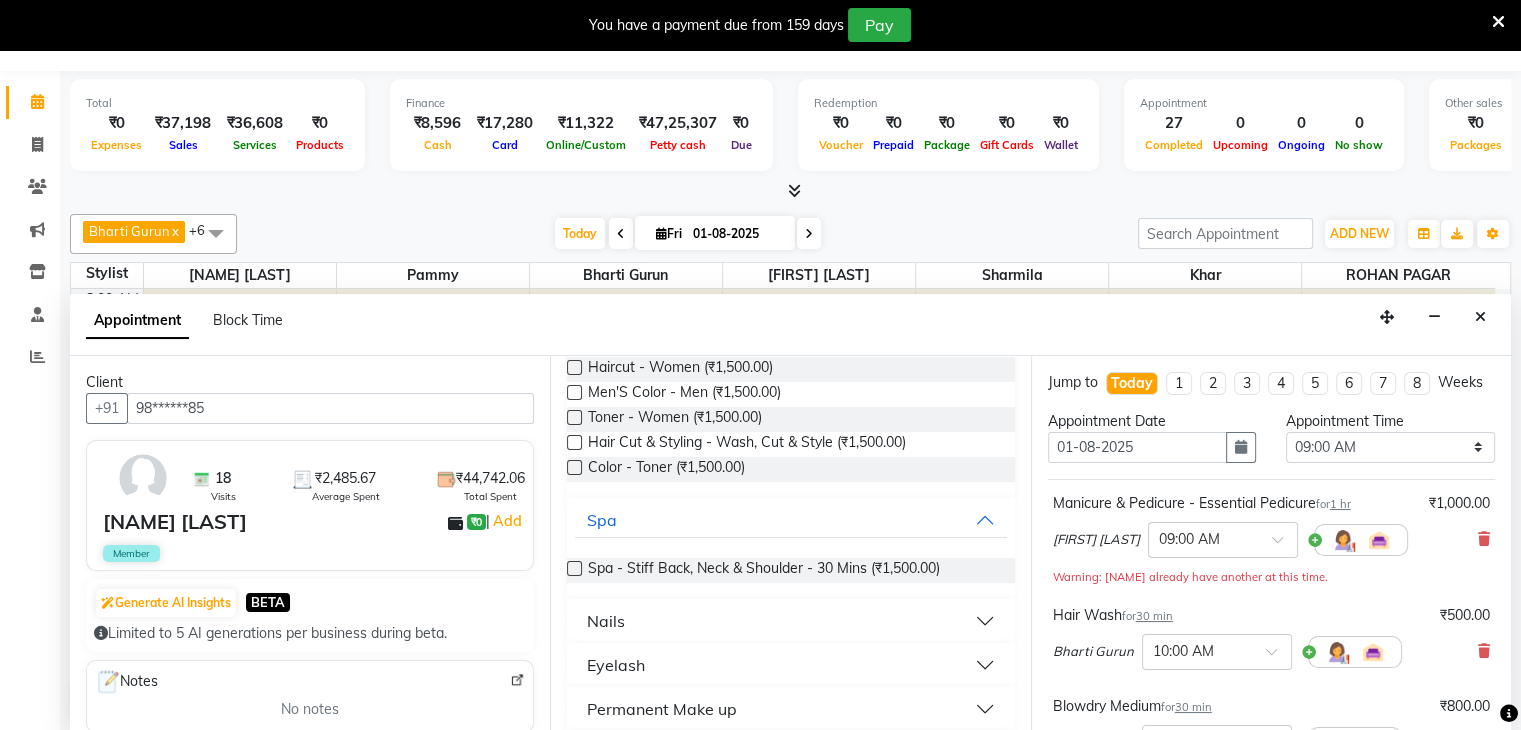 scroll, scrollTop: 0, scrollLeft: 0, axis: both 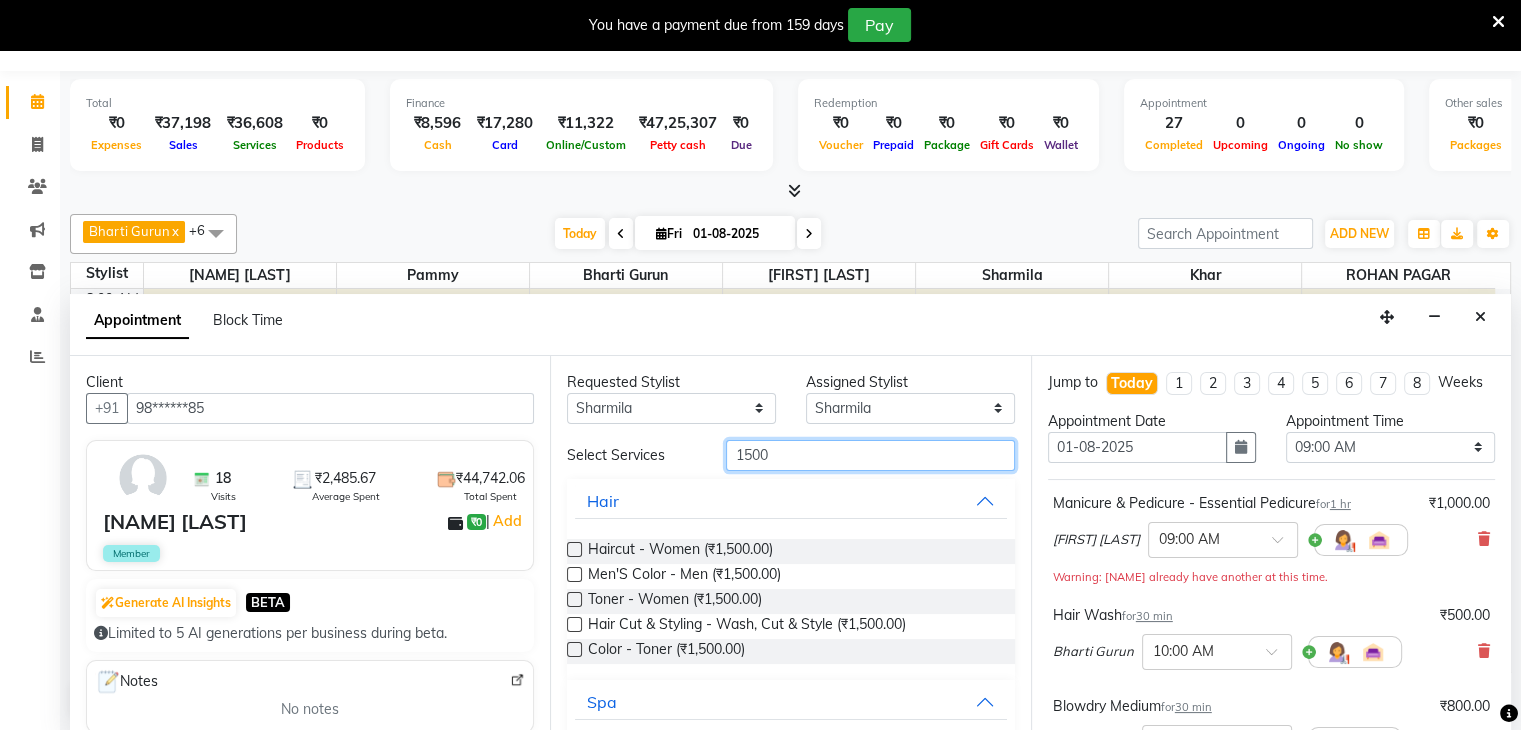 click on "1500" at bounding box center [870, 455] 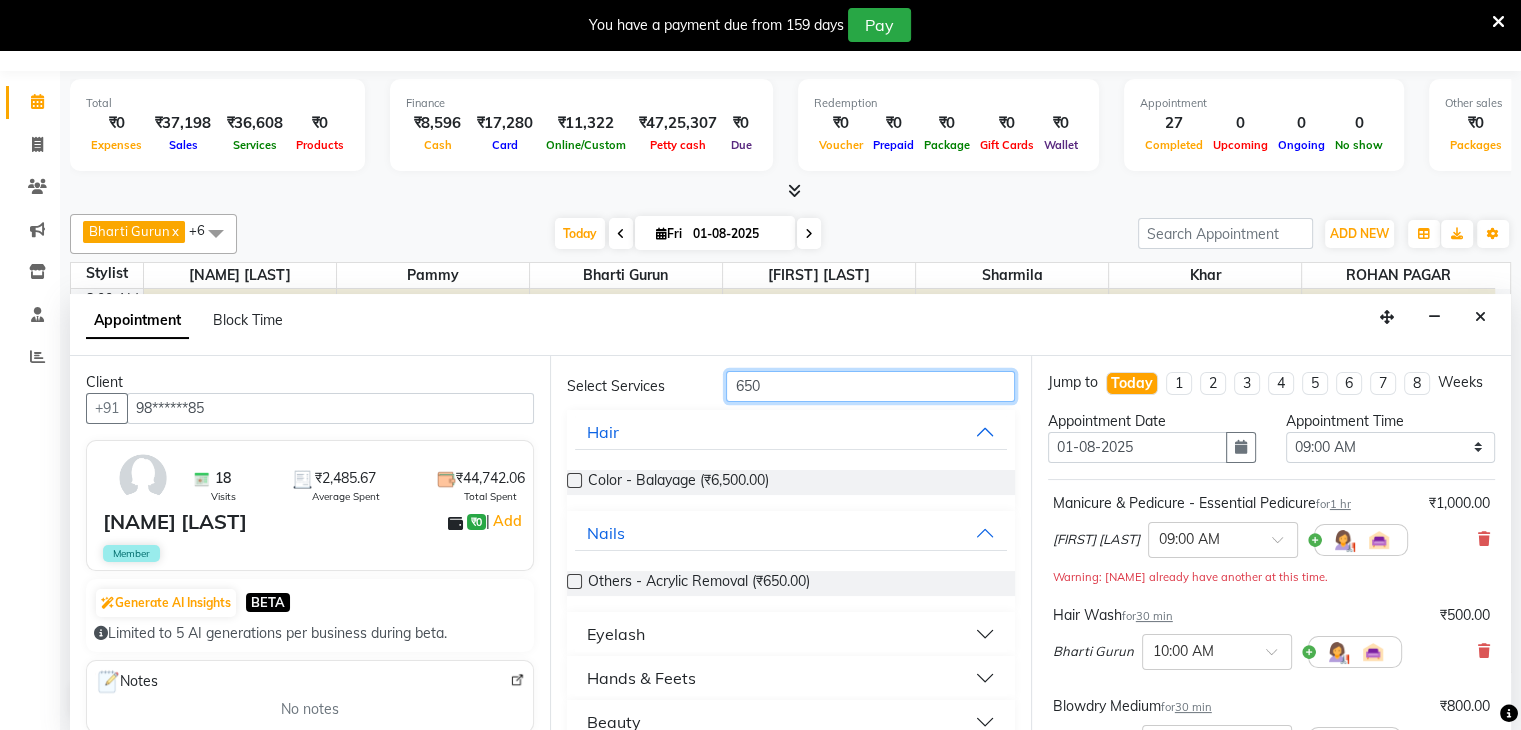 scroll, scrollTop: 96, scrollLeft: 0, axis: vertical 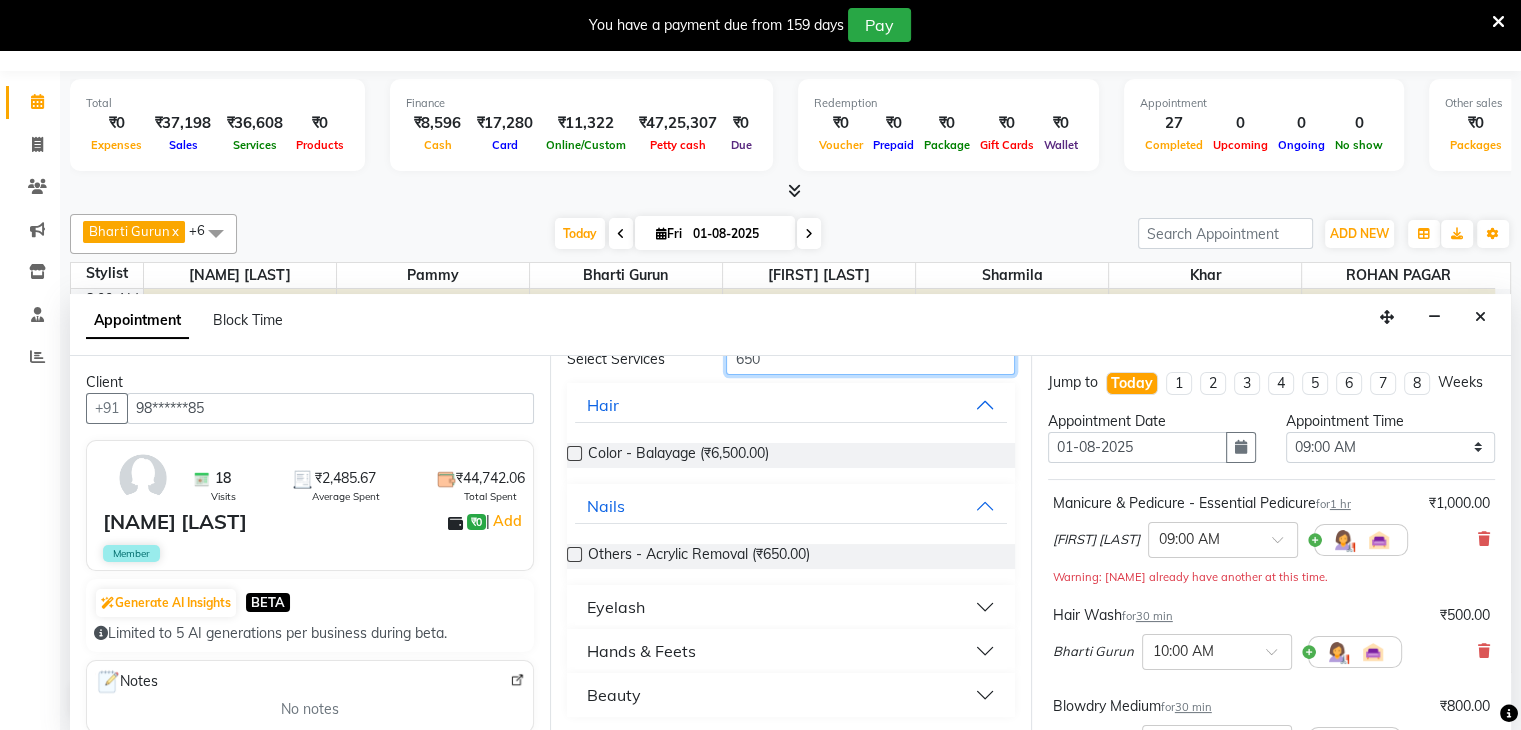 type on "650" 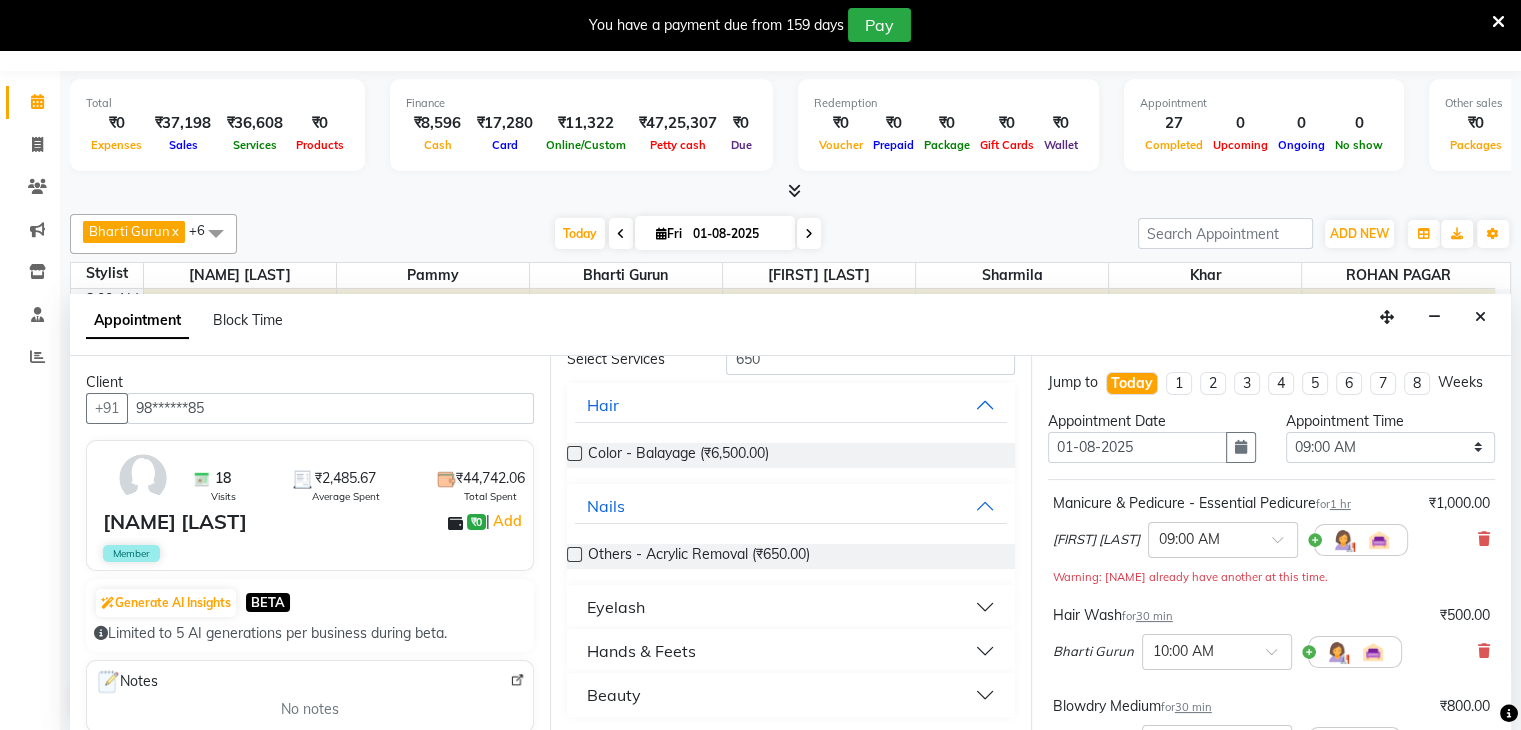 click on "Beauty" at bounding box center [614, 695] 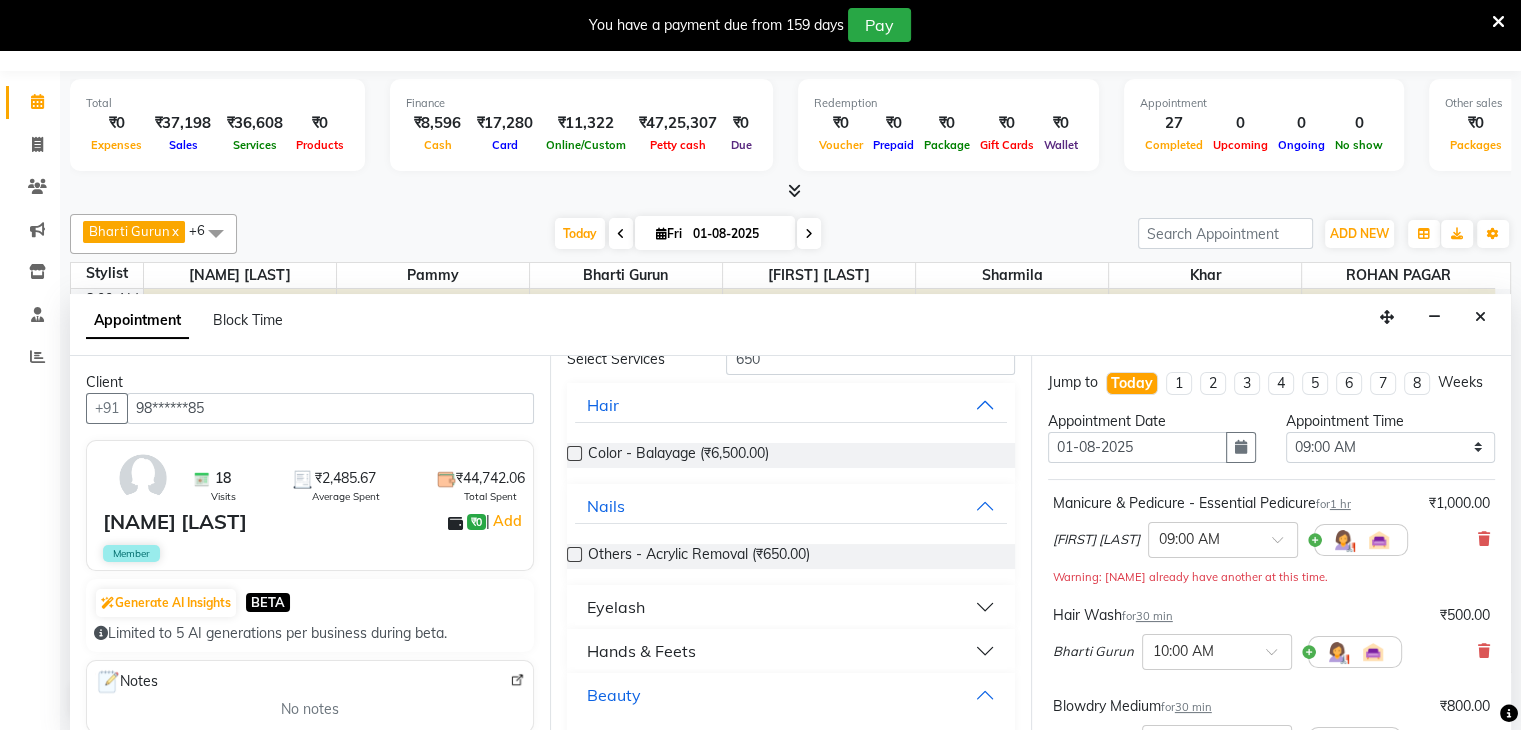 scroll, scrollTop: 154, scrollLeft: 0, axis: vertical 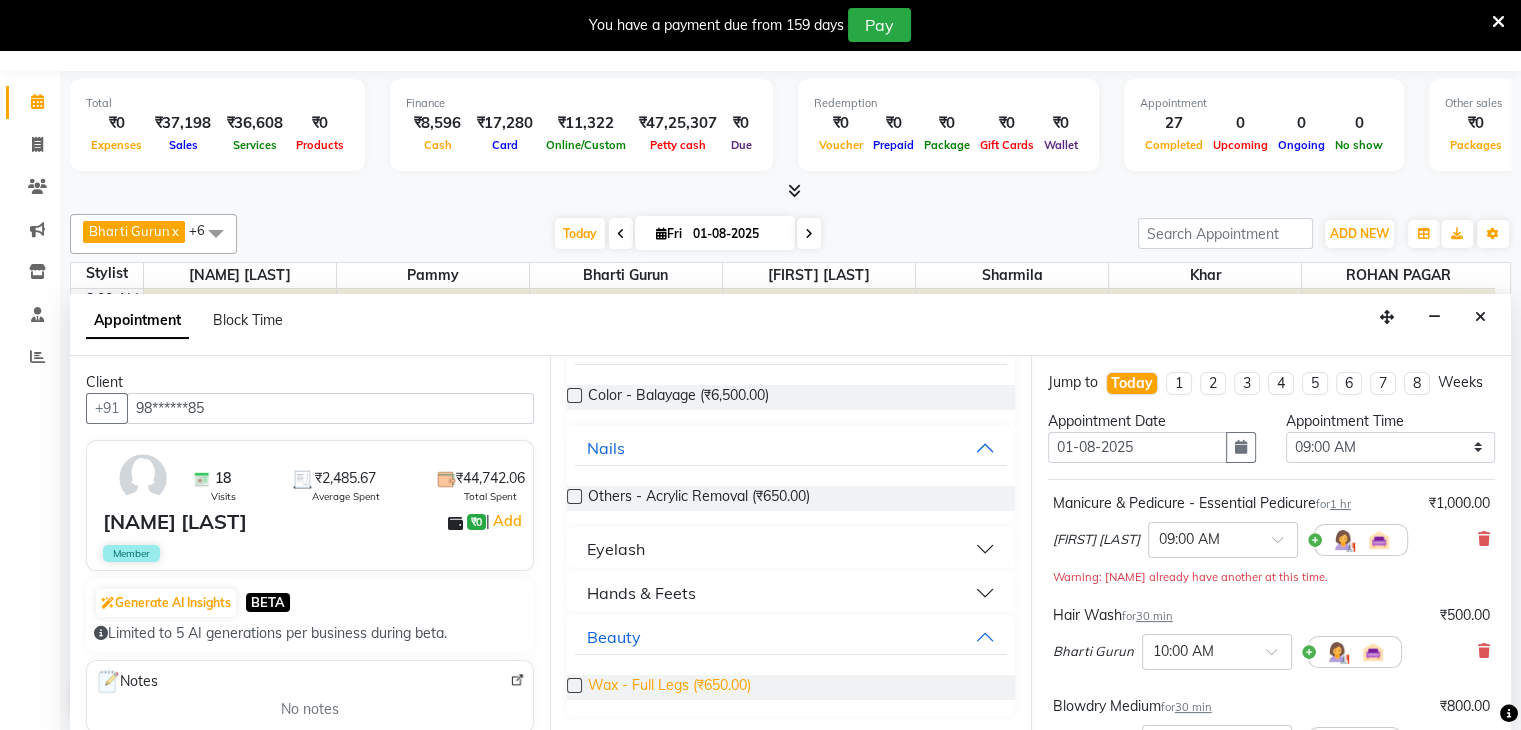 click on "Wax - Full Legs (₹650.00)" at bounding box center [669, 687] 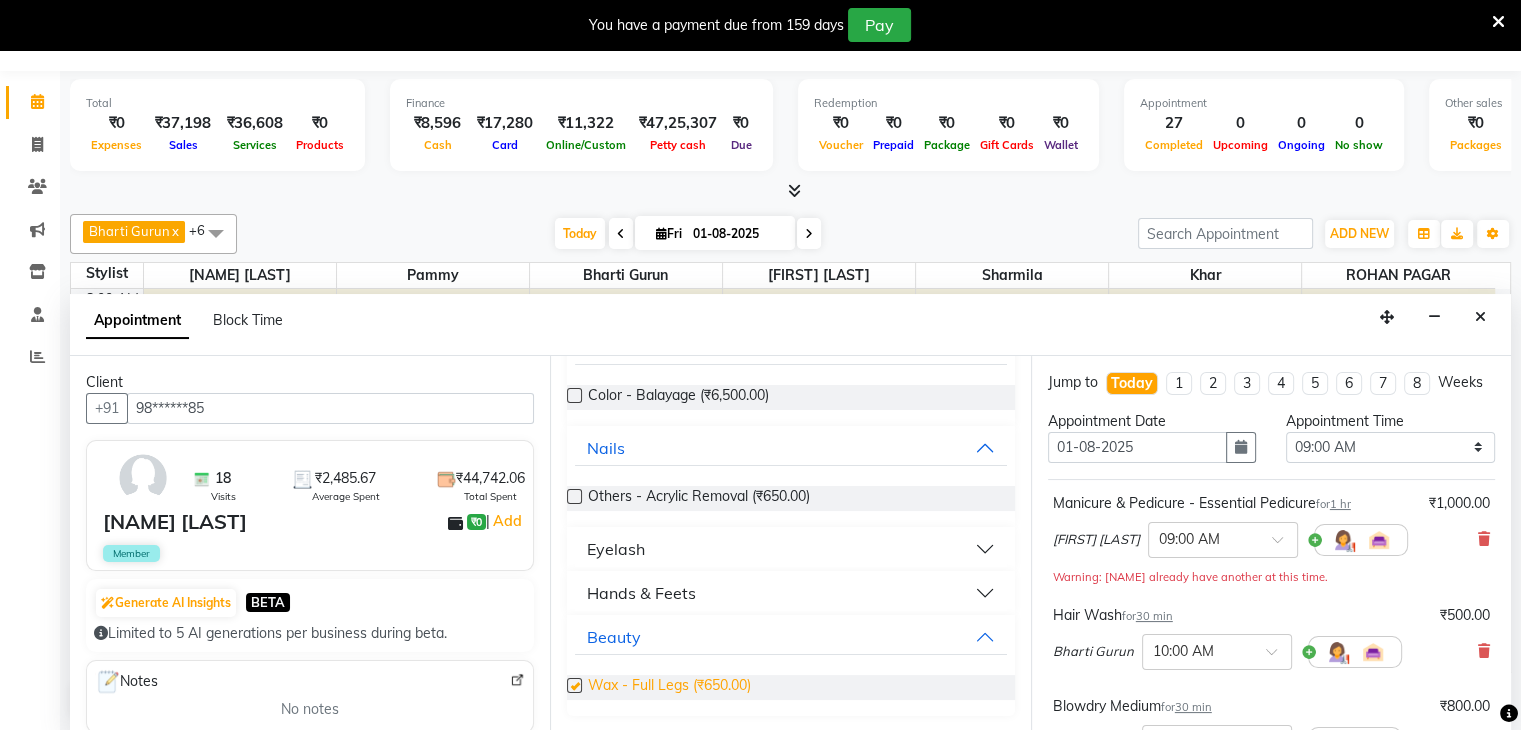 checkbox on "false" 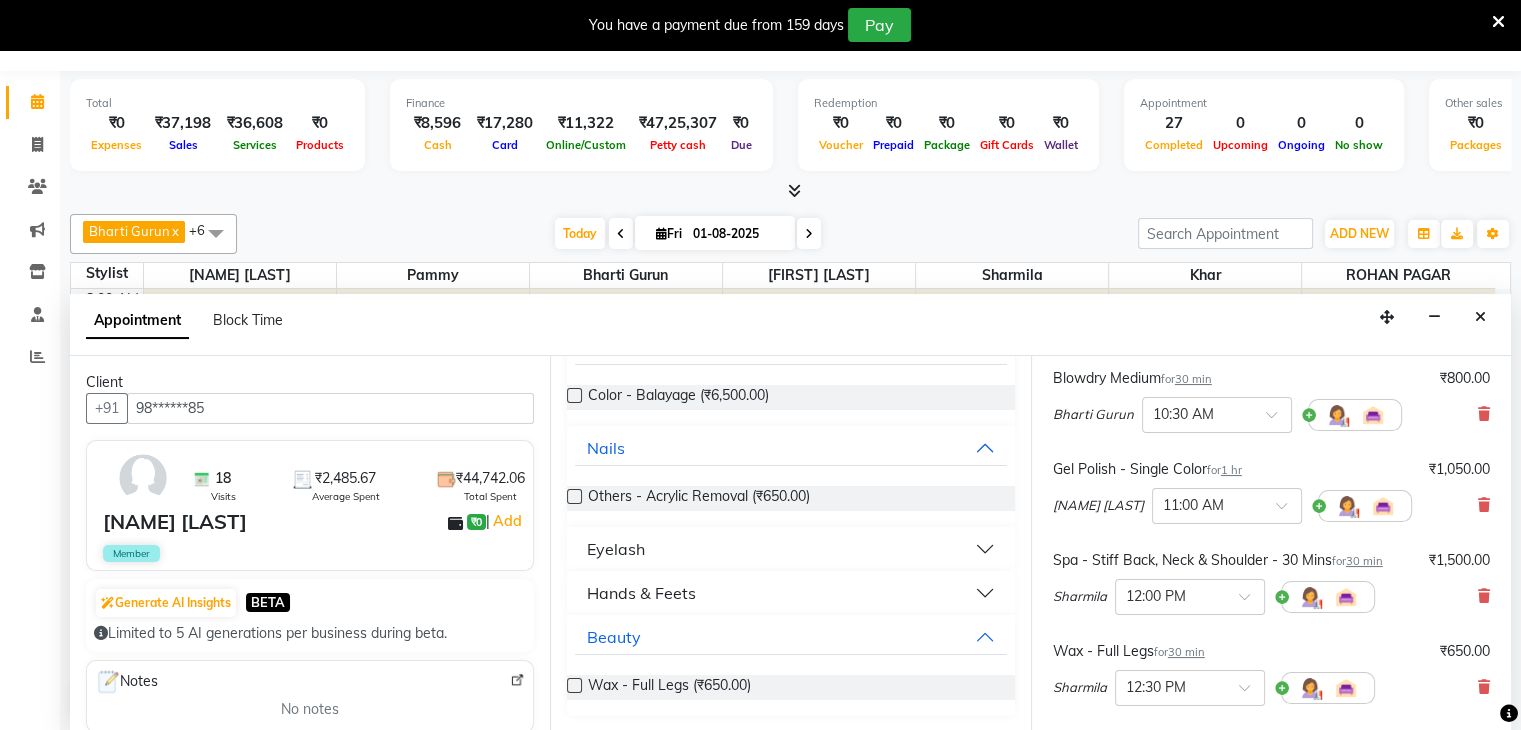 scroll, scrollTop: 625, scrollLeft: 0, axis: vertical 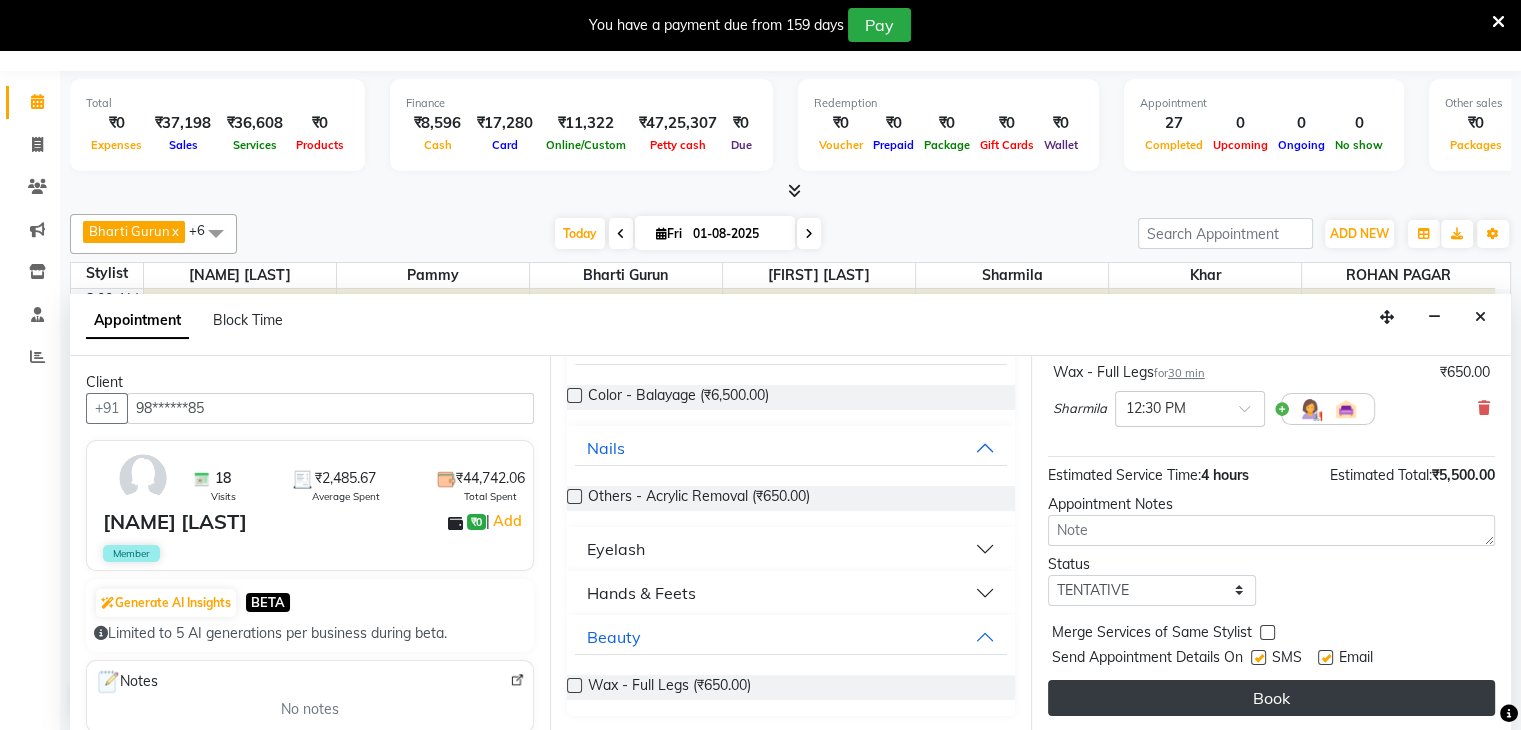 click on "Book" at bounding box center (1271, 698) 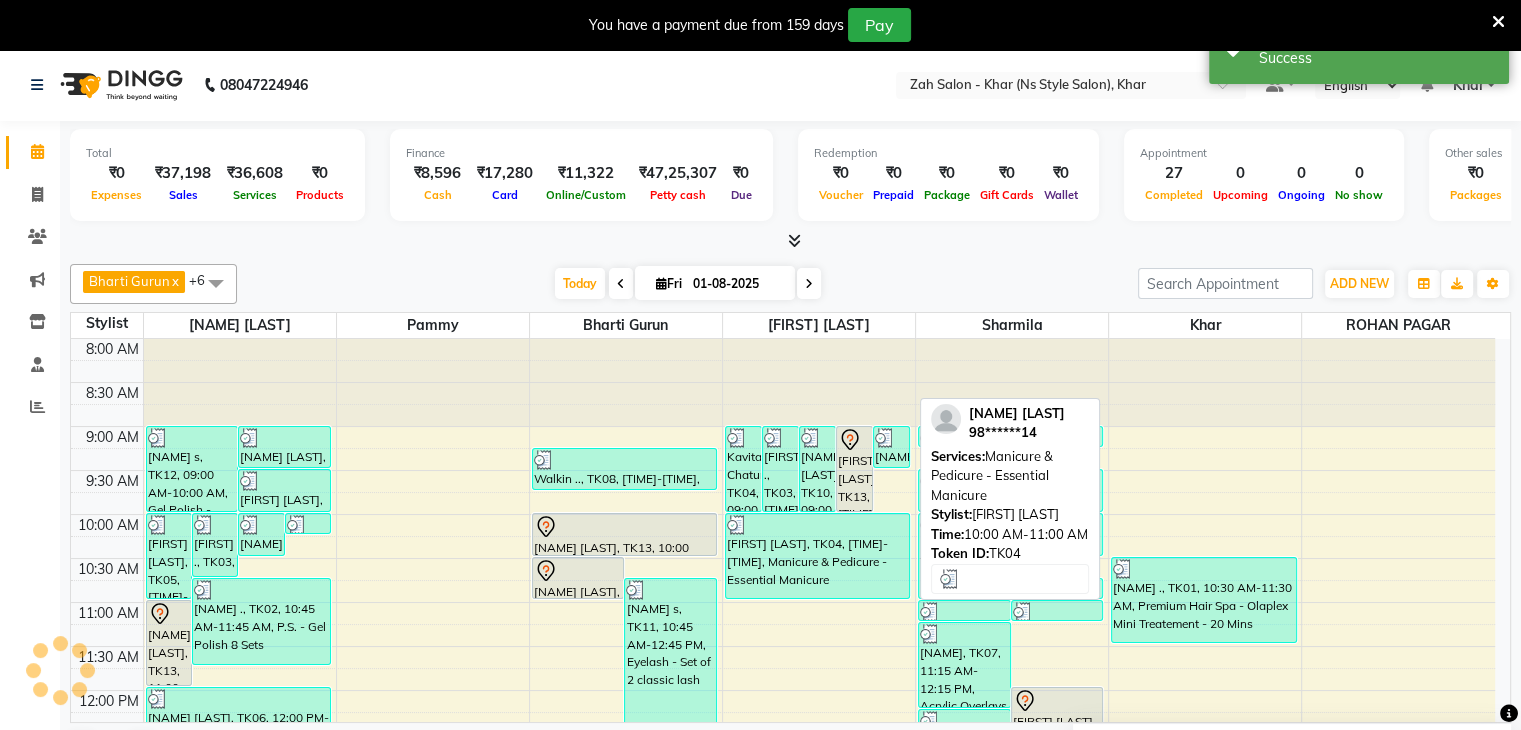 scroll, scrollTop: 0, scrollLeft: 0, axis: both 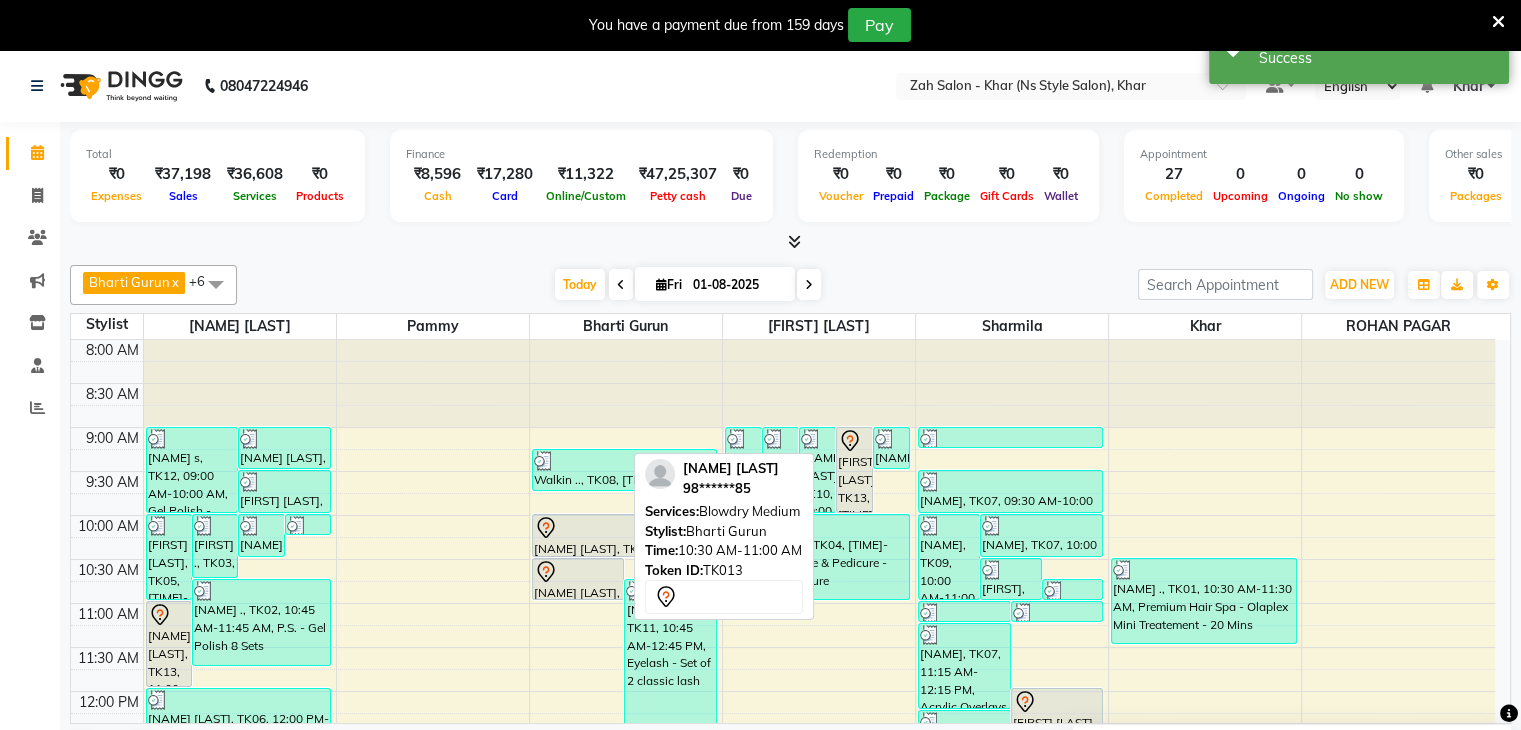 click at bounding box center [578, 572] 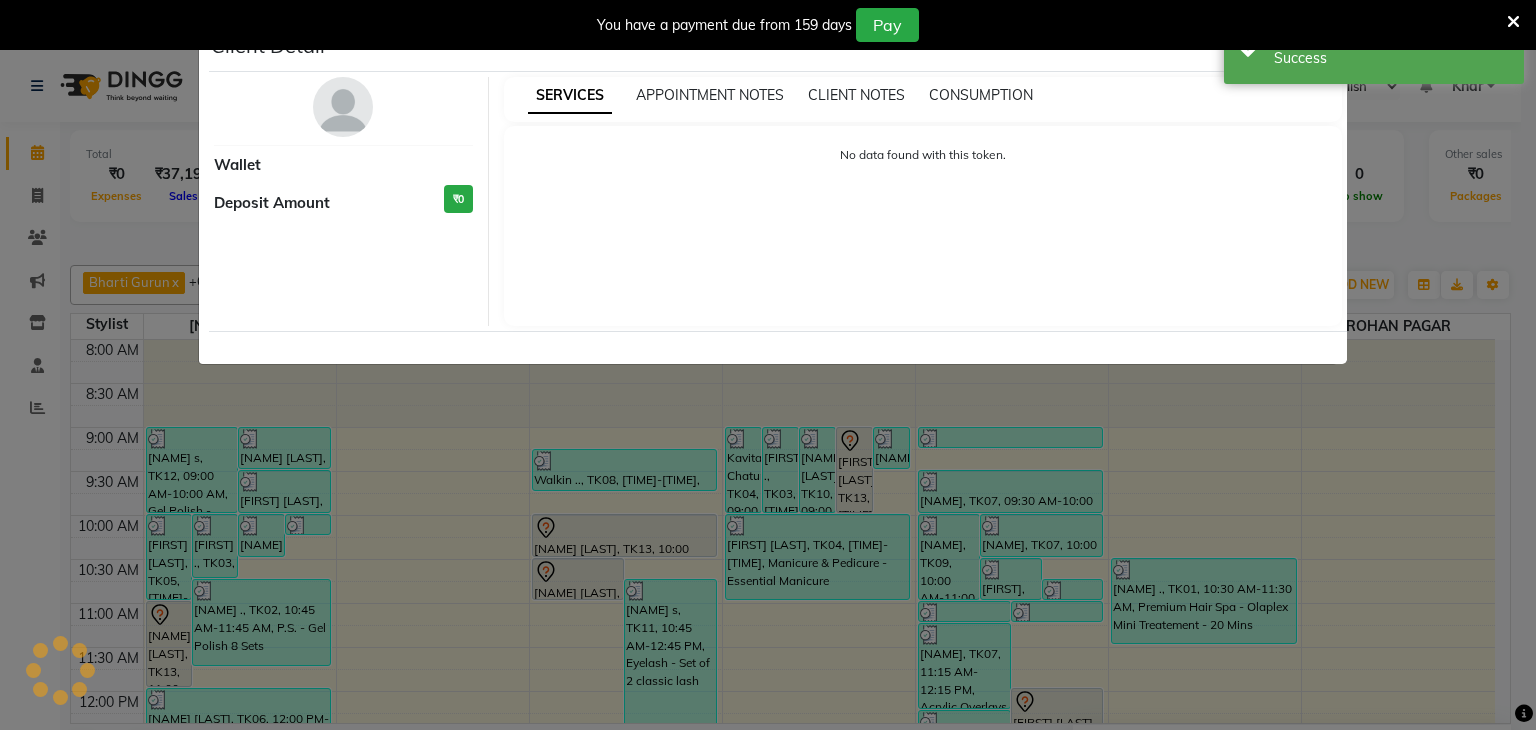 select on "7" 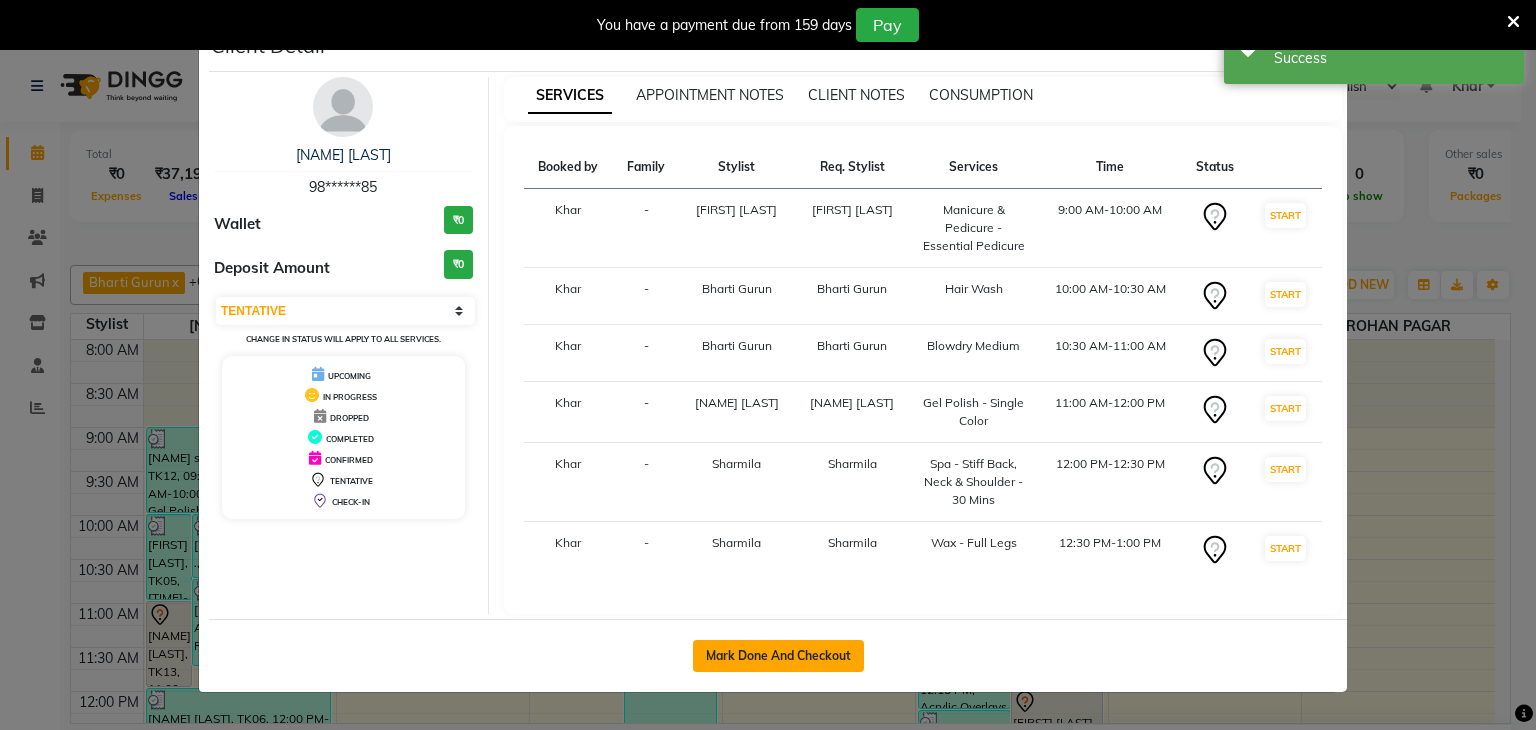 click on "Mark Done And Checkout" 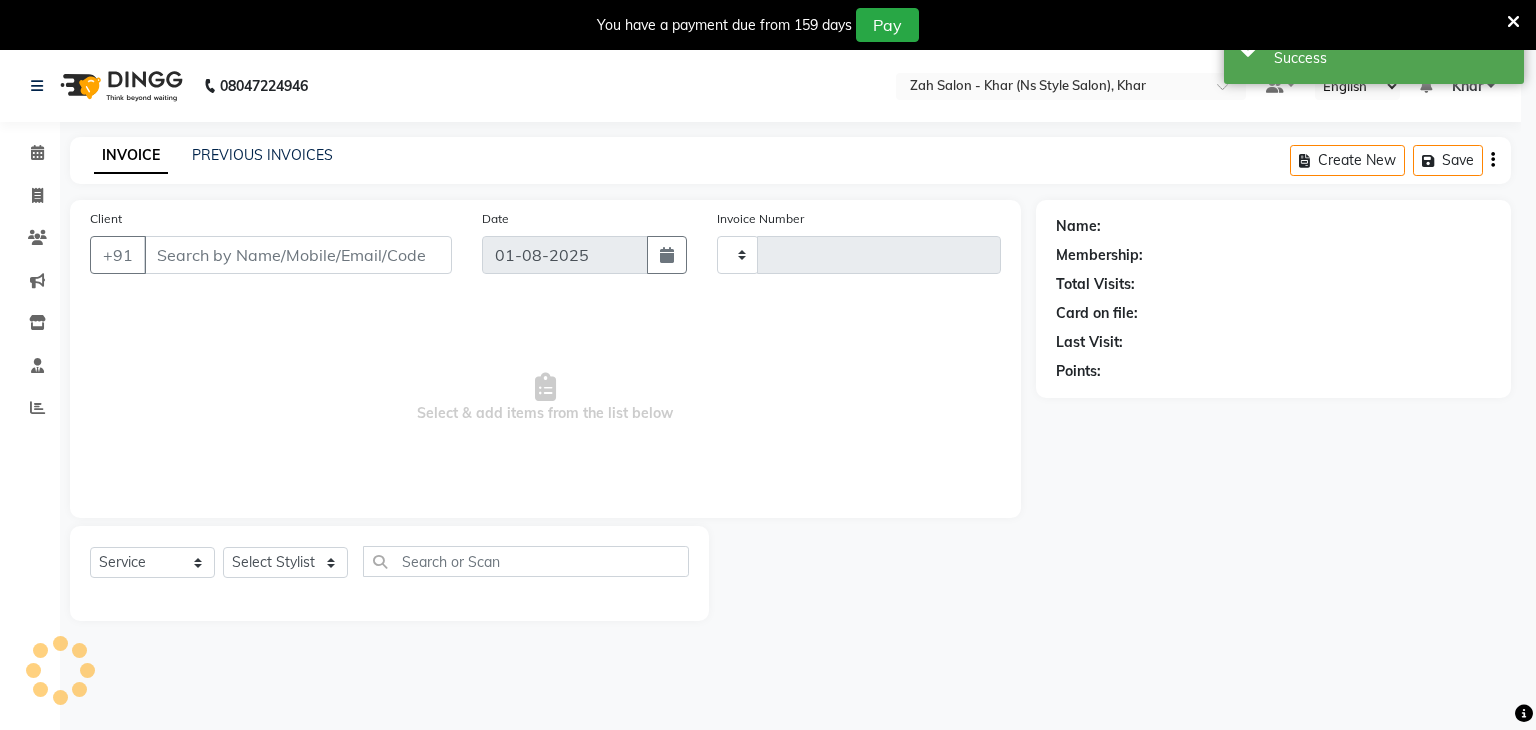 type on "0962" 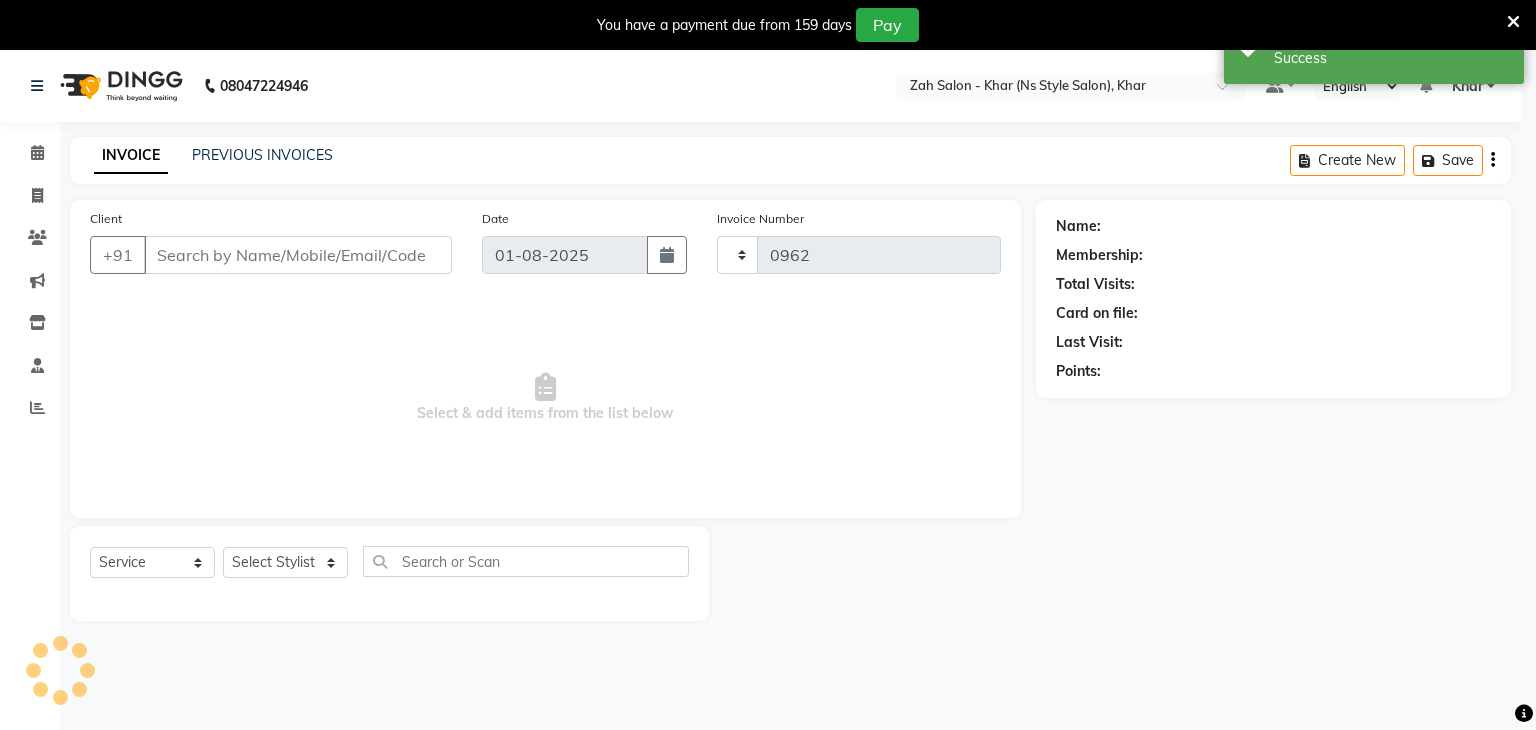 select on "5619" 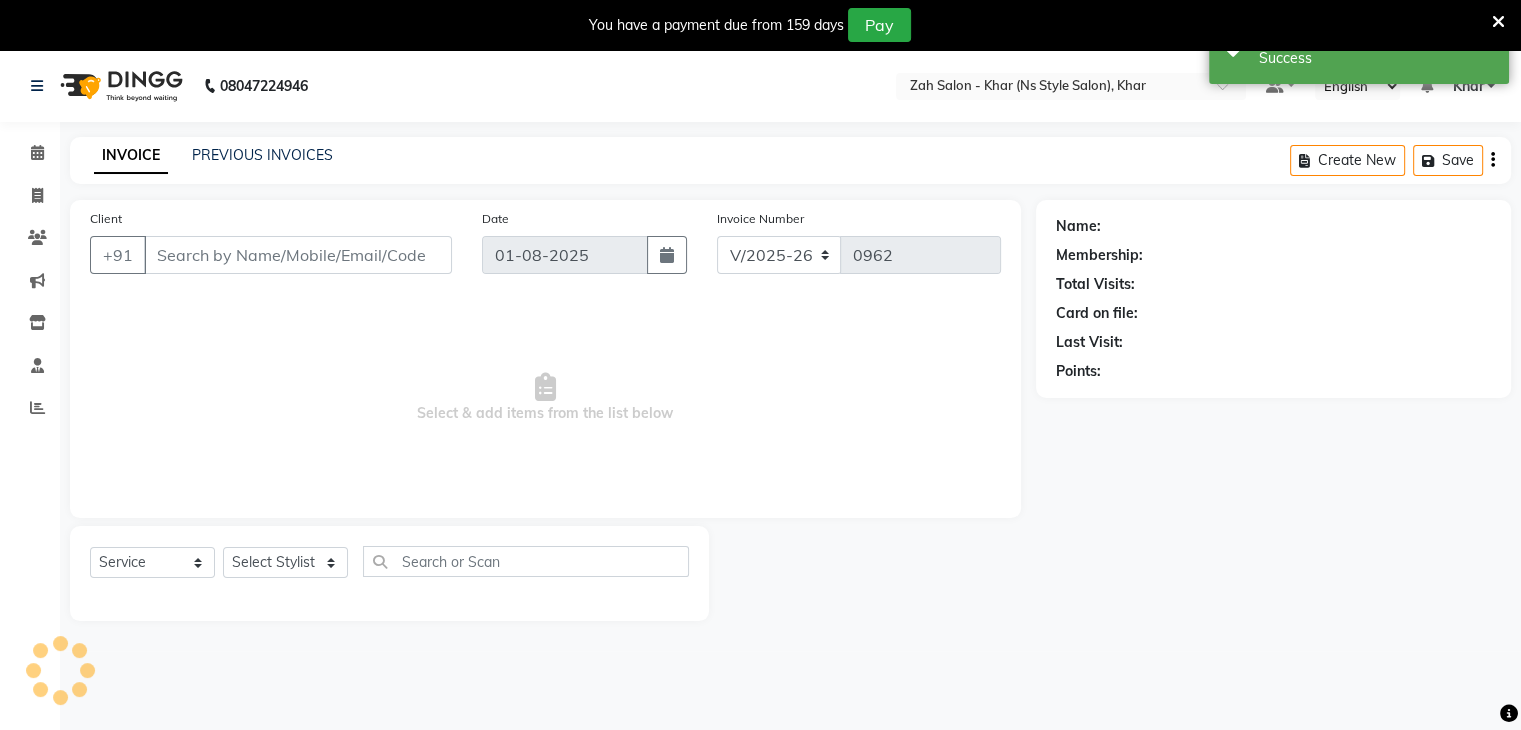 type on "98******85" 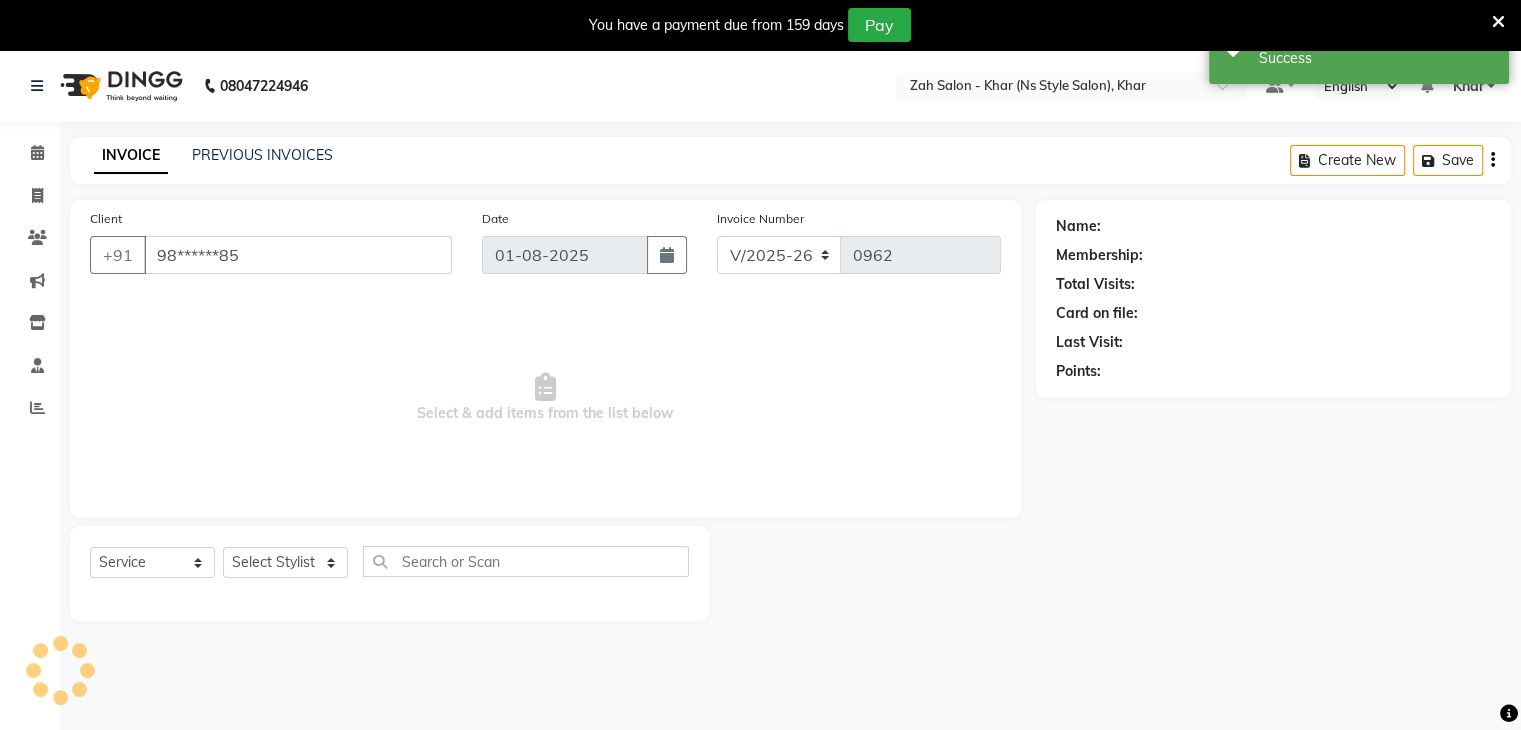 select on "38404" 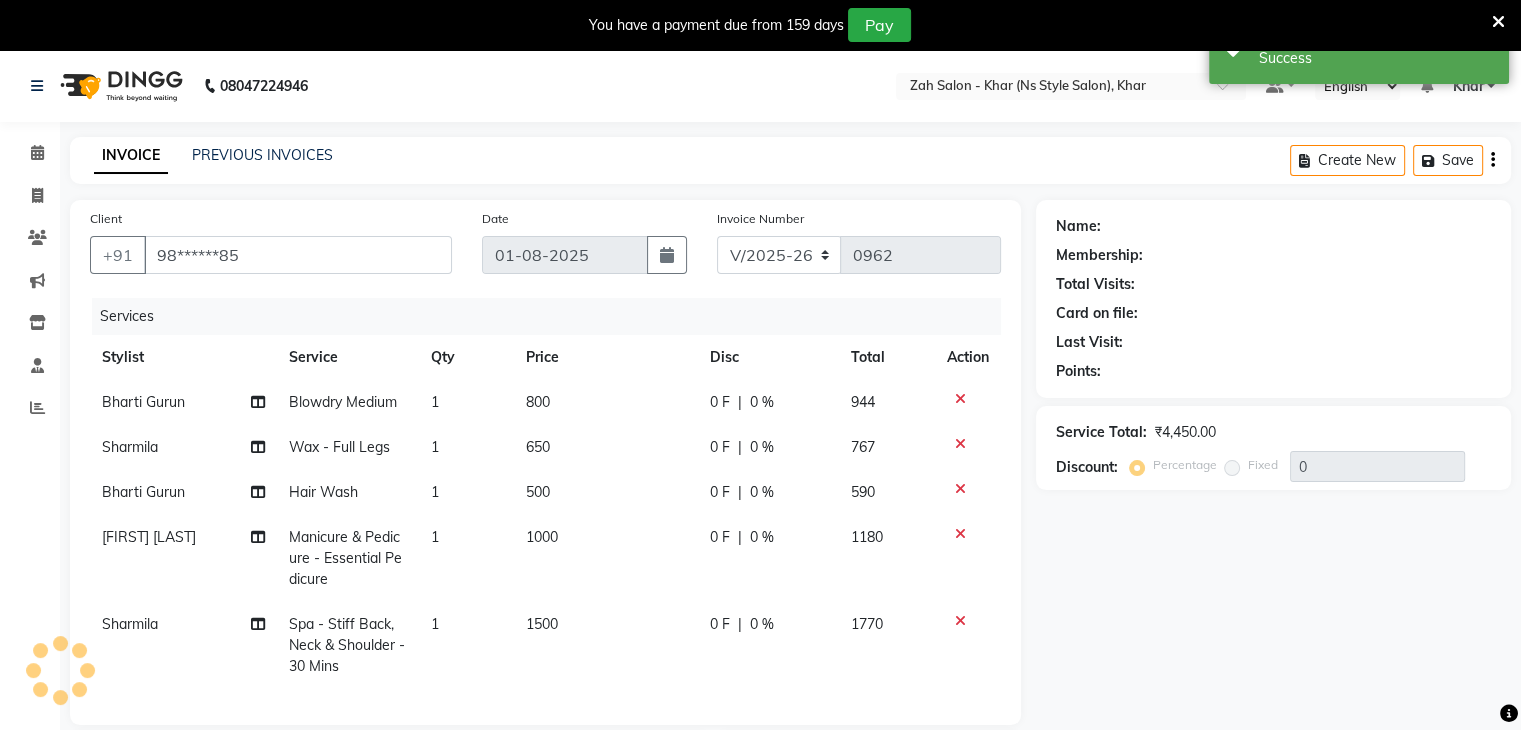 select on "1: Object" 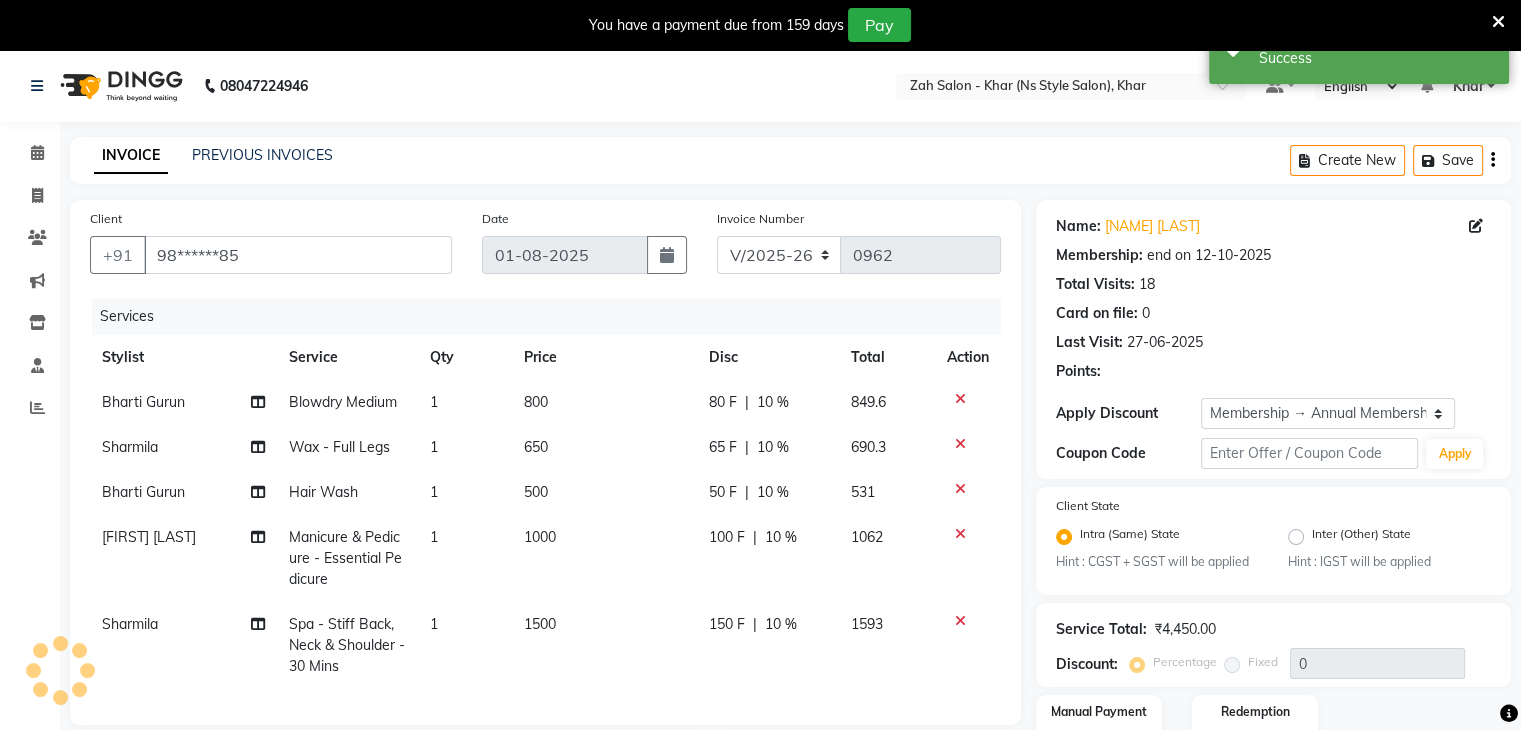 type on "10" 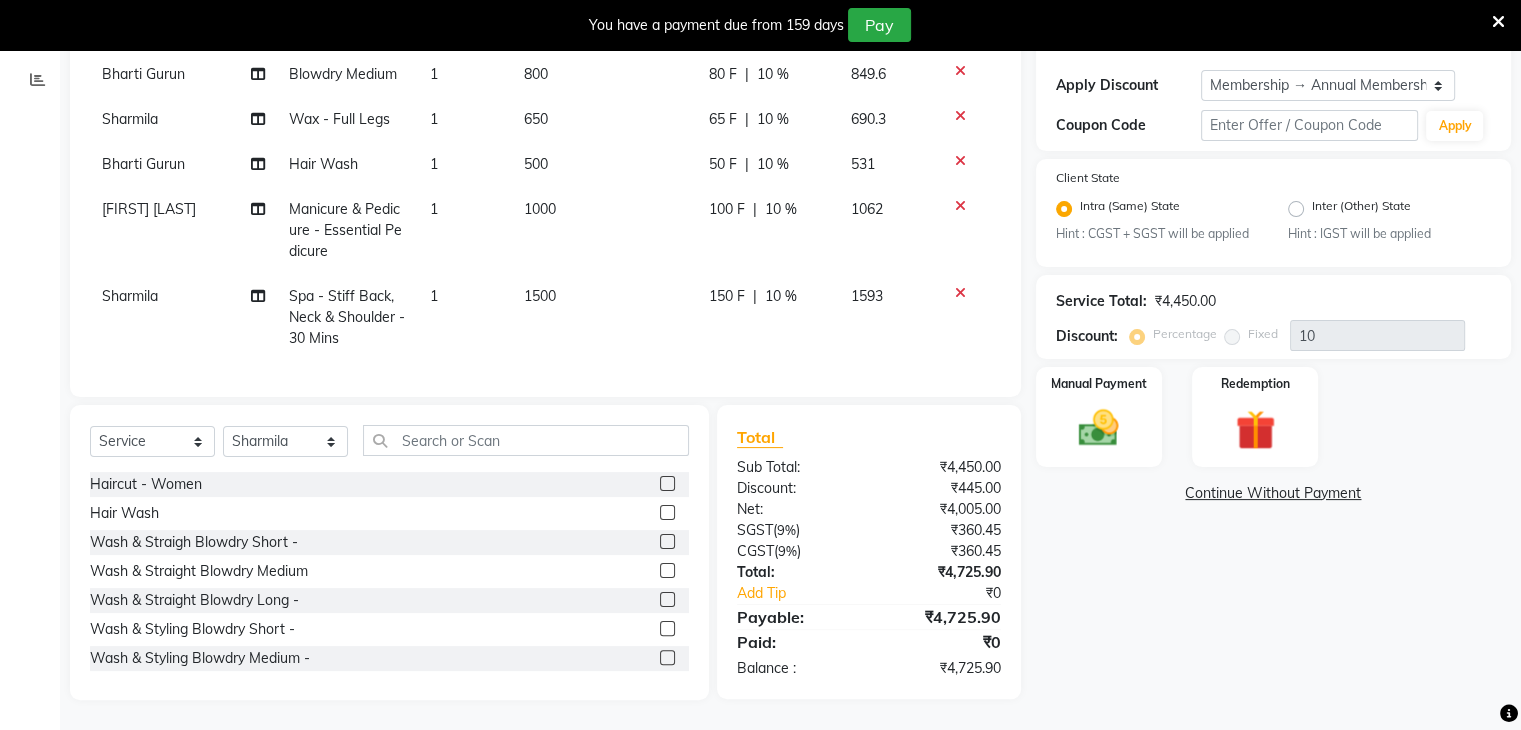 scroll, scrollTop: 0, scrollLeft: 0, axis: both 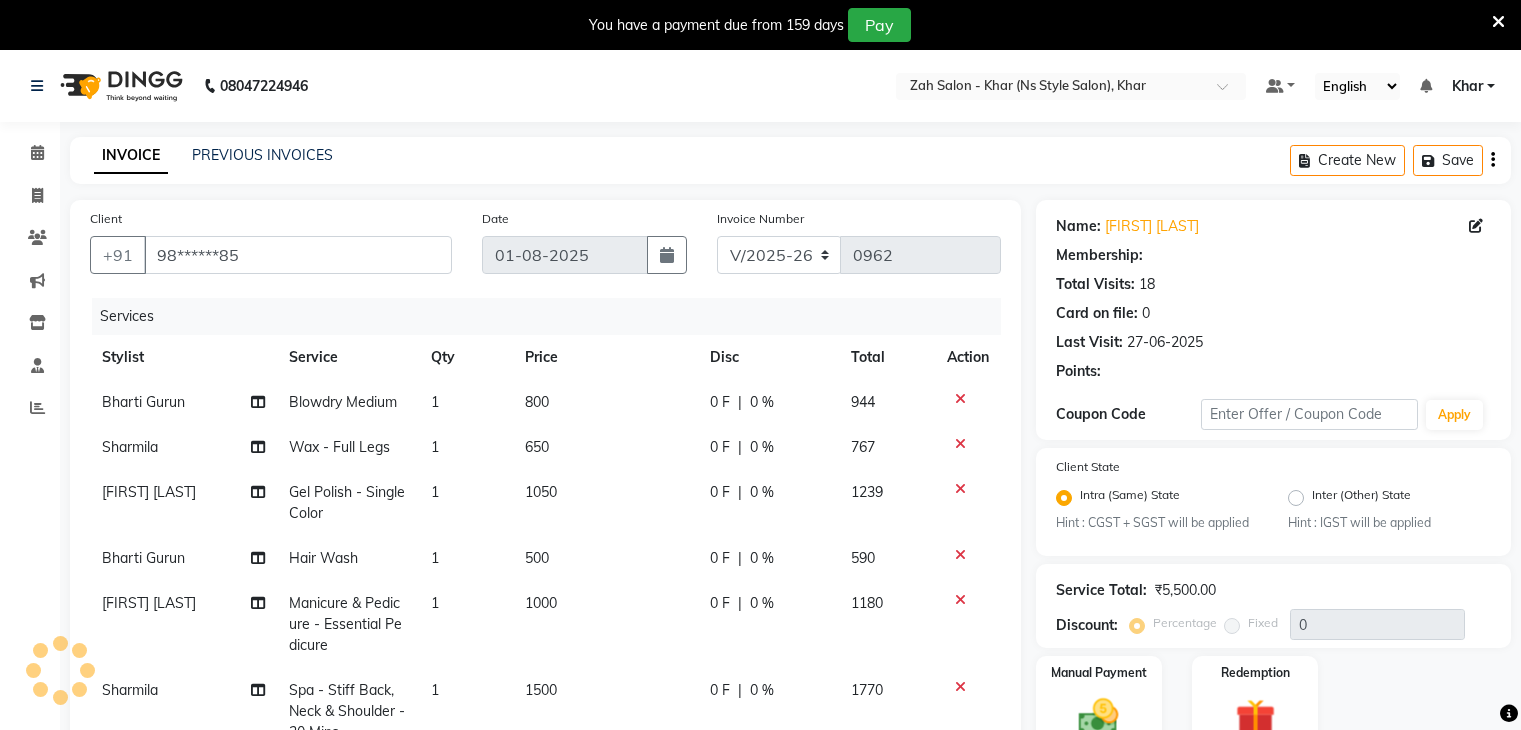 select on "5619" 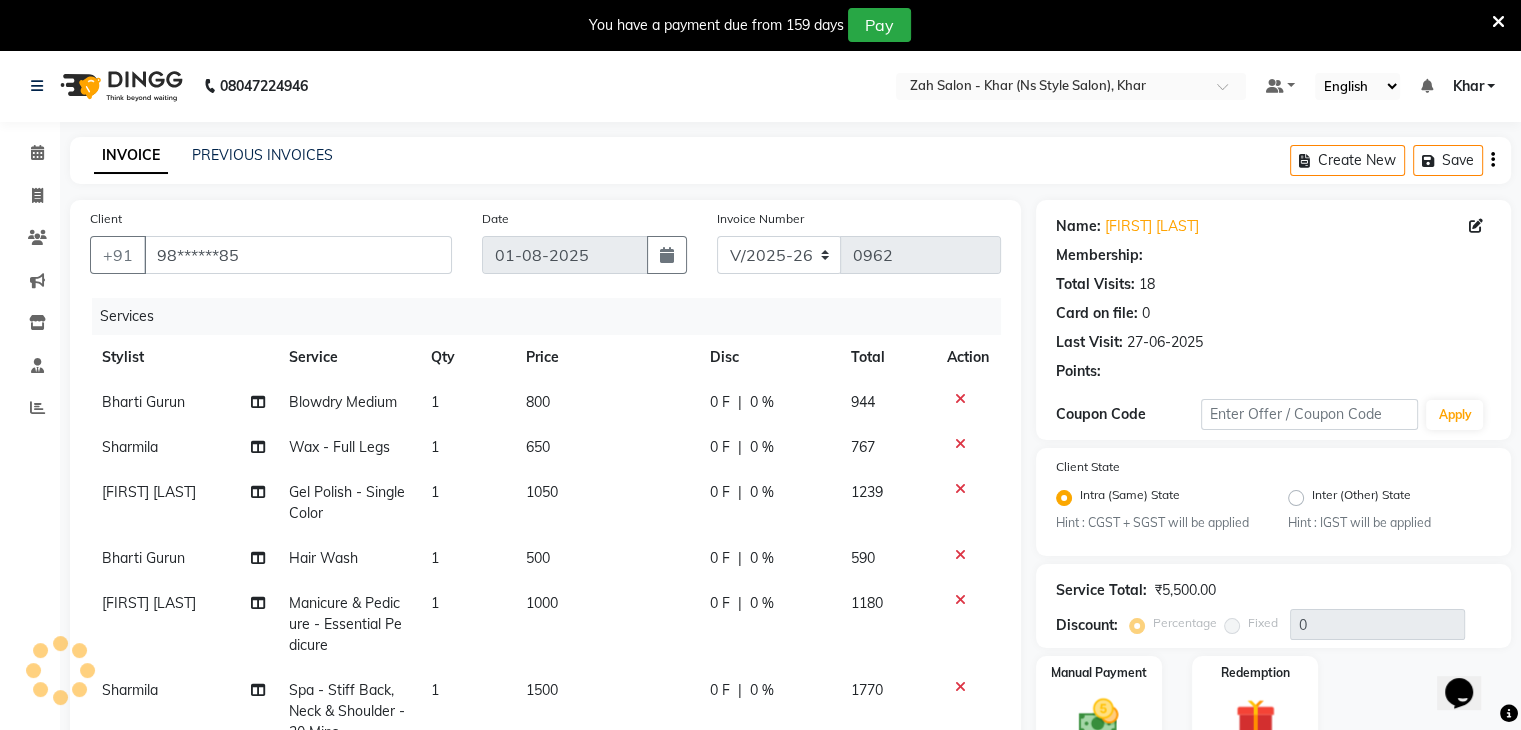 scroll, scrollTop: 0, scrollLeft: 0, axis: both 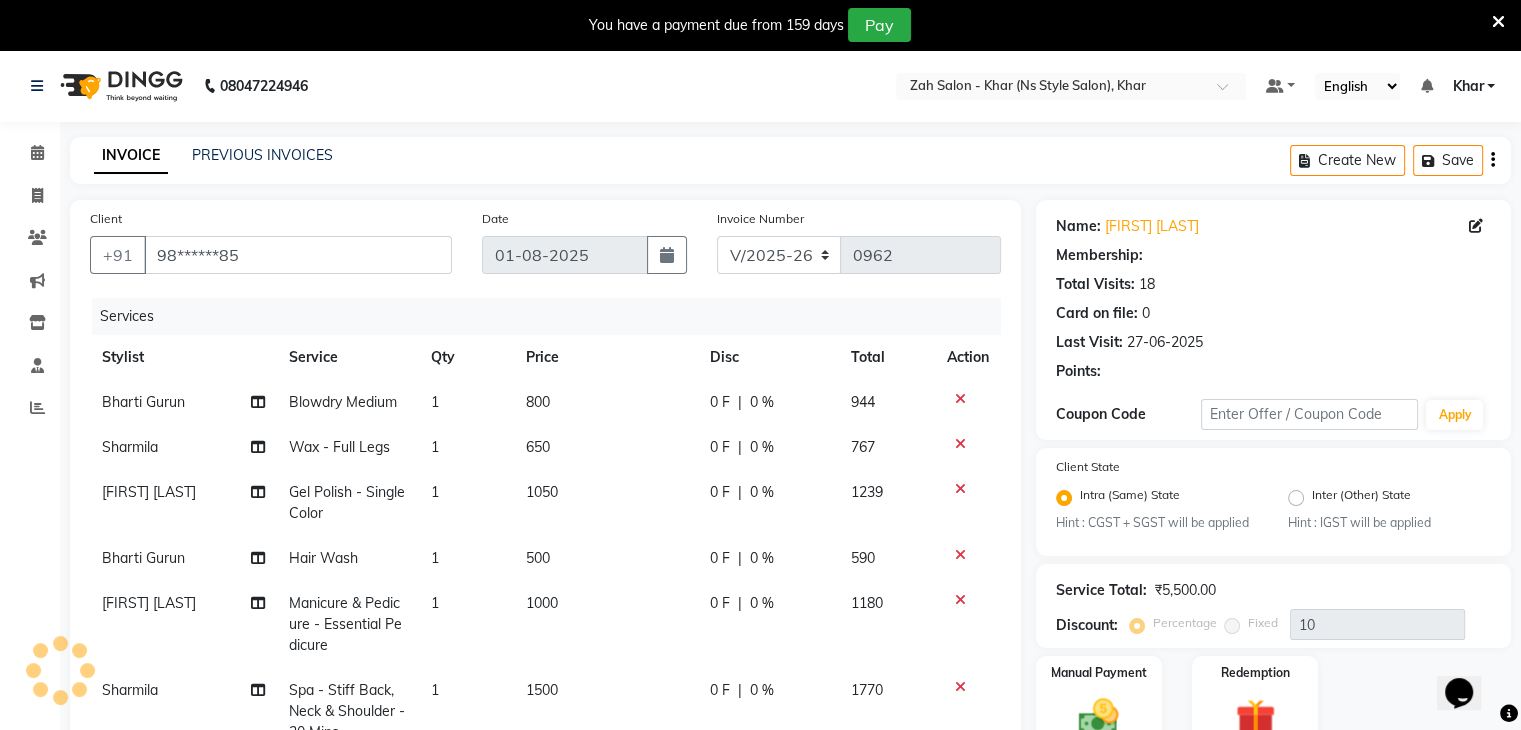 select on "1: Object" 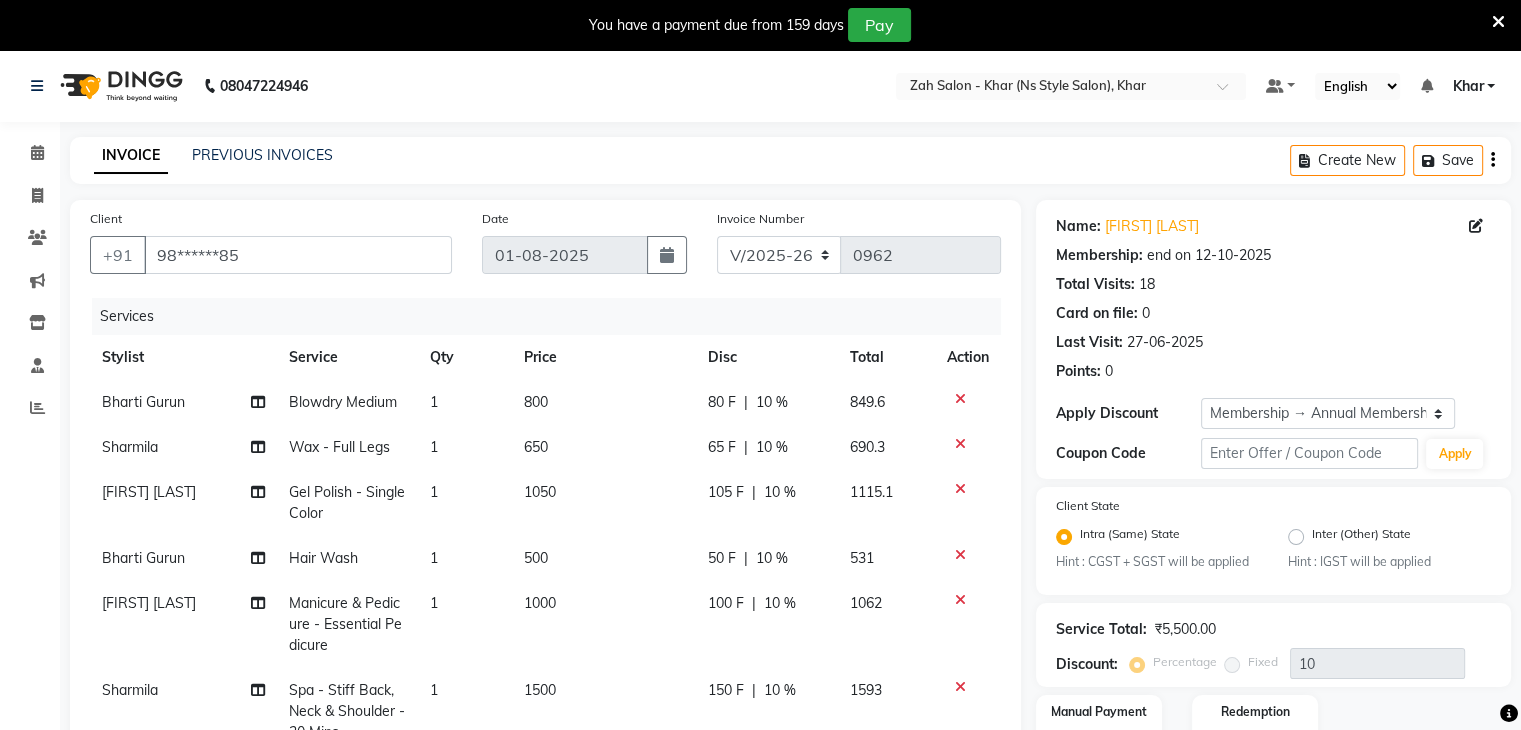 scroll, scrollTop: 410, scrollLeft: 0, axis: vertical 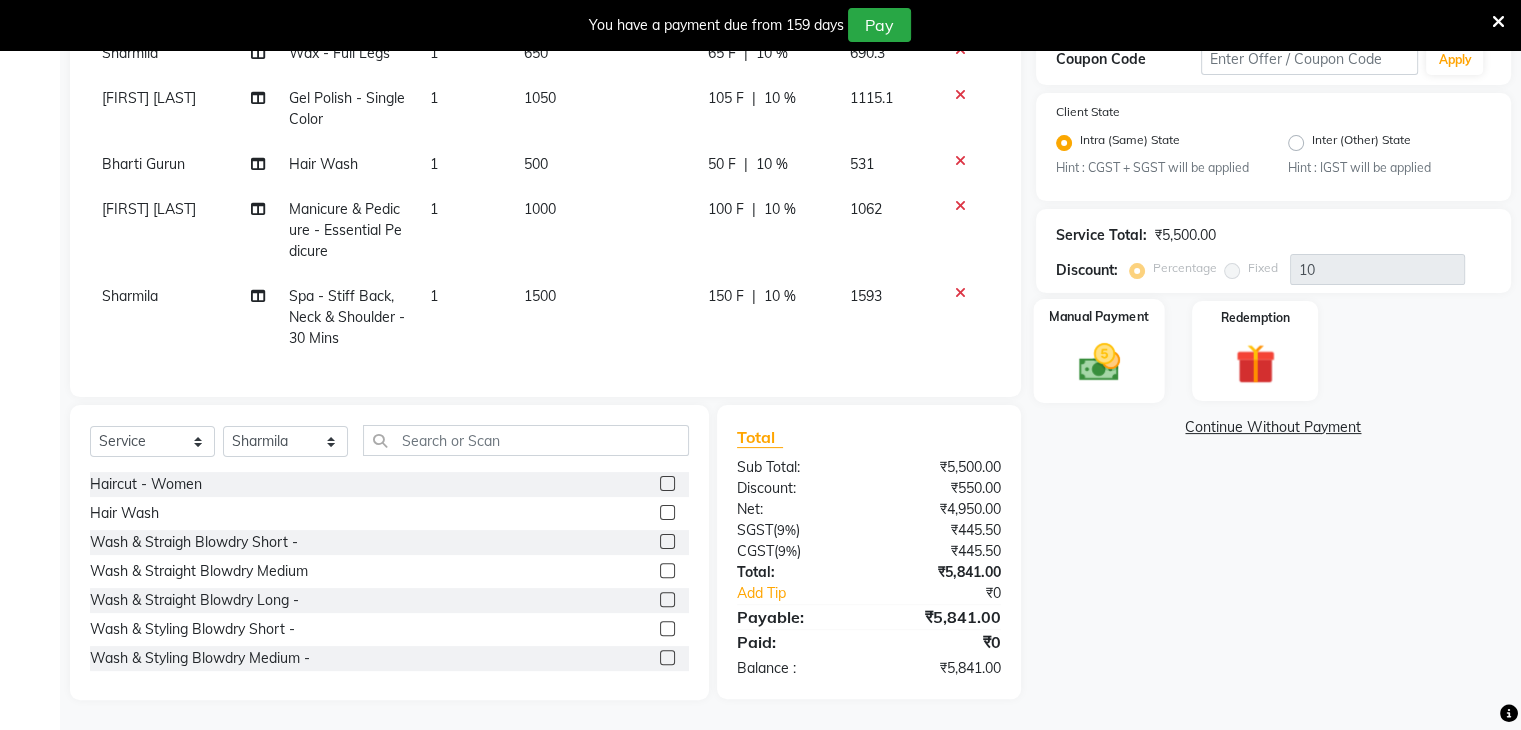 click on "Manual Payment" 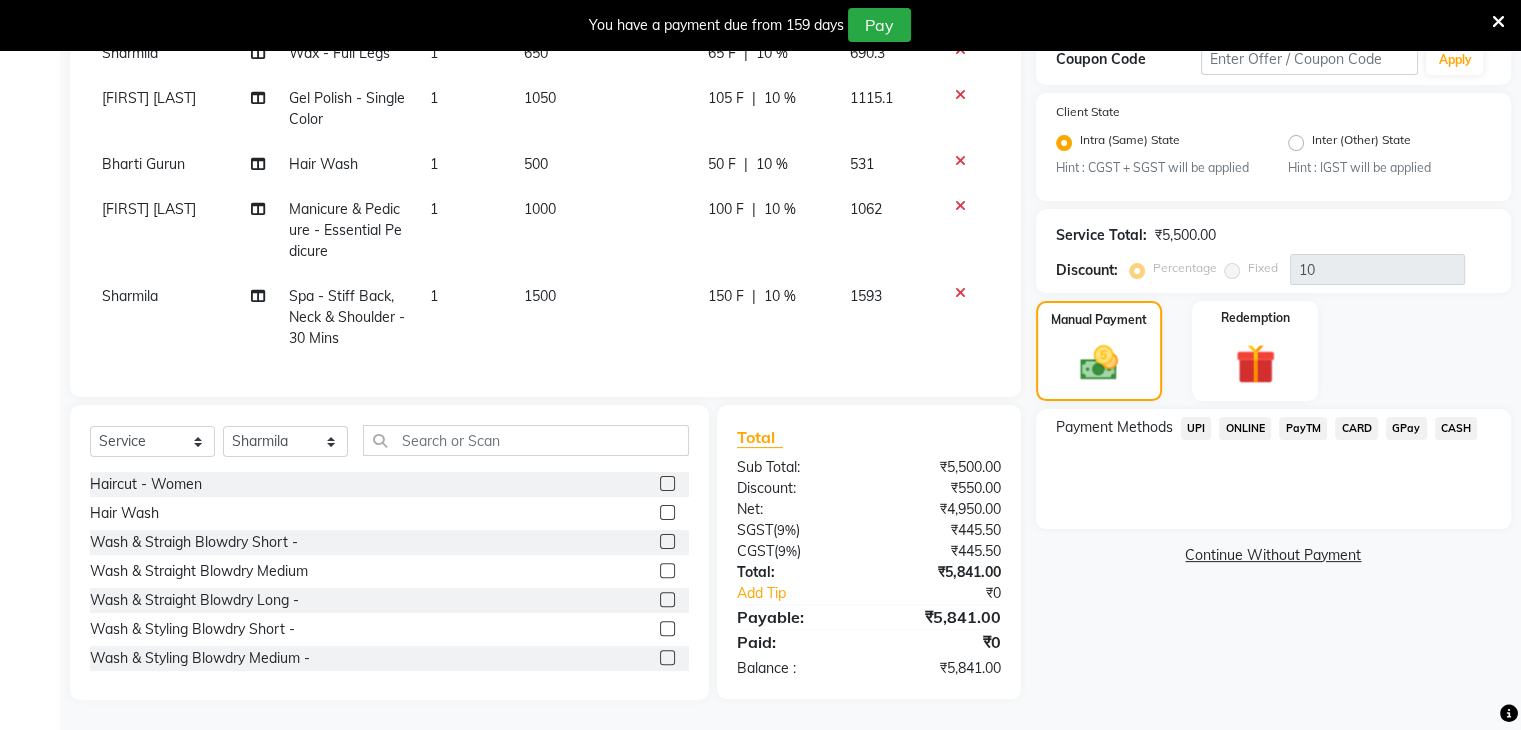 click on "UPI" 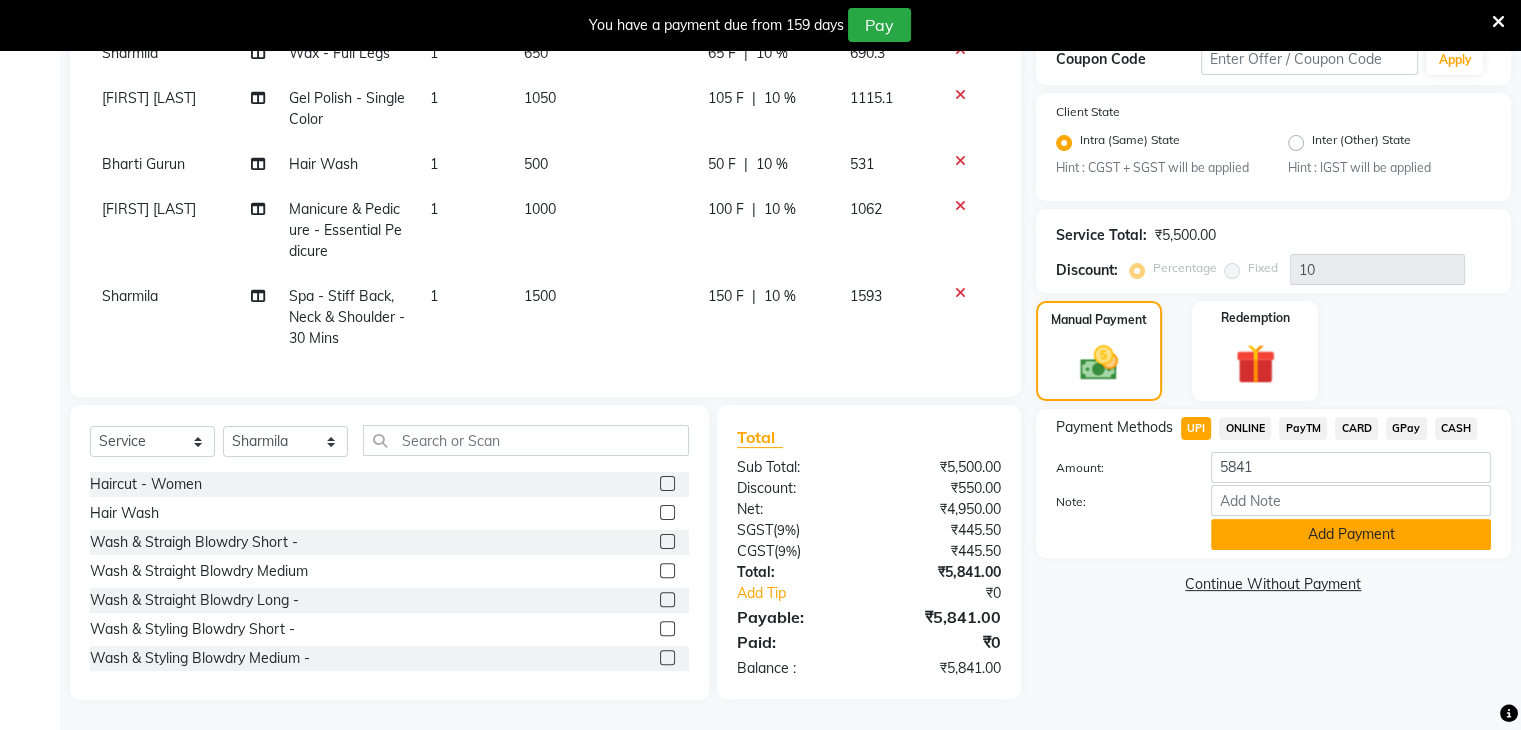 click on "Add Payment" 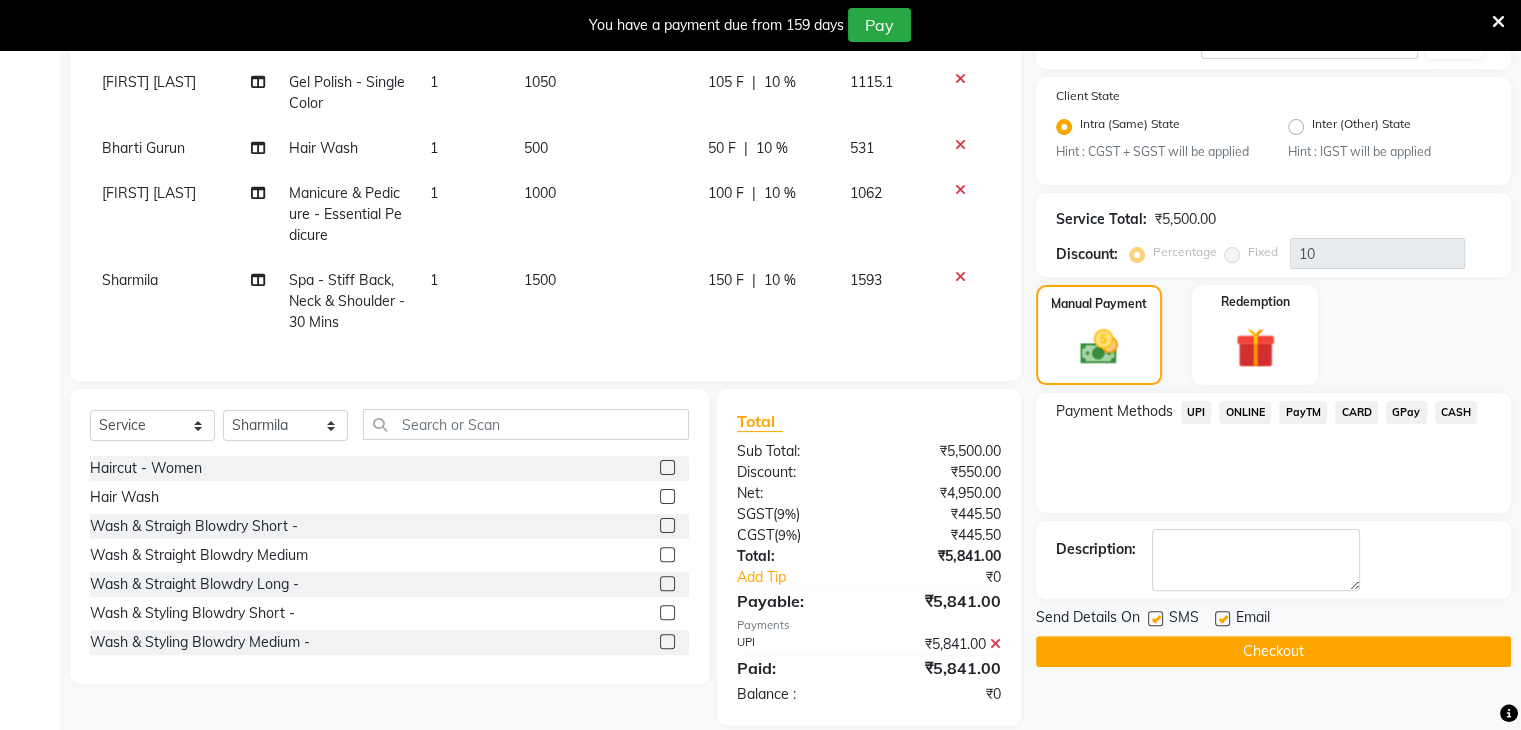 click 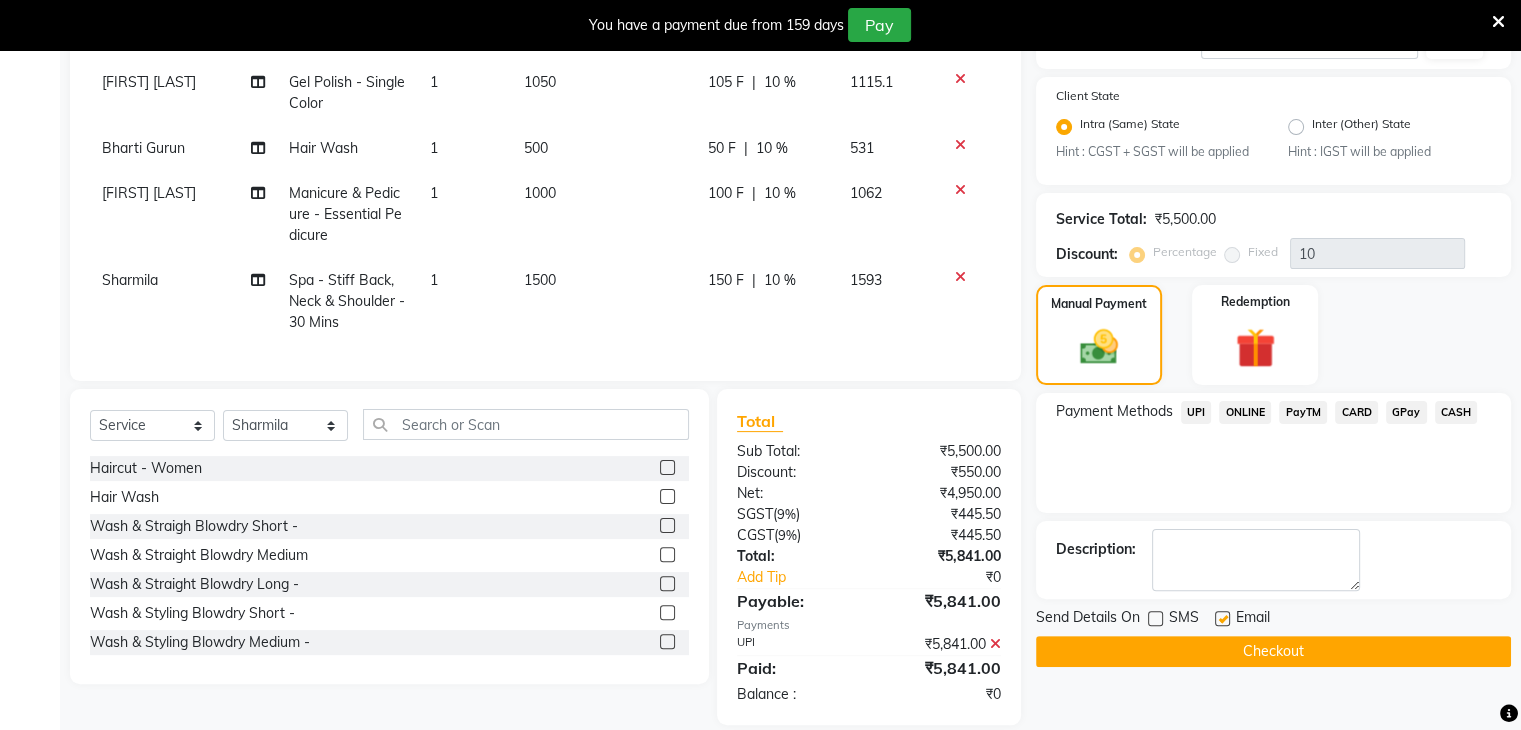 click 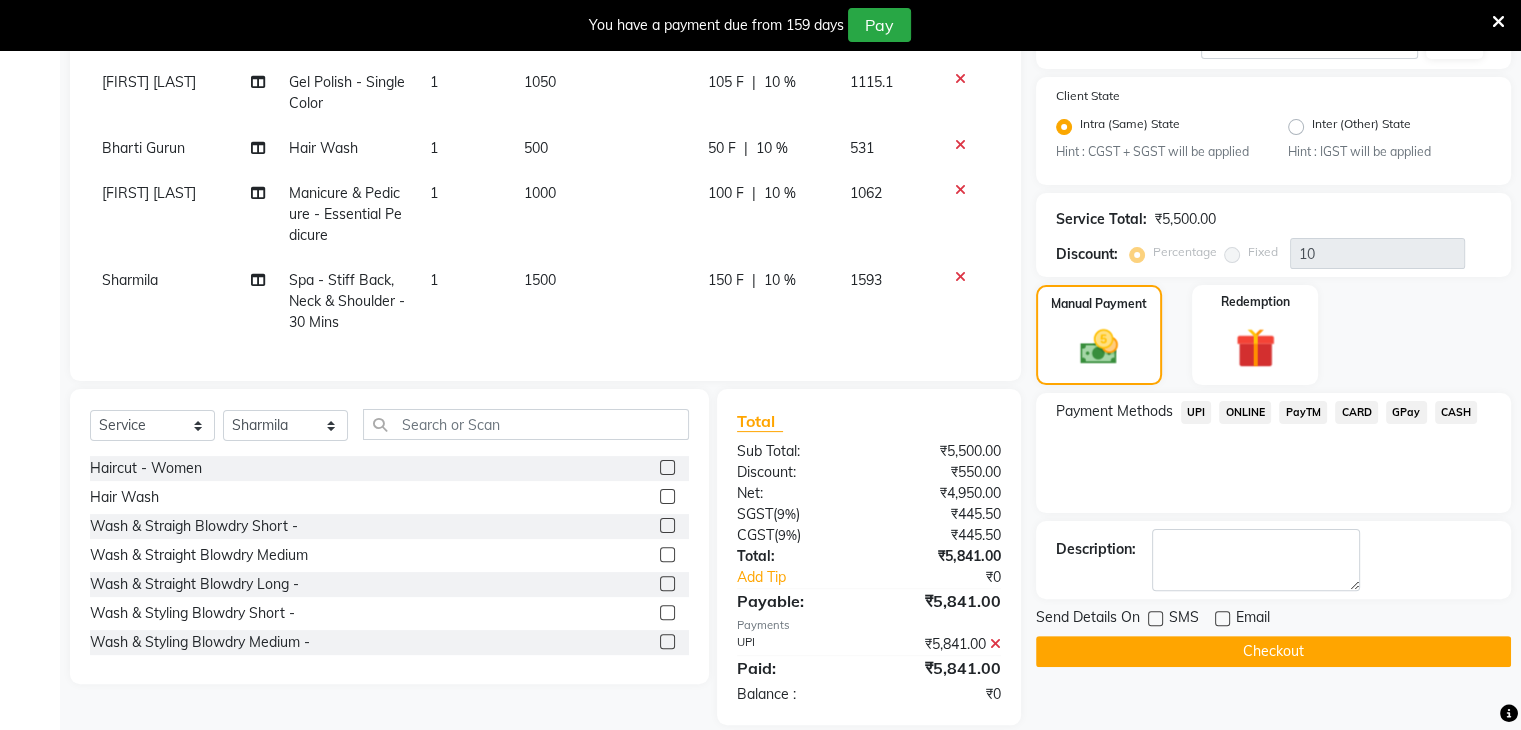click on "Checkout" 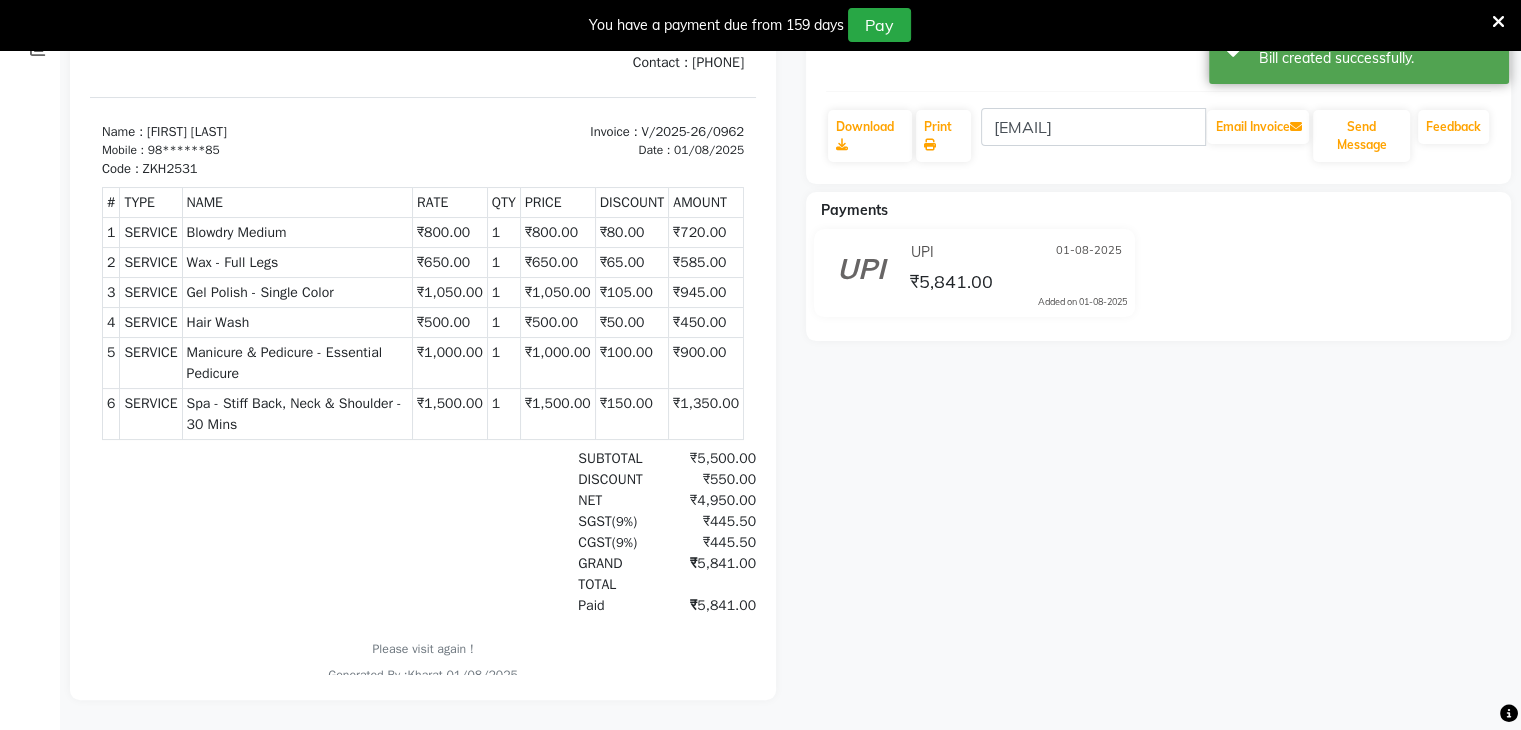 scroll, scrollTop: 0, scrollLeft: 0, axis: both 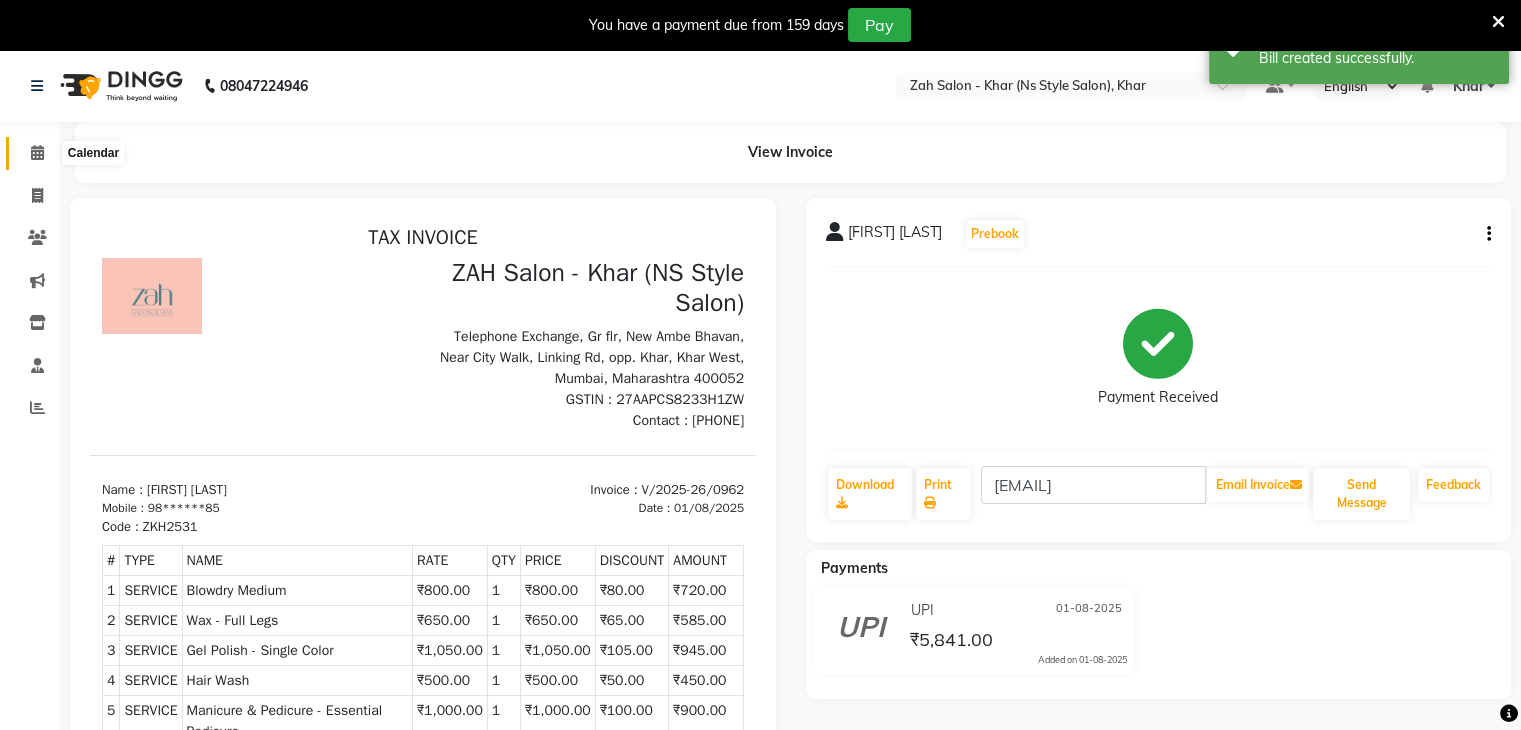 click 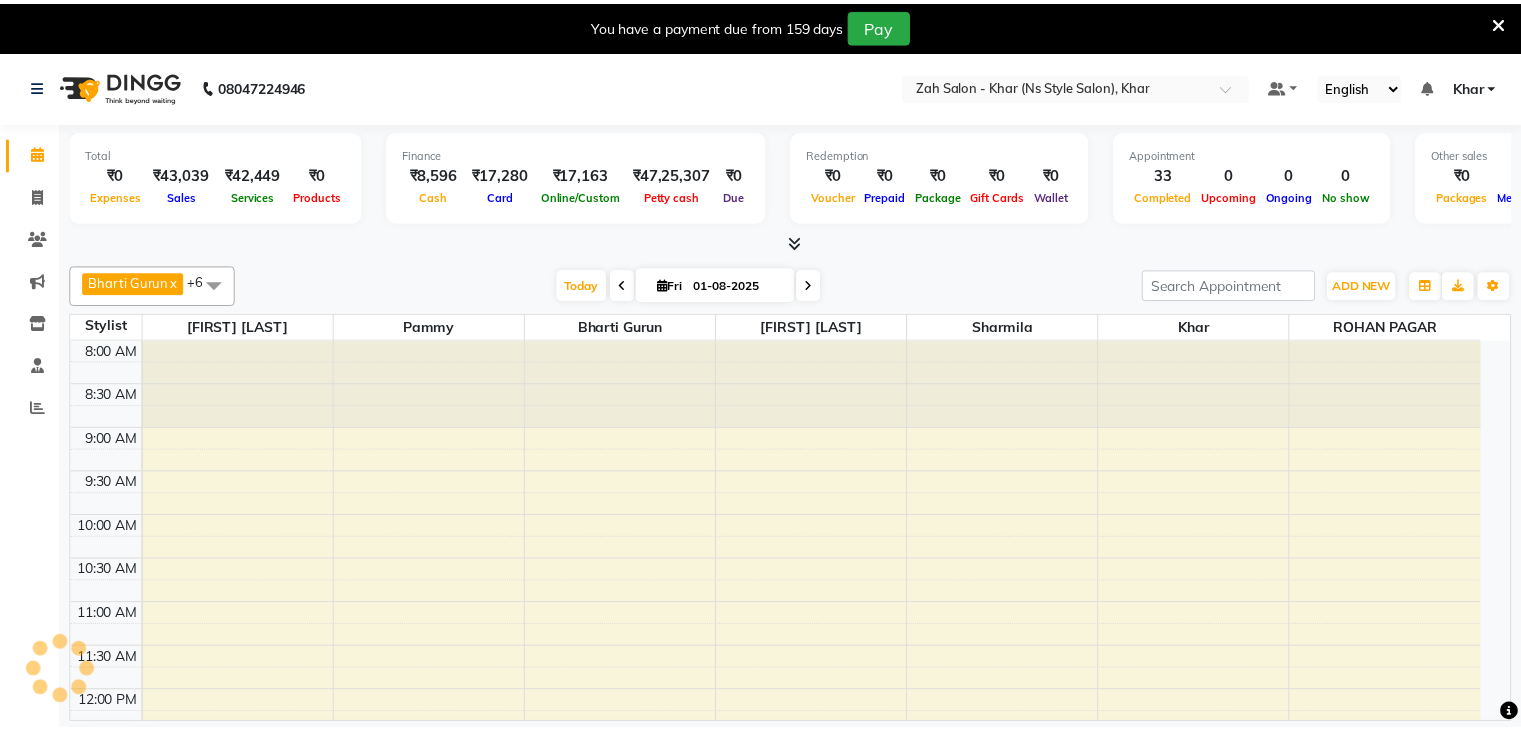 scroll, scrollTop: 0, scrollLeft: 0, axis: both 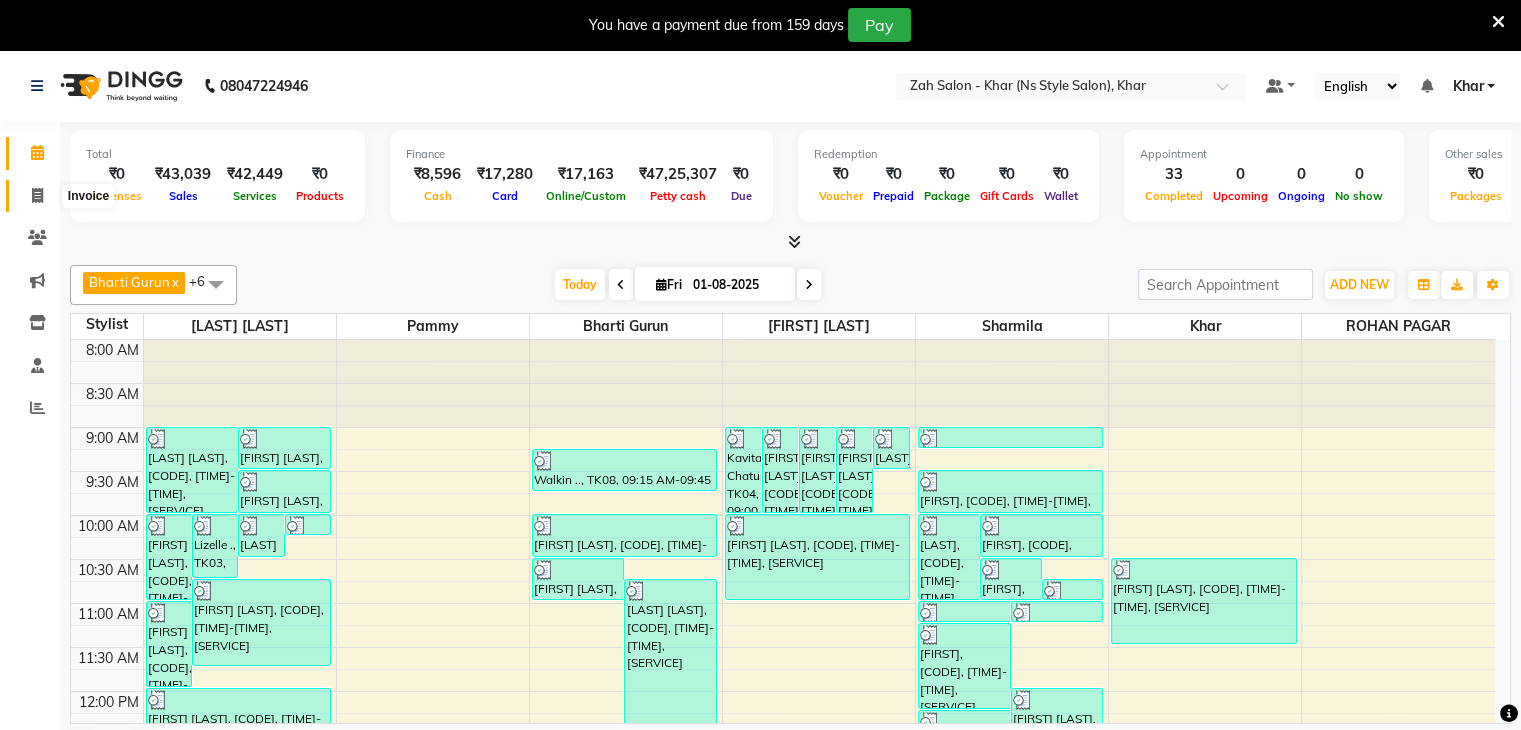 click 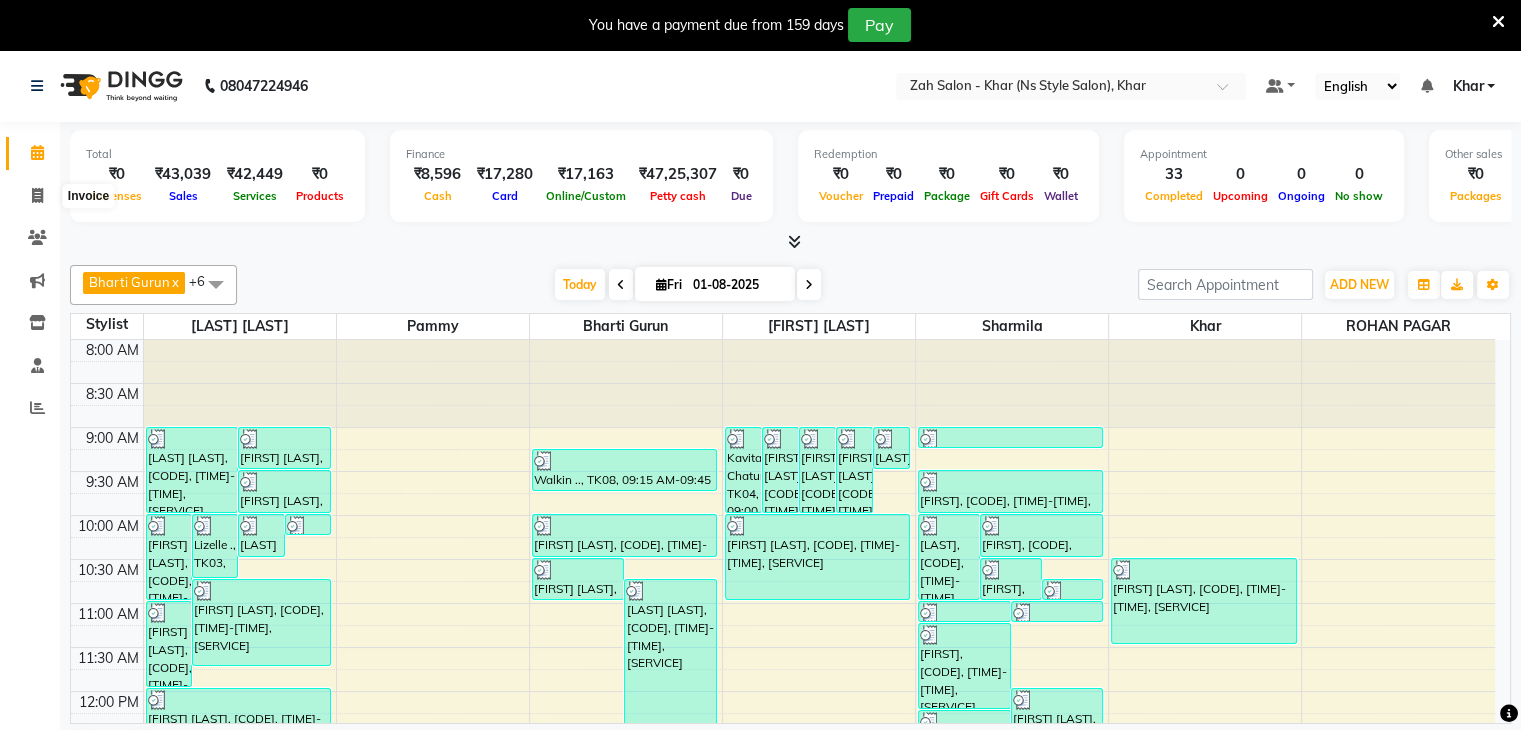 select on "service" 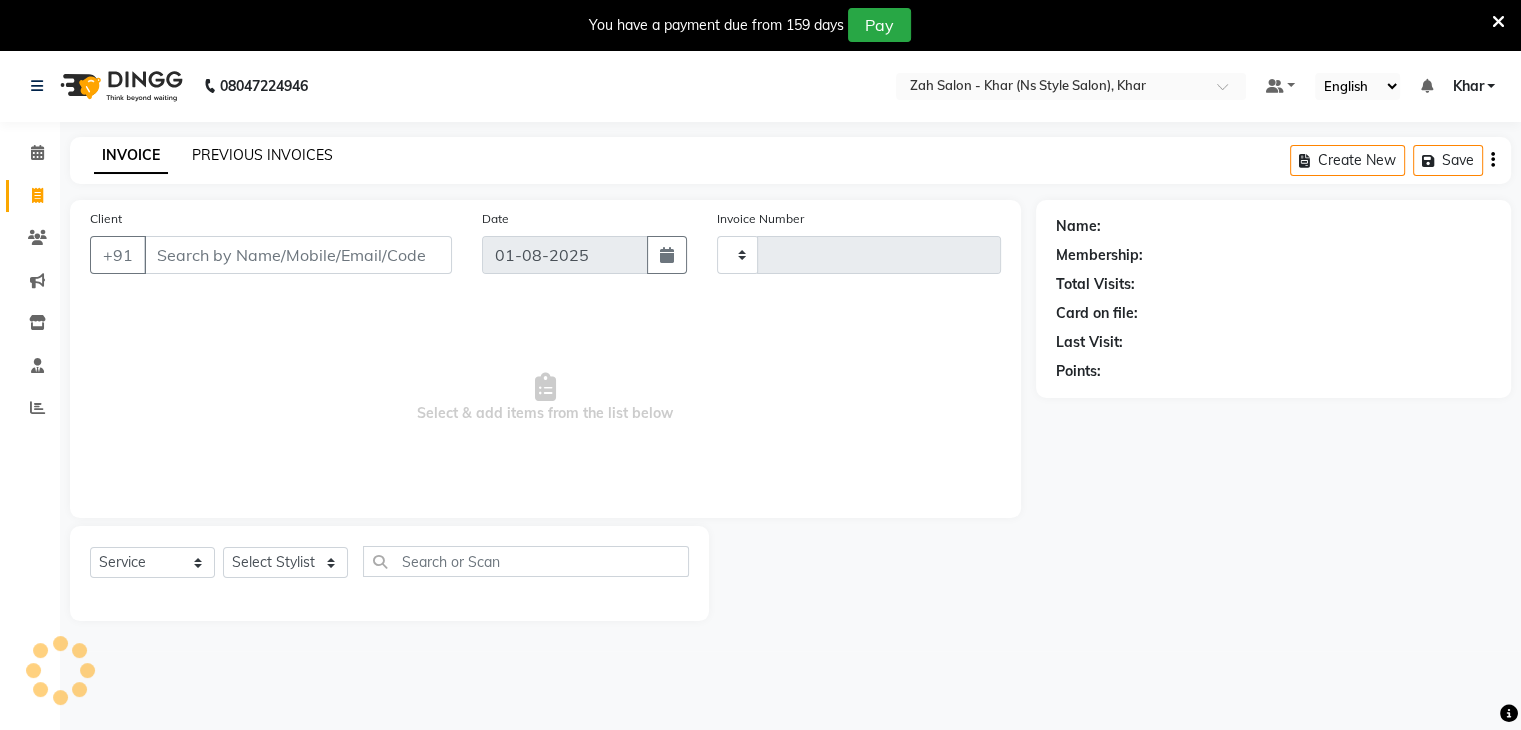 type on "0963" 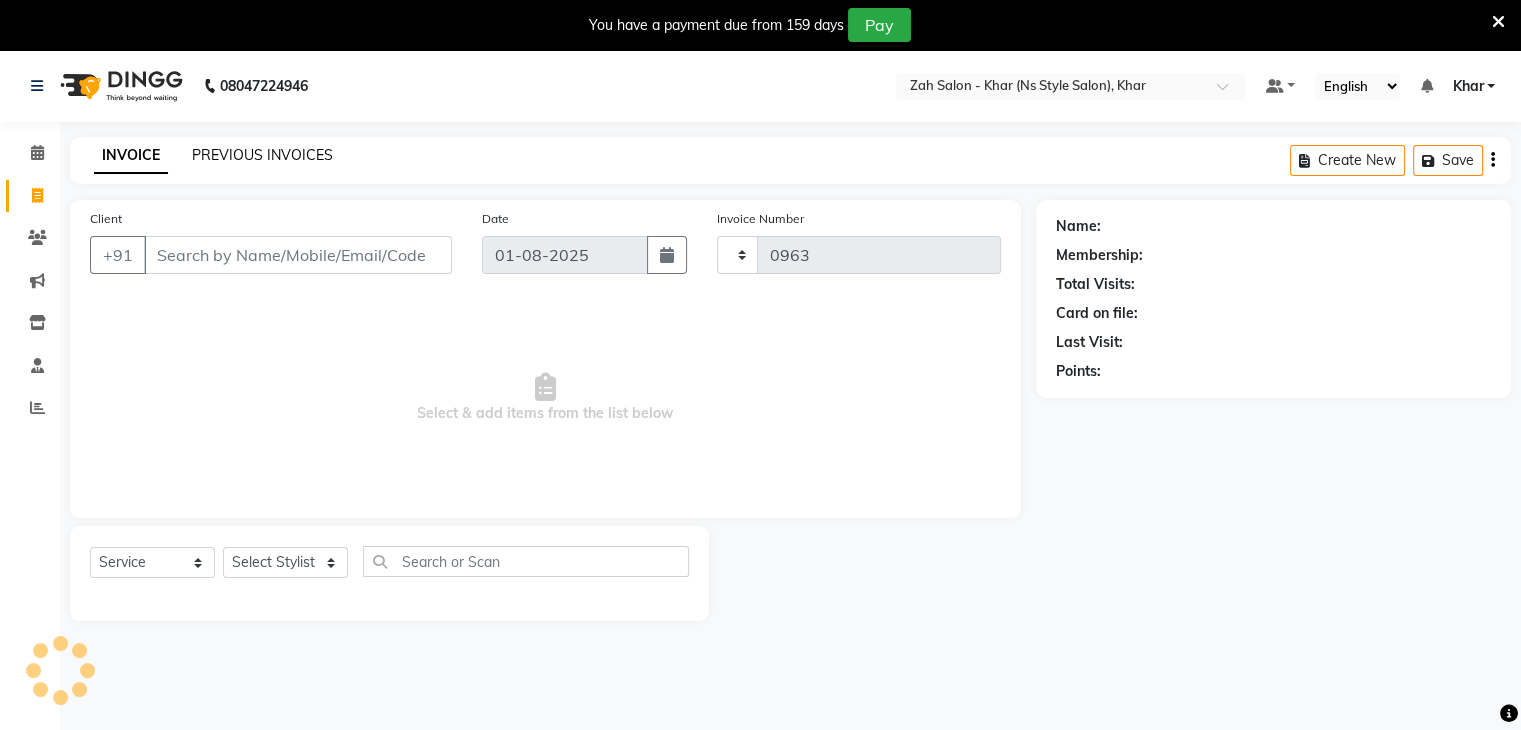 select on "5619" 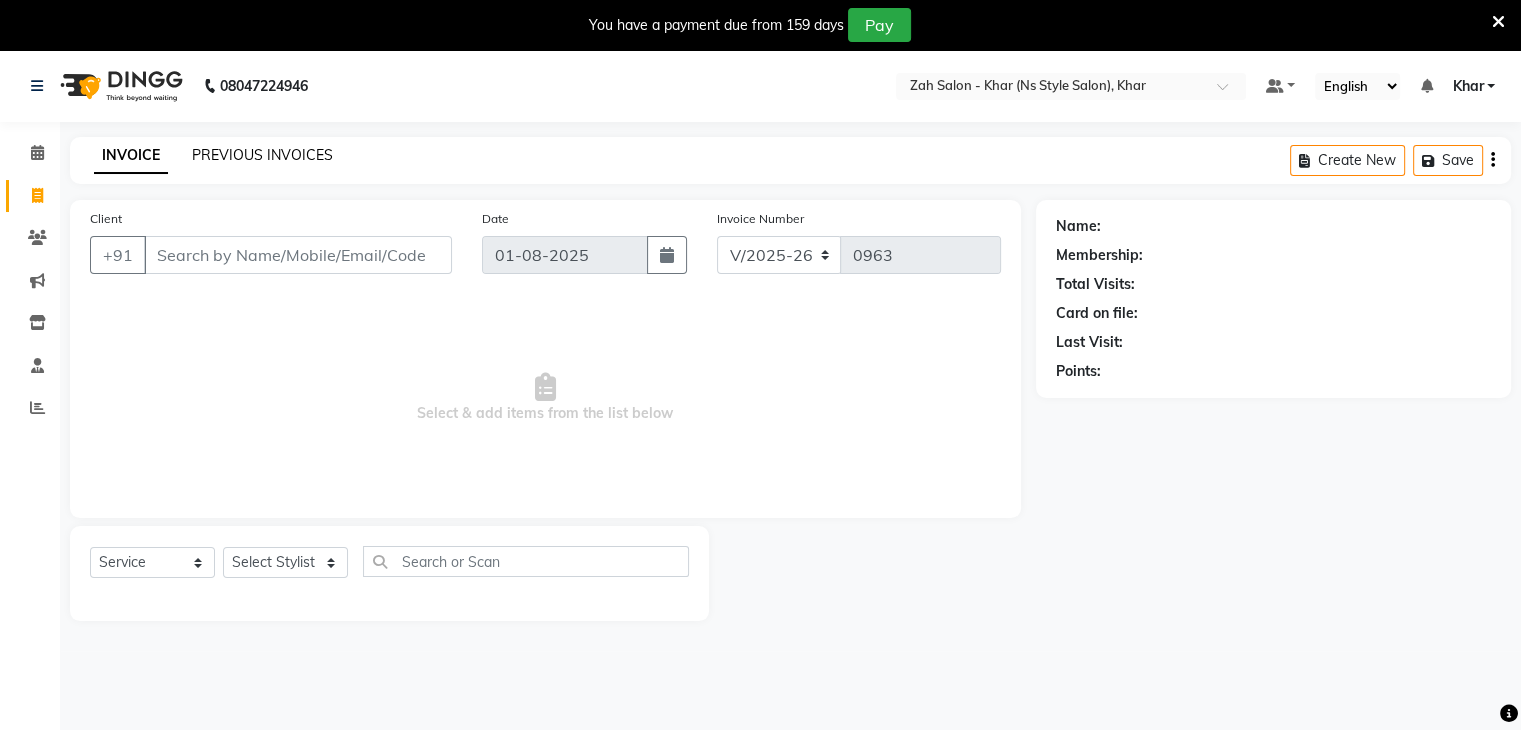 click on "PREVIOUS INVOICES" 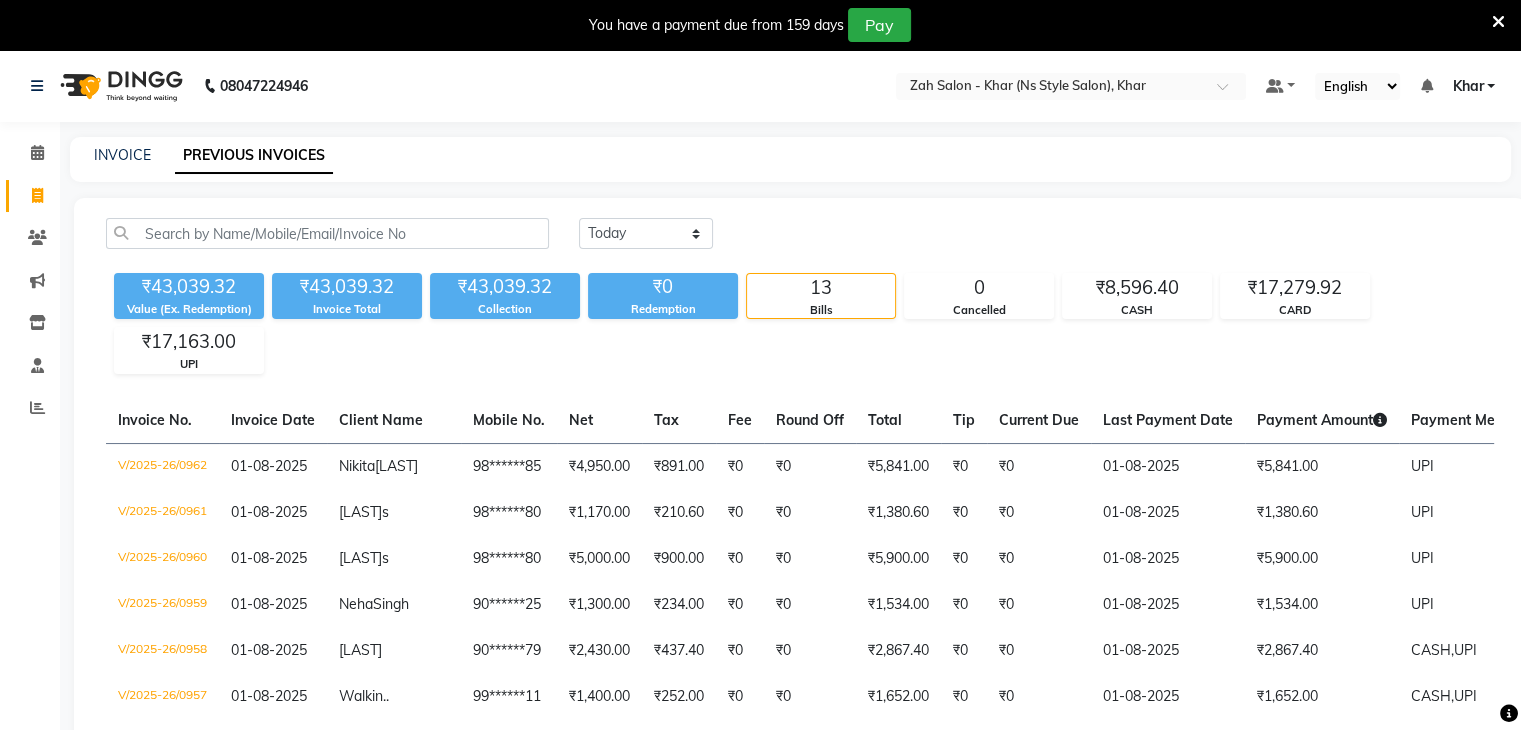 scroll, scrollTop: 497, scrollLeft: 0, axis: vertical 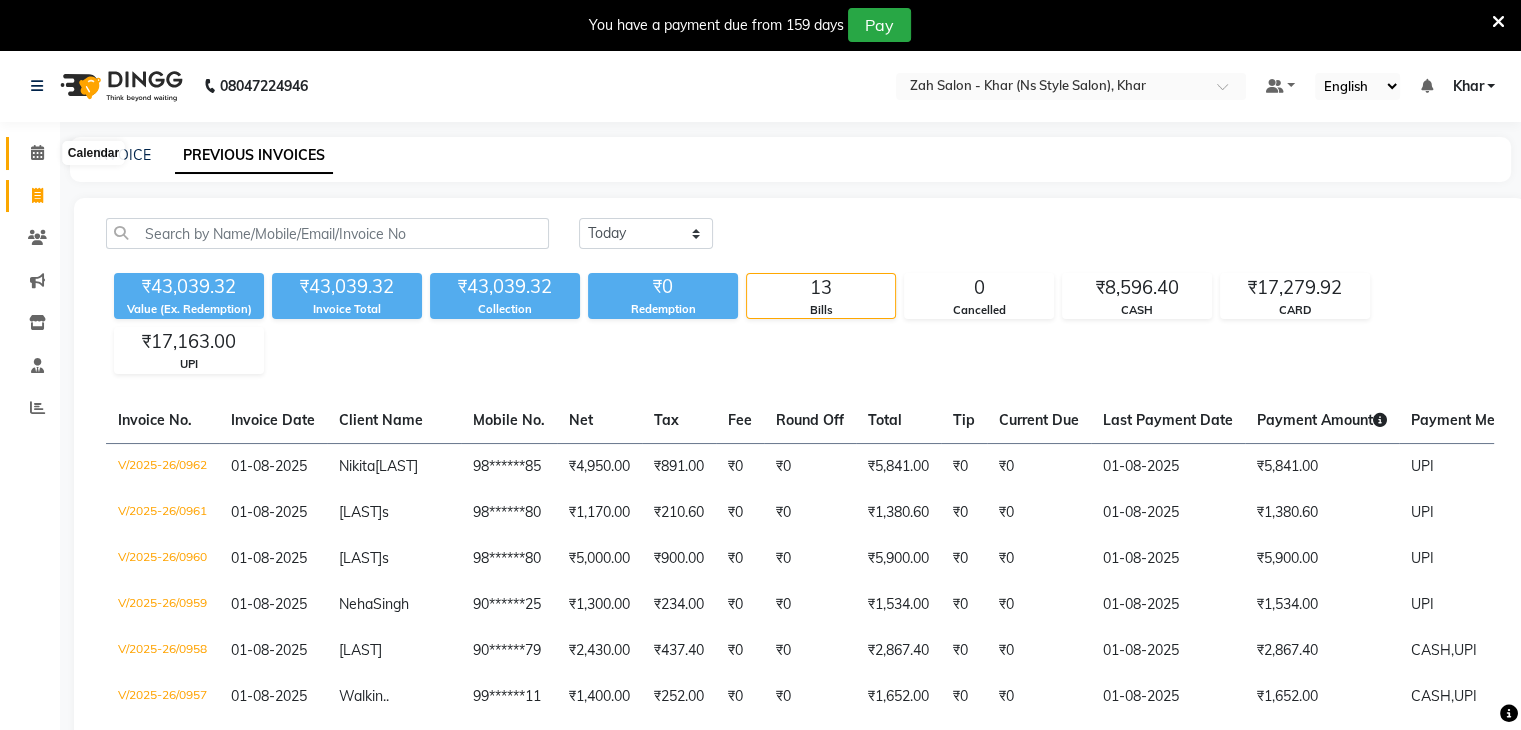 click 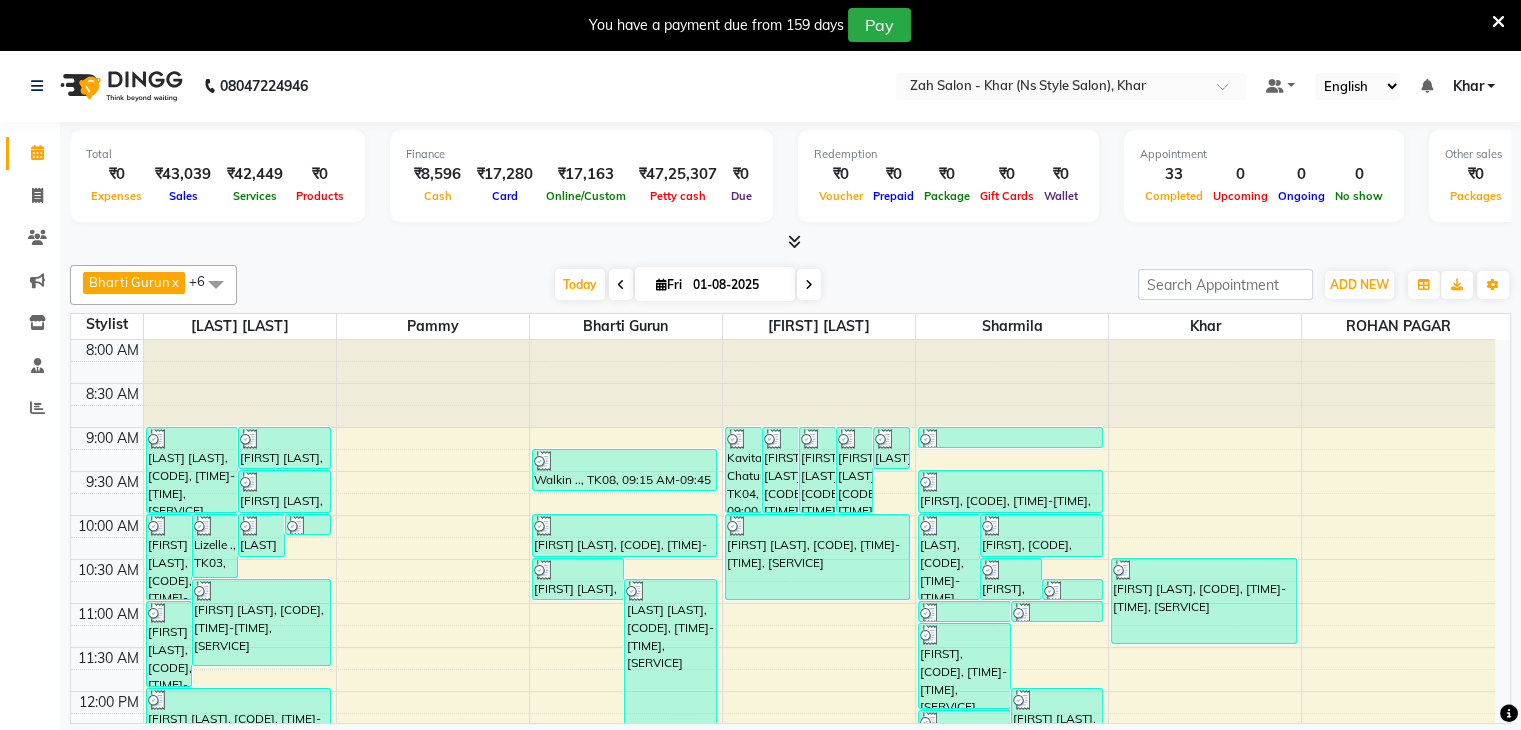 click on "Calendar  Invoice  Clients  Marketing  Inventory  Staff  Reports Completed InProgress Upcoming Dropped Tentative Check-In Confirm Bookings Segments Page Builder" 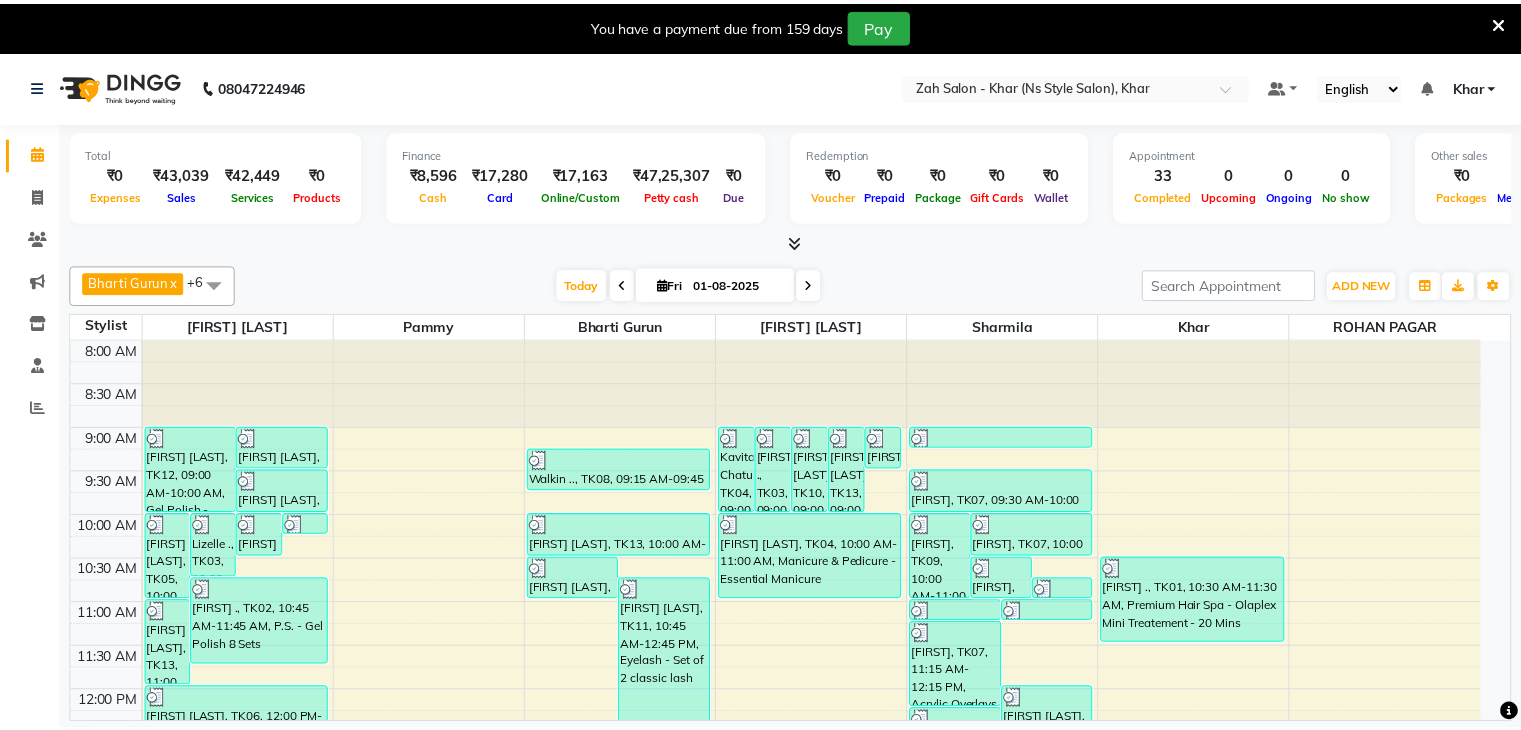 scroll, scrollTop: 0, scrollLeft: 0, axis: both 